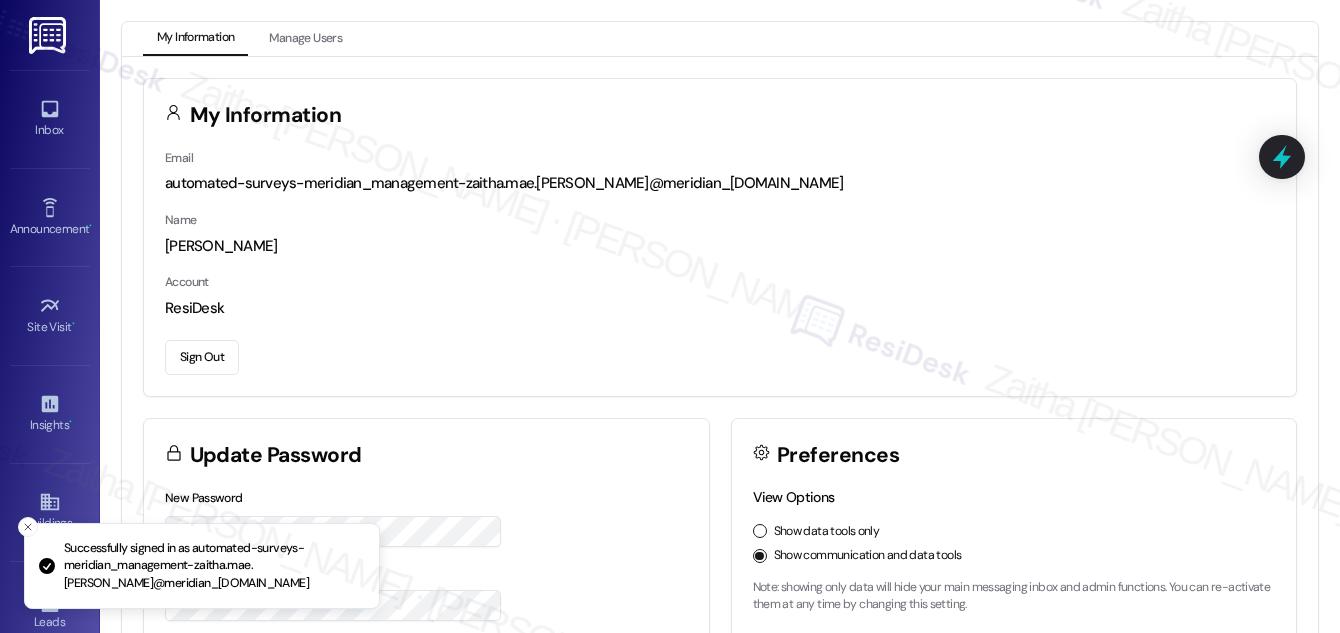 scroll, scrollTop: 0, scrollLeft: 0, axis: both 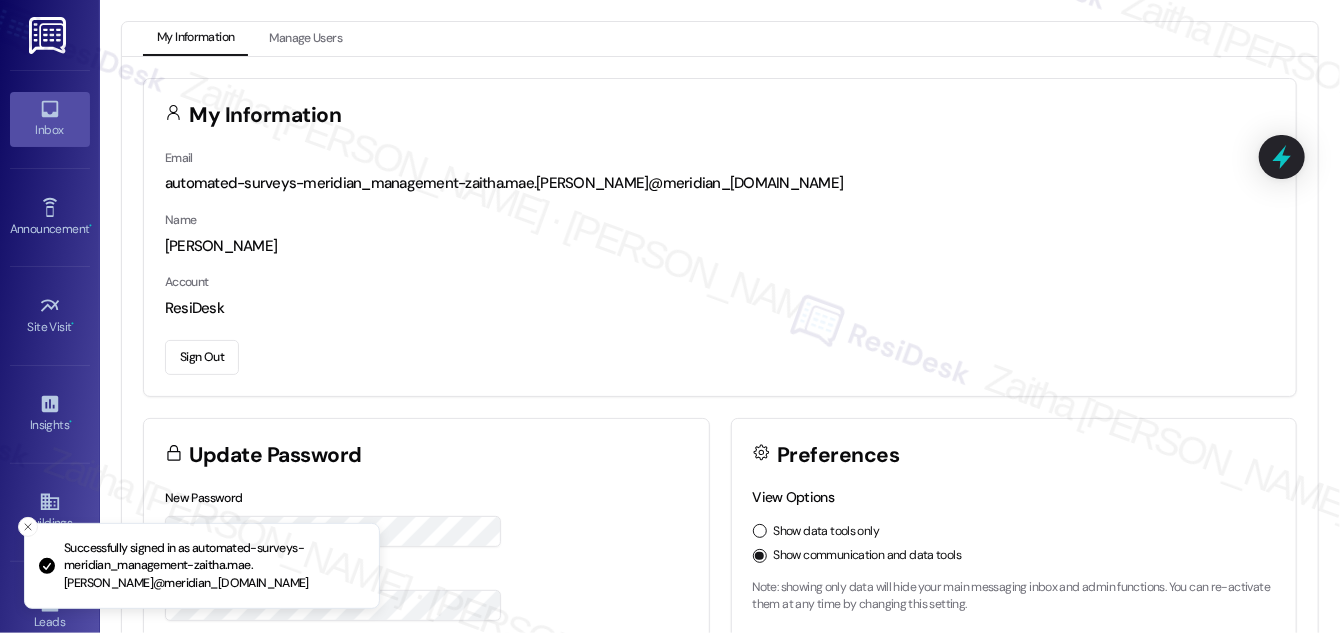 click 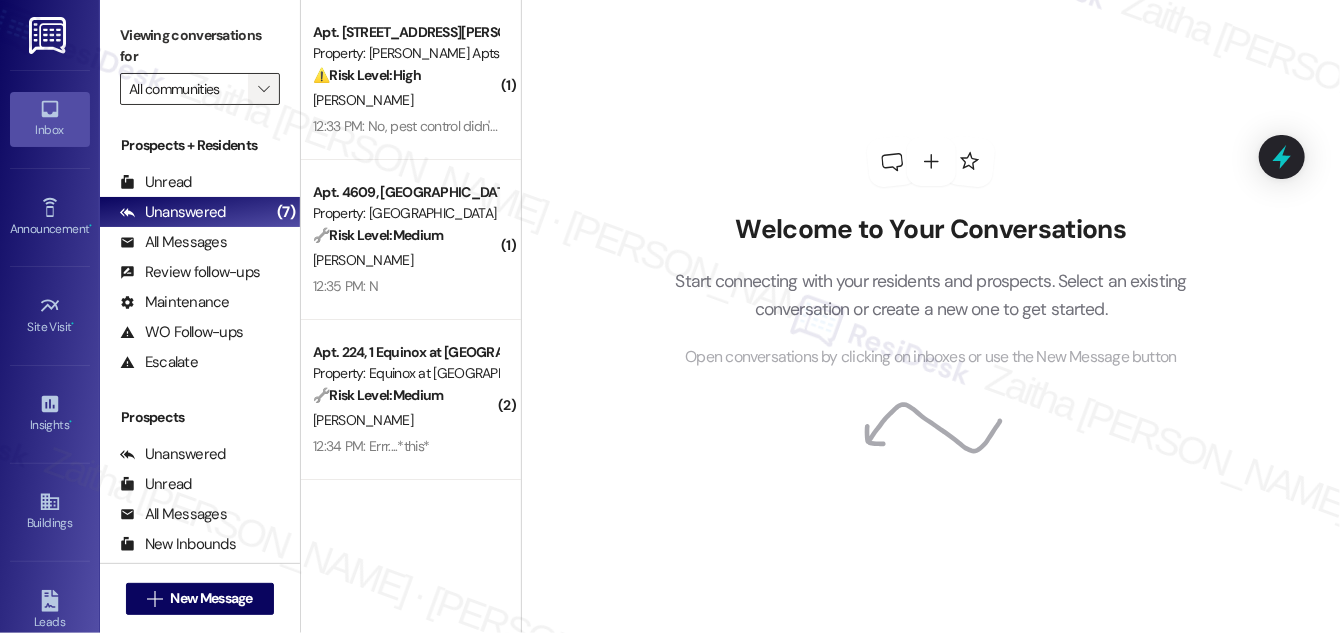 click on "" at bounding box center [263, 89] 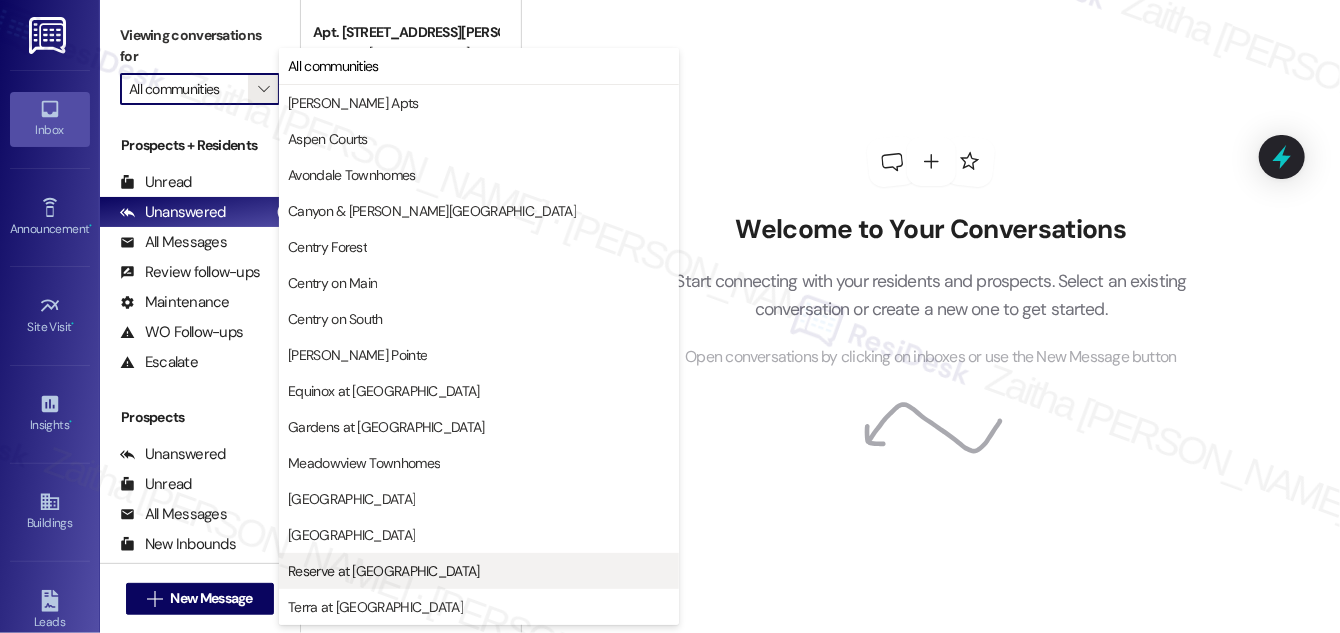 click on "Reserve at [GEOGRAPHIC_DATA]" at bounding box center [383, 571] 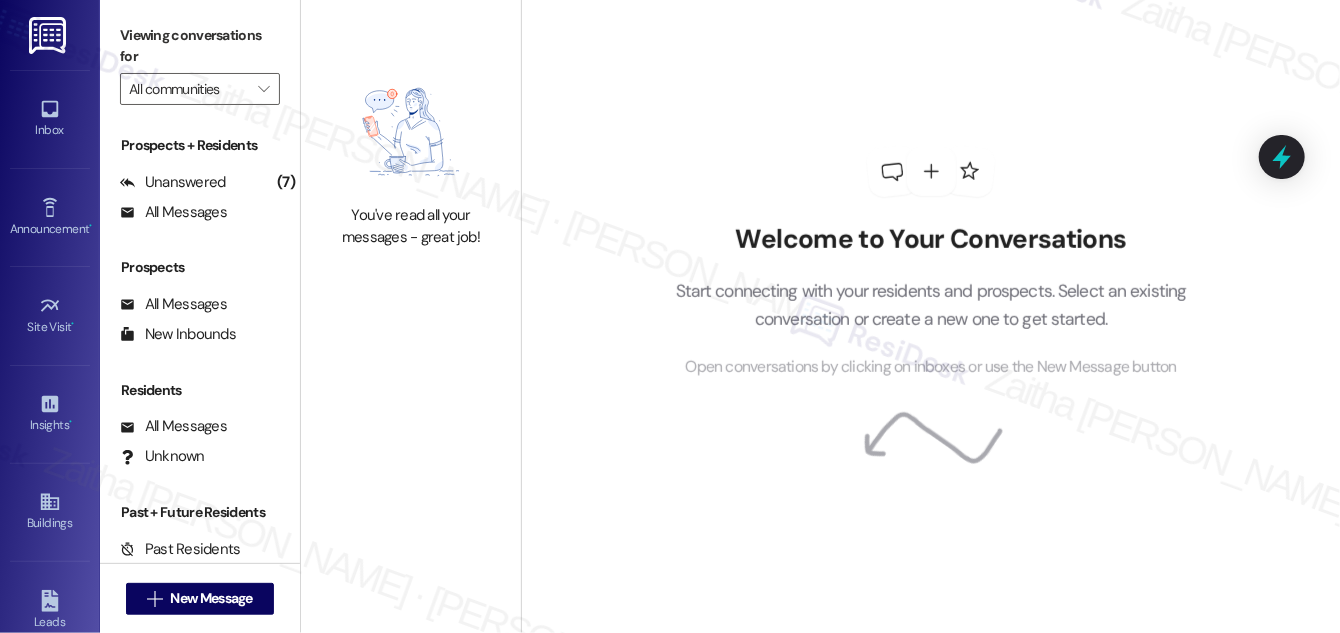 type on "Reserve at [GEOGRAPHIC_DATA]" 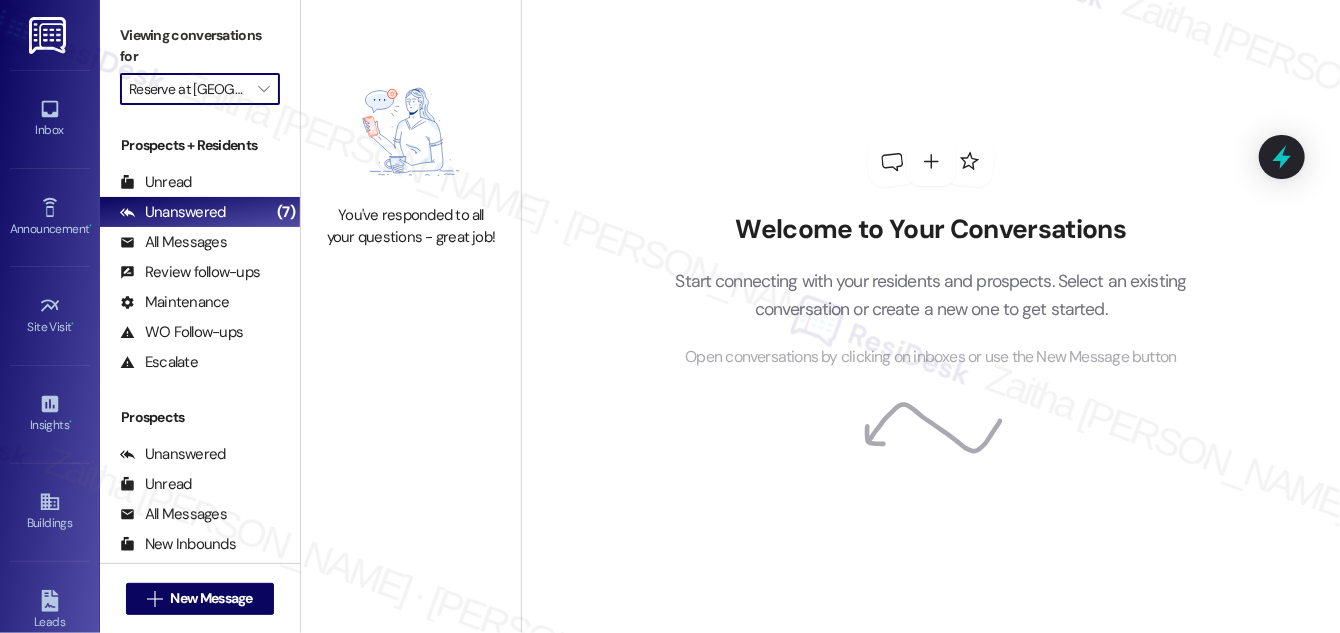 click on "Reserve at [GEOGRAPHIC_DATA]" at bounding box center (188, 89) 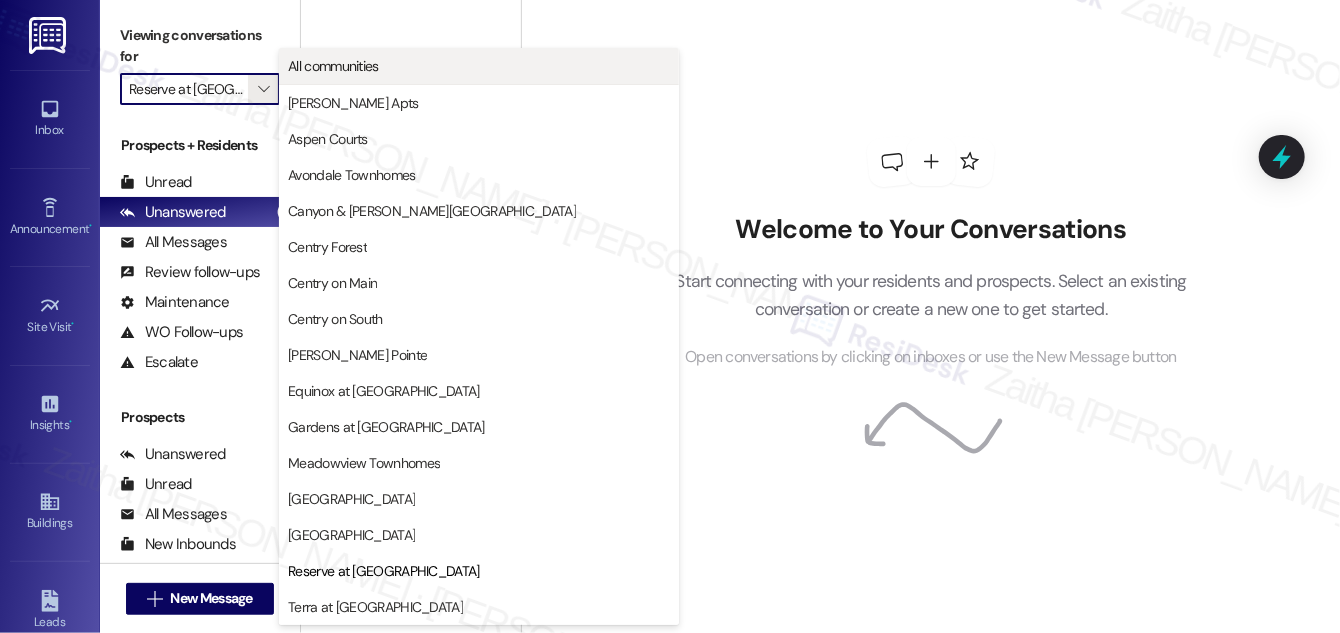 click on "All communities" at bounding box center [333, 66] 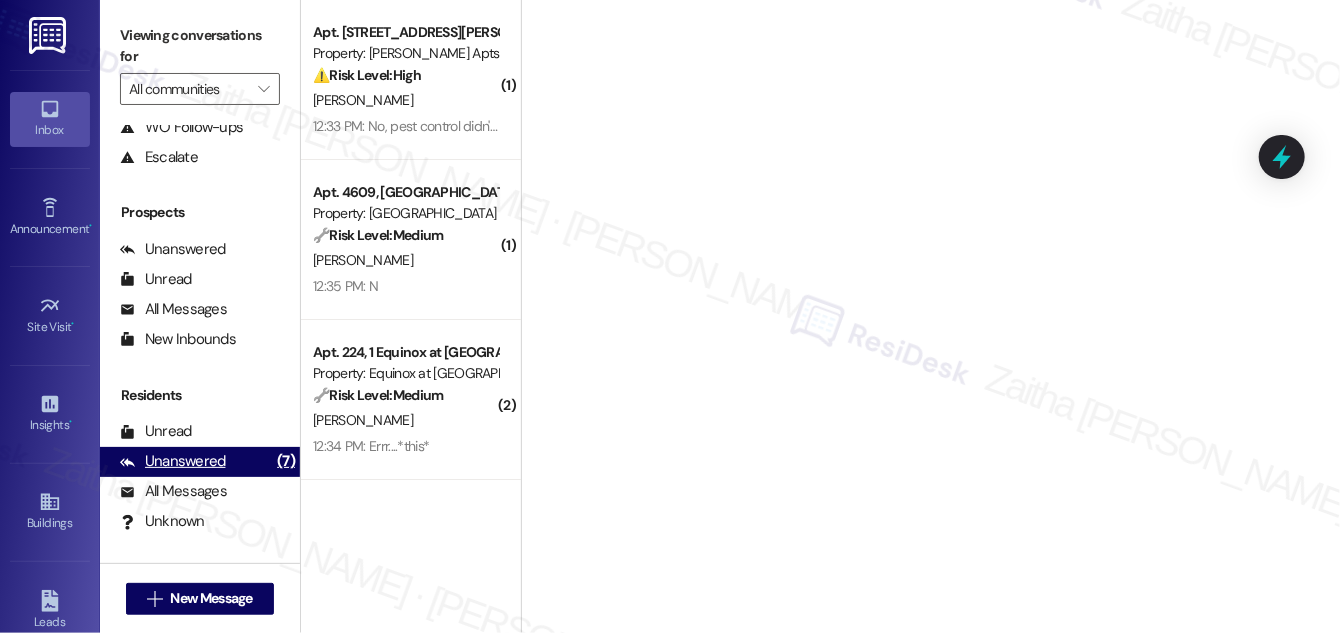 scroll, scrollTop: 263, scrollLeft: 0, axis: vertical 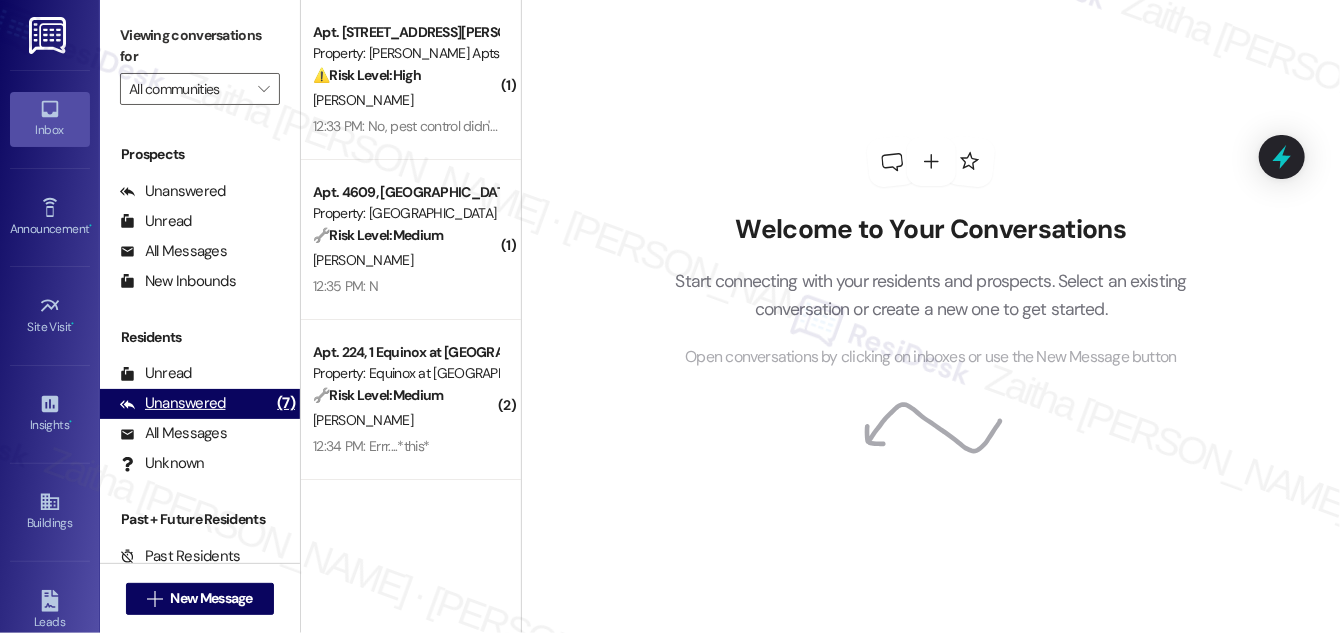 click on "Unanswered" at bounding box center [173, 403] 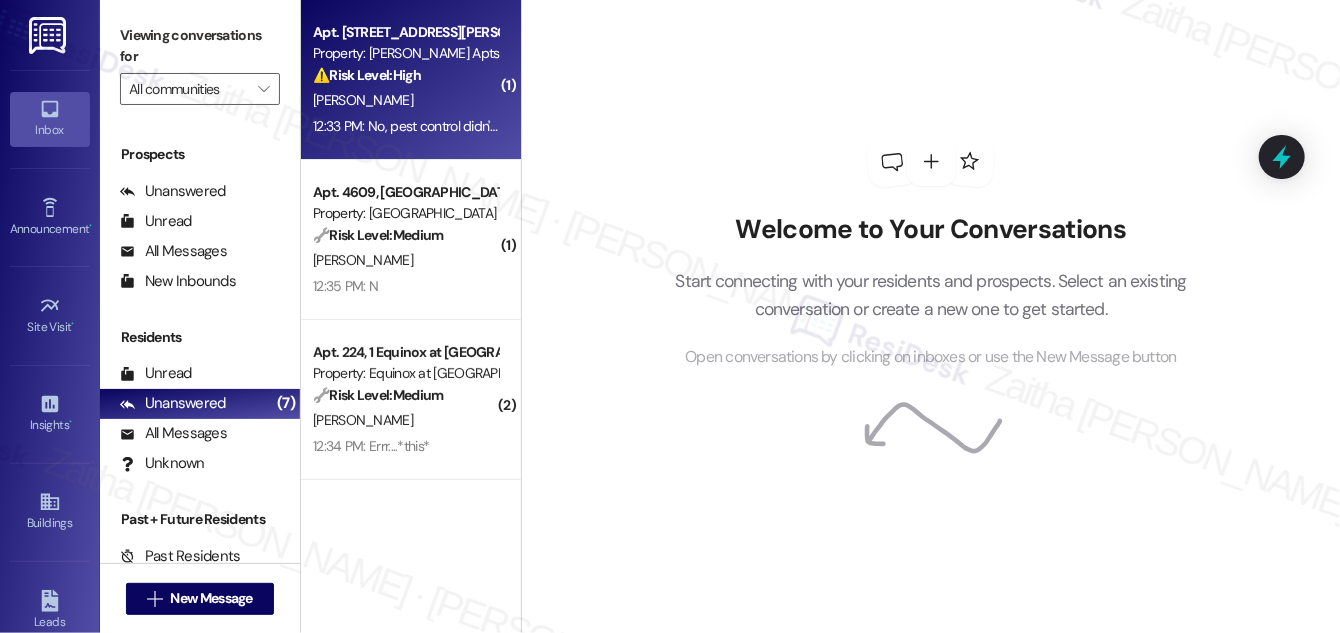click on "[PERSON_NAME]" at bounding box center [405, 100] 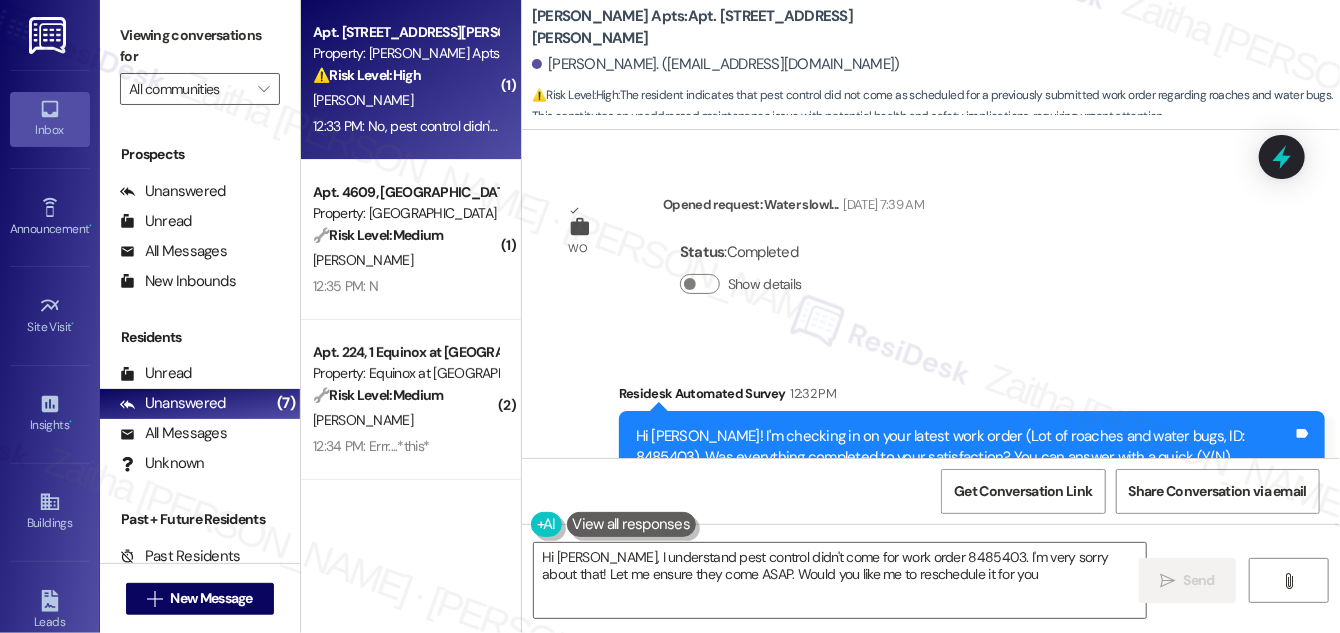 type on "Hi [PERSON_NAME], I understand pest control didn't come for work order 8485403. I'm very sorry about that! Let me ensure they come ASAP. Would you like me to reschedule it for you?" 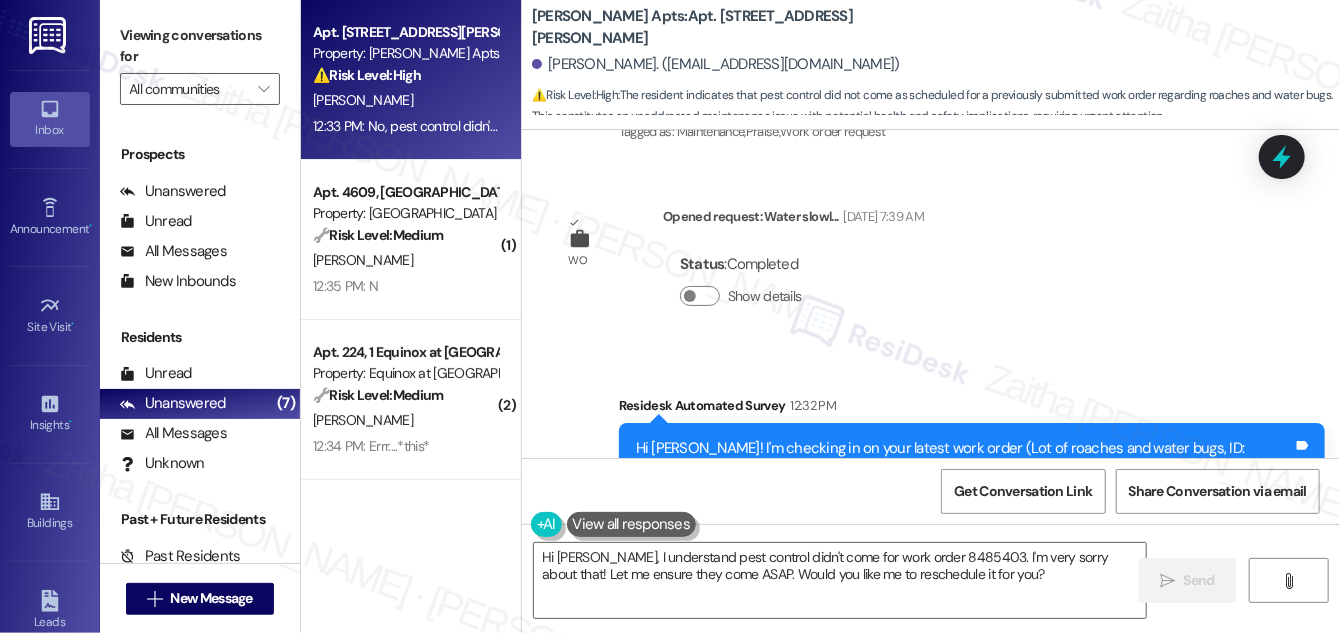 scroll, scrollTop: 2771, scrollLeft: 0, axis: vertical 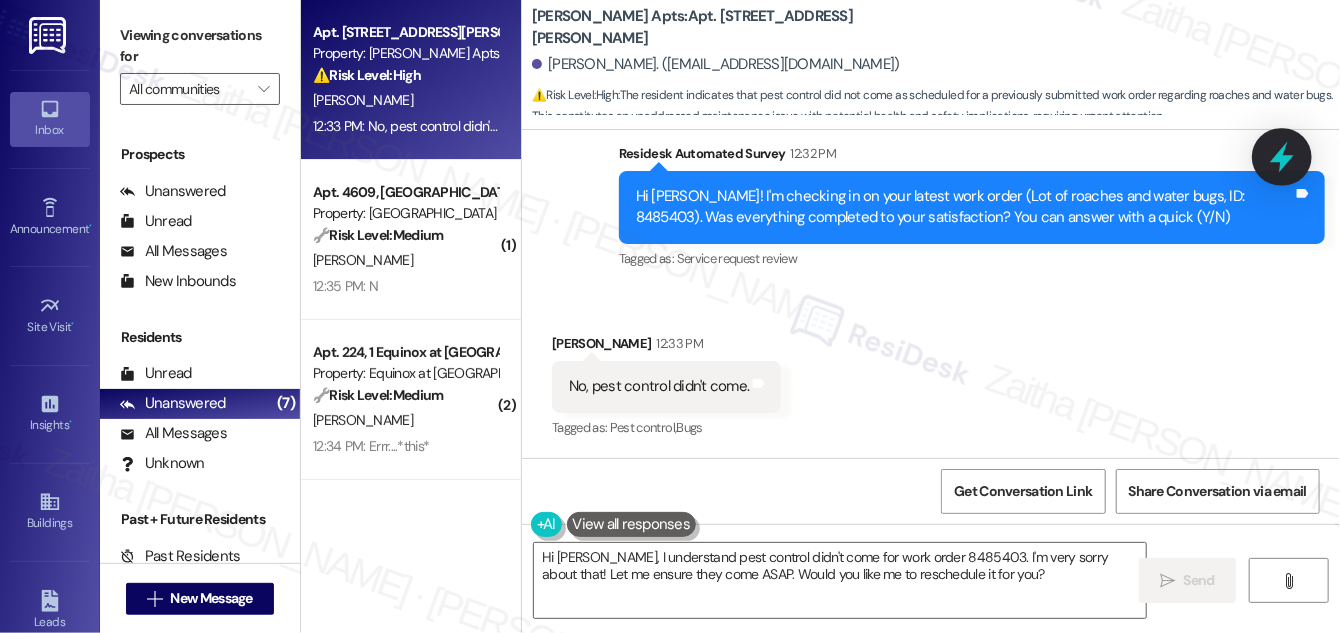 click 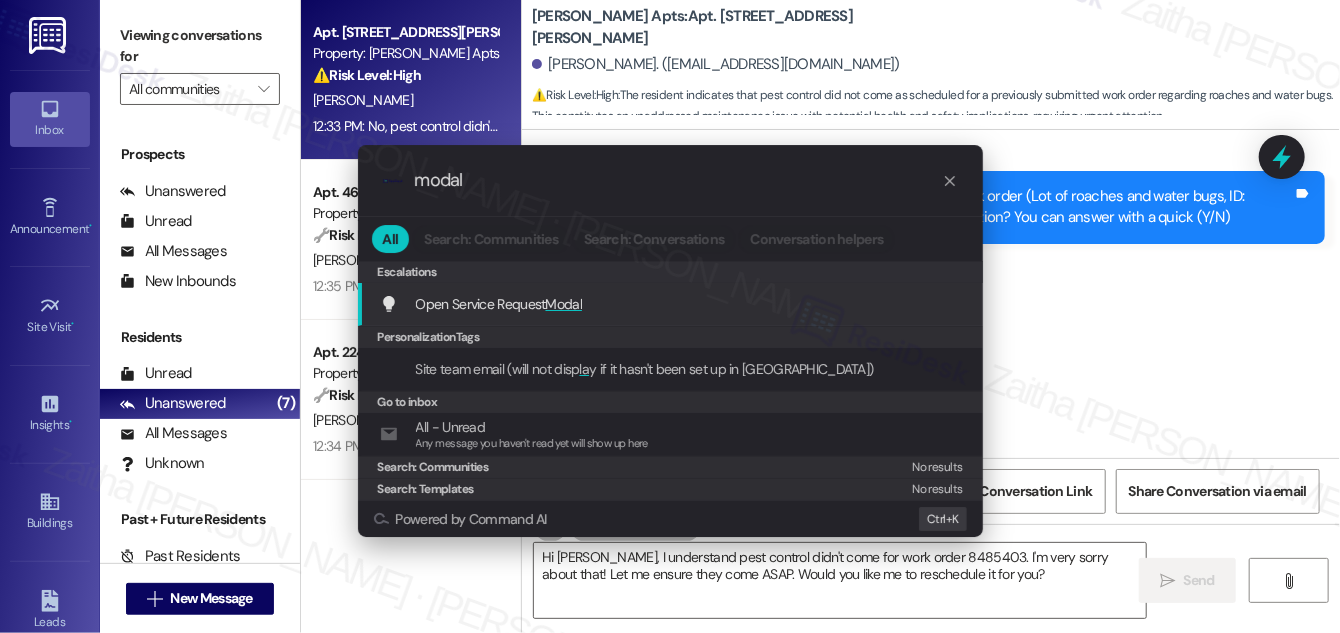 type on "modal" 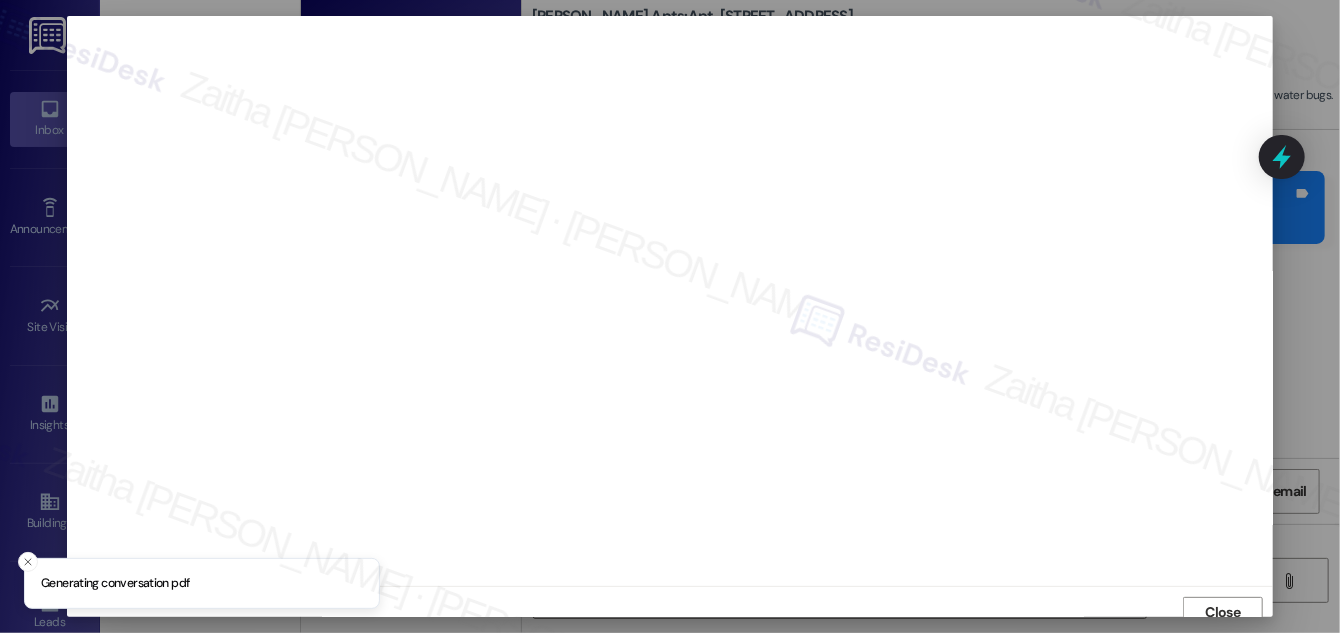 scroll, scrollTop: 11, scrollLeft: 0, axis: vertical 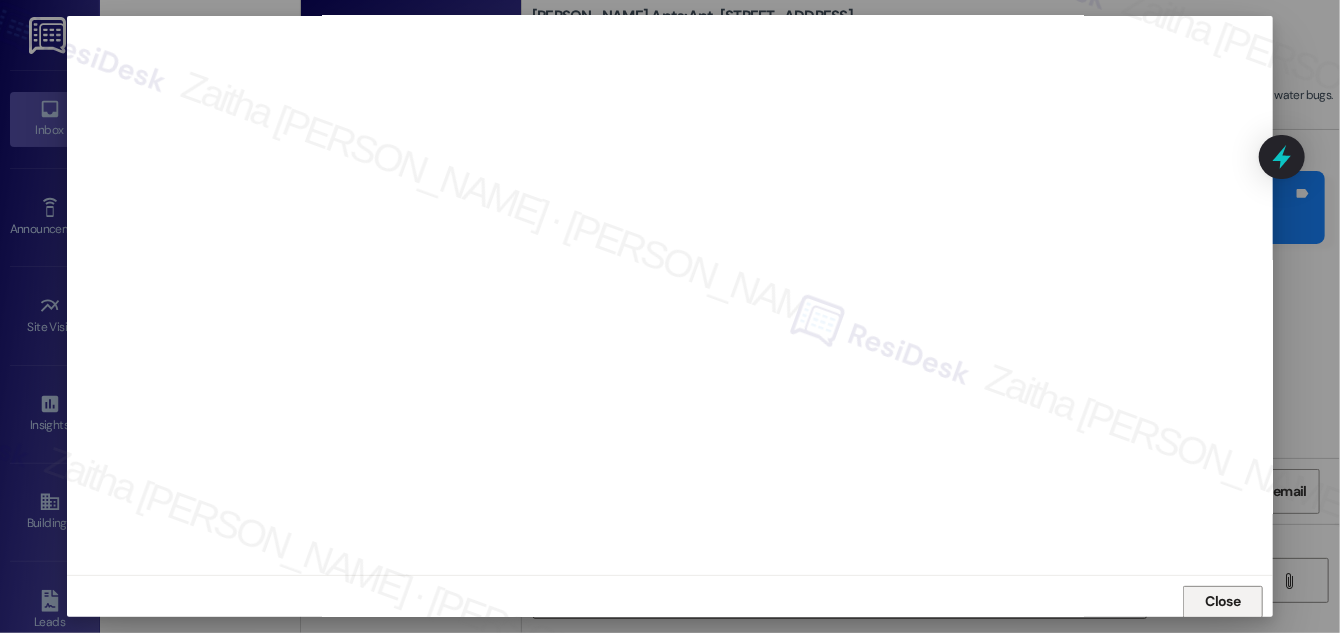 click on "Close" at bounding box center [1223, 601] 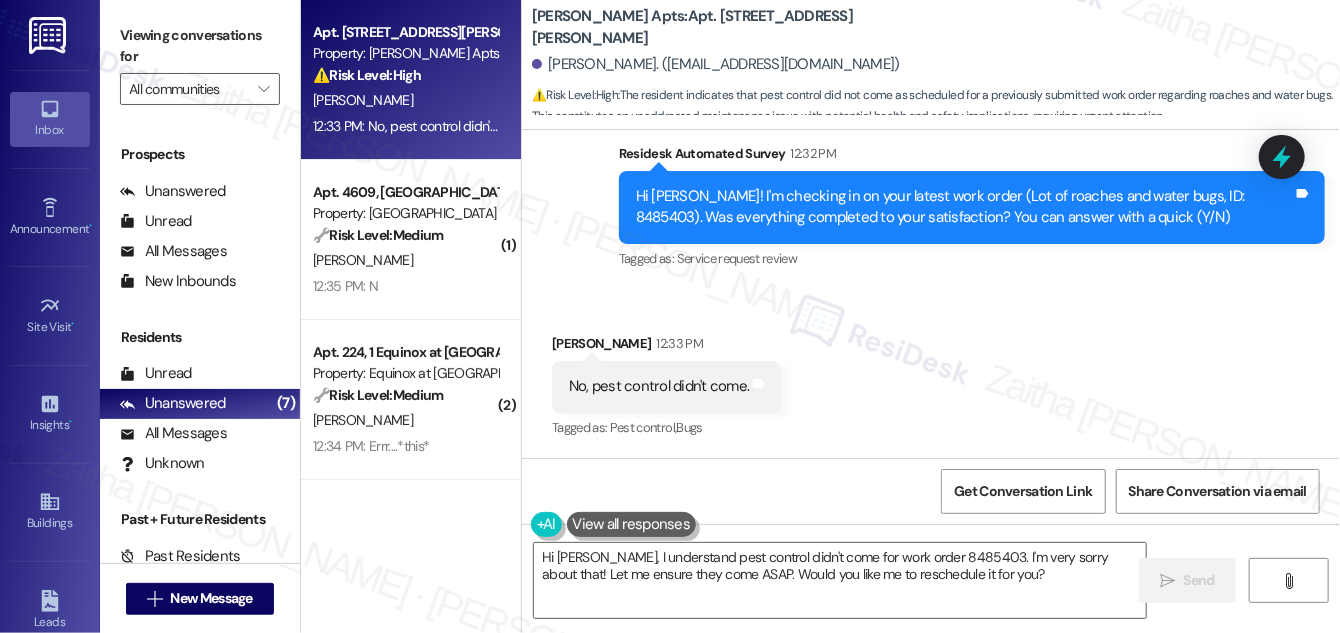 scroll, scrollTop: 2771, scrollLeft: 0, axis: vertical 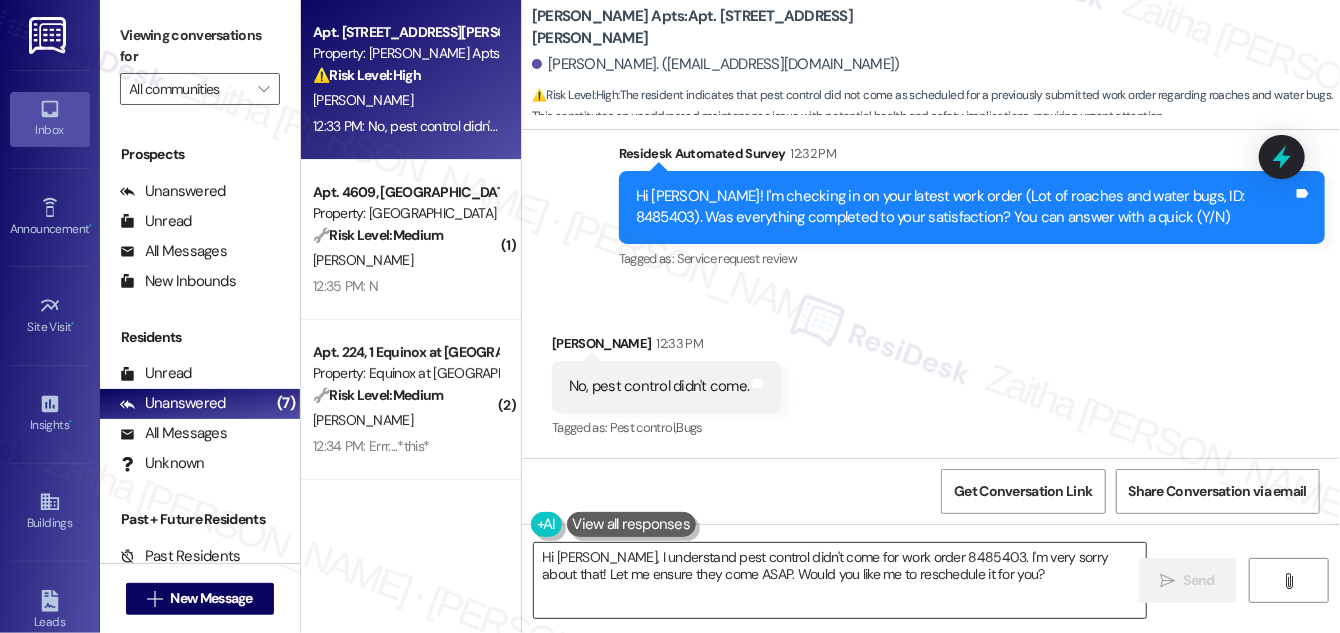 click on "Hi [PERSON_NAME], I understand pest control didn't come for work order 8485403. I'm very sorry about that! Let me ensure they come ASAP. Would you like me to reschedule it for you?" at bounding box center (840, 580) 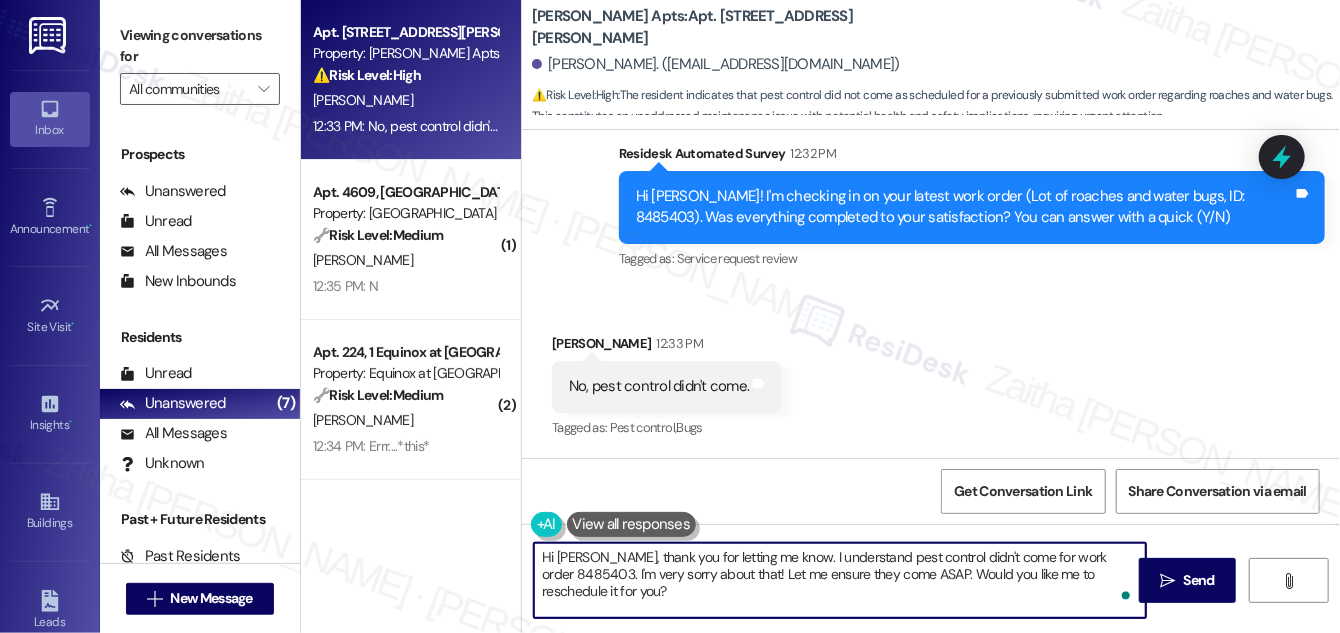 click on "Hi [PERSON_NAME], thank you for letting me know. I understand pest control didn't come for work order 8485403. I'm very sorry about that! Let me ensure they come ASAP. Would you like me to reschedule it for you?" at bounding box center [840, 580] 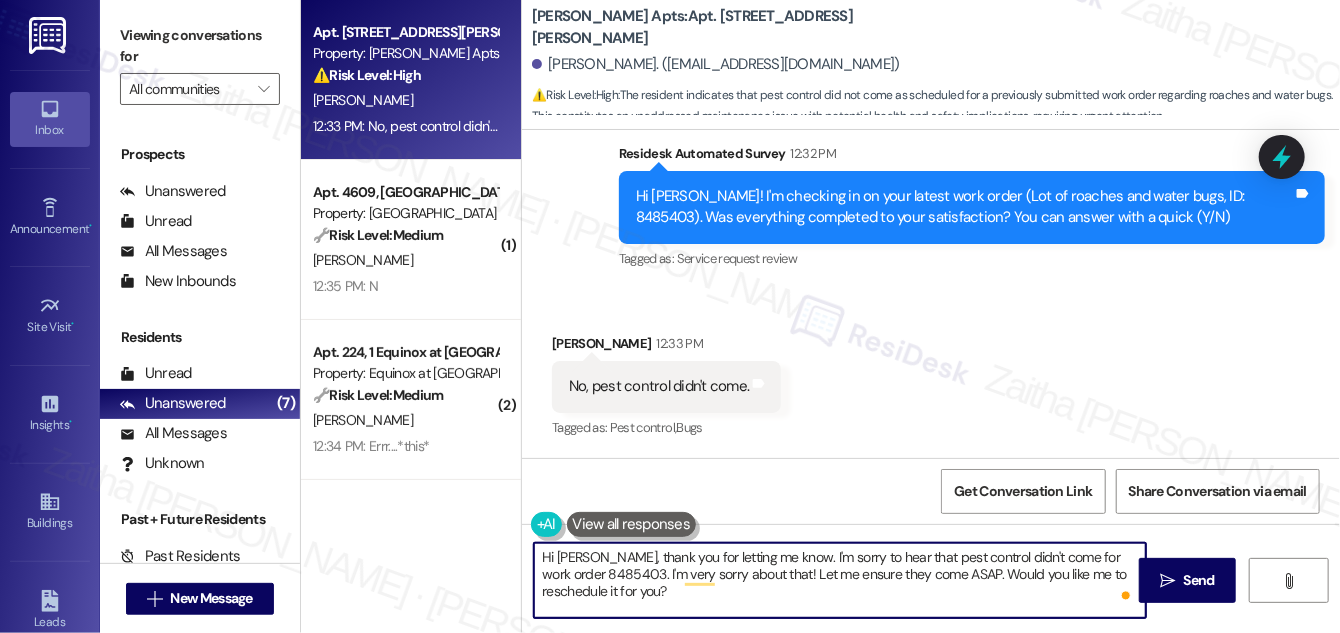type on "Hi [PERSON_NAME], thank you for letting me know. I'm sorry to hear that pest control didn't come for work order 8485403. I'm very sorry about that! Let me ensure they come ASAP. Would you like me to reschedule it for you?" 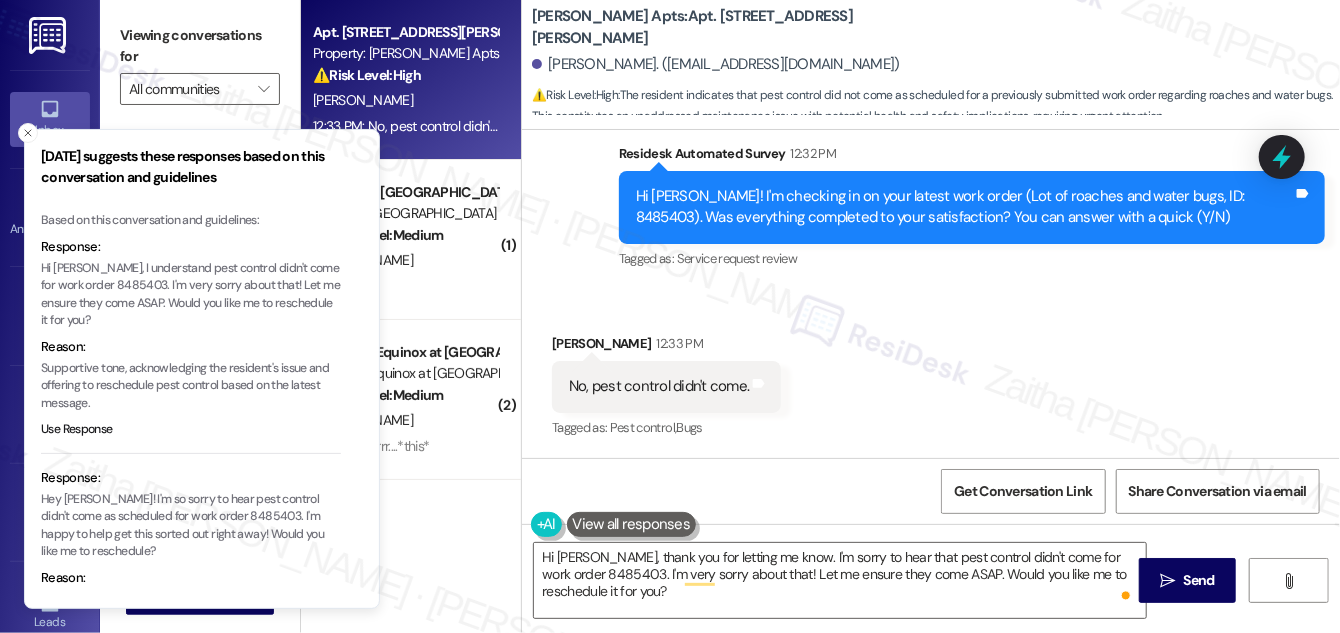 click on "Hi [PERSON_NAME], I understand pest control didn't come for work order 8485403. I'm very sorry about that! Let me ensure they come ASAP. Would you like me to reschedule it for you?" at bounding box center [191, 295] 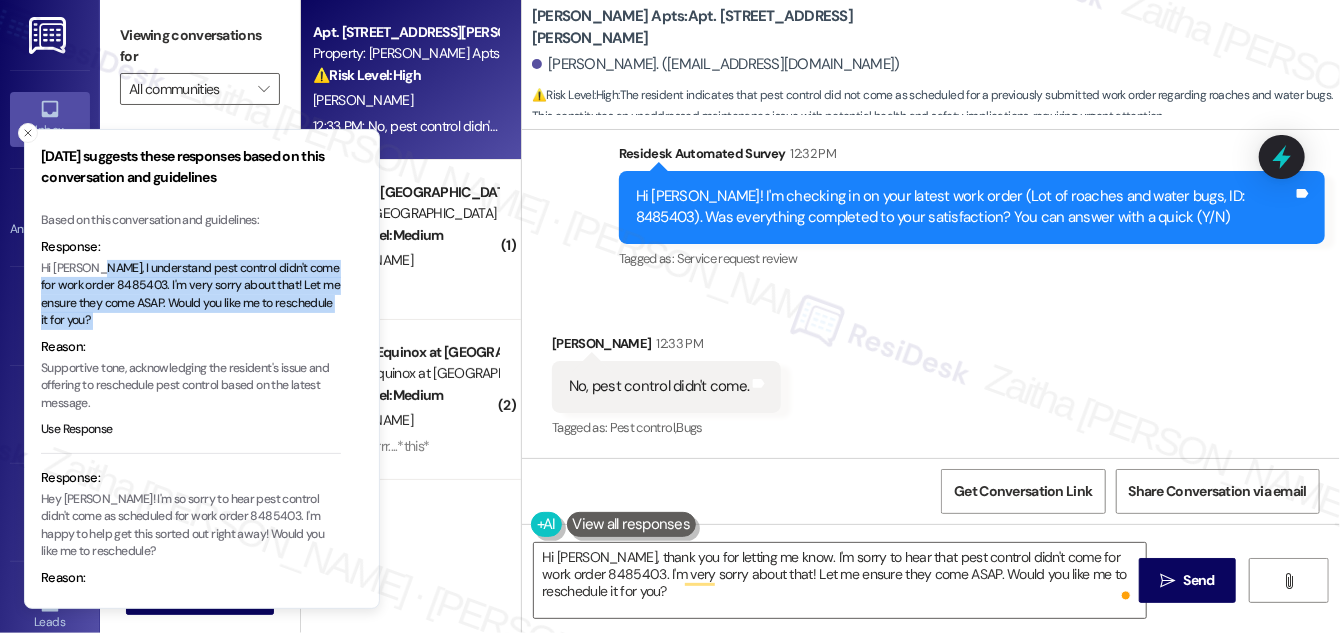 drag, startPoint x: 103, startPoint y: 267, endPoint x: 170, endPoint y: 318, distance: 84.20214 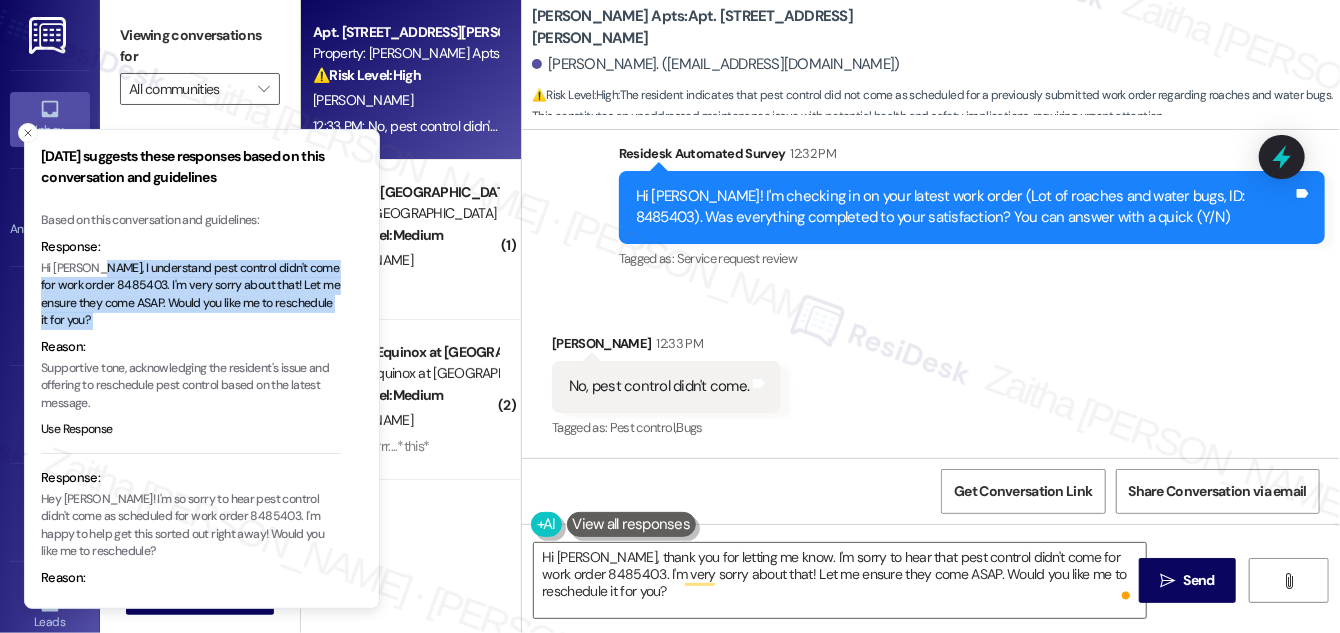 type 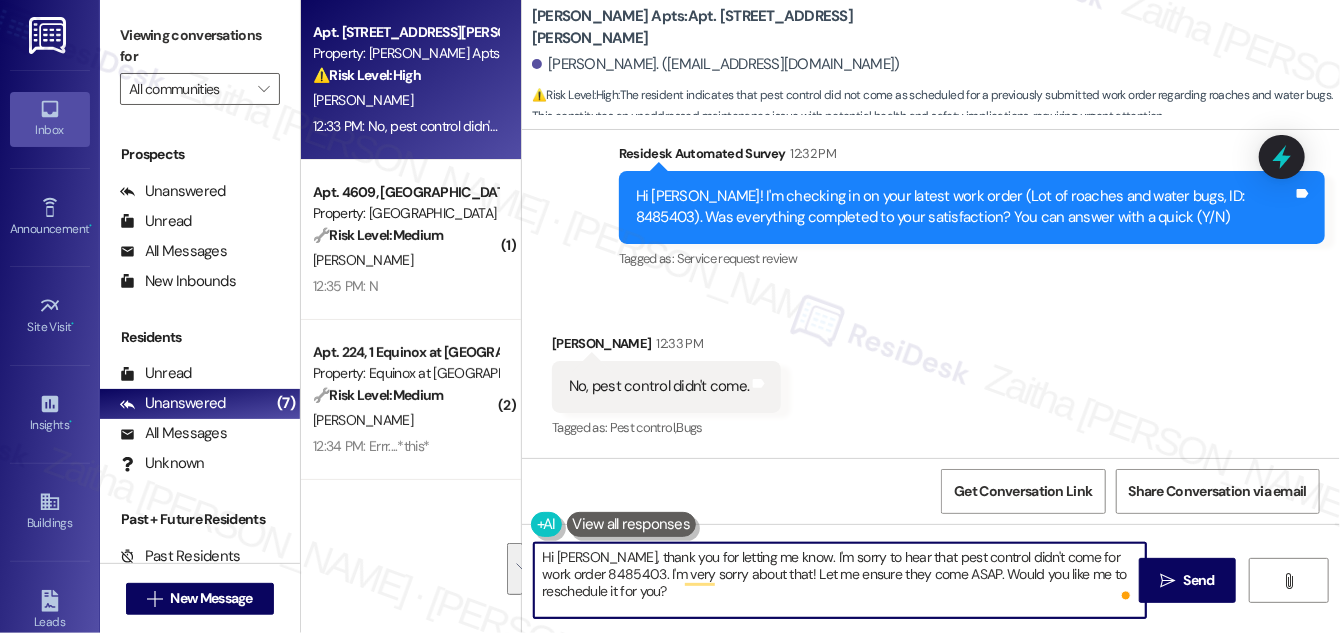 drag, startPoint x: 788, startPoint y: 551, endPoint x: 817, endPoint y: 593, distance: 51.0392 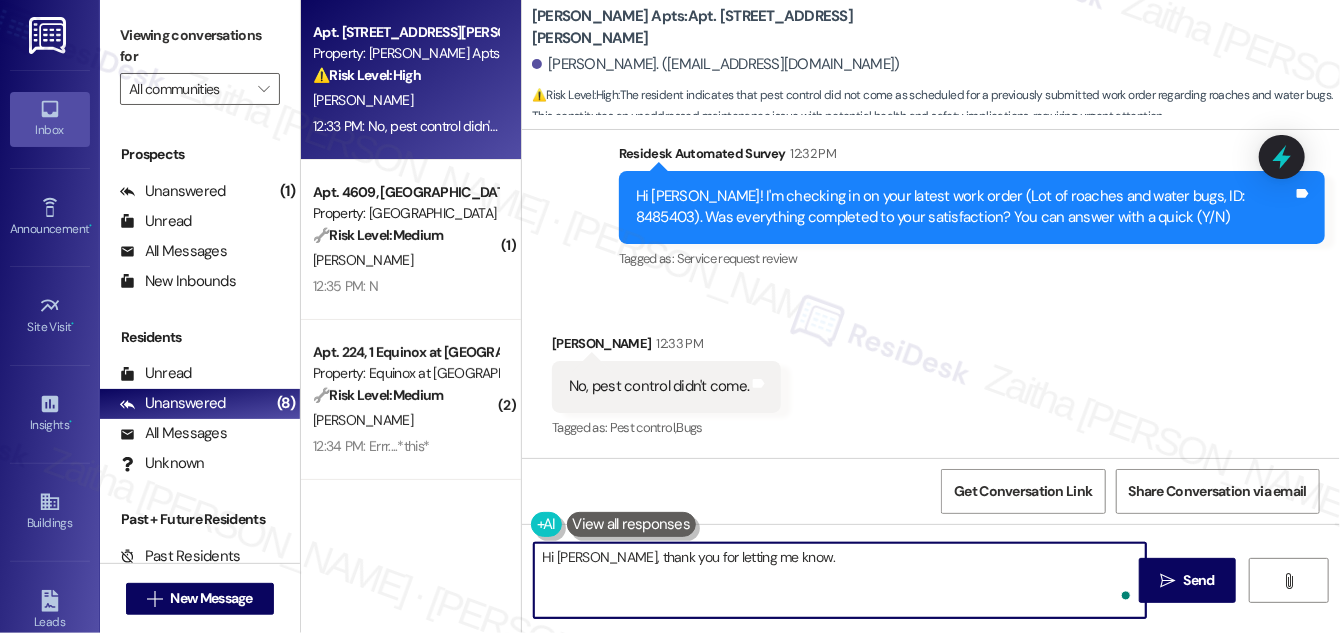paste on "I understand pest control didn't come for work order 8485403. I'm very sorry about that! Let me ensure they come ASAP. Would you like me to reschedule it for you?" 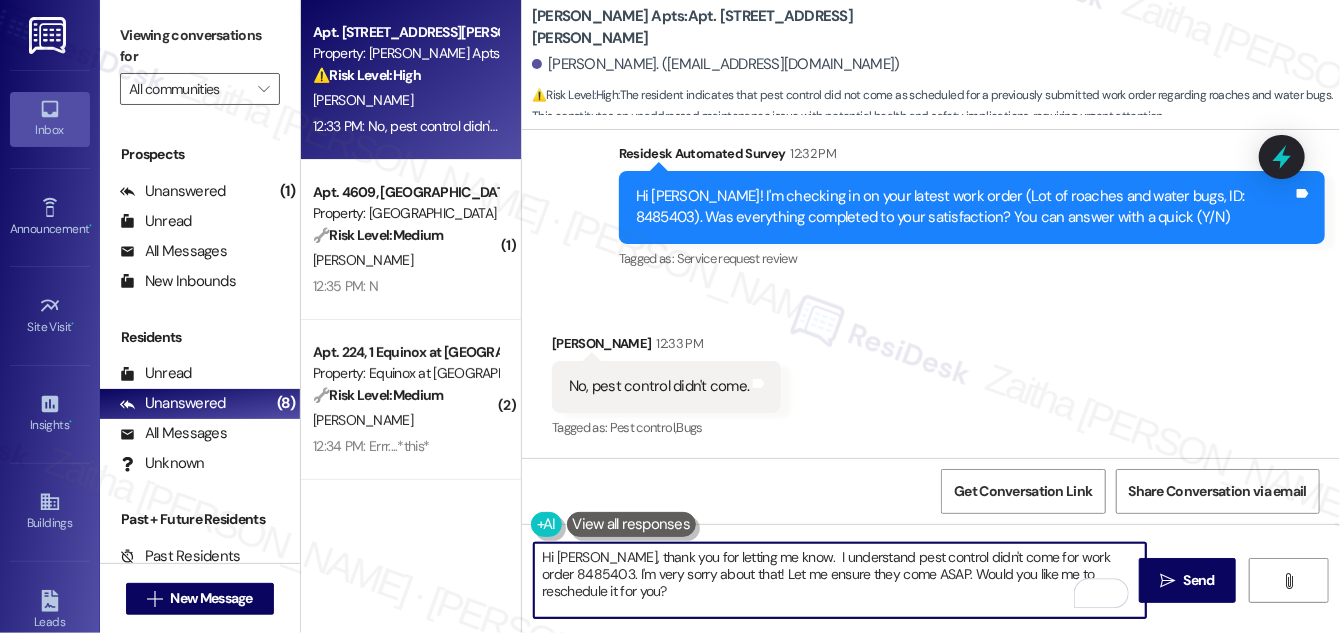 scroll, scrollTop: 16, scrollLeft: 0, axis: vertical 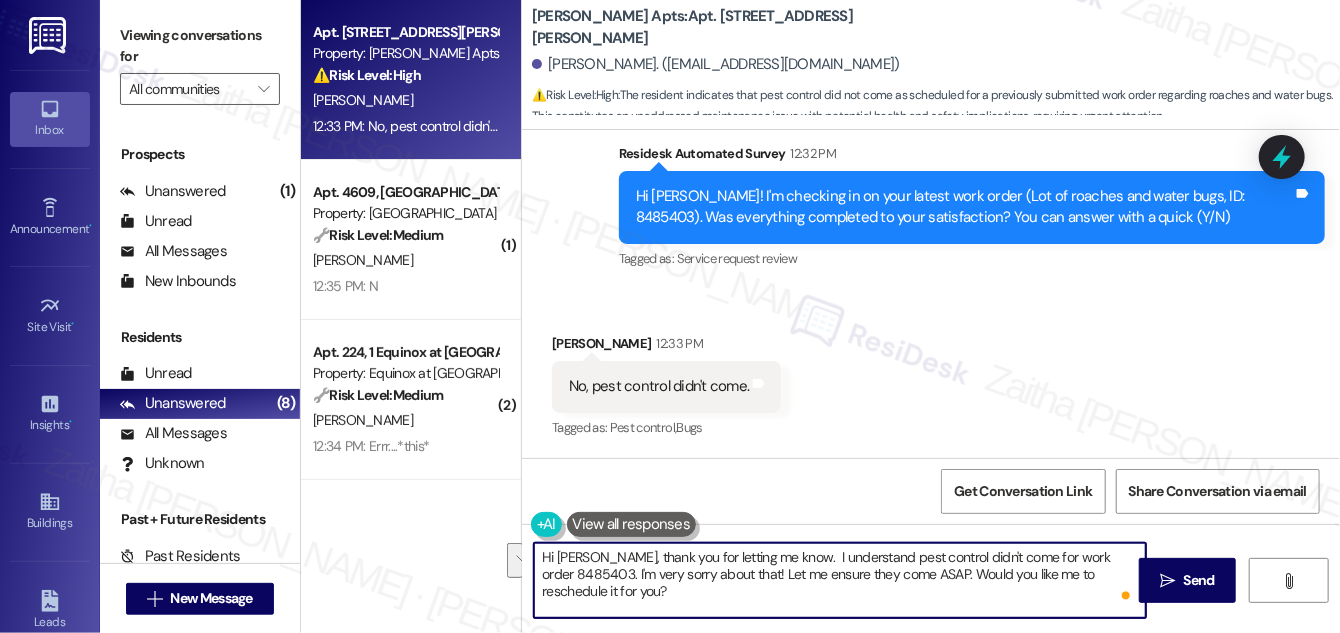 drag, startPoint x: 792, startPoint y: 575, endPoint x: 796, endPoint y: 591, distance: 16.492422 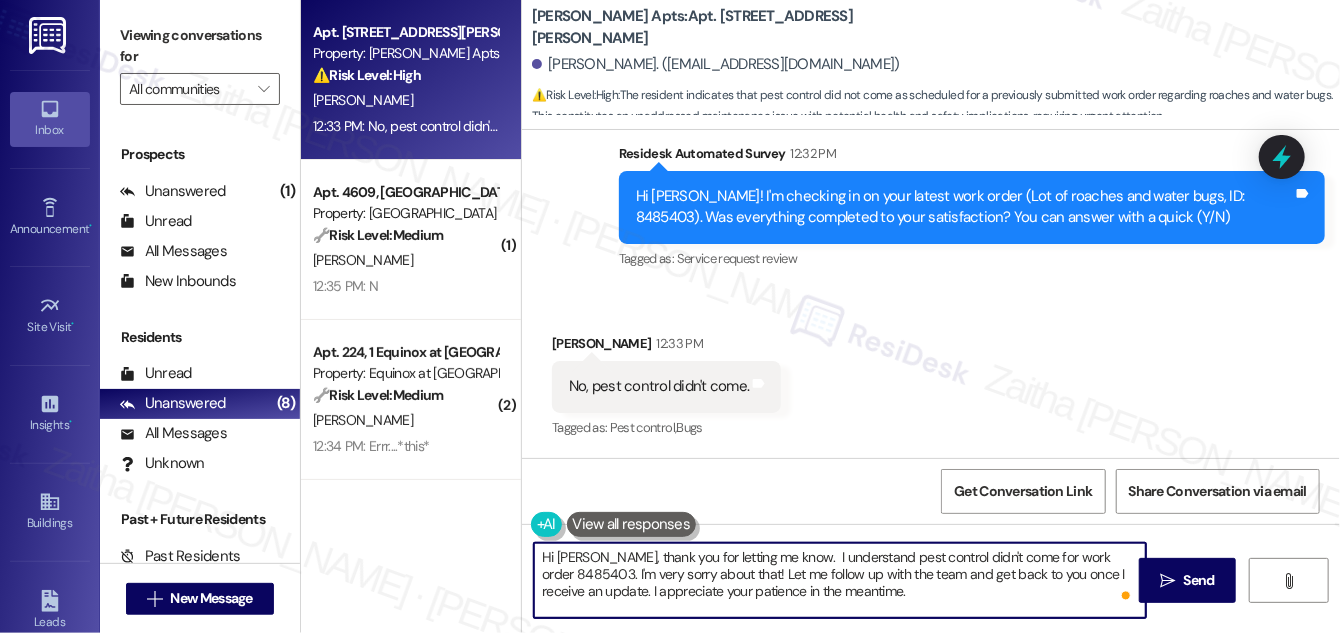 type on "Hi [PERSON_NAME], thank you for letting me know.  I understand pest control didn't come for work order 8485403. I'm very sorry about that! Let me follow up with the team and get back to you once I receive an update. I appreciate your patience in the meantime." 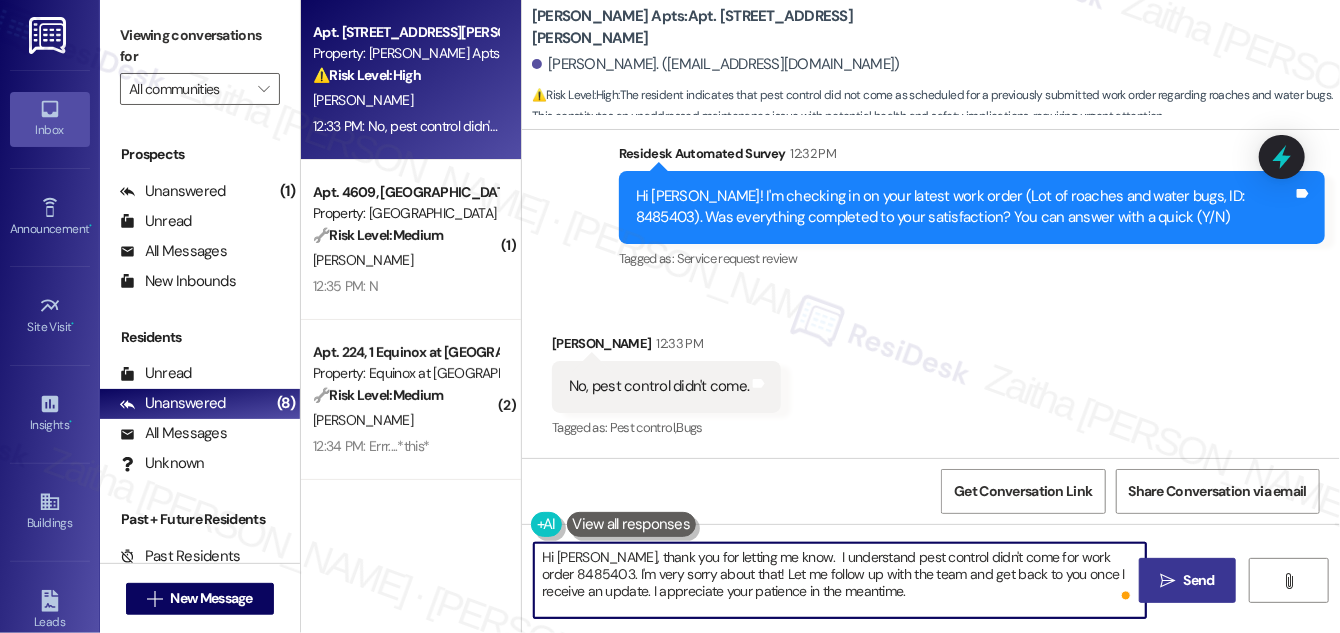 click on "Send" at bounding box center [1199, 580] 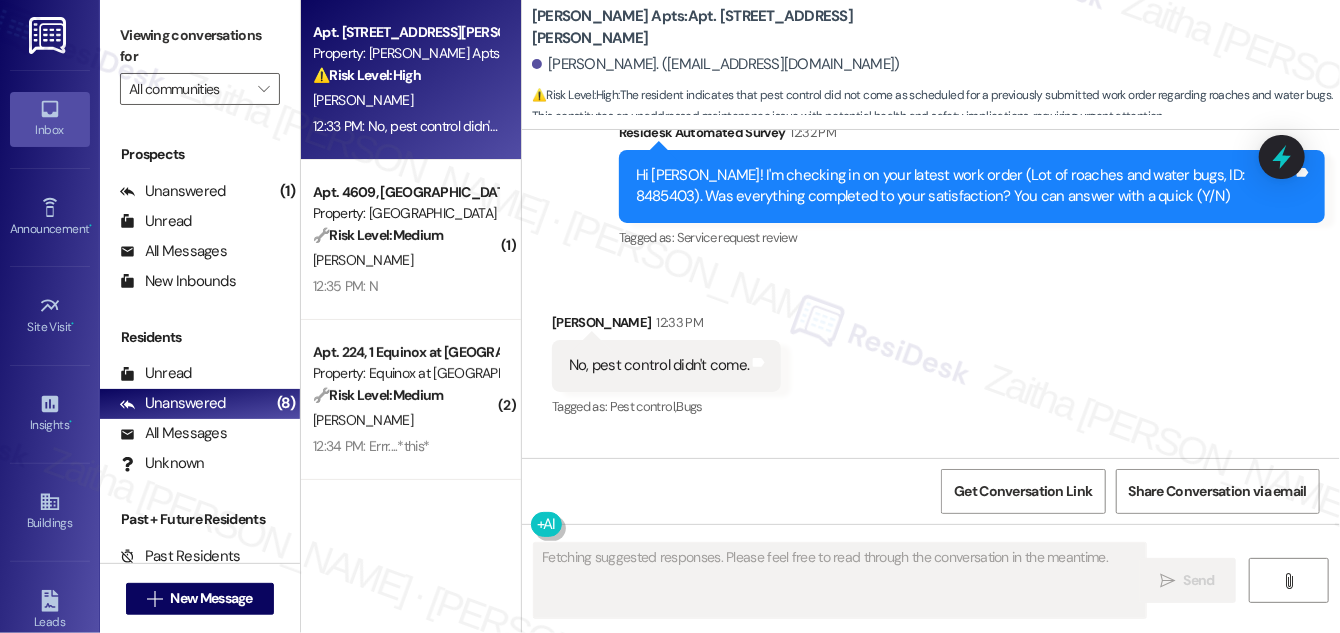 scroll, scrollTop: 2770, scrollLeft: 0, axis: vertical 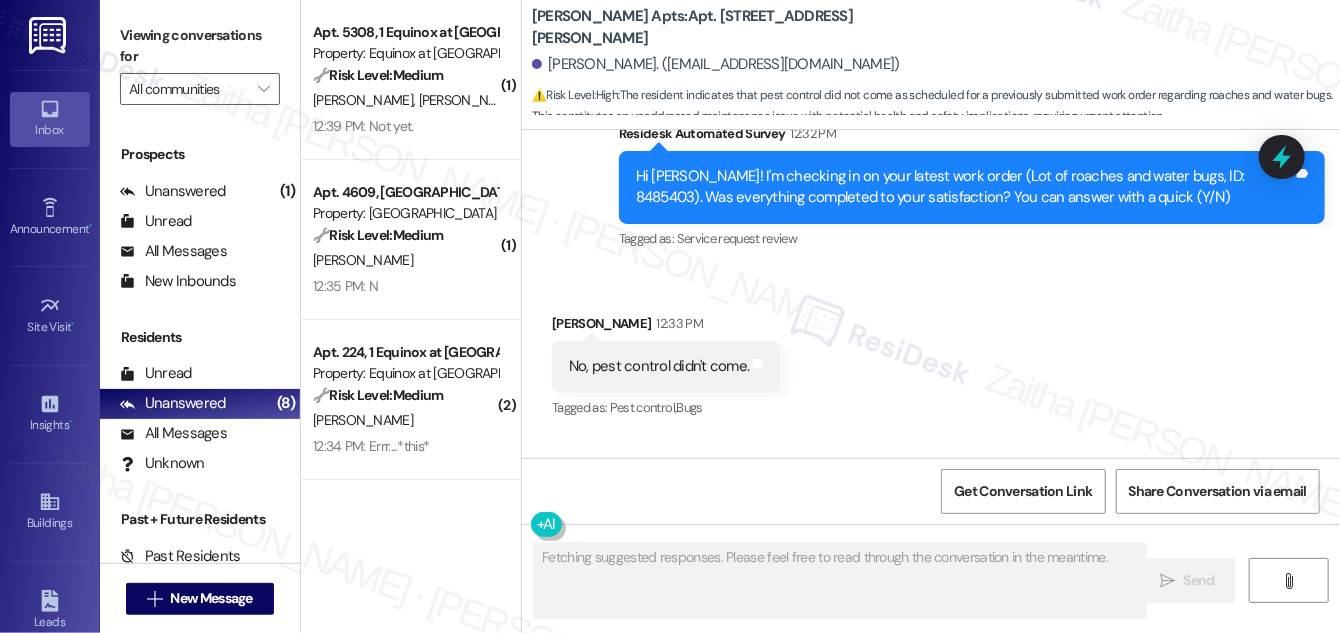 click on "Hi [PERSON_NAME]! I'm checking in on your latest work order (Lot of roaches and water bugs, ID: 8485403). Was everything completed to your satisfaction? You can answer with a quick (Y/N)" at bounding box center (964, 187) 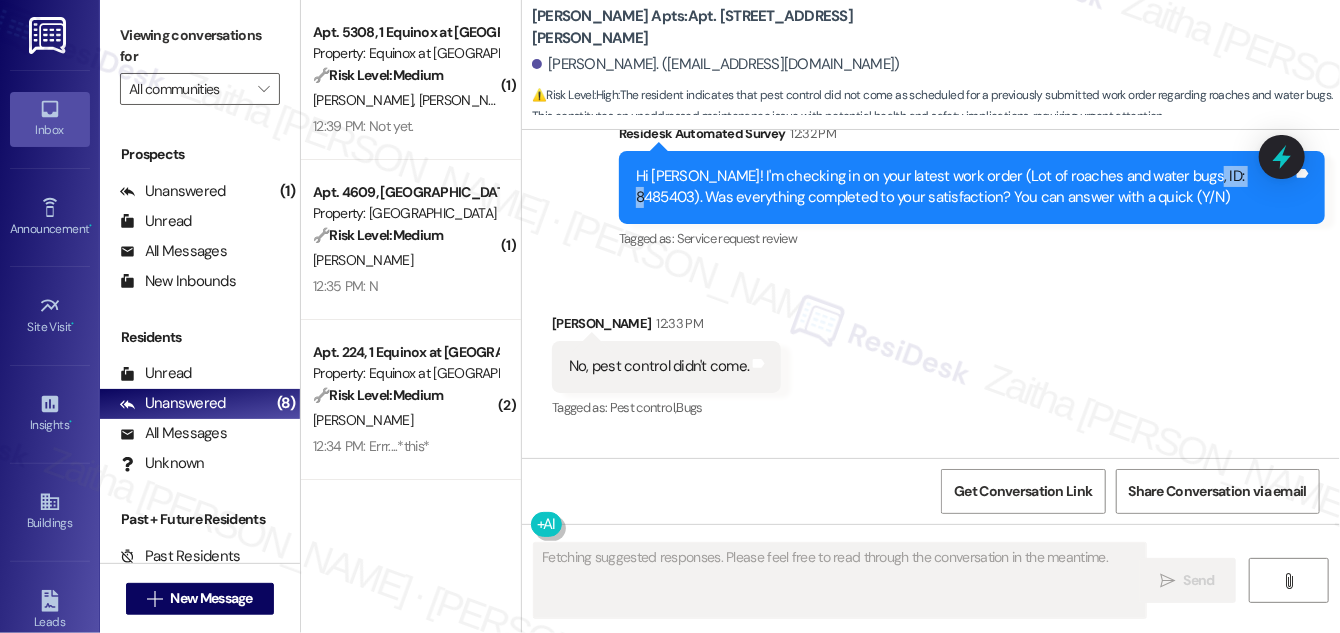 click on "Hi [PERSON_NAME]! I'm checking in on your latest work order (Lot of roaches and water bugs, ID: 8485403). Was everything completed to your satisfaction? You can answer with a quick (Y/N)" at bounding box center [964, 187] 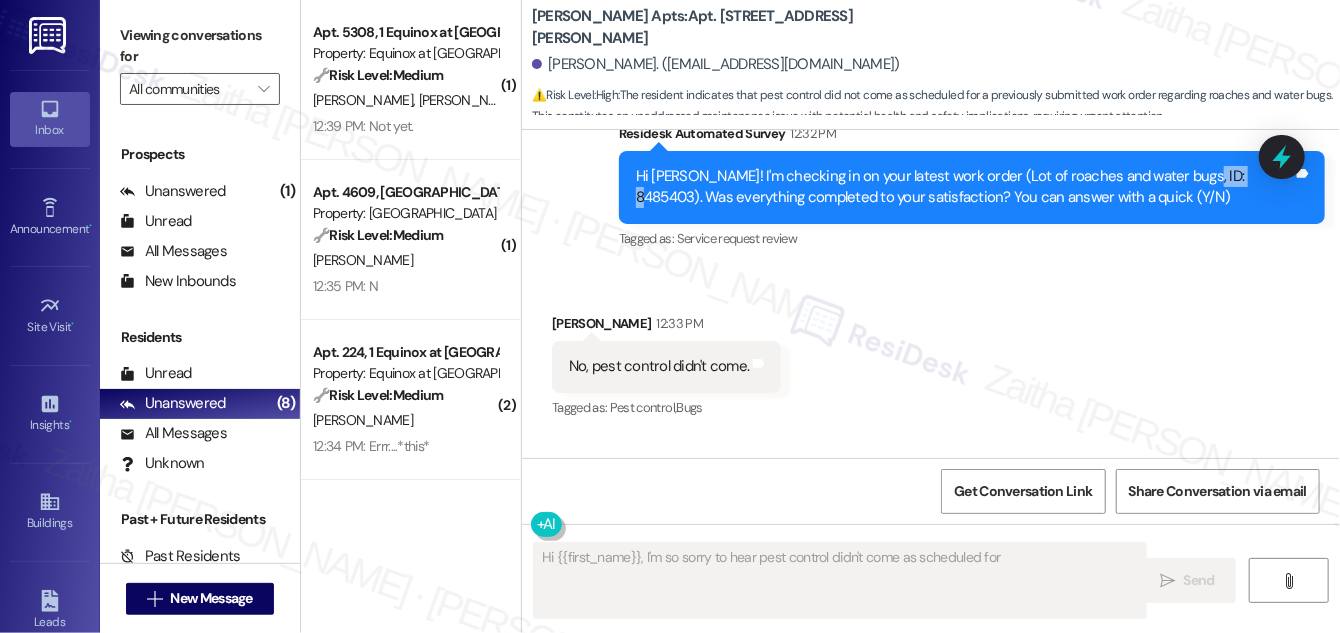copy on "8485403" 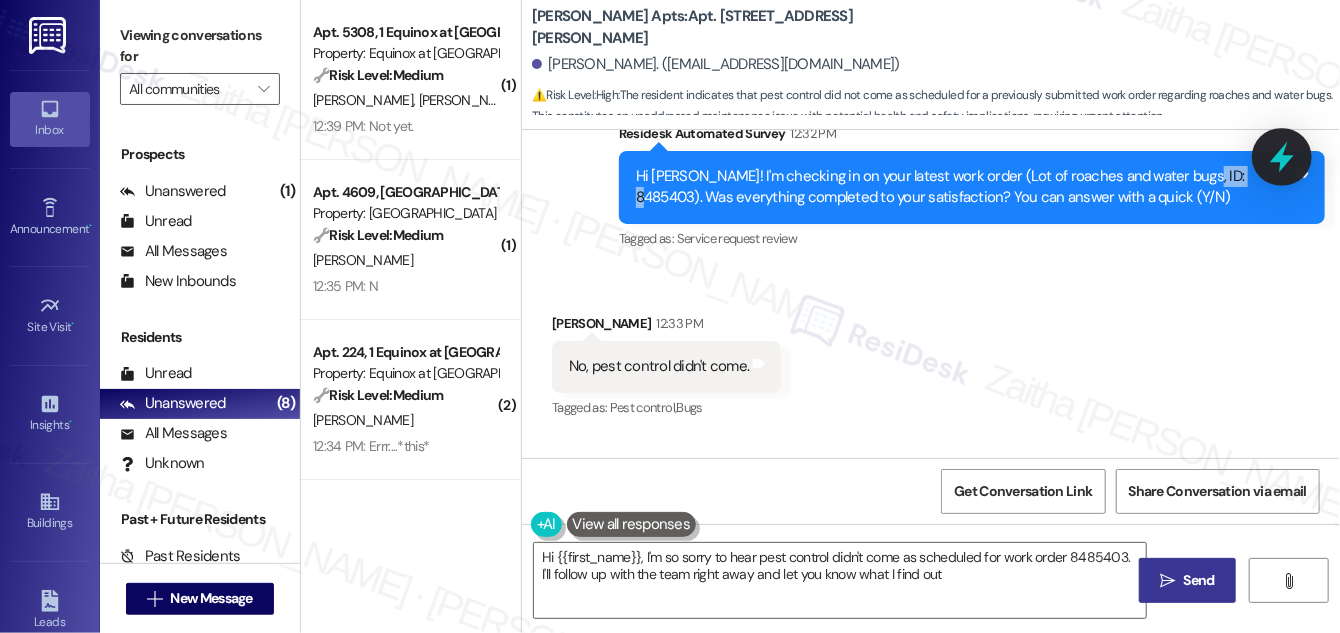 type on "Hi {{first_name}}, I'm so sorry to hear pest control didn't come as scheduled for work order 8485403. I'll follow up with the team right away and let you know what I find out!" 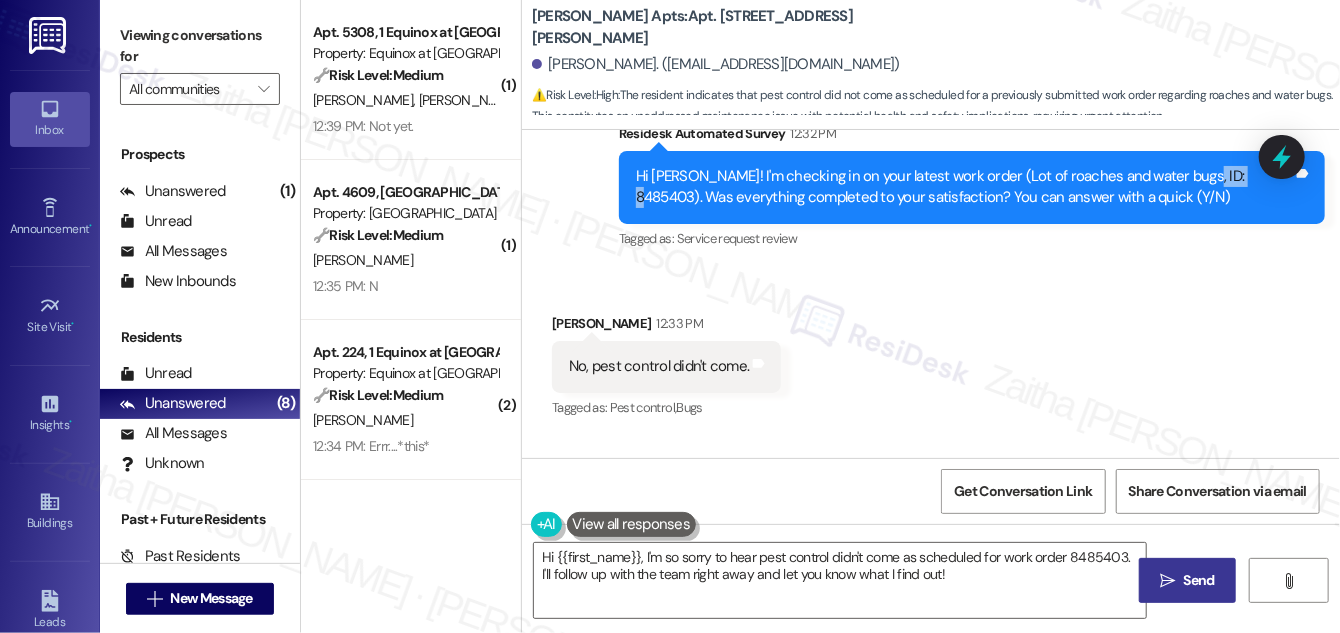 click 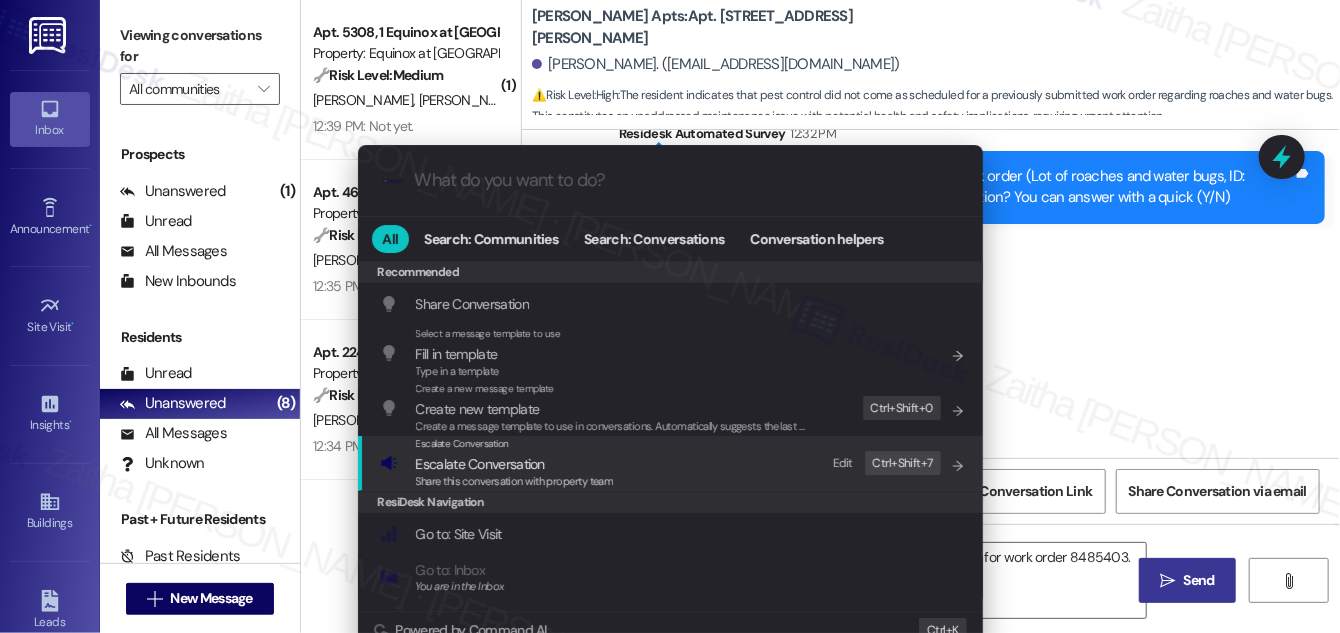 click on "Escalate Conversation" at bounding box center (480, 464) 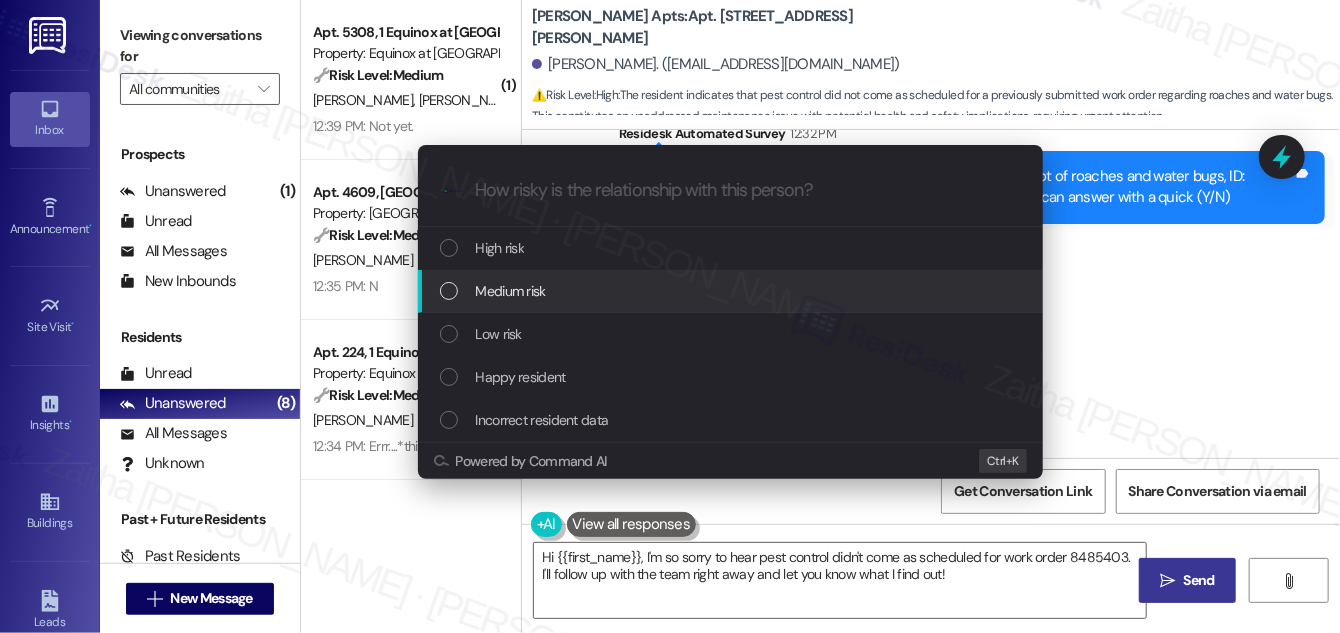 click on "Medium risk" at bounding box center (730, 291) 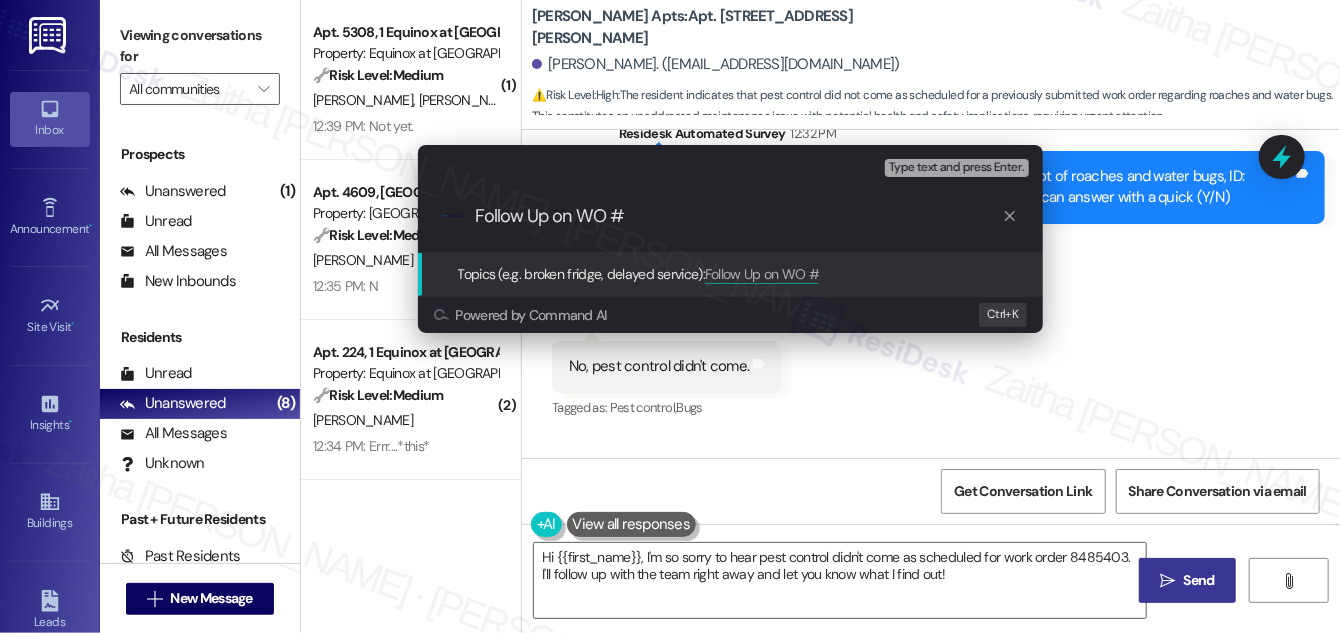 paste on "8485403" 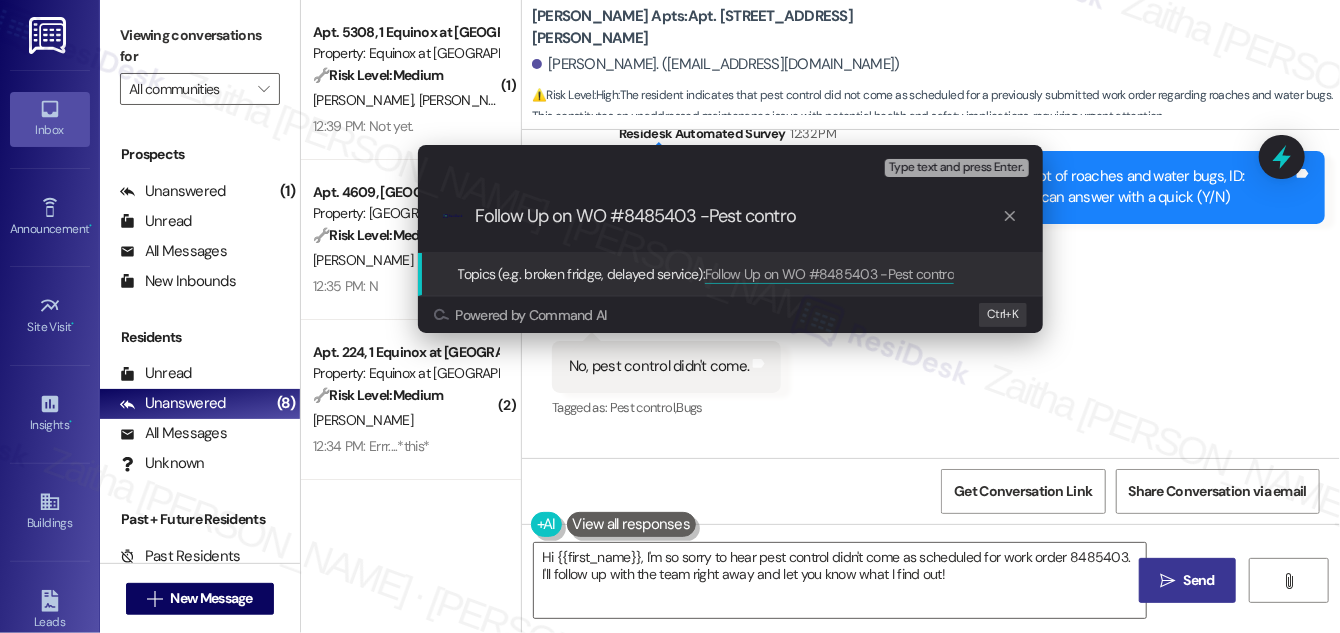 type on "Follow Up on WO #8485403 -Pest control" 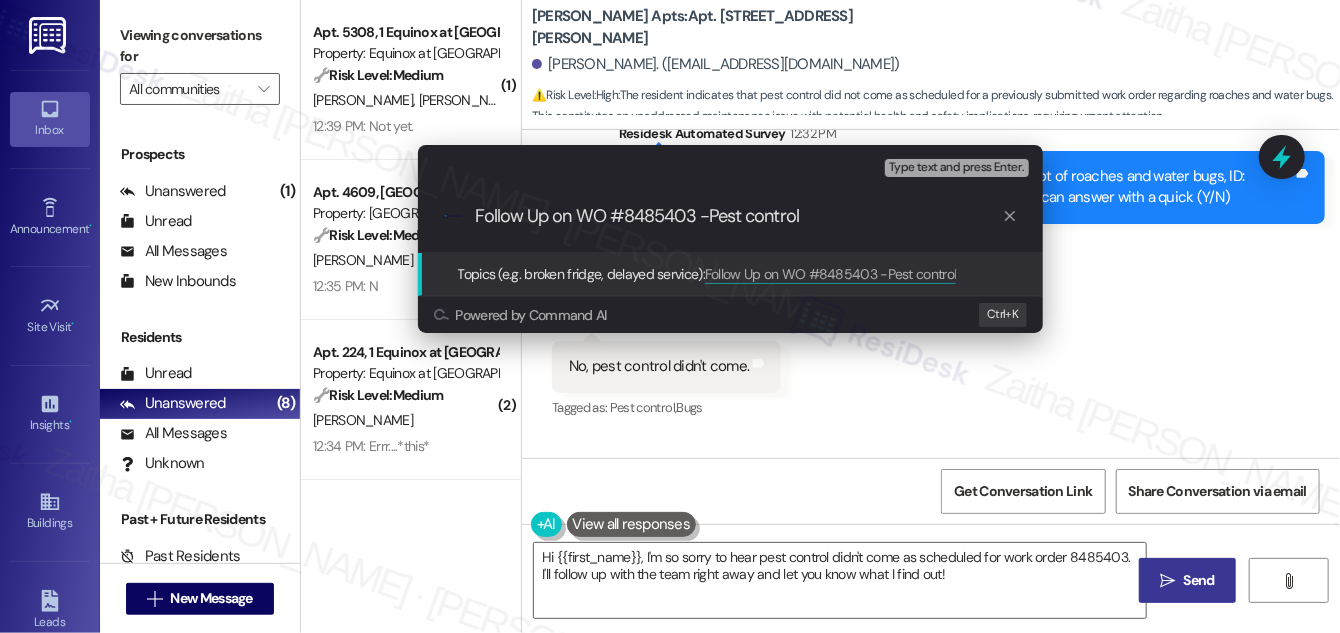 type 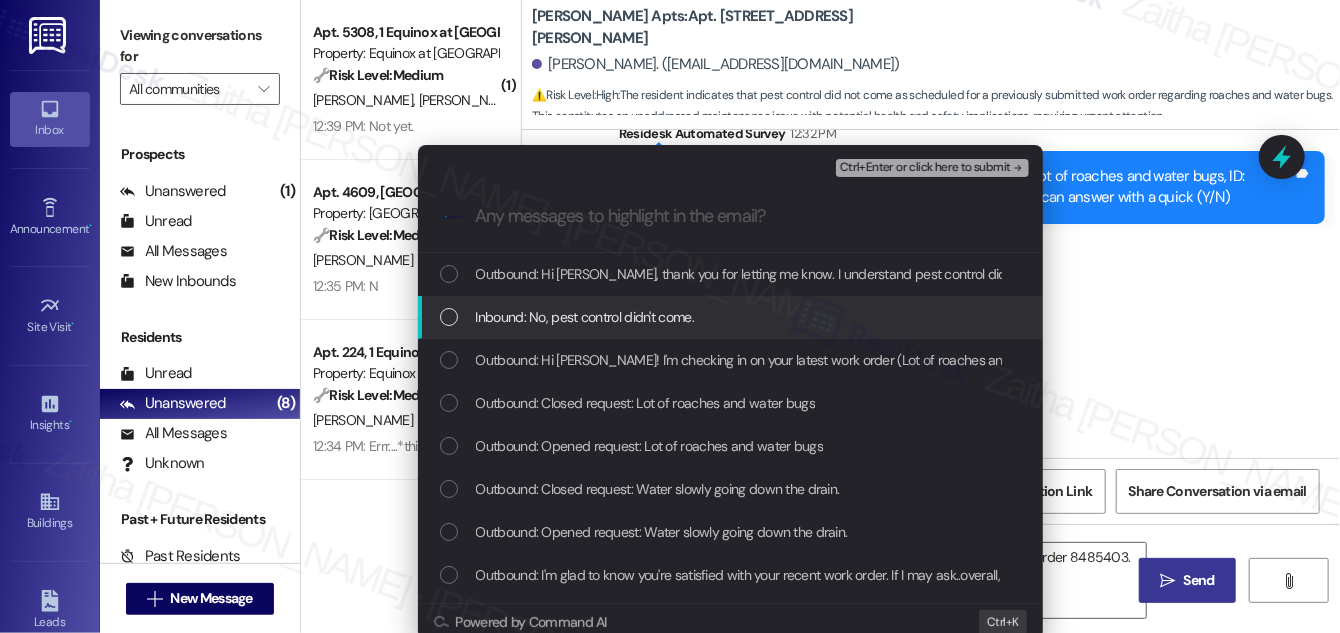 click at bounding box center (449, 317) 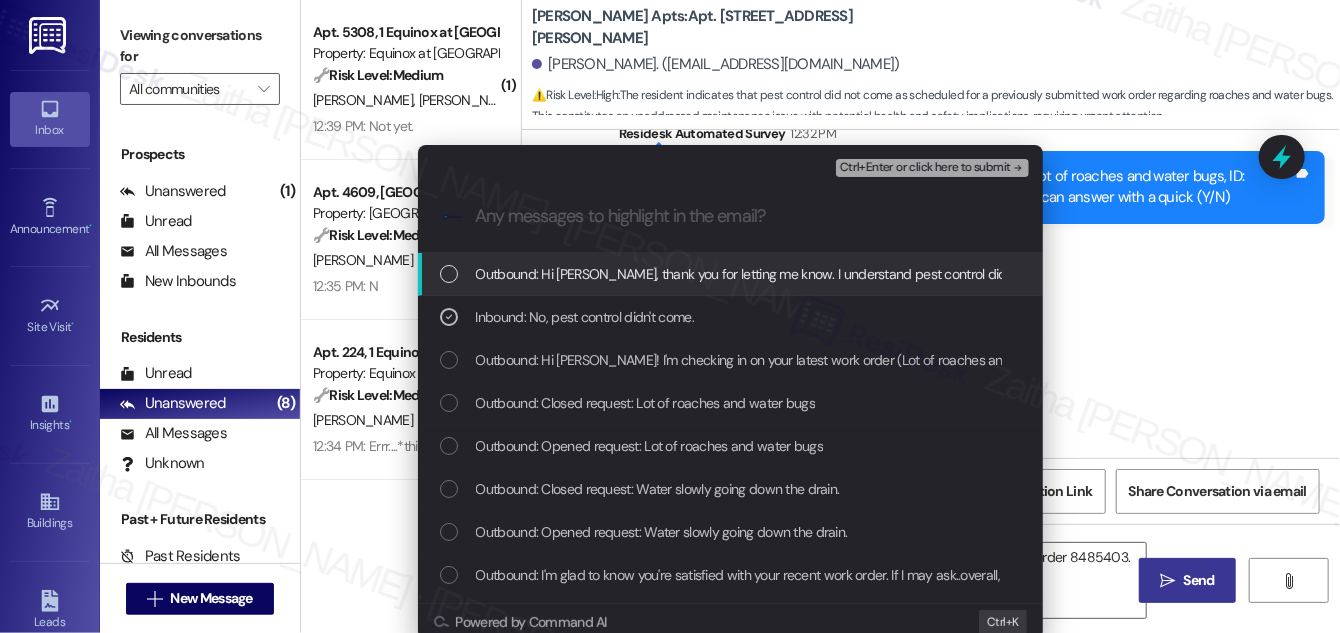 drag, startPoint x: 887, startPoint y: 171, endPoint x: 894, endPoint y: 161, distance: 12.206555 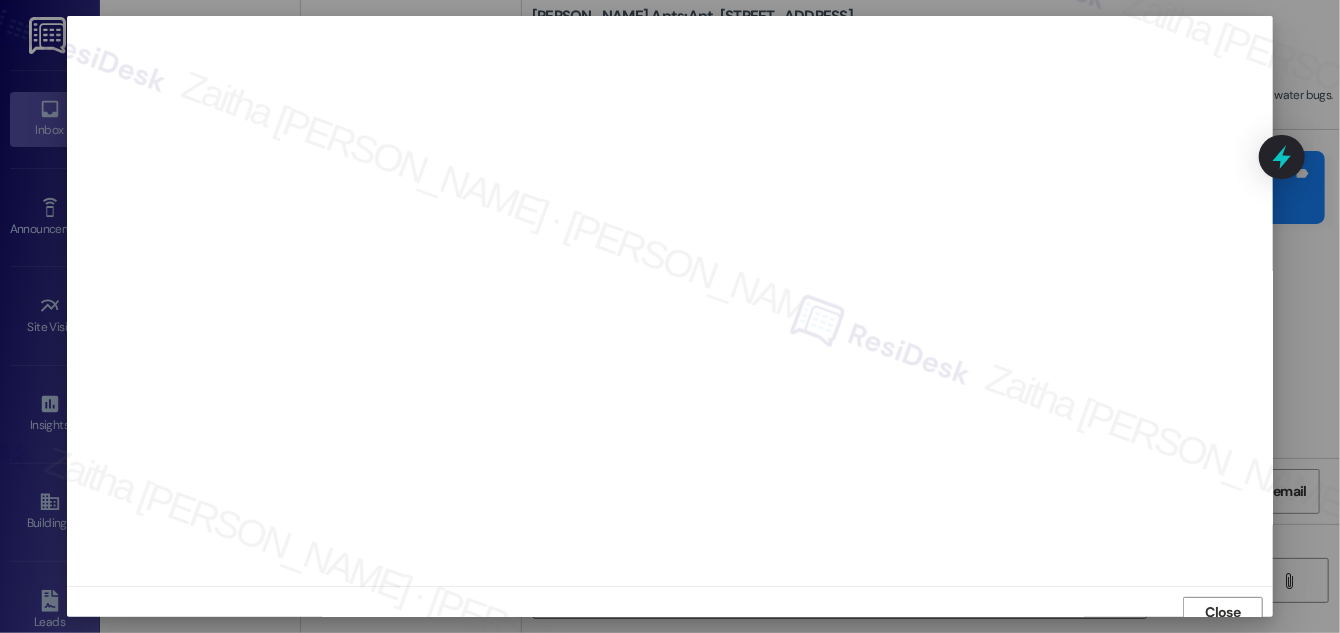 scroll, scrollTop: 11, scrollLeft: 0, axis: vertical 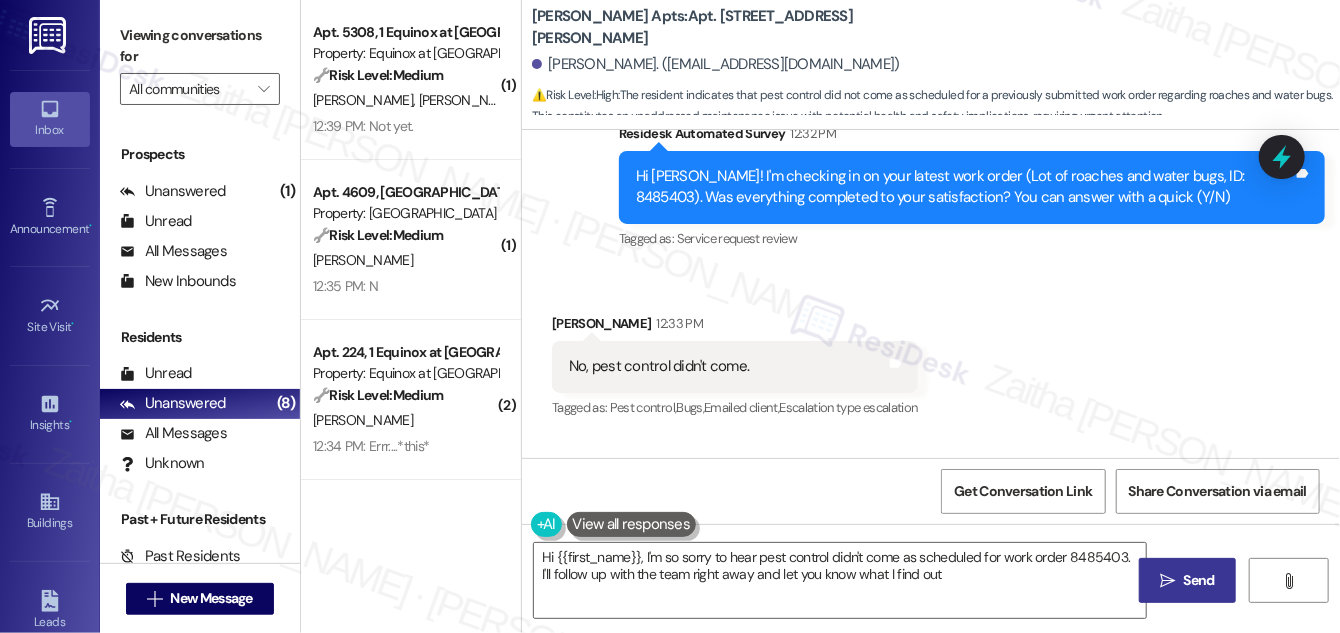 type on "Hi {{first_name}}, I'm so sorry to hear pest control didn't come as scheduled for work order 8485403. I'll follow up with the team right away and let you know what I find out!" 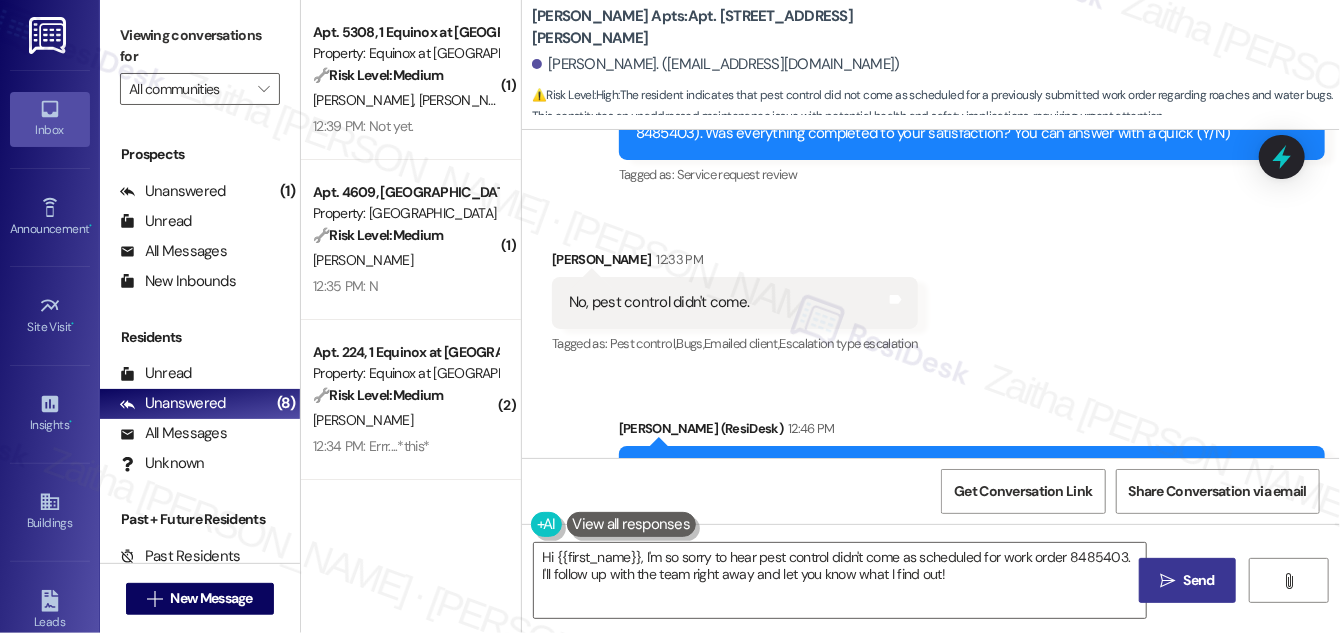 scroll, scrollTop: 2984, scrollLeft: 0, axis: vertical 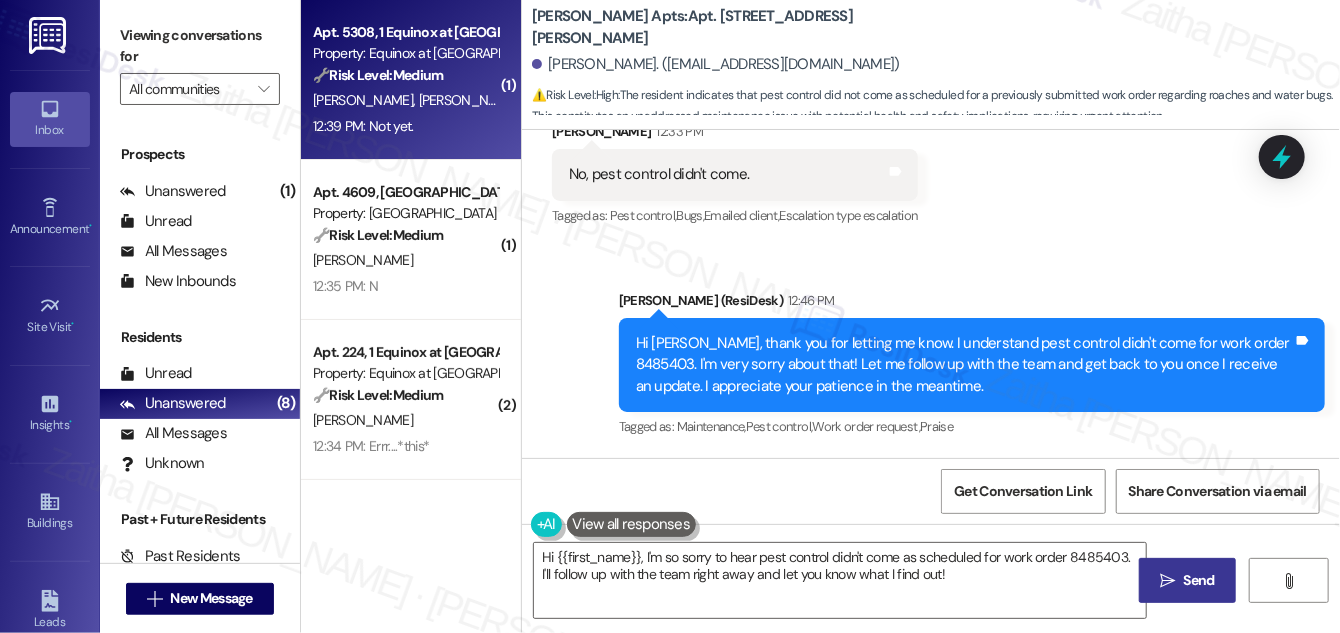 click on "12:39 PM:  Not yet.  12:39 PM:  Not yet." at bounding box center [405, 126] 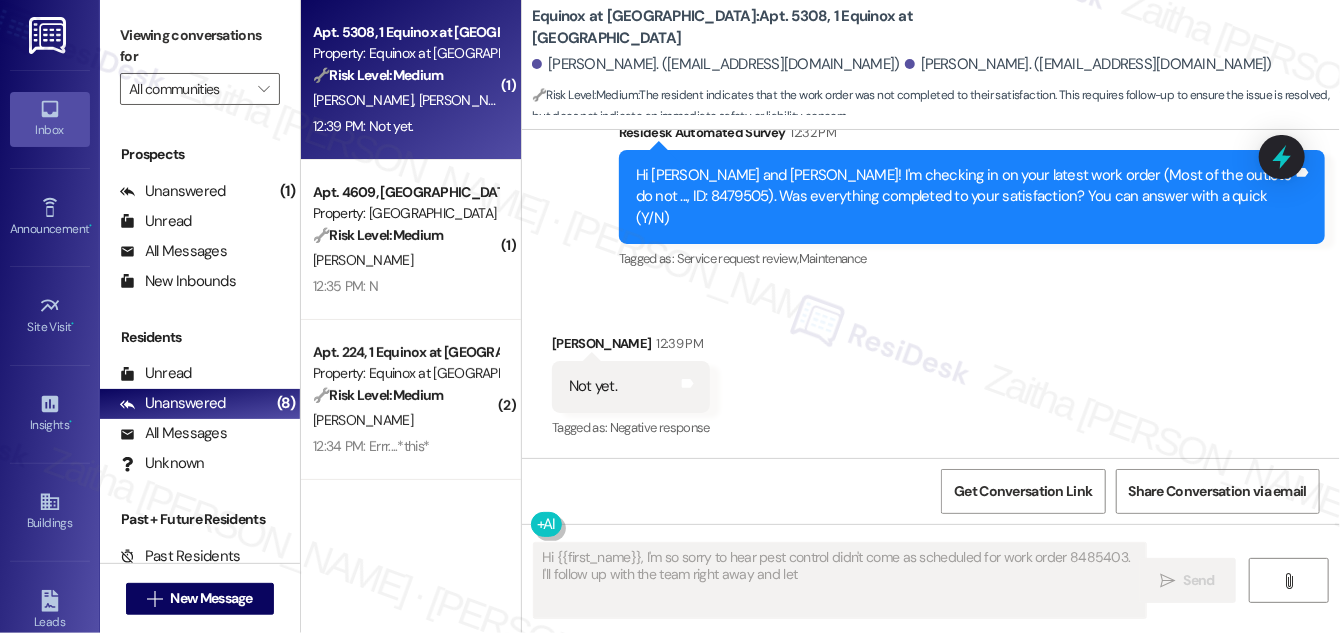 scroll, scrollTop: 2130, scrollLeft: 0, axis: vertical 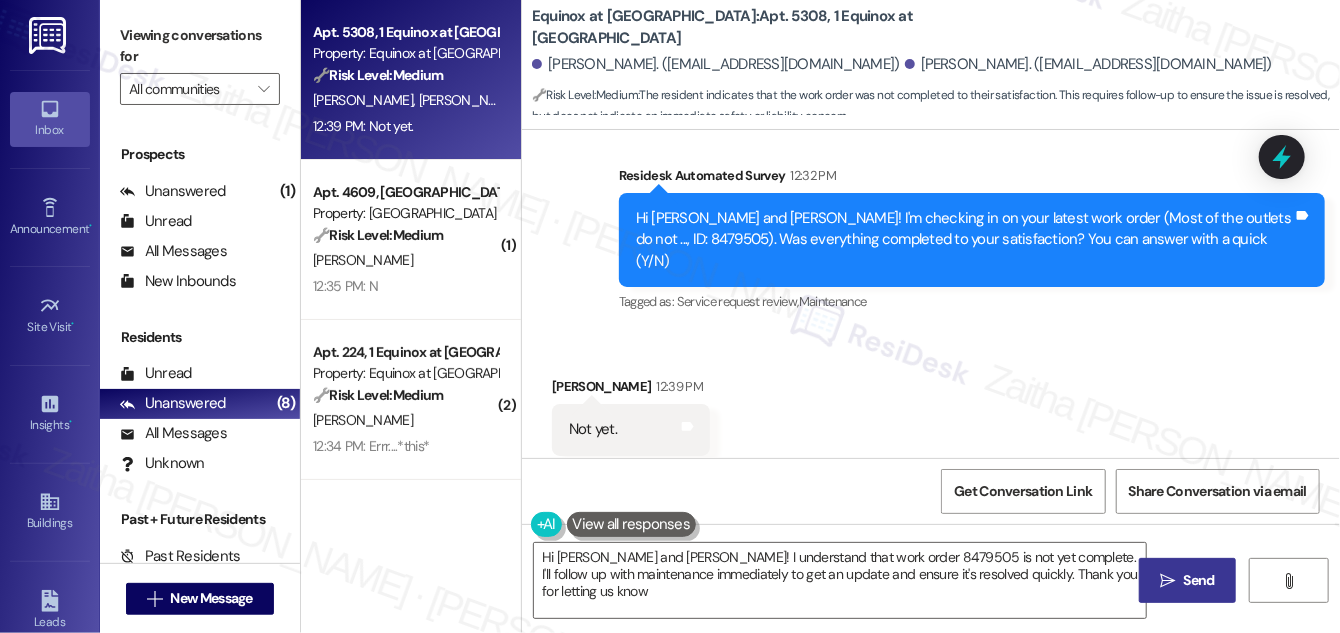 type on "Hi [PERSON_NAME] and [PERSON_NAME]! I understand that work order 8479505 is not yet complete. I'll follow up with maintenance immediately to get an update and ensure it's resolved quickly. Thank you for letting us know!" 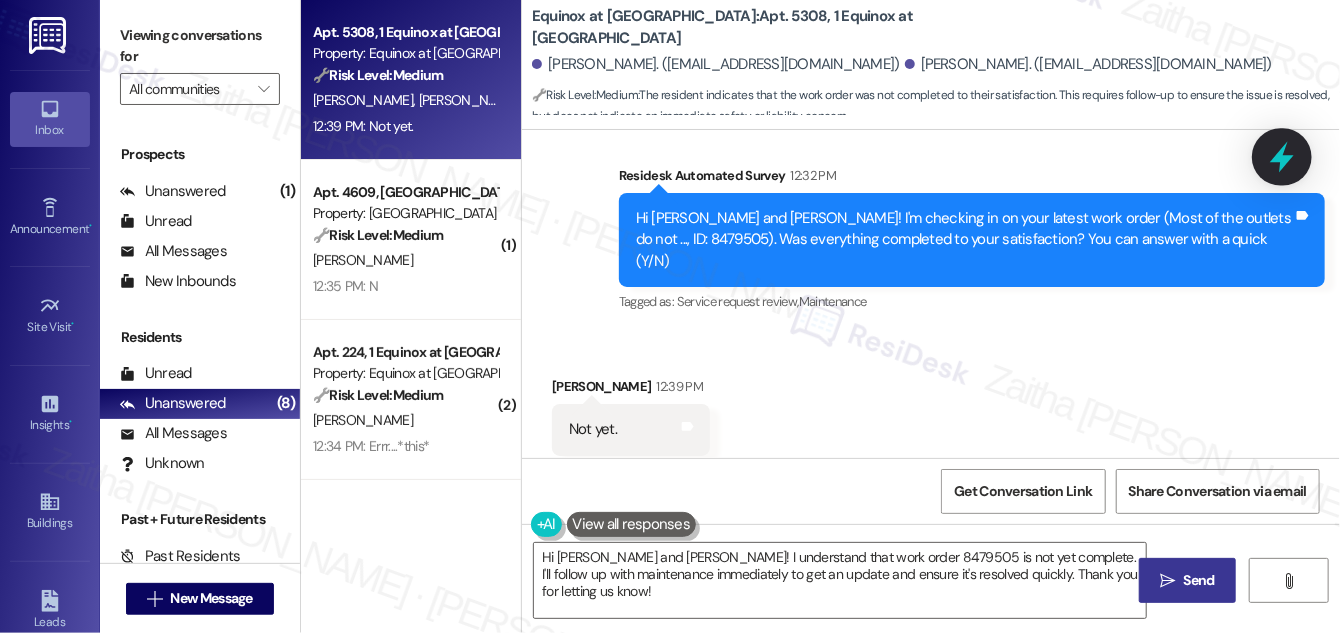 click 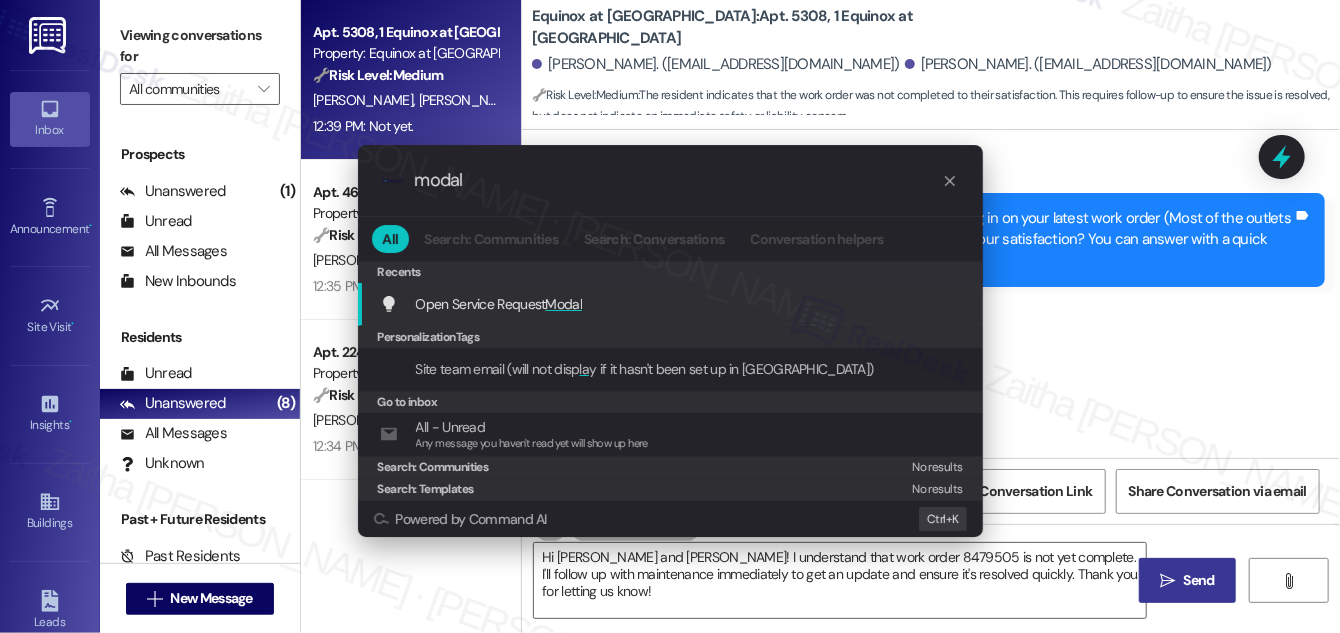 click on "Modal" at bounding box center [564, 304] 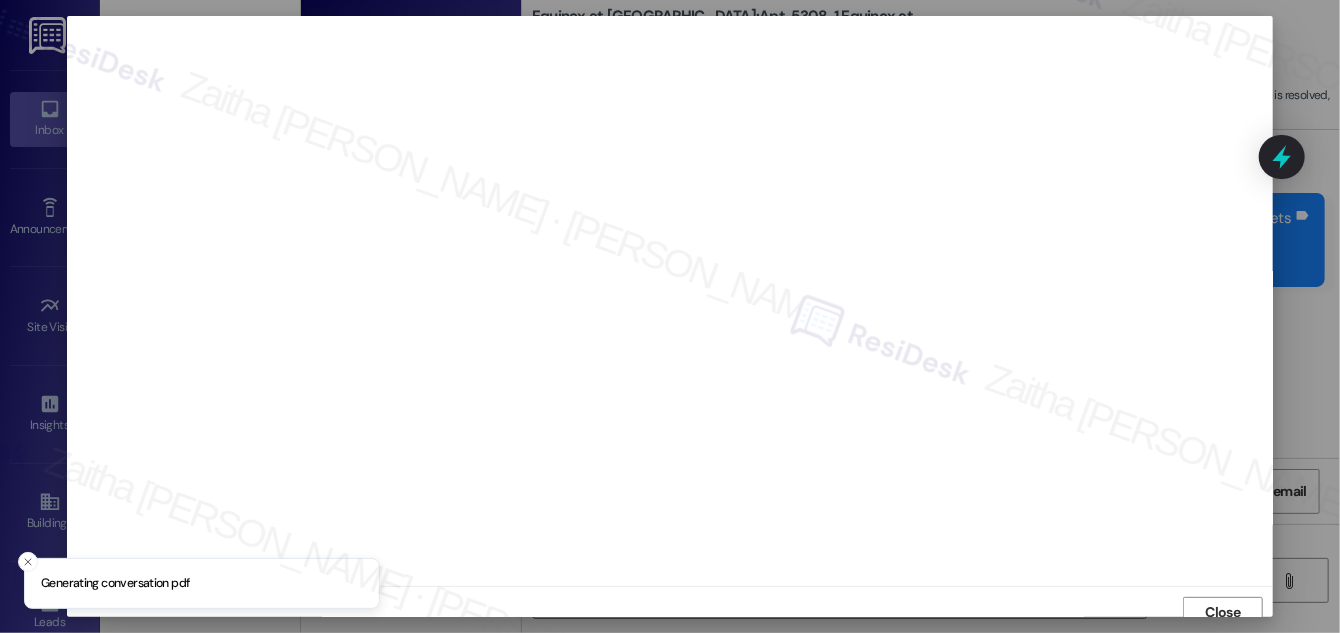 scroll, scrollTop: 11, scrollLeft: 0, axis: vertical 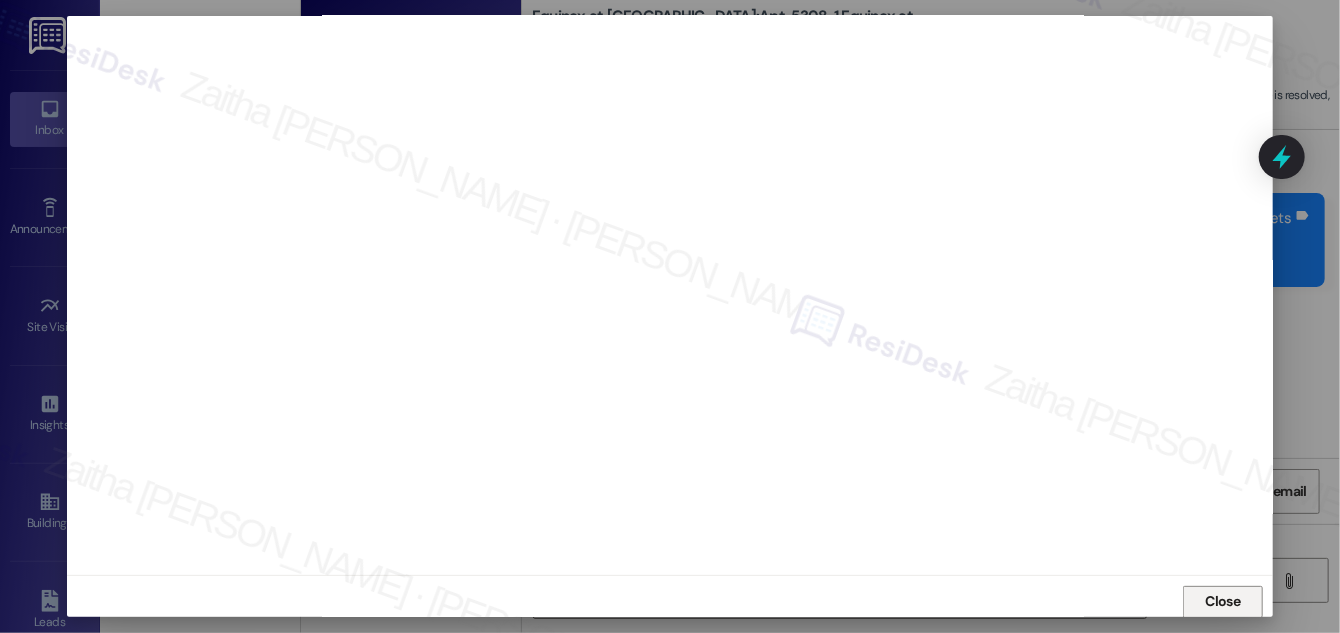 click on "Close" at bounding box center (1223, 601) 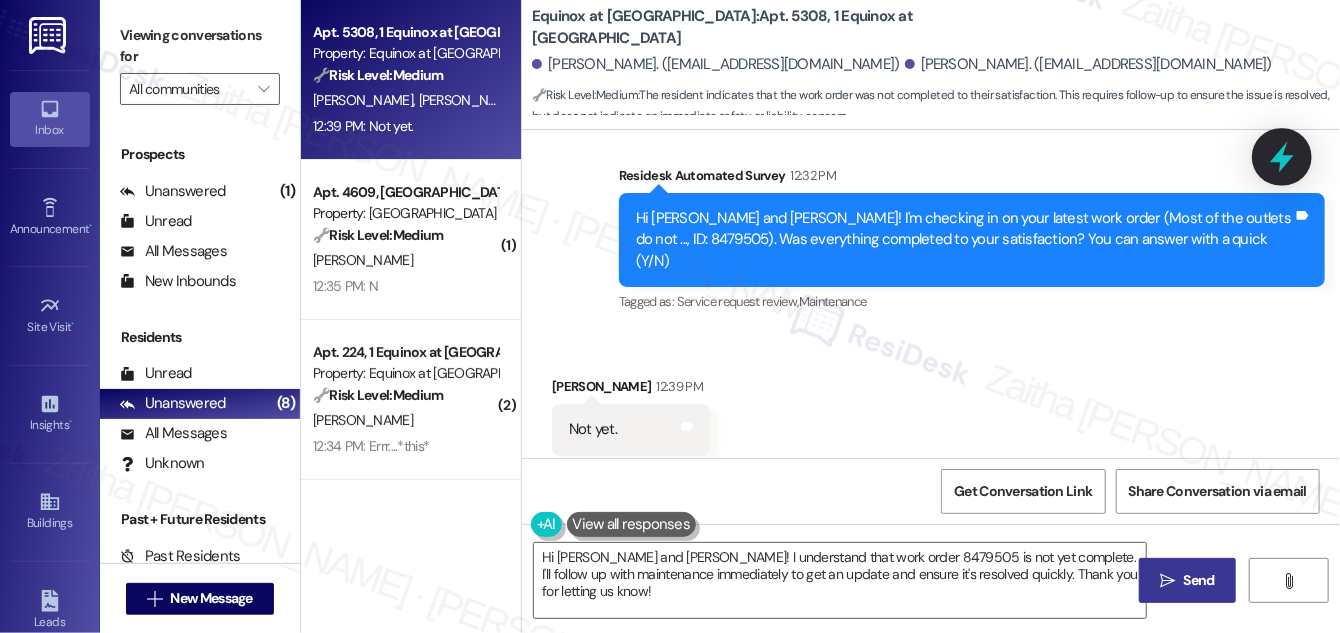 click 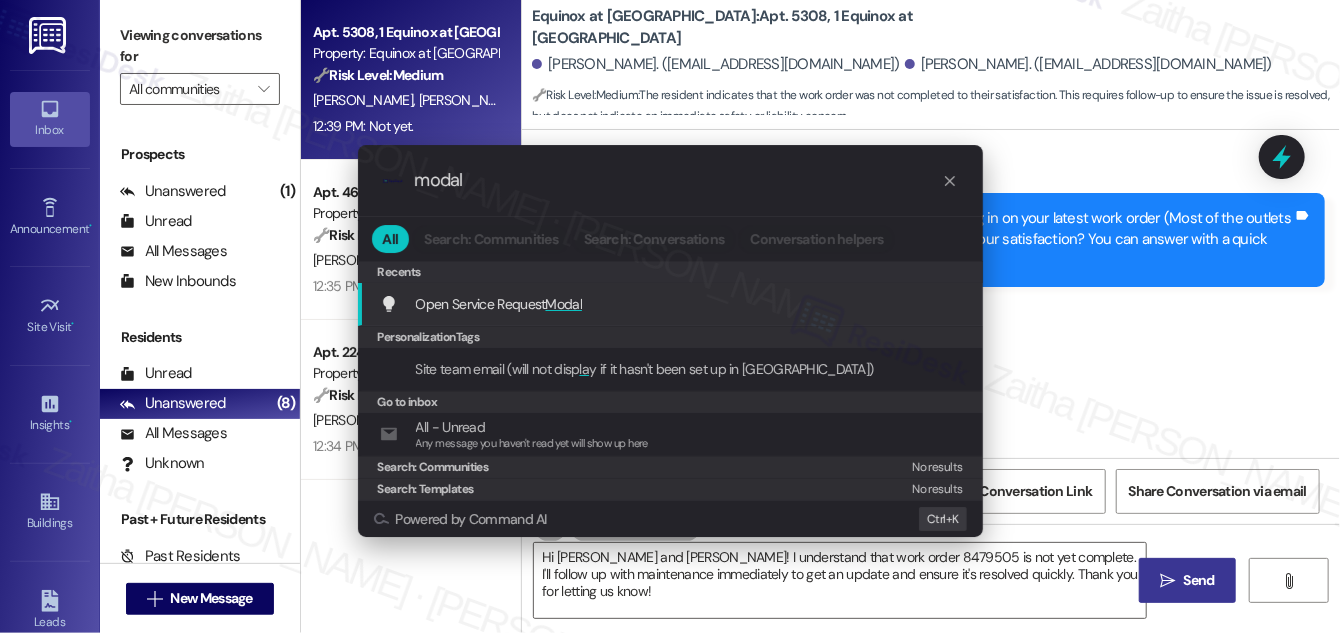 type on "modal" 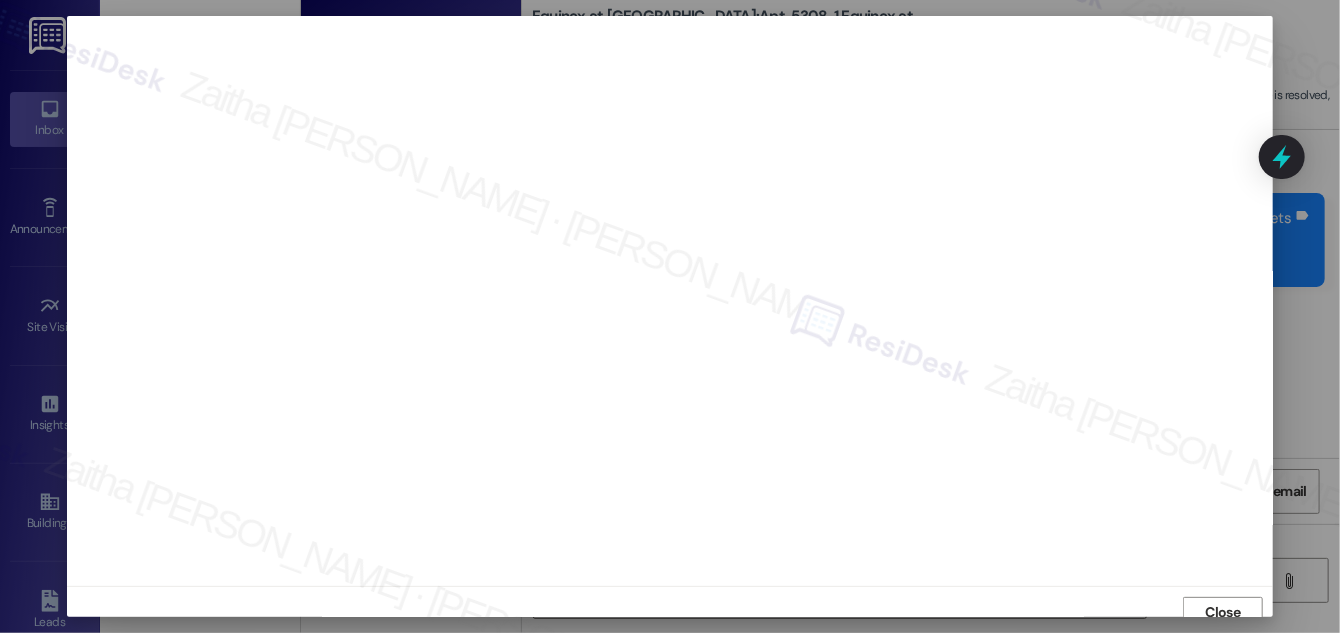 scroll, scrollTop: 11, scrollLeft: 0, axis: vertical 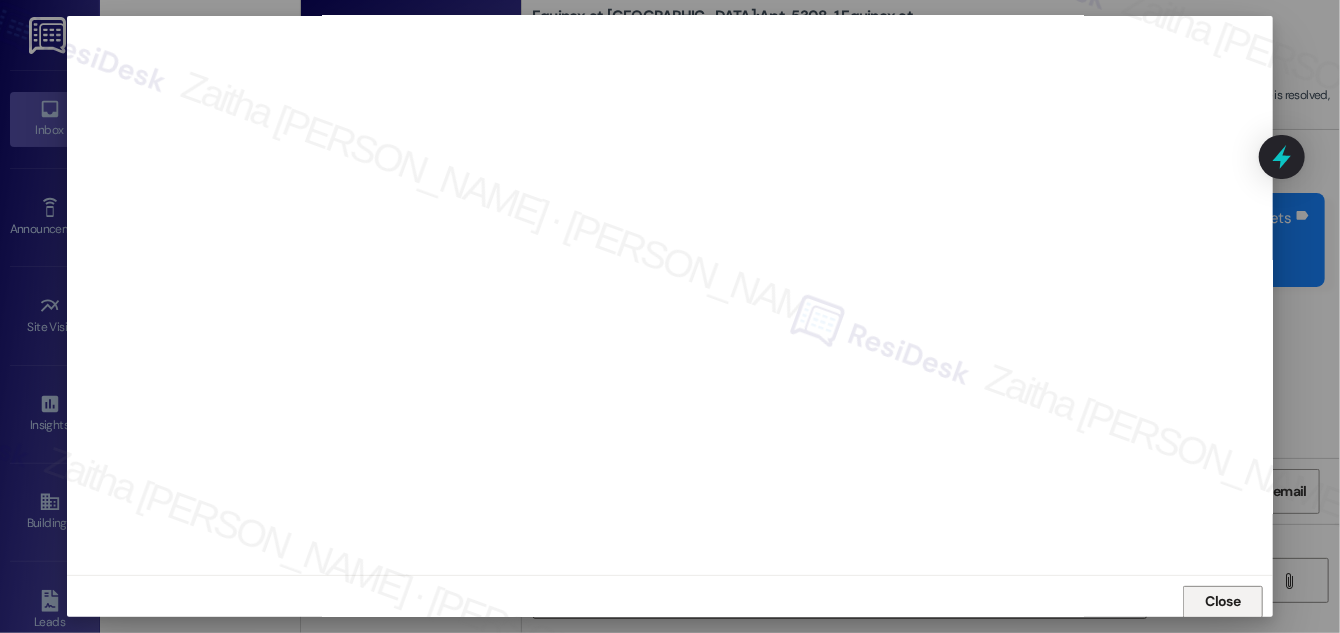 click on "Close" at bounding box center [1223, 601] 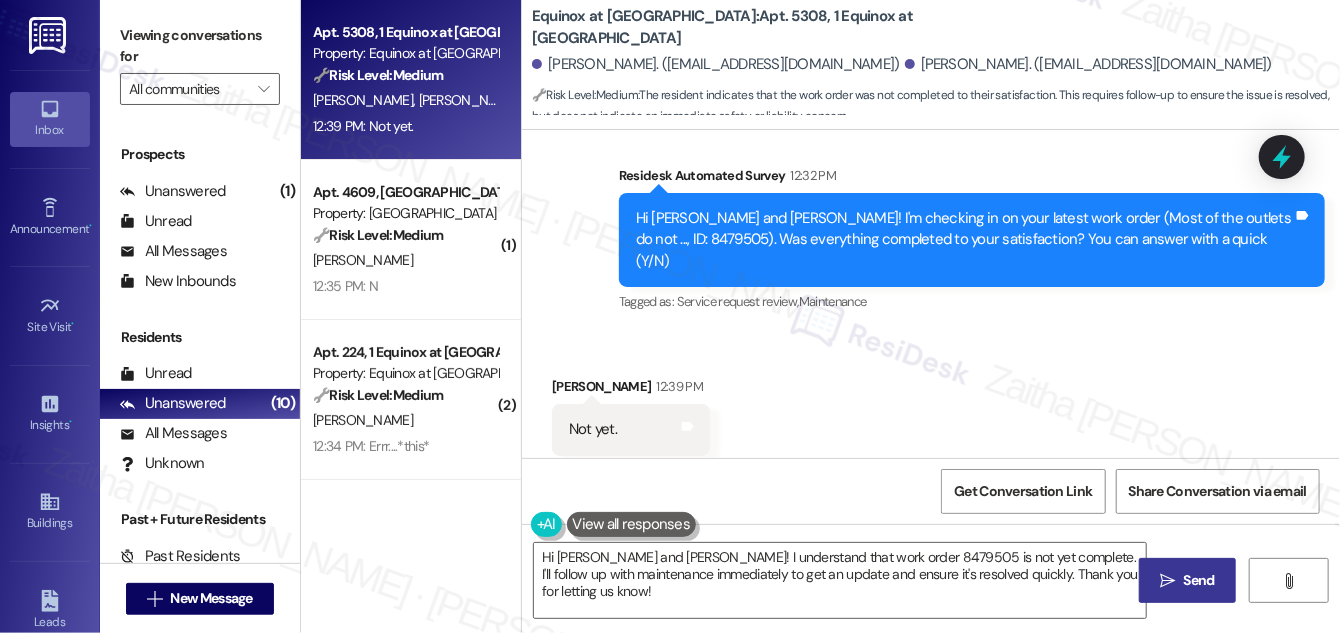 click on "[PERSON_NAME] 12:39 PM" at bounding box center (631, 390) 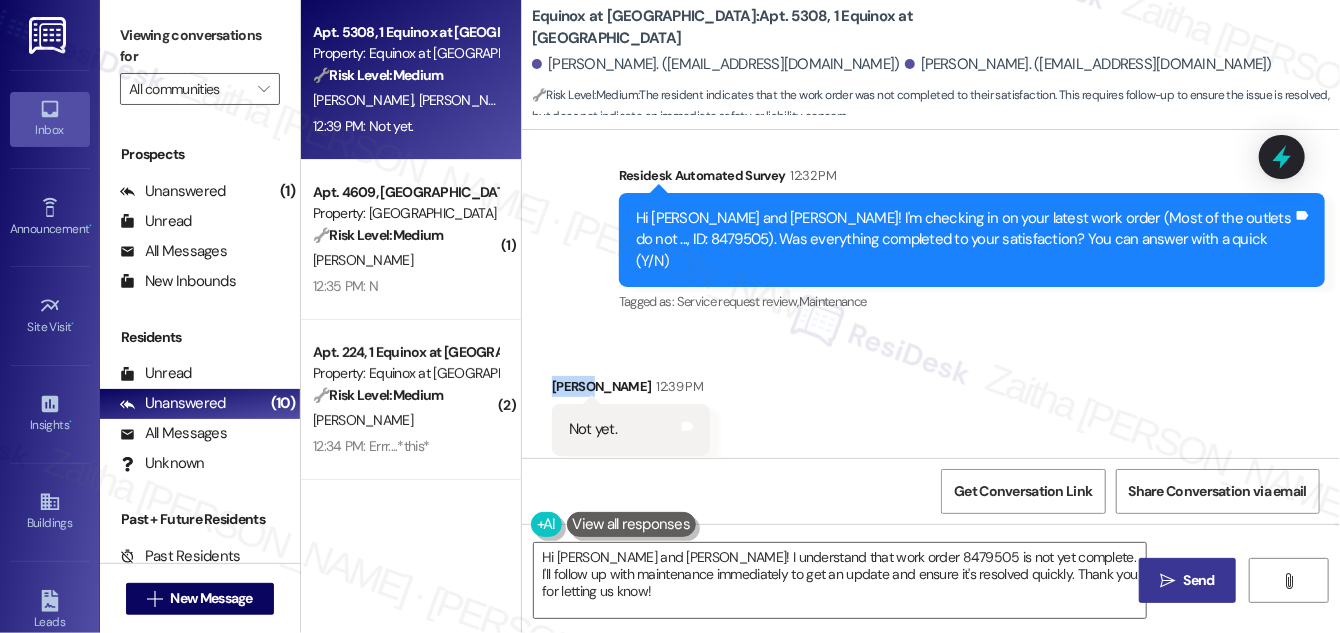 click on "[PERSON_NAME] 12:39 PM" at bounding box center [631, 390] 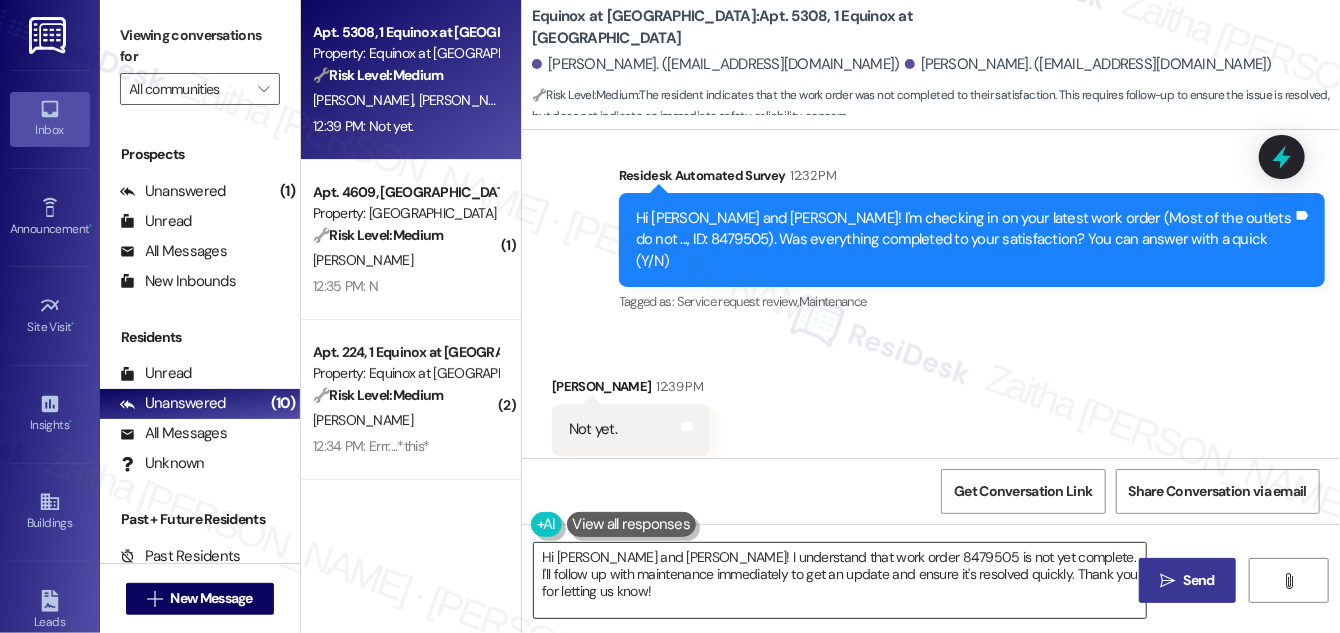 click on "Hi [PERSON_NAME] and [PERSON_NAME]! I understand that work order 8479505 is not yet complete. I'll follow up with maintenance immediately to get an update and ensure it's resolved quickly. Thank you for letting us know!" at bounding box center (840, 580) 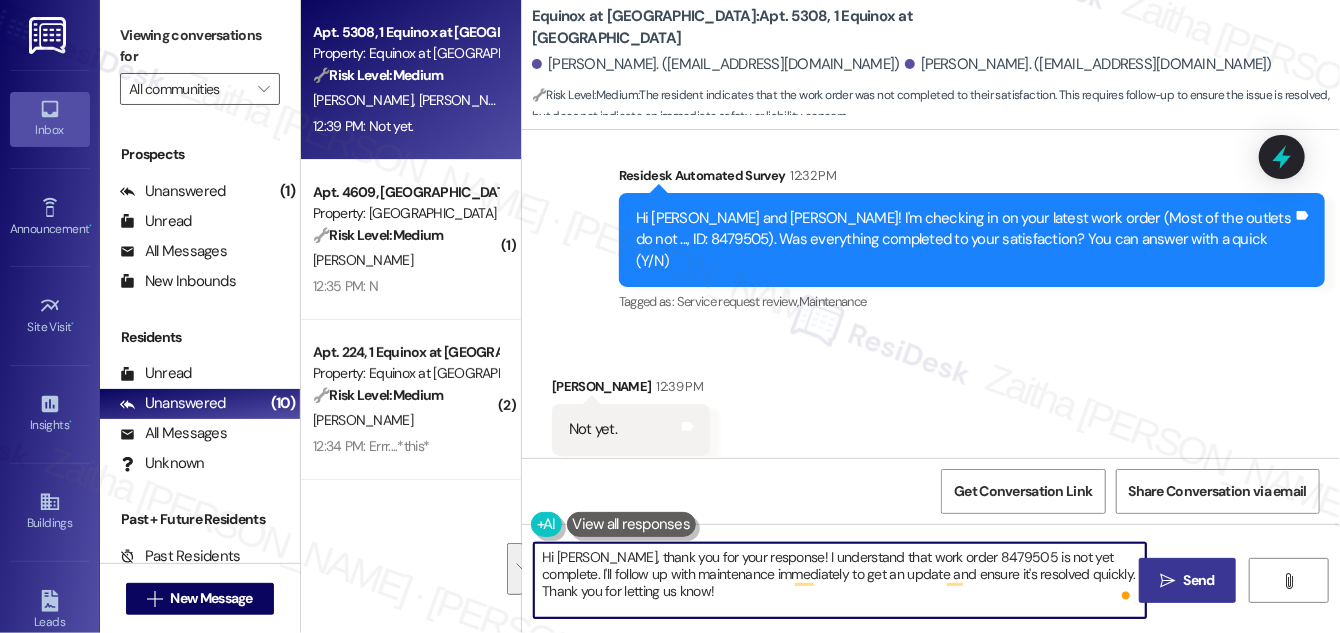 drag, startPoint x: 1103, startPoint y: 554, endPoint x: 1099, endPoint y: 583, distance: 29.274563 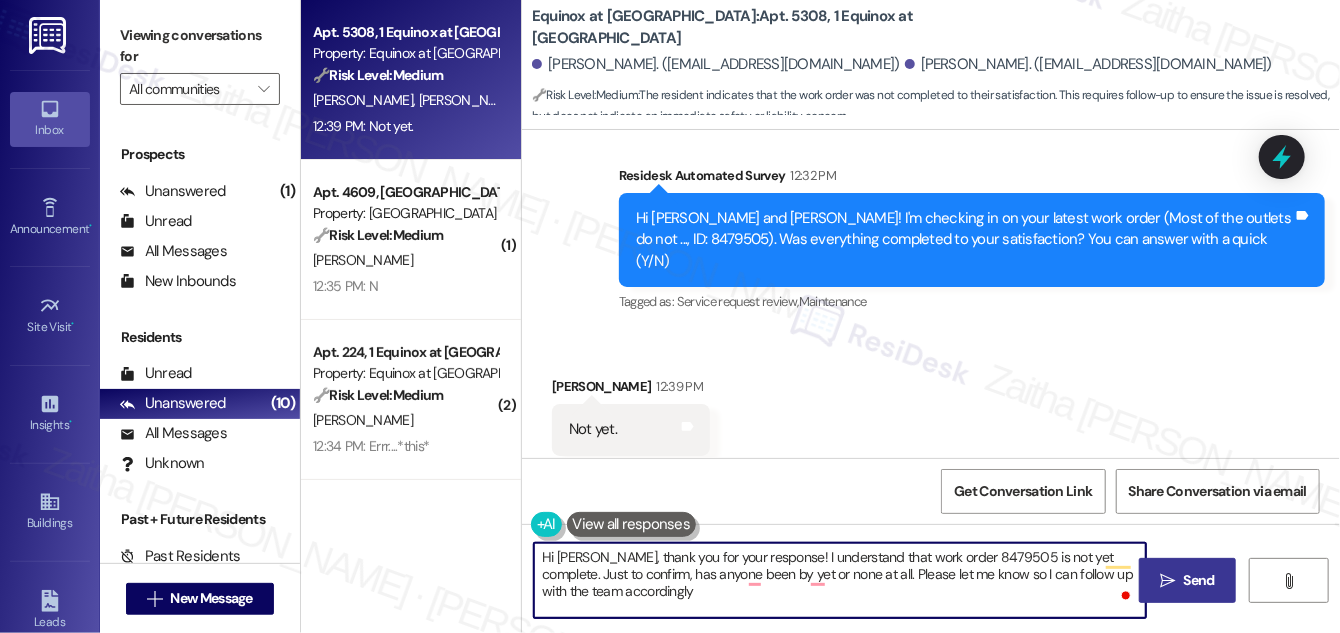 type on "Hi [PERSON_NAME], thank you for your response! I understand that work order 8479505 is not yet complete. Just to confirm, has anyone been by yet or none at all. Please let me know so I can follow up with the team accordingly." 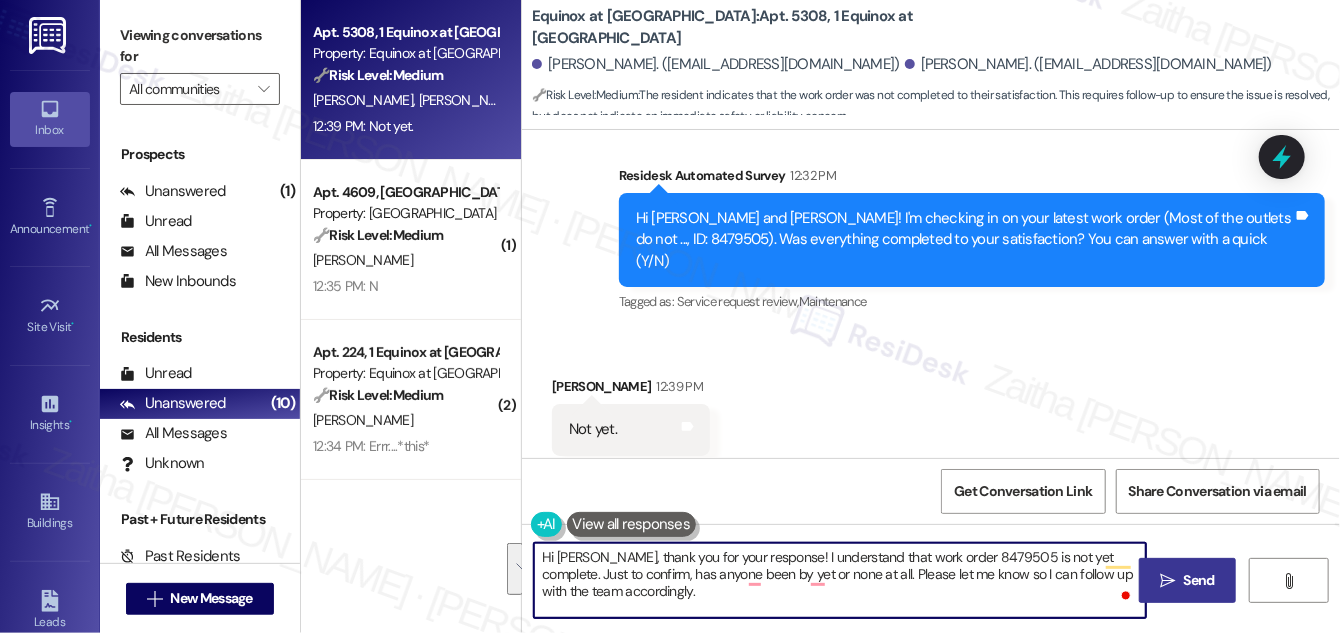 drag, startPoint x: 541, startPoint y: 557, endPoint x: 620, endPoint y: 593, distance: 86.815895 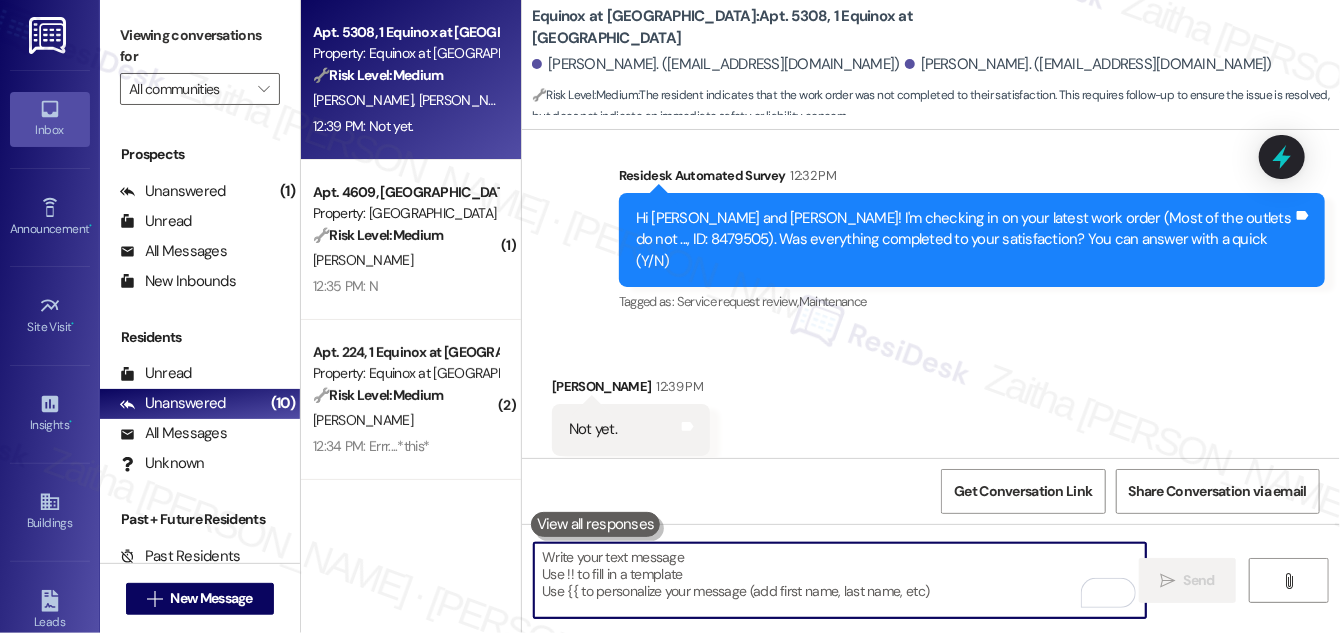 click at bounding box center [840, 580] 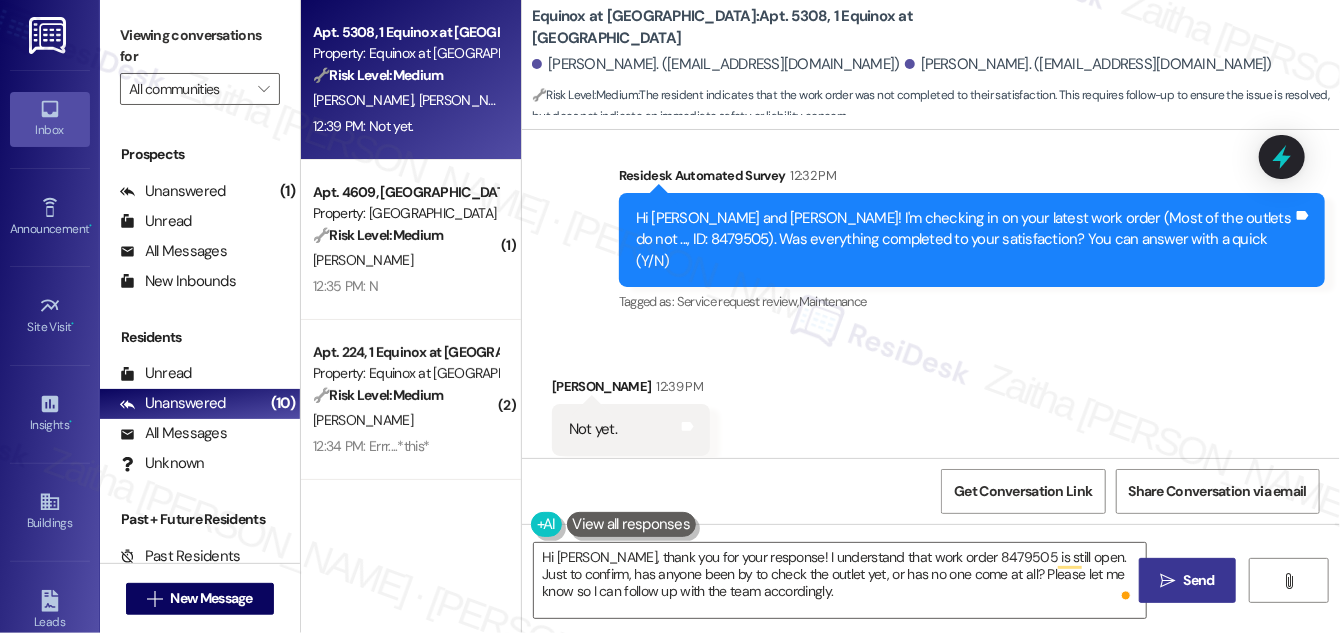 click at bounding box center (632, 524) 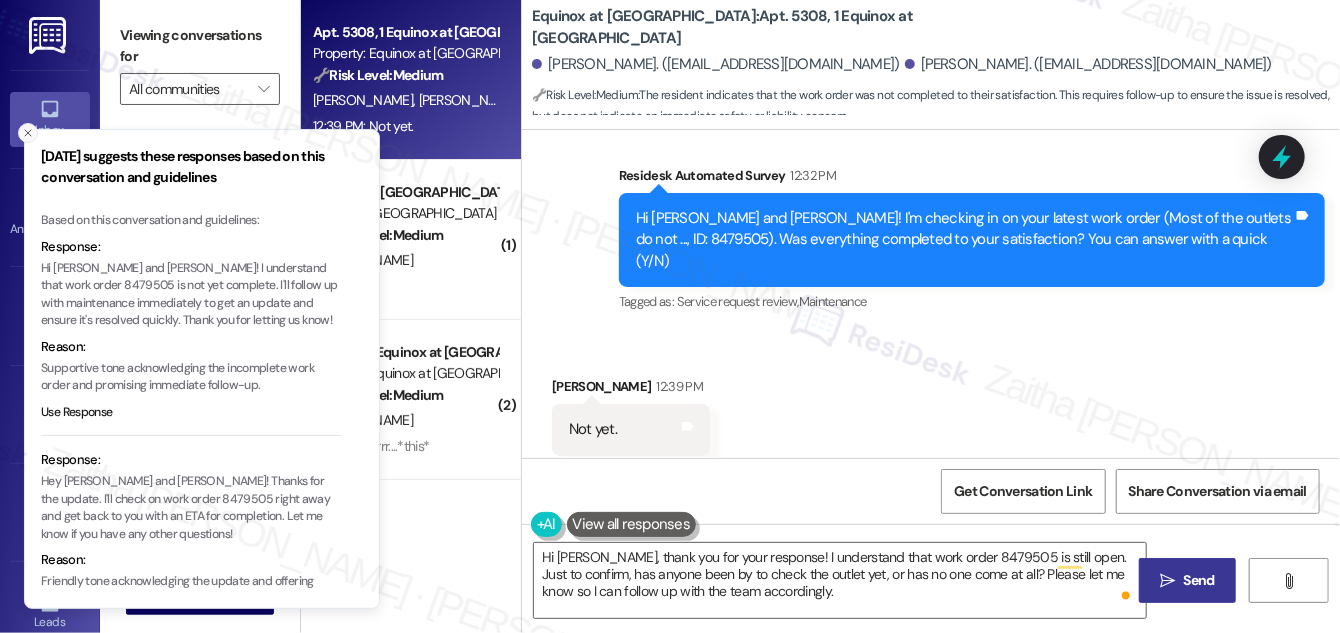 click at bounding box center [28, 133] 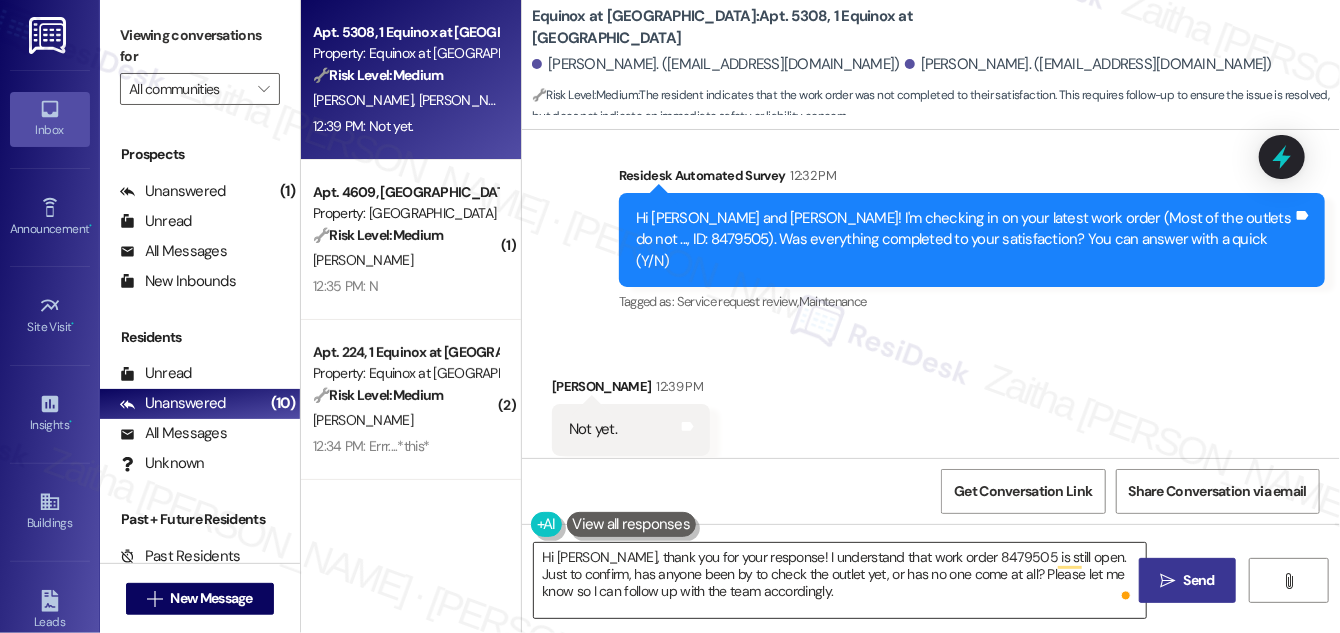 click on "Hi [PERSON_NAME], thank you for your response! I understand that work order 8479505 is still open. Just to confirm, has anyone been by to check the outlet yet, or has no one come at all? Please let me know so I can follow up with the team accordingly." at bounding box center [840, 580] 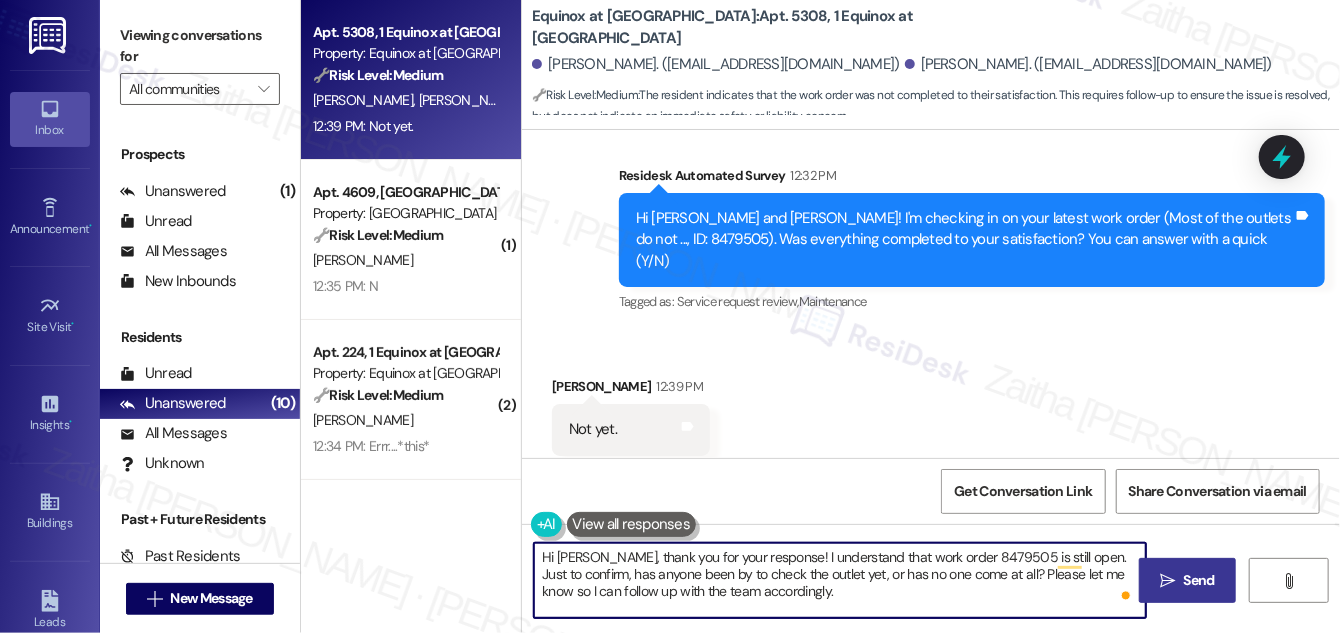 click on "Hi [PERSON_NAME], thank you for your response! I understand that work order 8479505 is still open. Just to confirm, has anyone been by to check the outlet yet, or has no one come at all? Please let me know so I can follow up with the team accordingly." at bounding box center (840, 580) 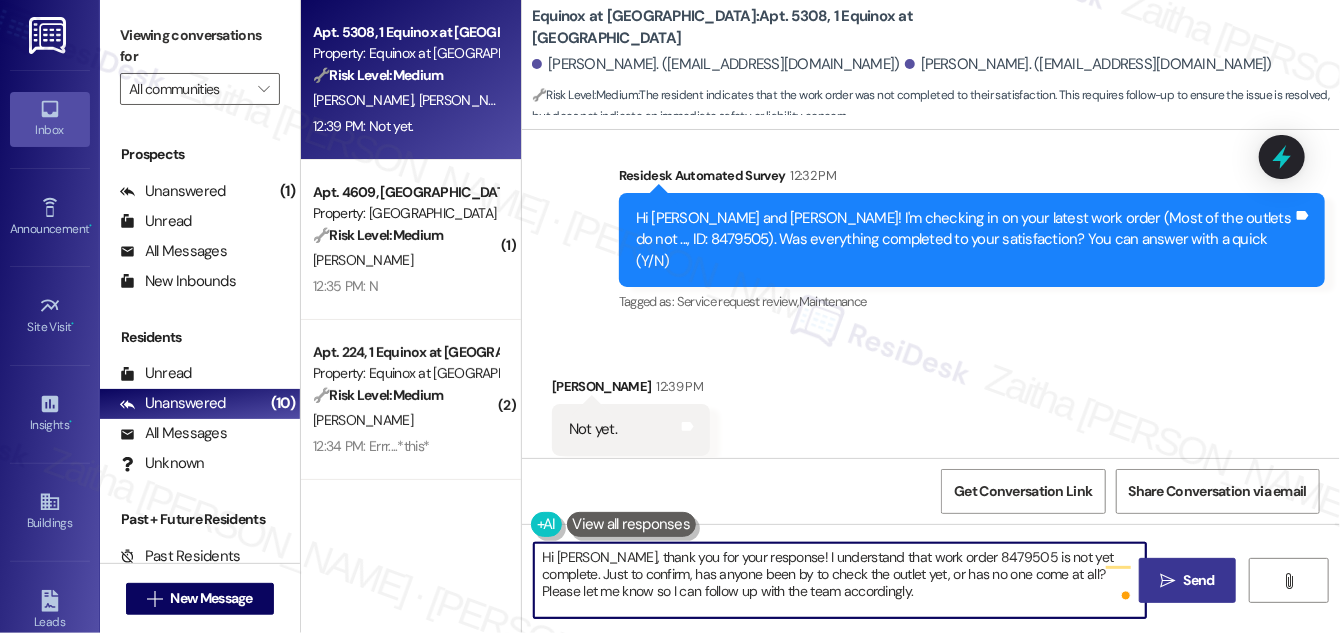 type on "Hi [PERSON_NAME], thank you for your response! I understand that work order 8479505 is not yet complete. Just to confirm, has anyone been by to check the outlet yet, or has no one come at all? Please let me know so I can follow up with the team accordingly." 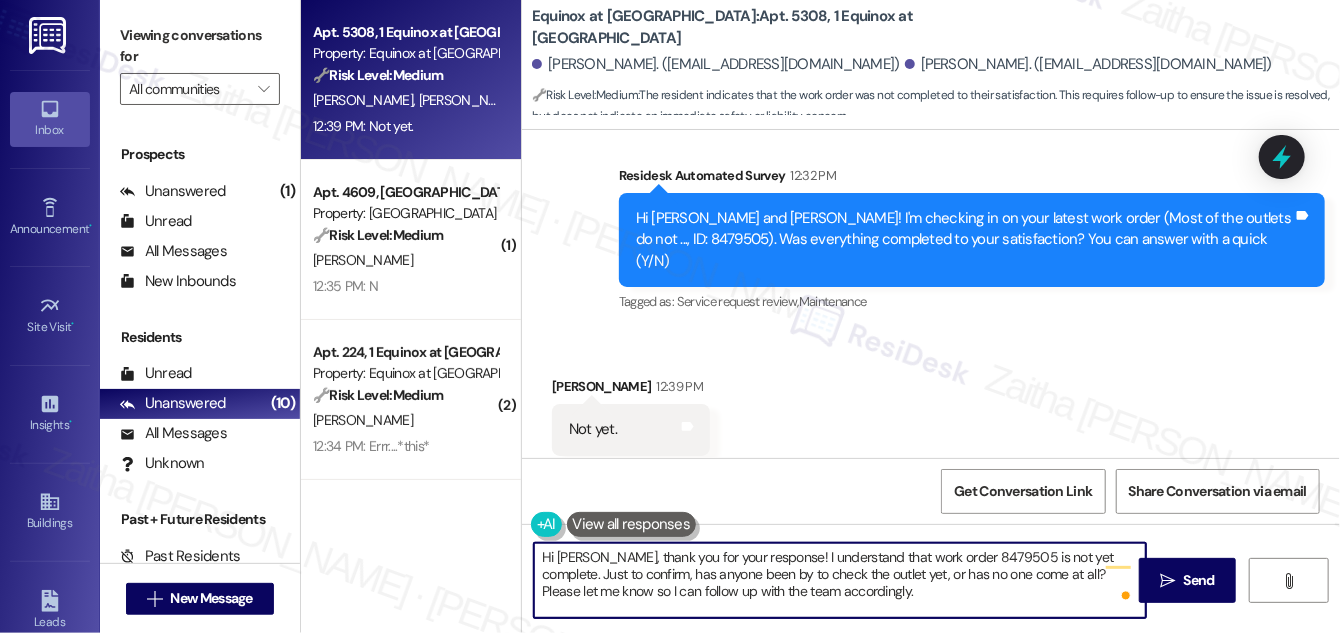 drag, startPoint x: 1191, startPoint y: 578, endPoint x: 1150, endPoint y: 548, distance: 50.803543 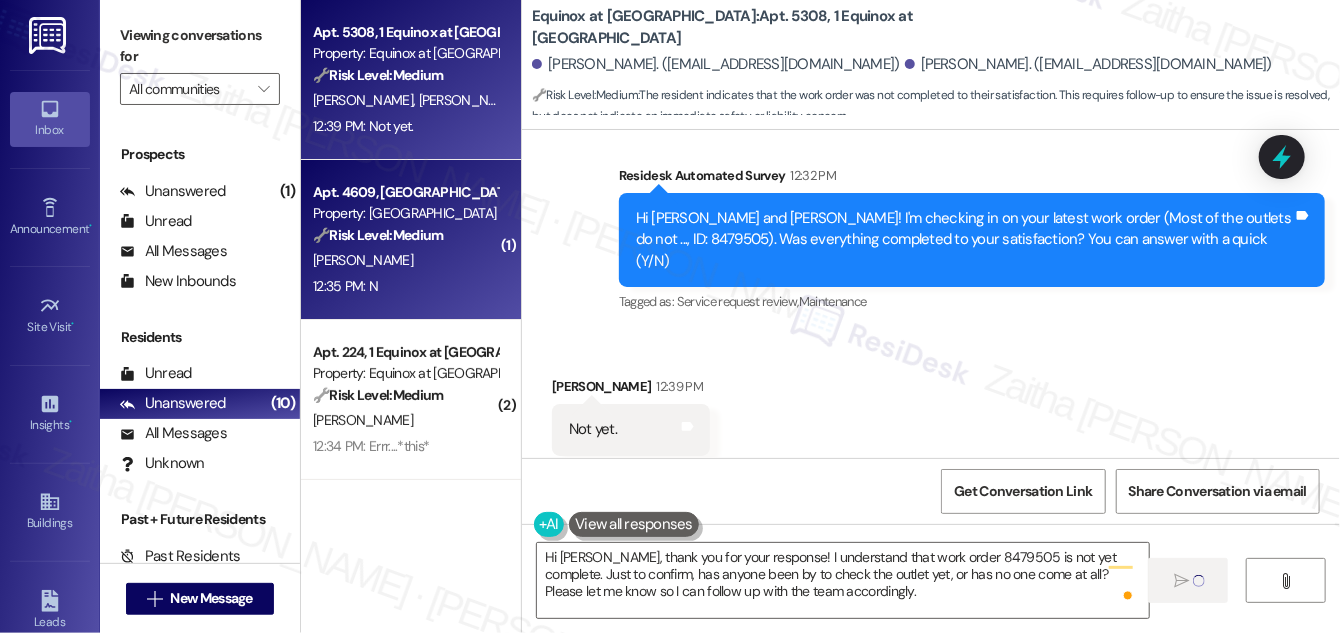 type 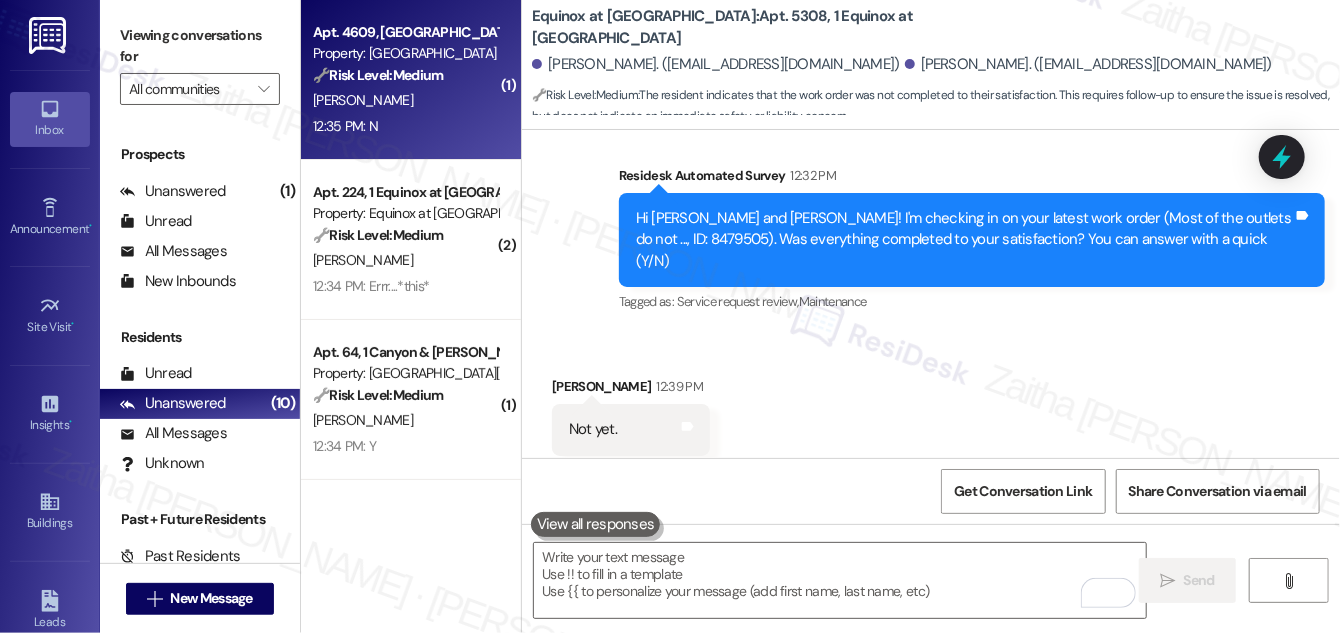 click on "12:35 PM: N 12:35 PM: N" at bounding box center [405, 126] 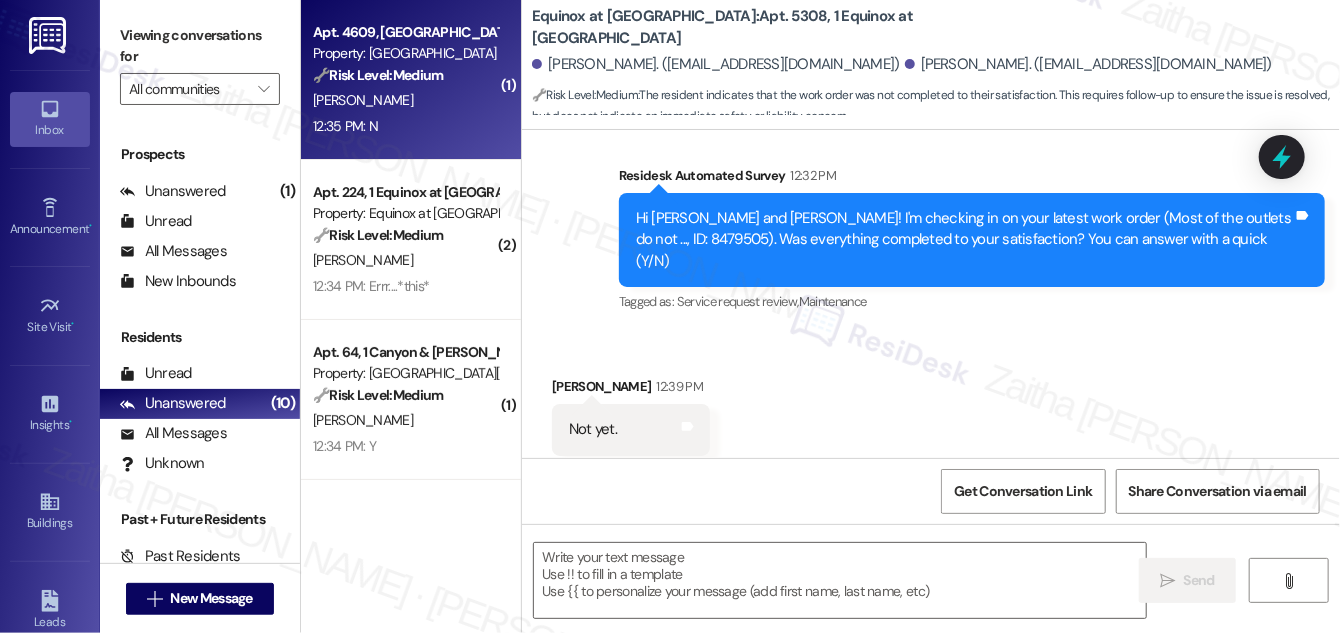 type on "Fetching suggested responses. Please feel free to read through the conversation in the meantime." 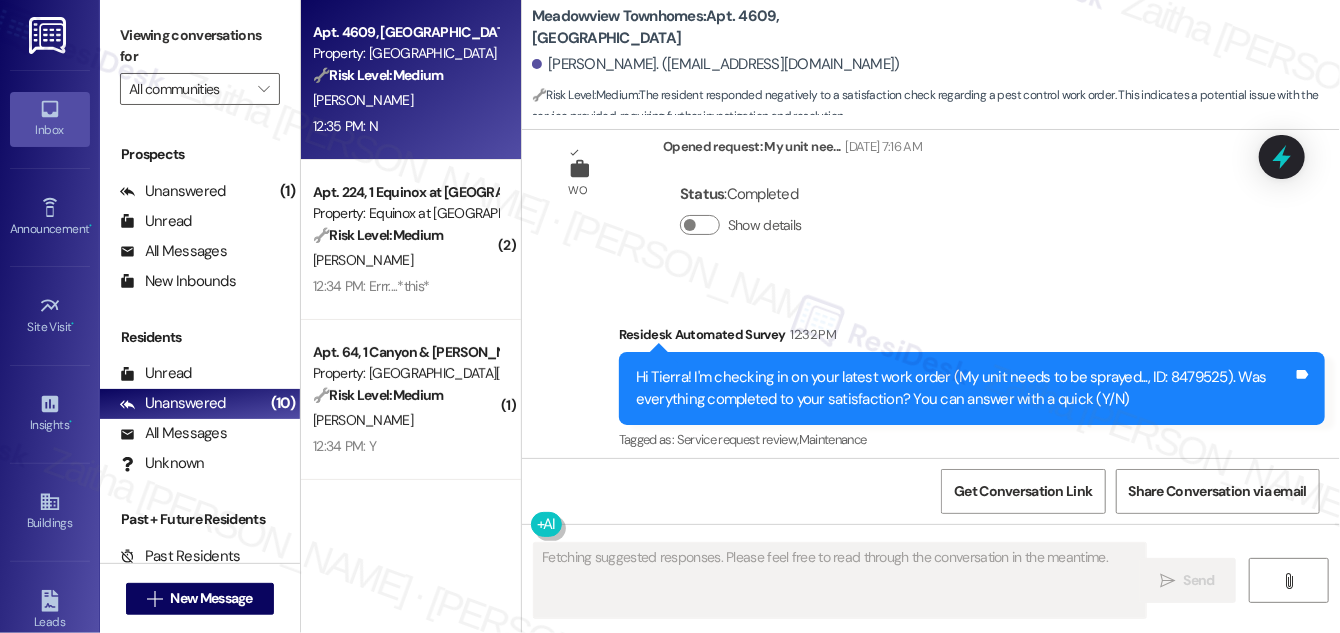 scroll, scrollTop: 953, scrollLeft: 0, axis: vertical 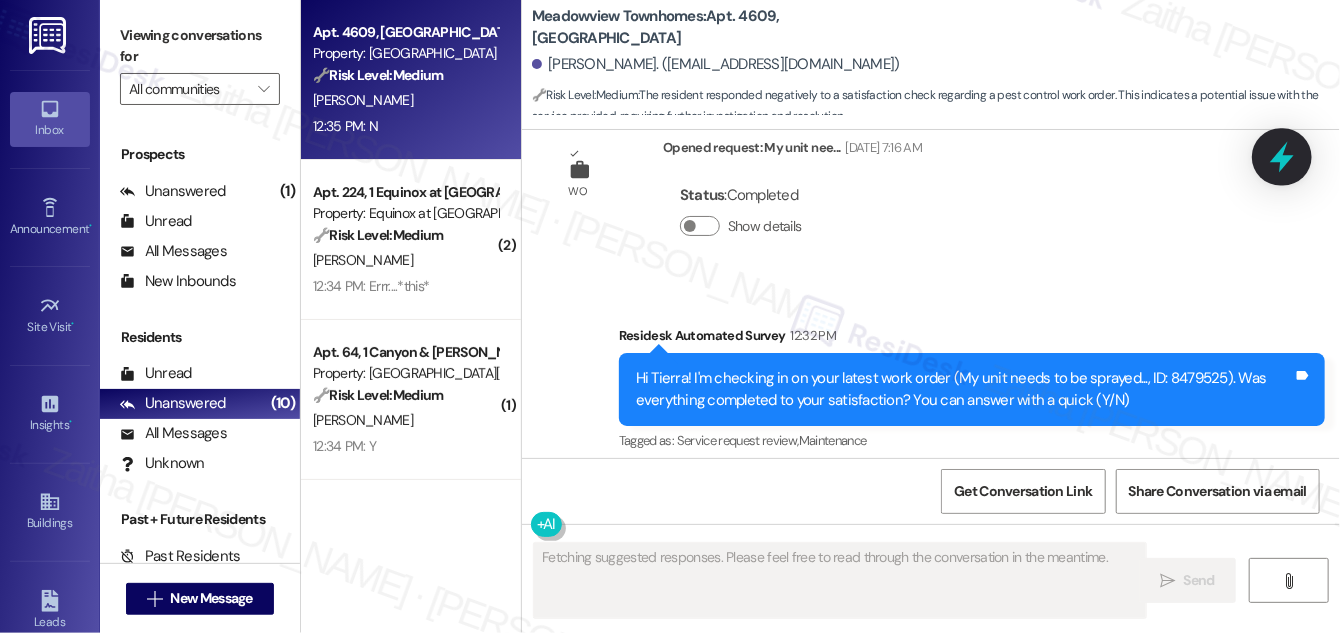 click 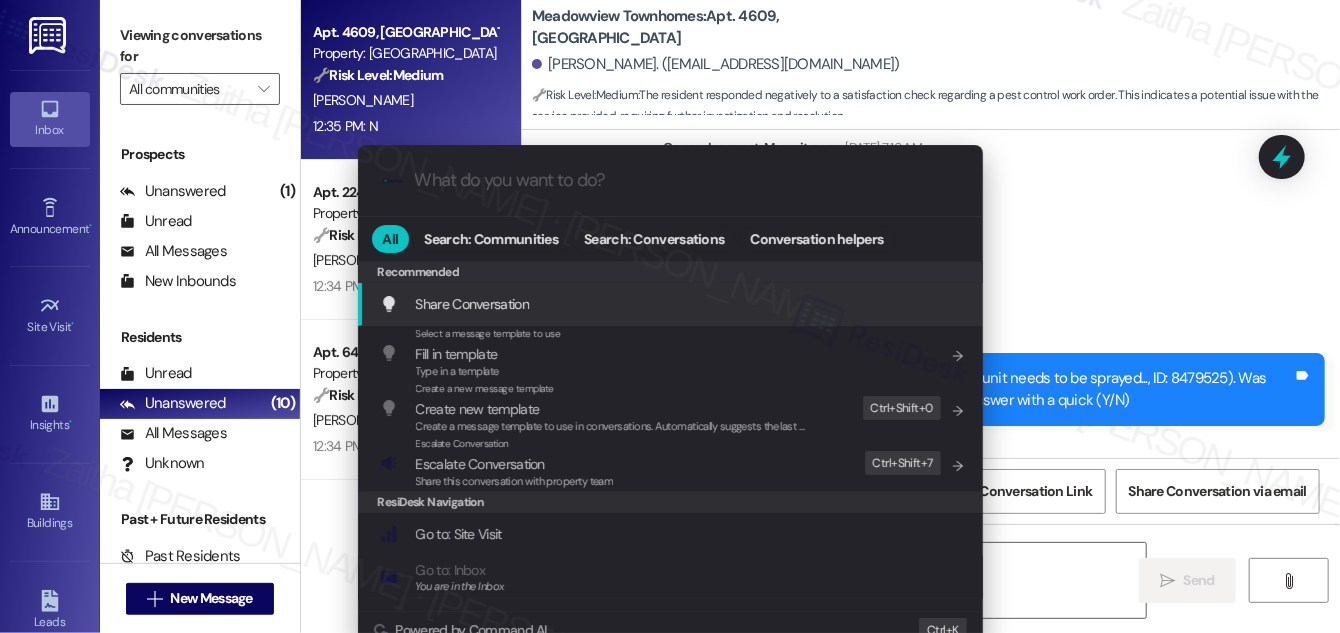 type on "Hi {{first_name}}, I understand that" 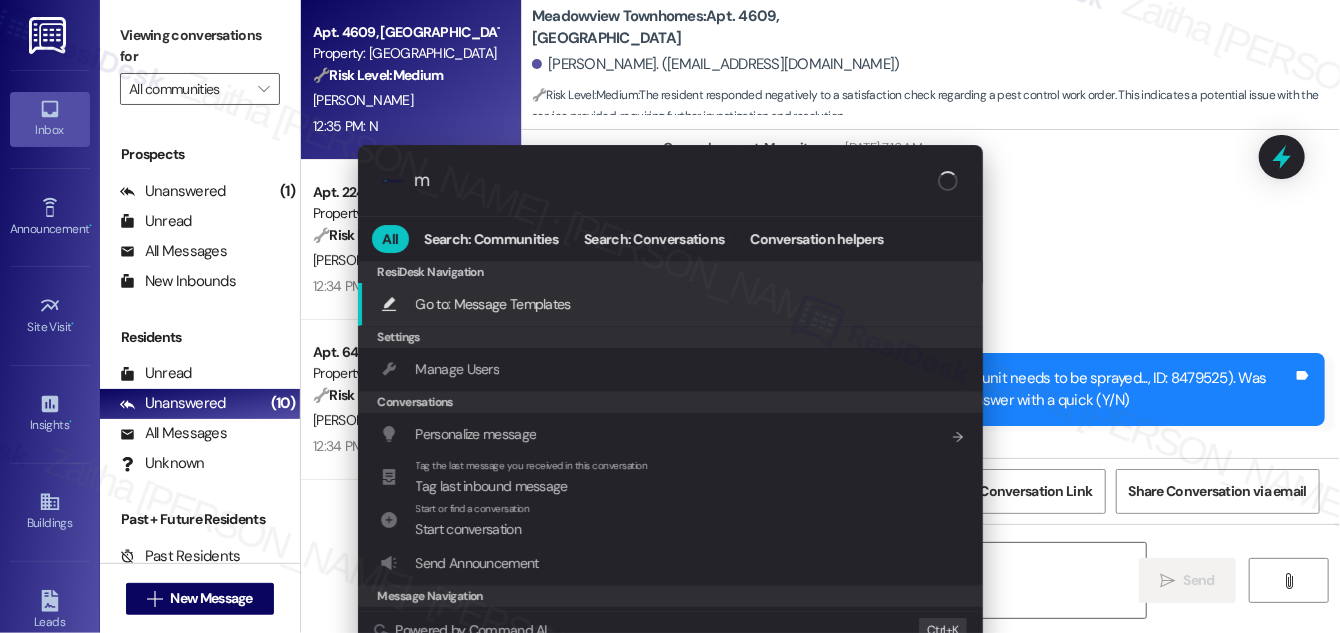 type on "Hi {{first_name}}, I understand that work order" 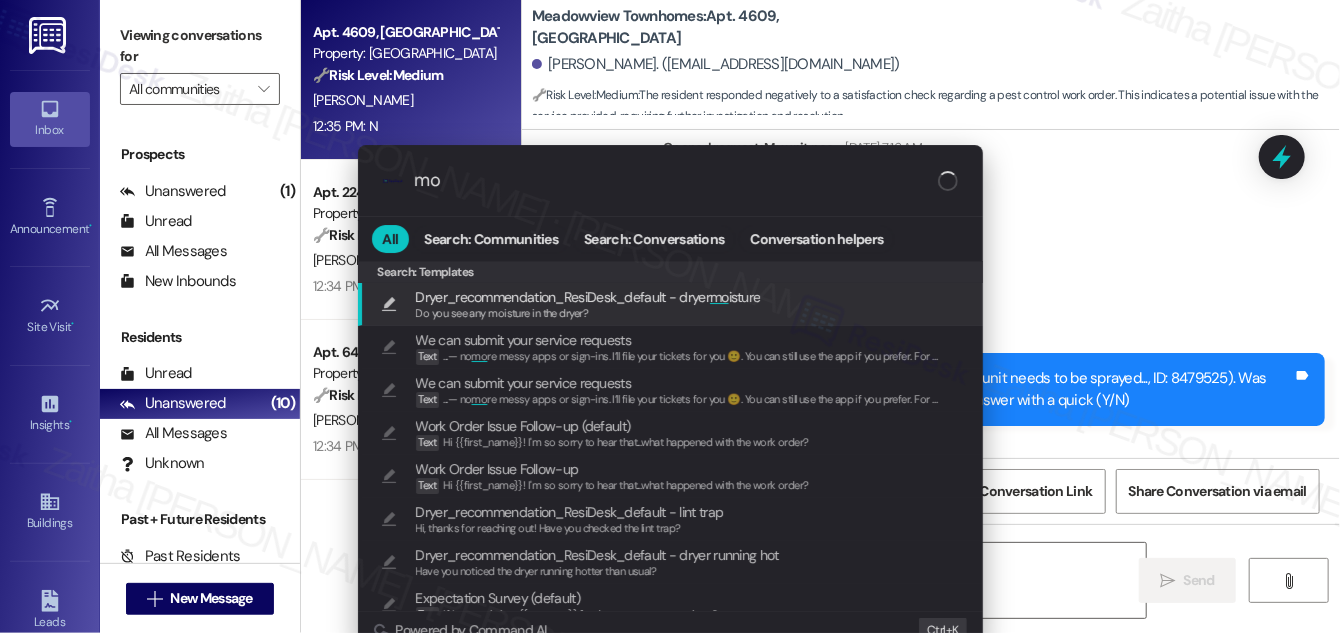 type on "Hi {{first_name}}, I understand that work order 8479525" 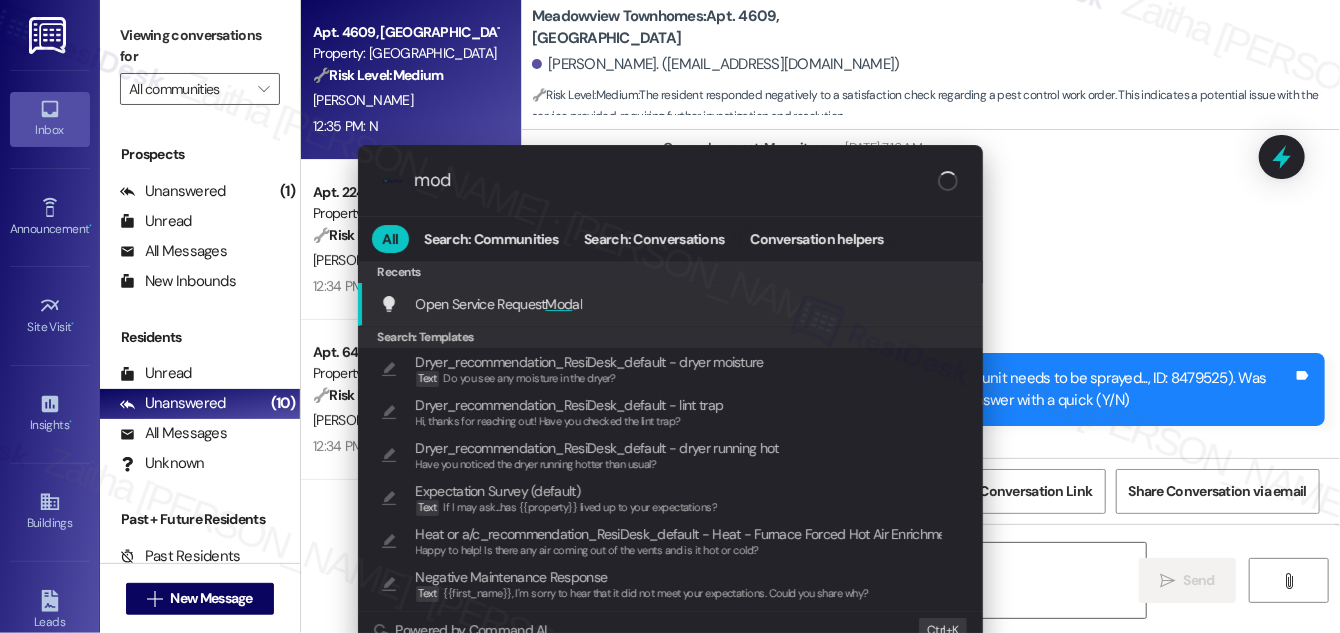 type on "Hi {{first_name}}, I understand that work order 8479525 was not completed" 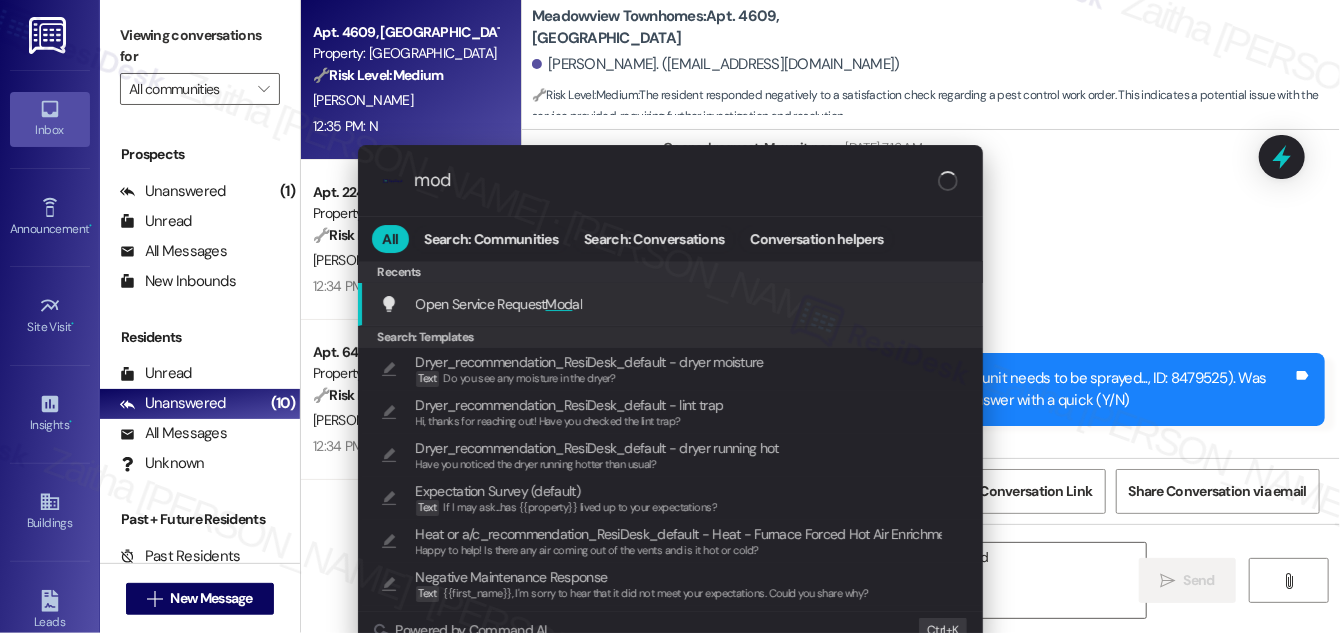 type on "moda" 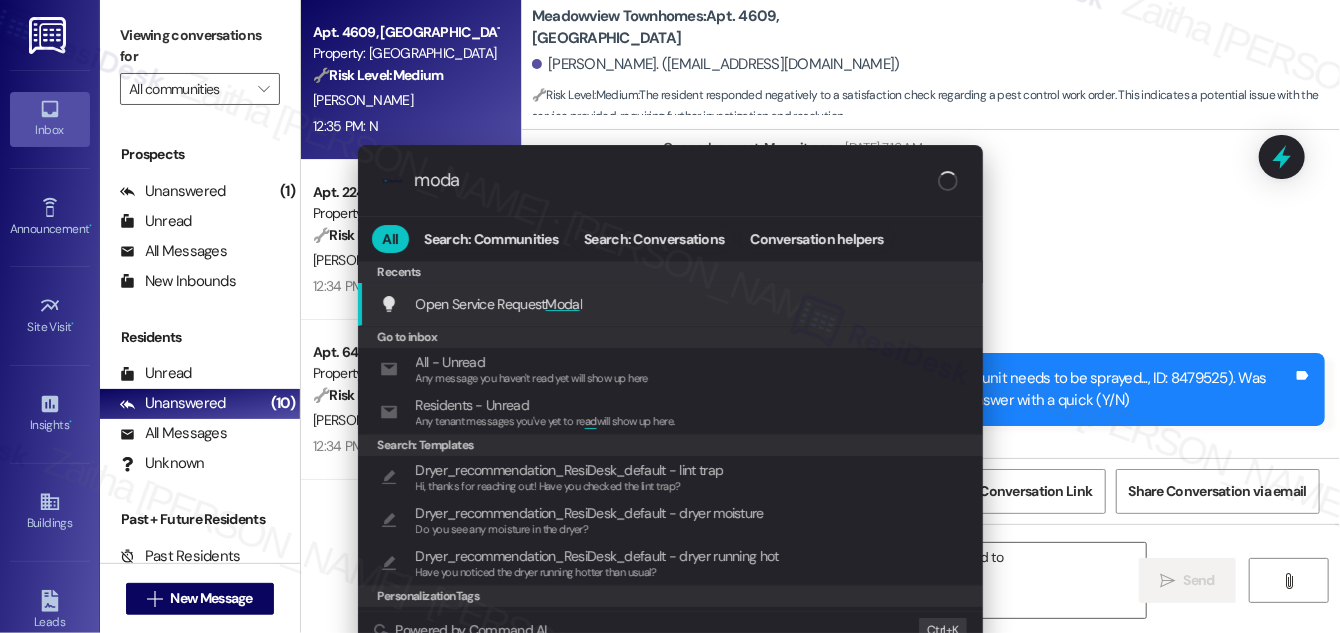 type on "Hi {{first_name}}, I understand that work order 8479525 was not completed to your" 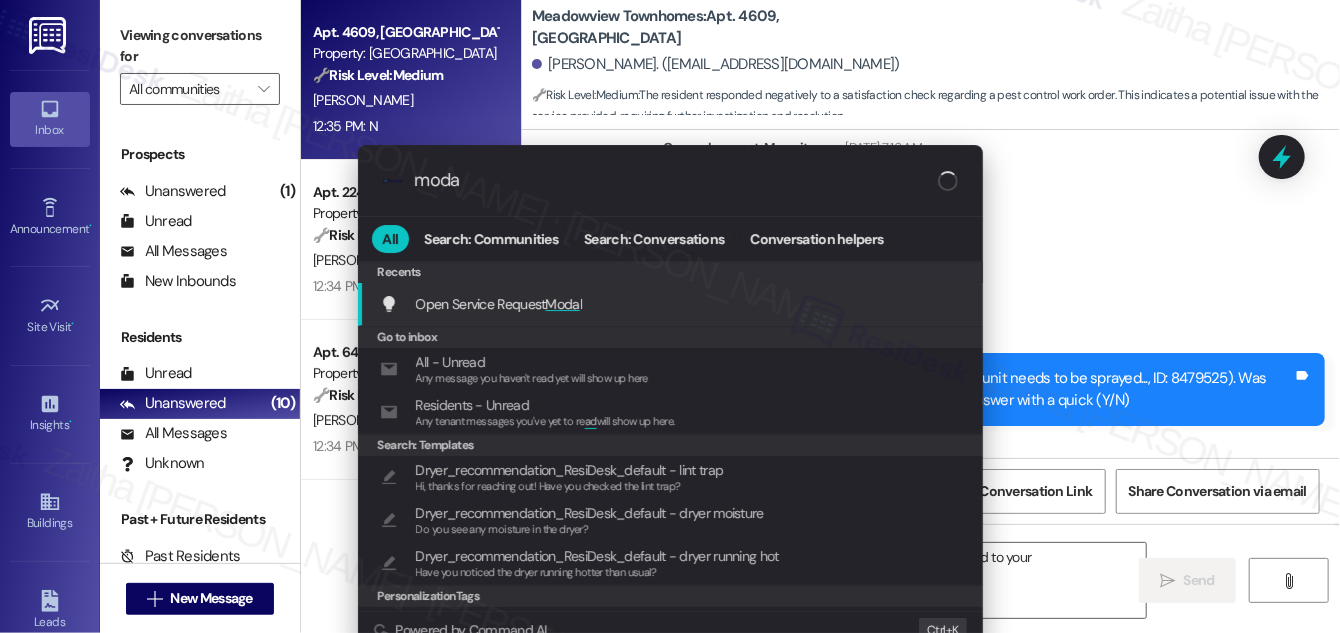 type on "modal" 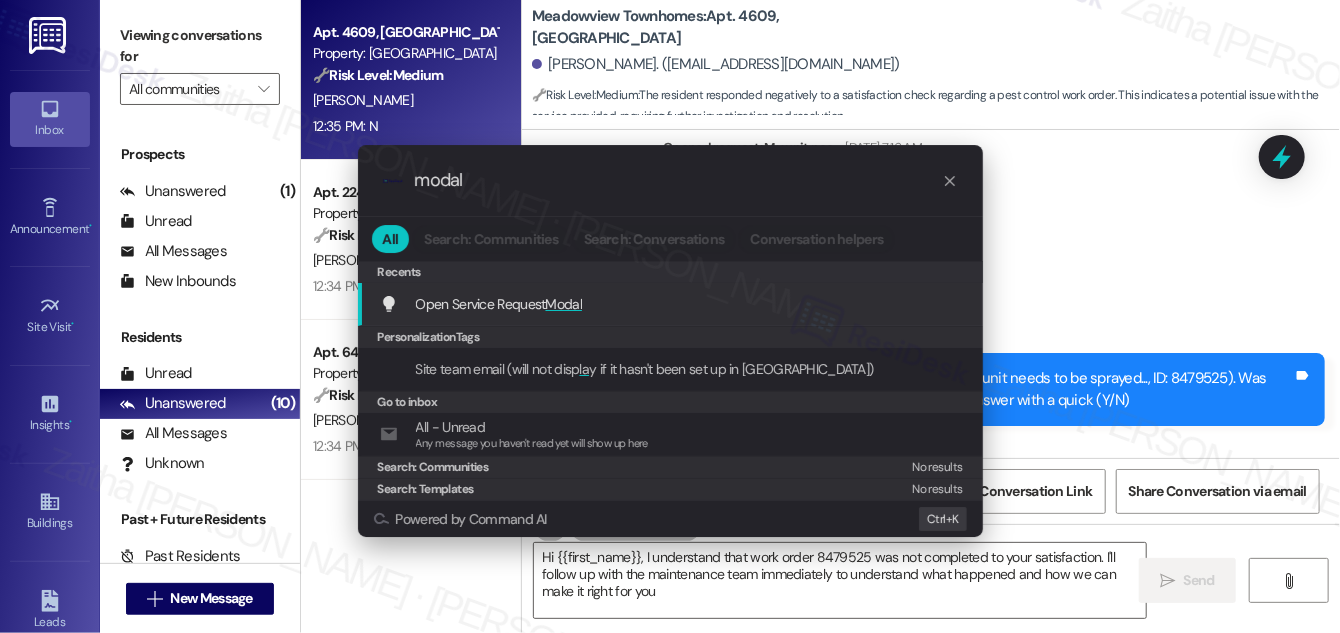 type on "Hi {{first_name}}, I understand that work order 8479525 was not completed to your satisfaction. I'll follow up with the maintenance team immediately to understand what happened and how we can make it right for you." 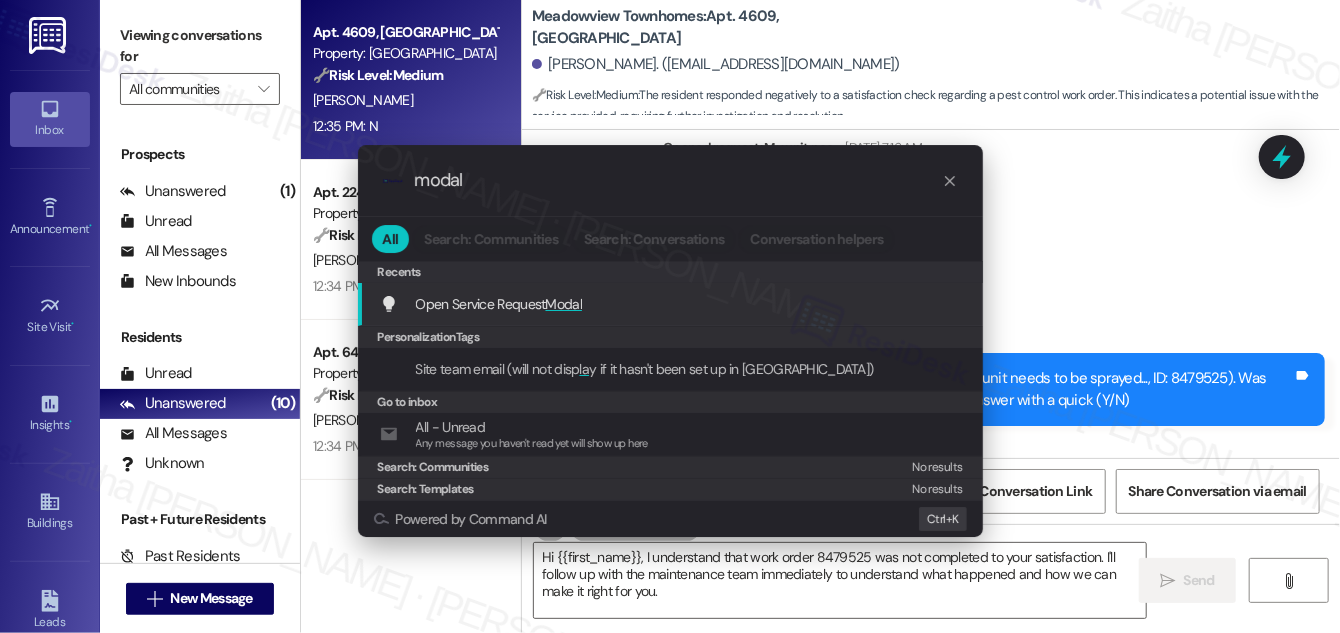type on "modal" 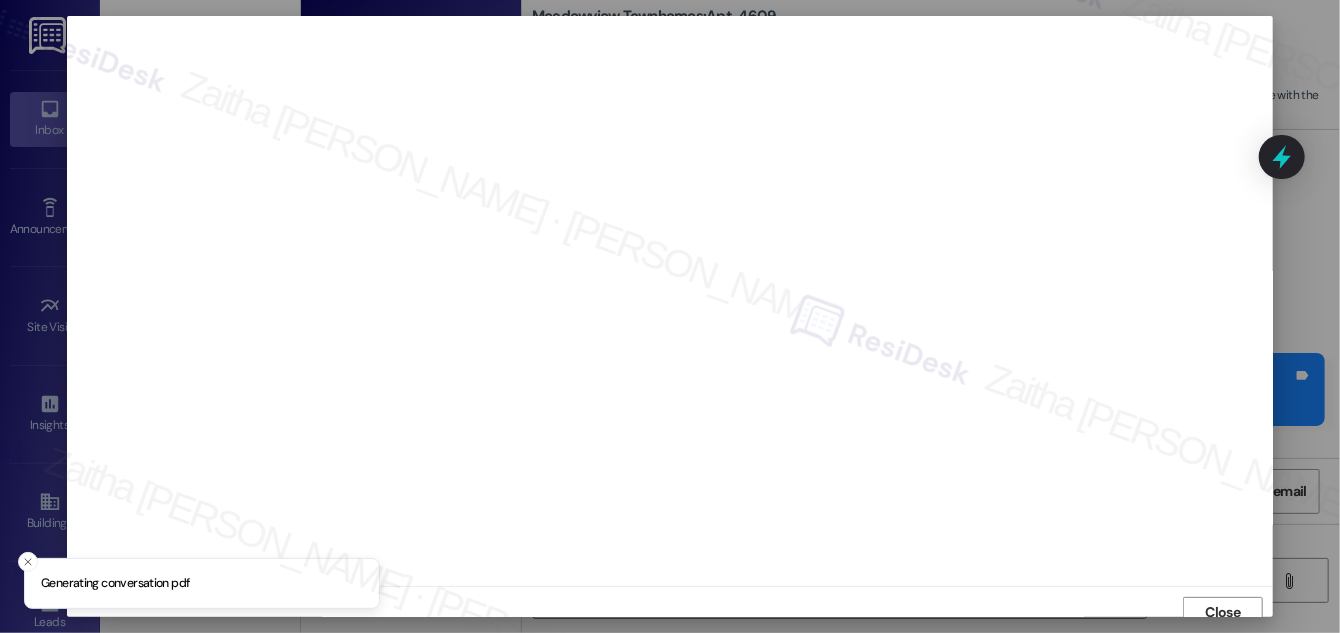 scroll, scrollTop: 11, scrollLeft: 0, axis: vertical 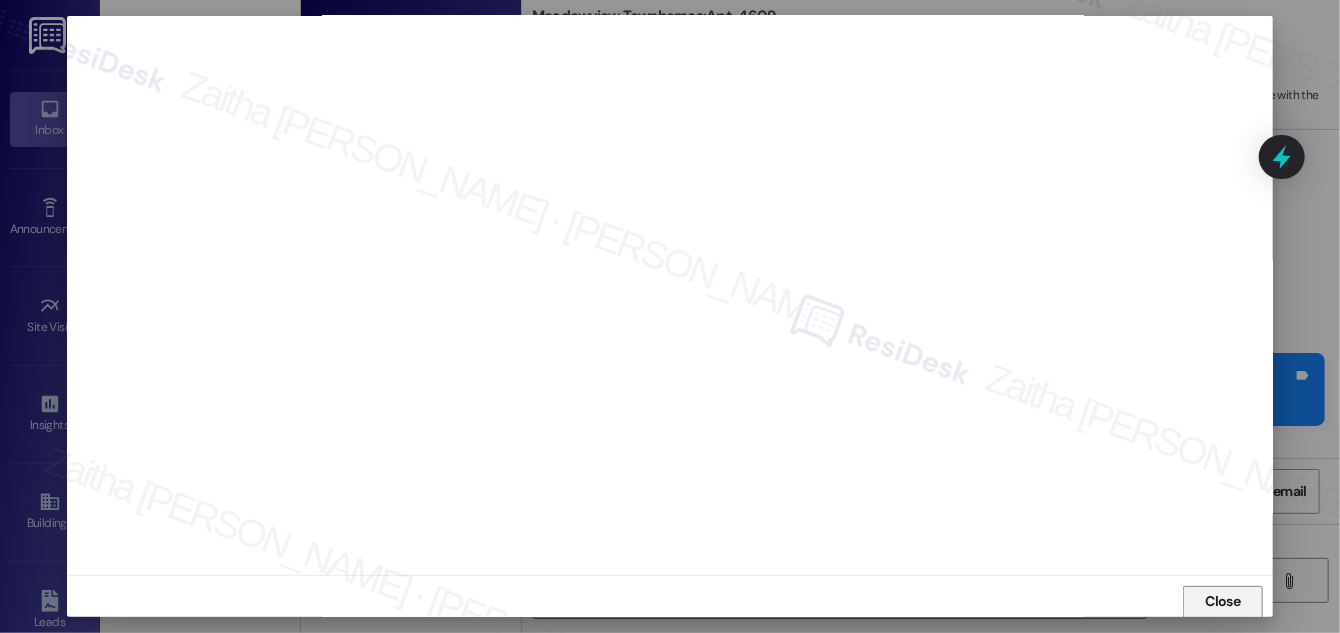 click on "Close" at bounding box center [1223, 601] 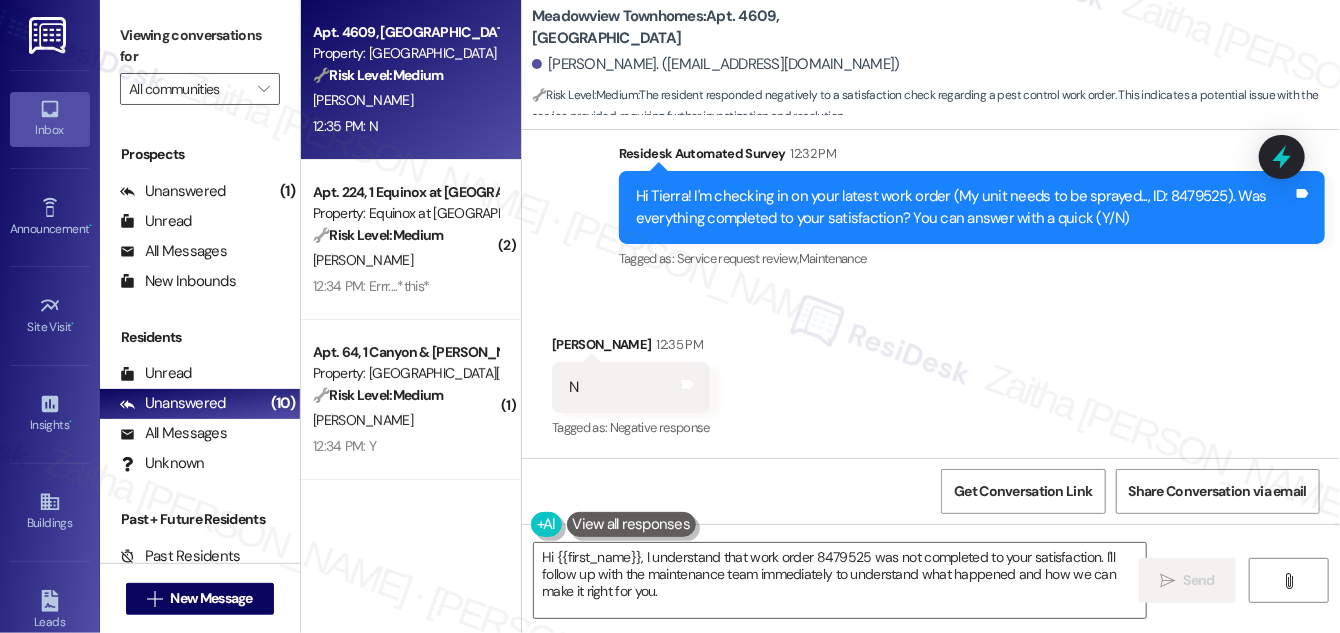 scroll, scrollTop: 1136, scrollLeft: 0, axis: vertical 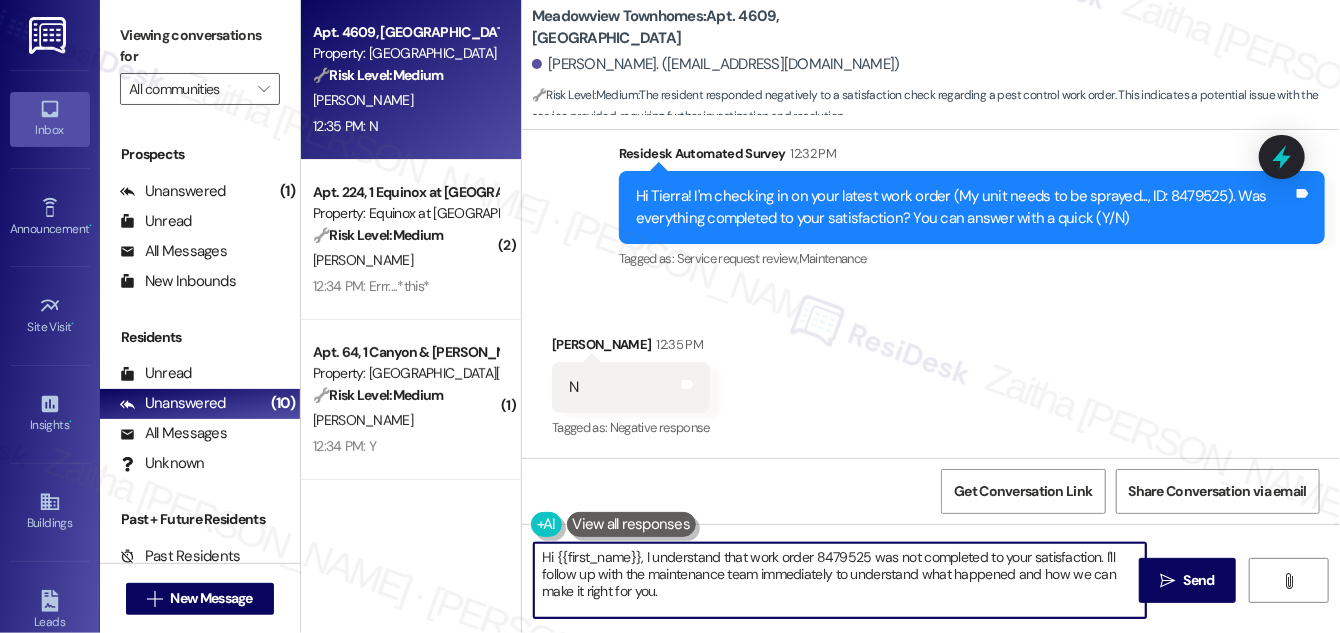 click on "Hi {{first_name}}, I understand that work order 8479525 was not completed to your satisfaction. I'll follow up with the maintenance team immediately to understand what happened and how we can make it right for you." at bounding box center [840, 580] 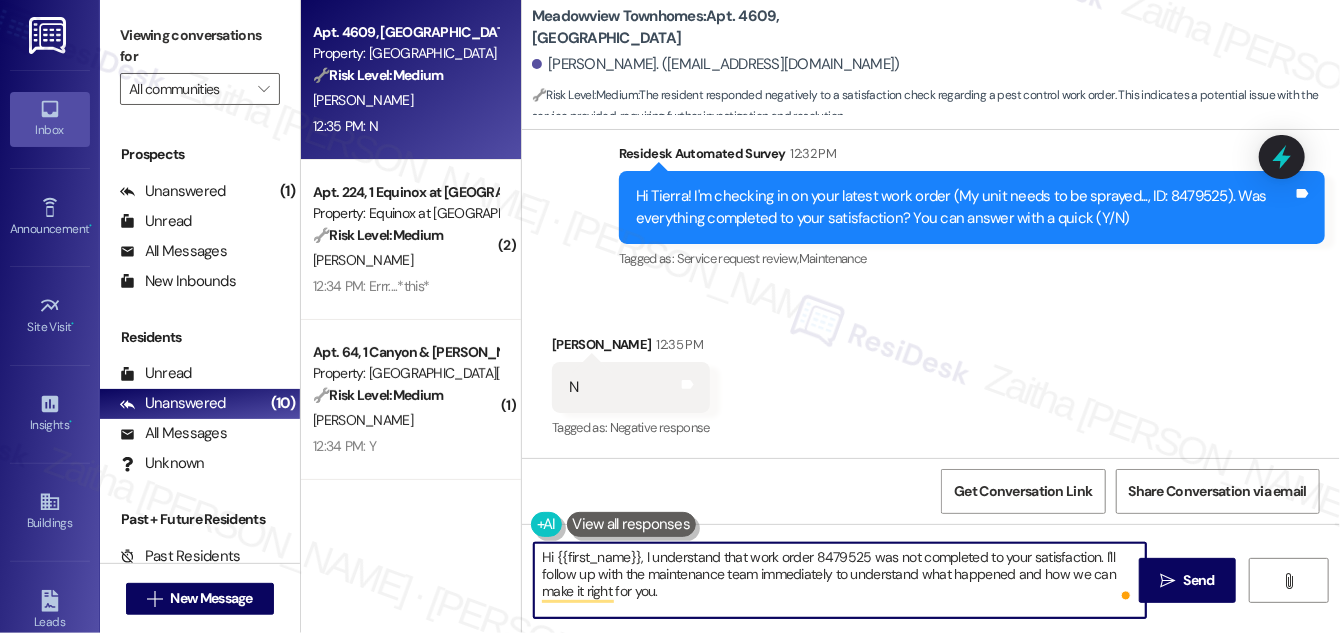 click on "Hi {{first_name}}, I understand that work order 8479525 was not completed to your satisfaction. I'll follow up with the maintenance team immediately to understand what happened and how we can make it right for you." at bounding box center (840, 580) 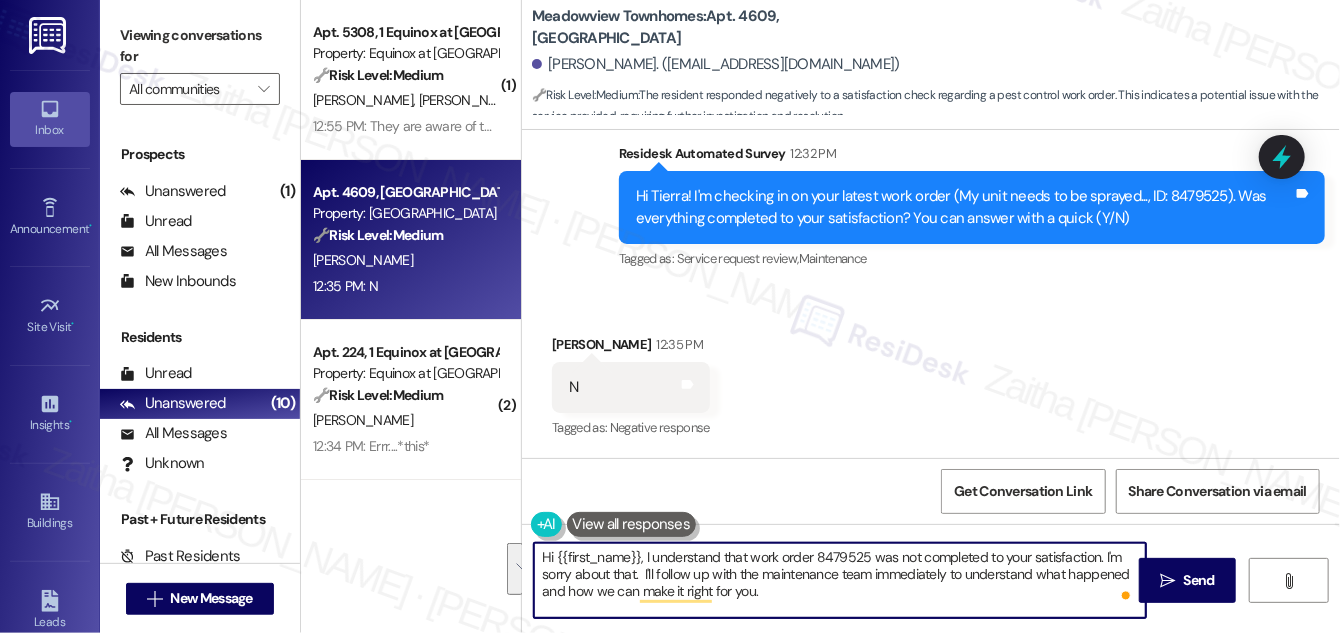 drag, startPoint x: 650, startPoint y: 559, endPoint x: 797, endPoint y: 597, distance: 151.83214 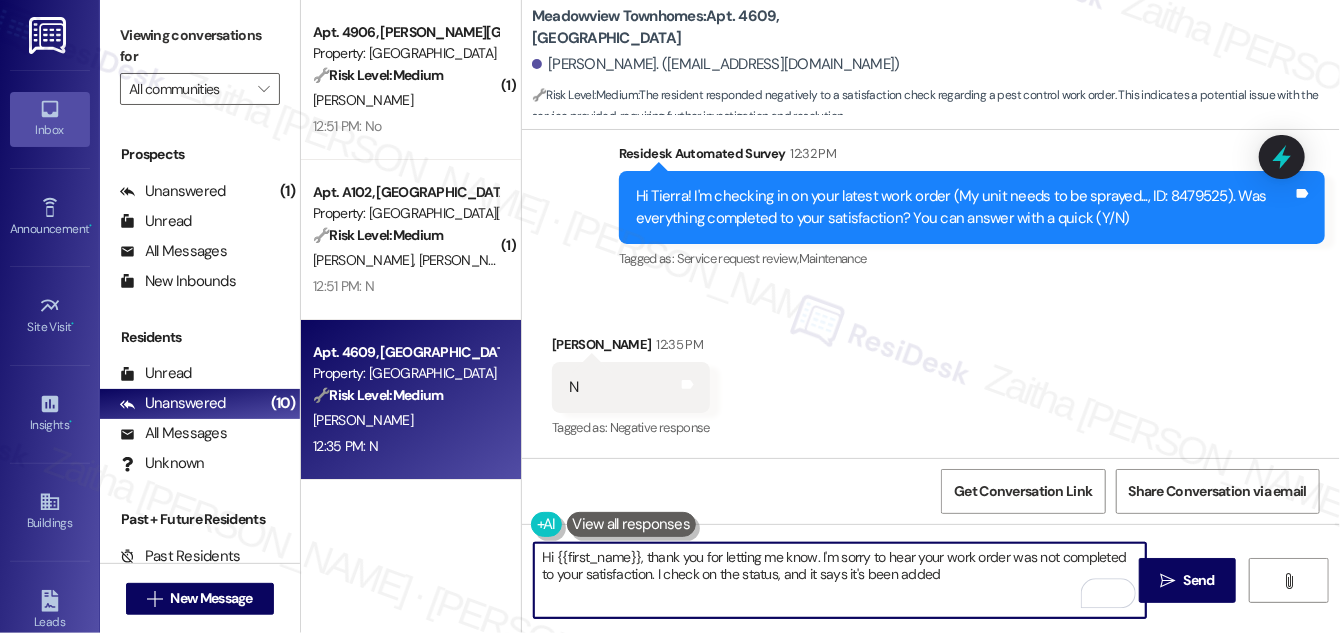 click on "Hi {{first_name}}, thank you for letting me know. I'm sorry to hear your work order was not completed to your satisfaction. I check on the status, and it says it's been added" at bounding box center (840, 580) 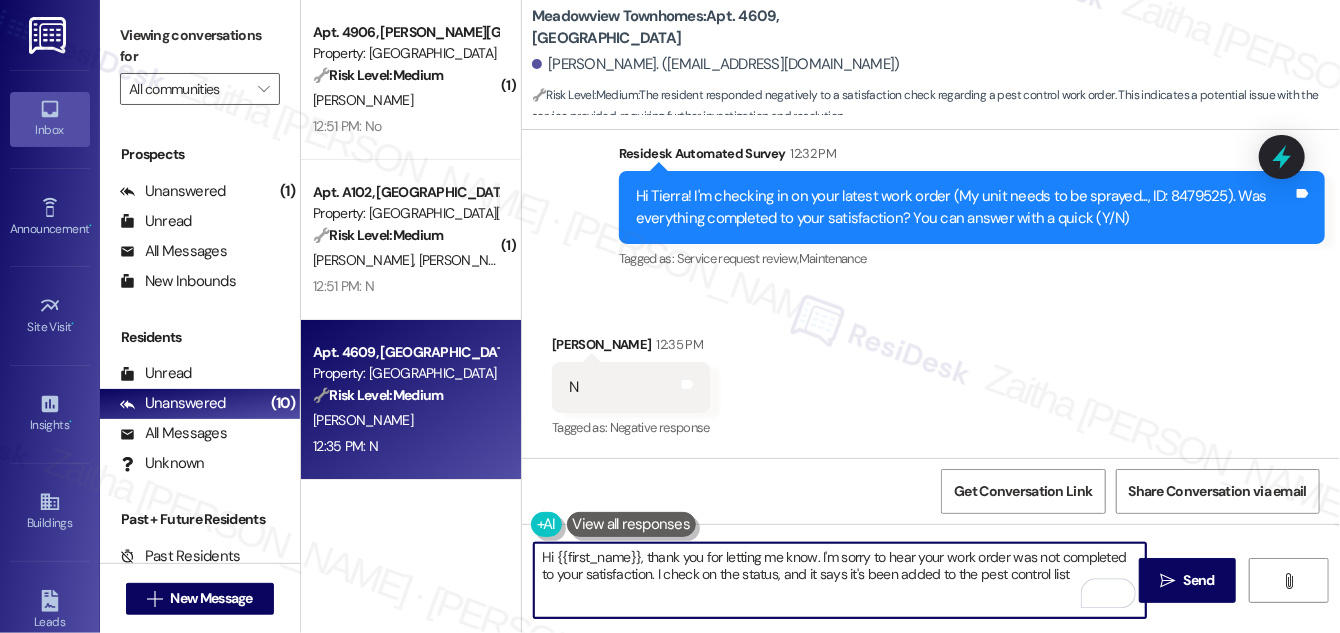 click on "Hi {{first_name}}, thank you for letting me know. I'm sorry to hear your work order was not completed to your satisfaction. I check on the status, and it says it's been added to the pest control list" at bounding box center (840, 580) 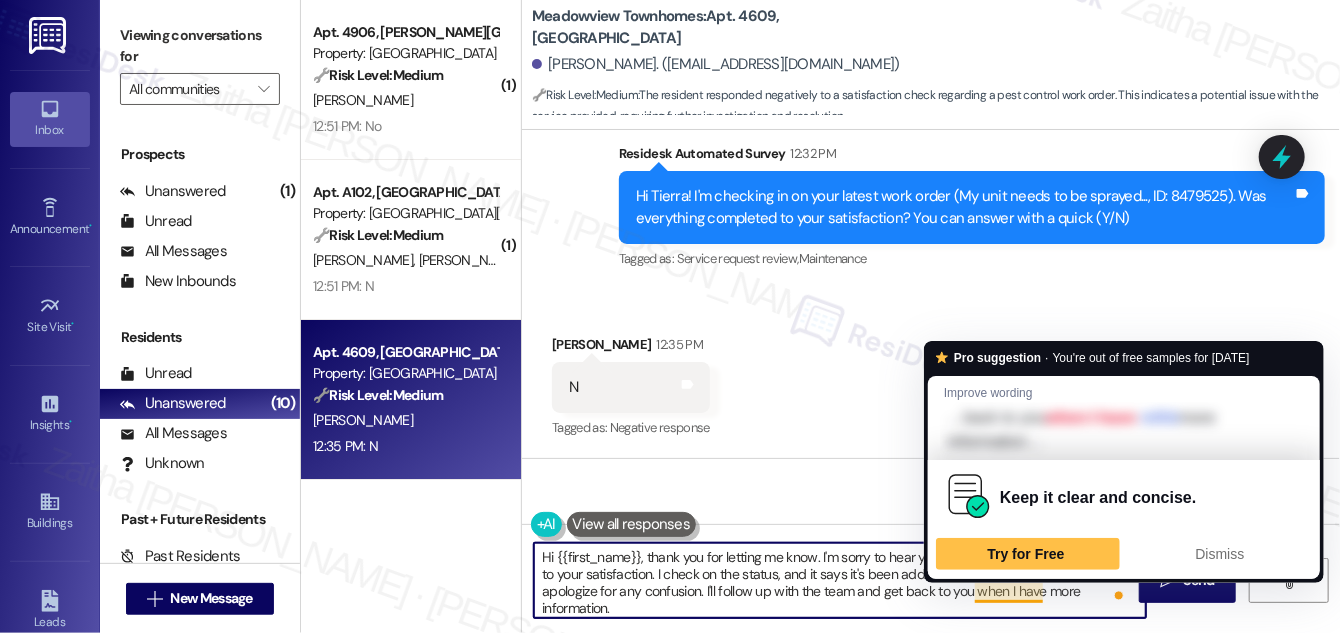 click on "Hi {{first_name}}, thank you for letting me know. I'm sorry to hear your work order was not completed to your satisfaction. I check on the status, and it says it's been added to the pest control service list. I apologize for any confusion. I'll follow up with the team and get back to you when I have more information." at bounding box center (840, 580) 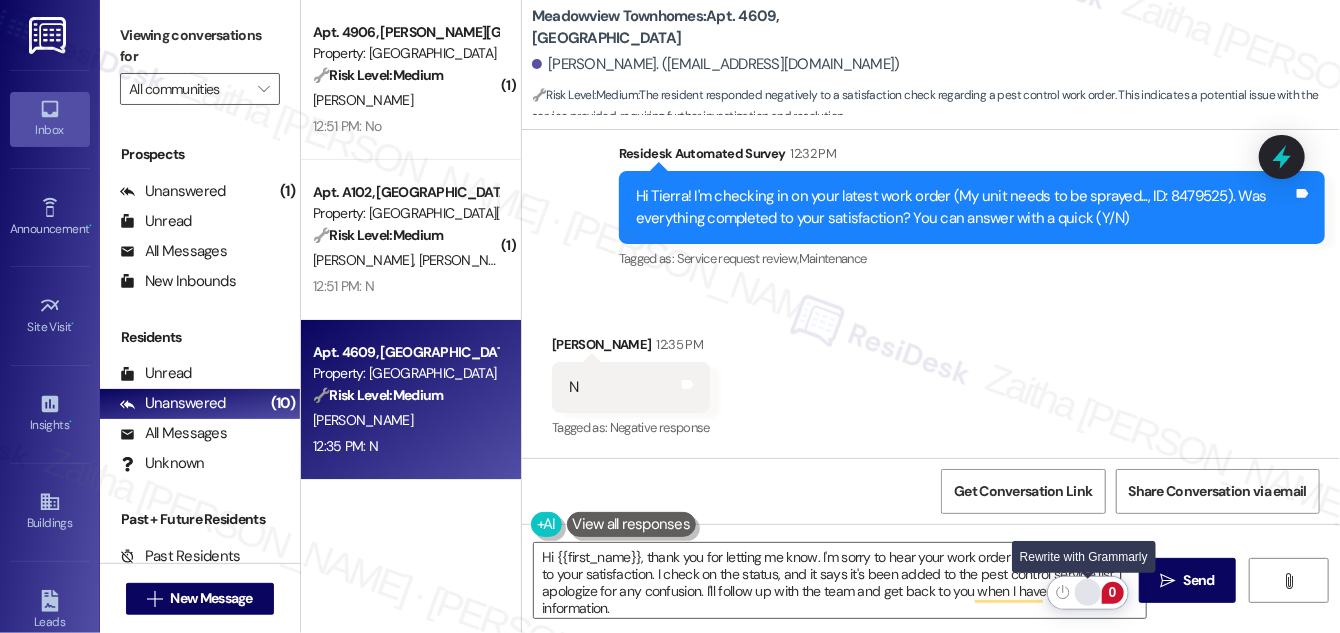 click 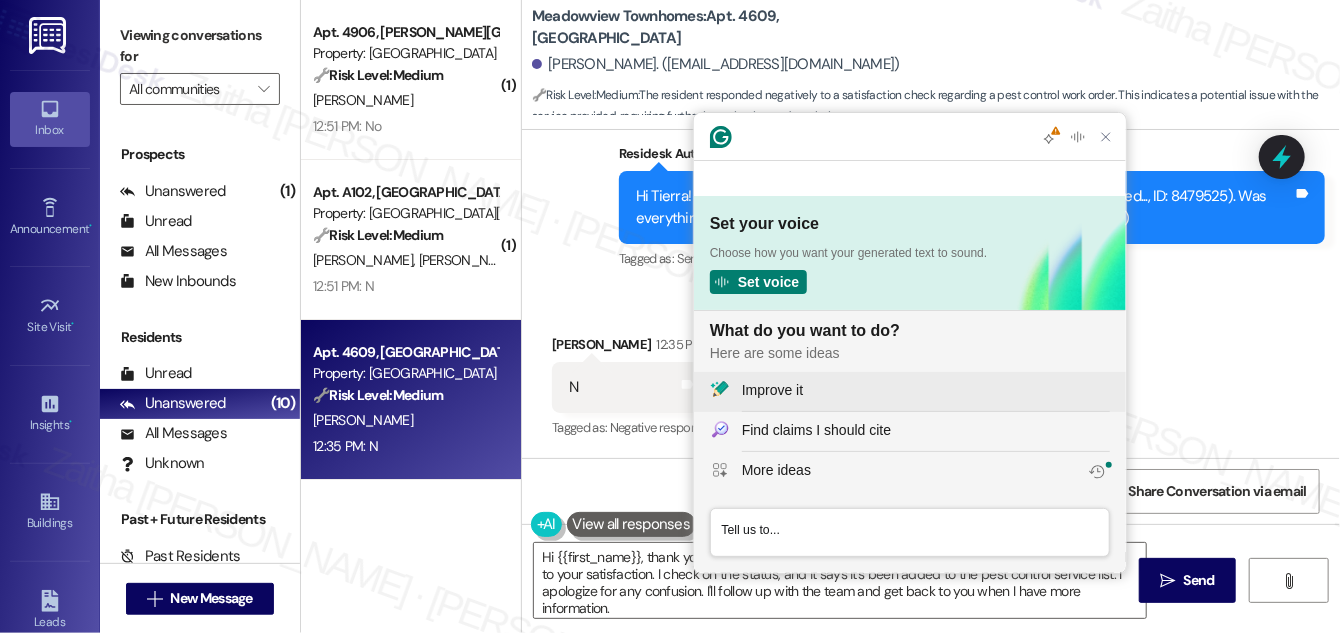 scroll, scrollTop: 0, scrollLeft: 0, axis: both 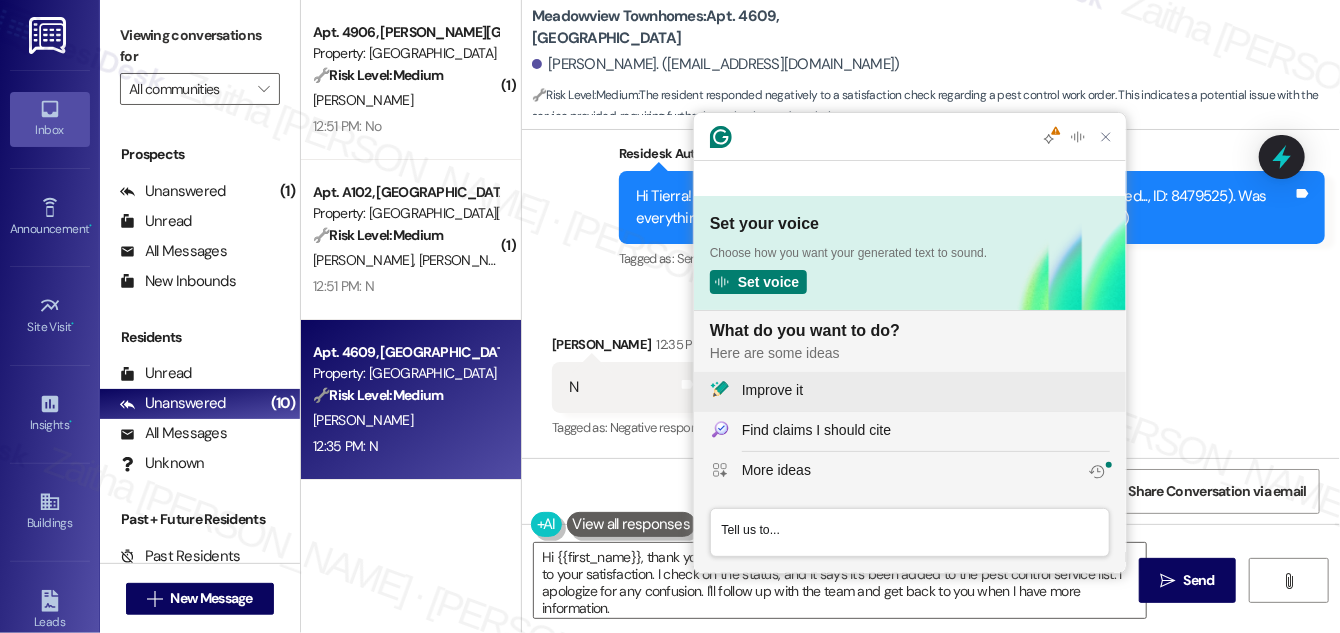 click on "Improve it" 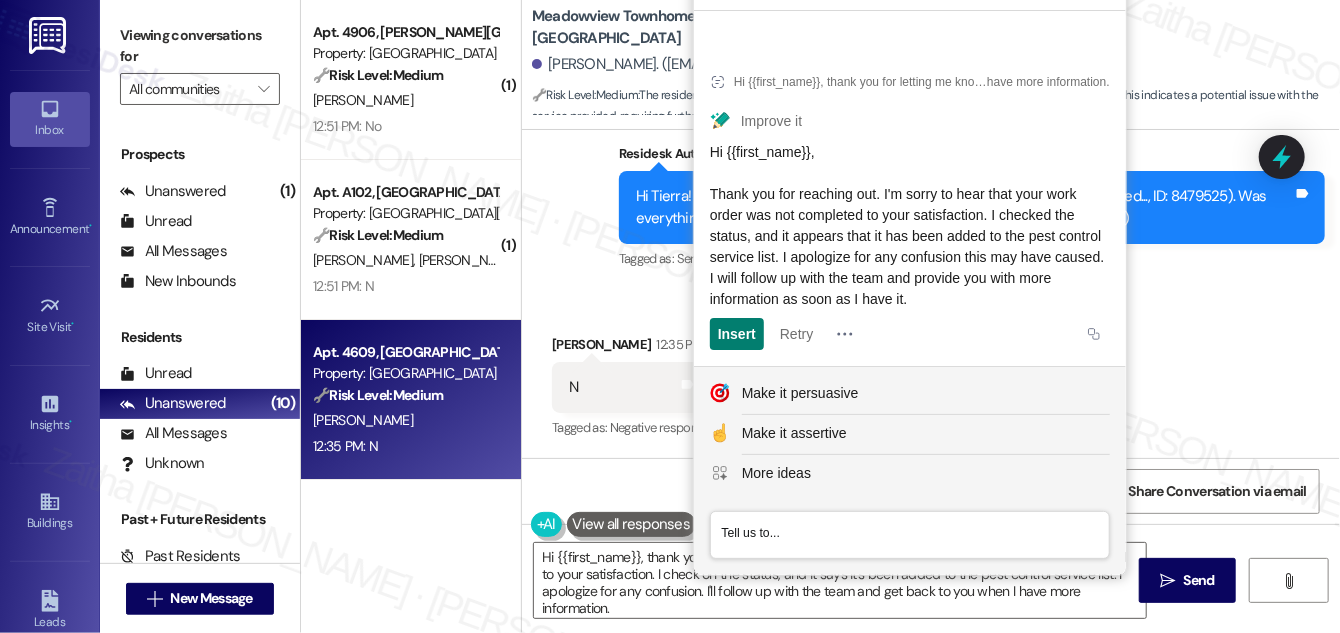 drag, startPoint x: 712, startPoint y: 188, endPoint x: 748, endPoint y: 196, distance: 36.878178 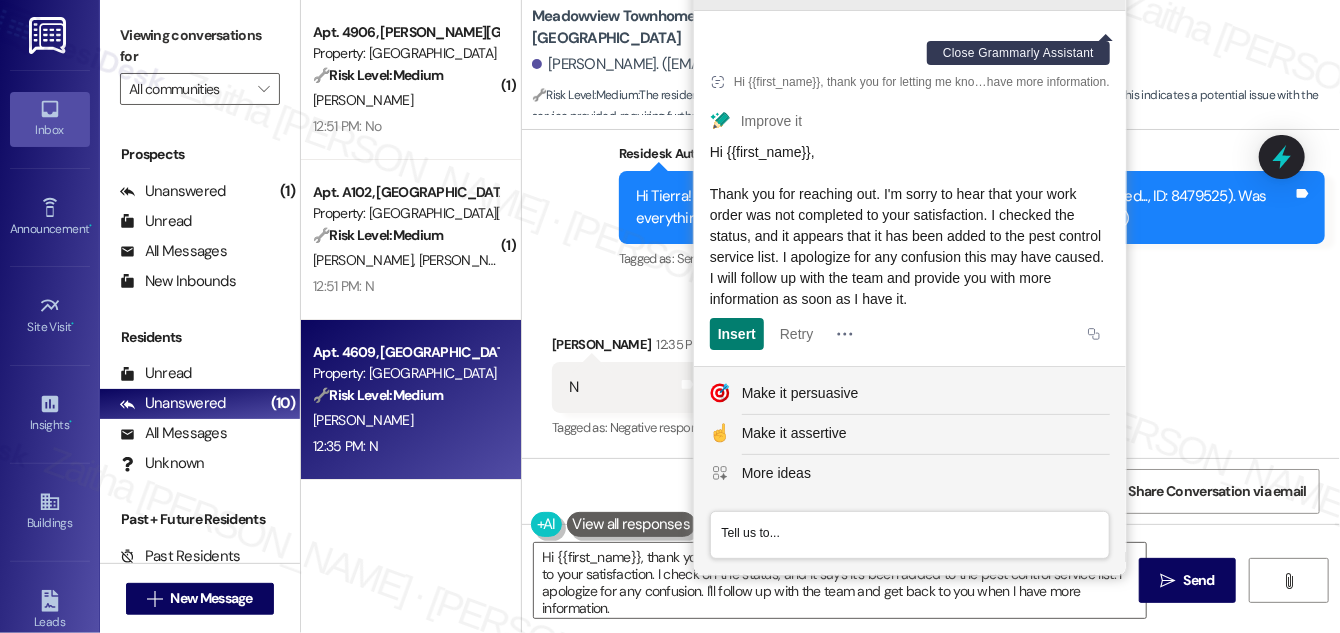 click 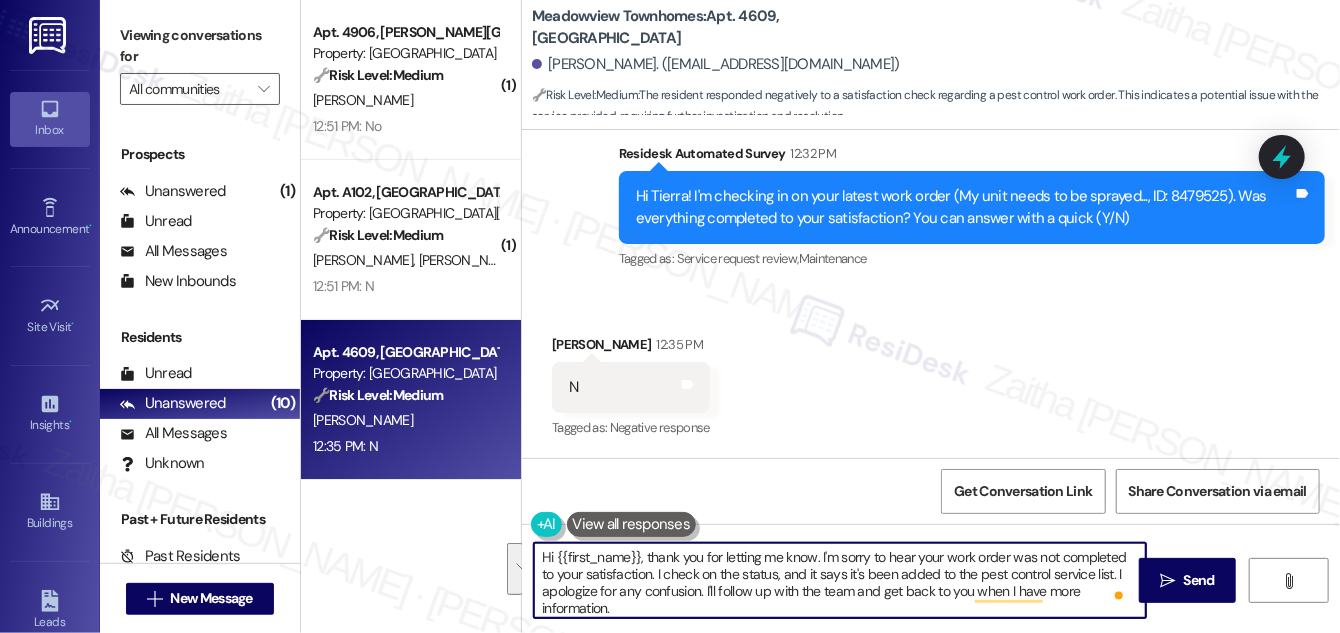 scroll, scrollTop: 5, scrollLeft: 0, axis: vertical 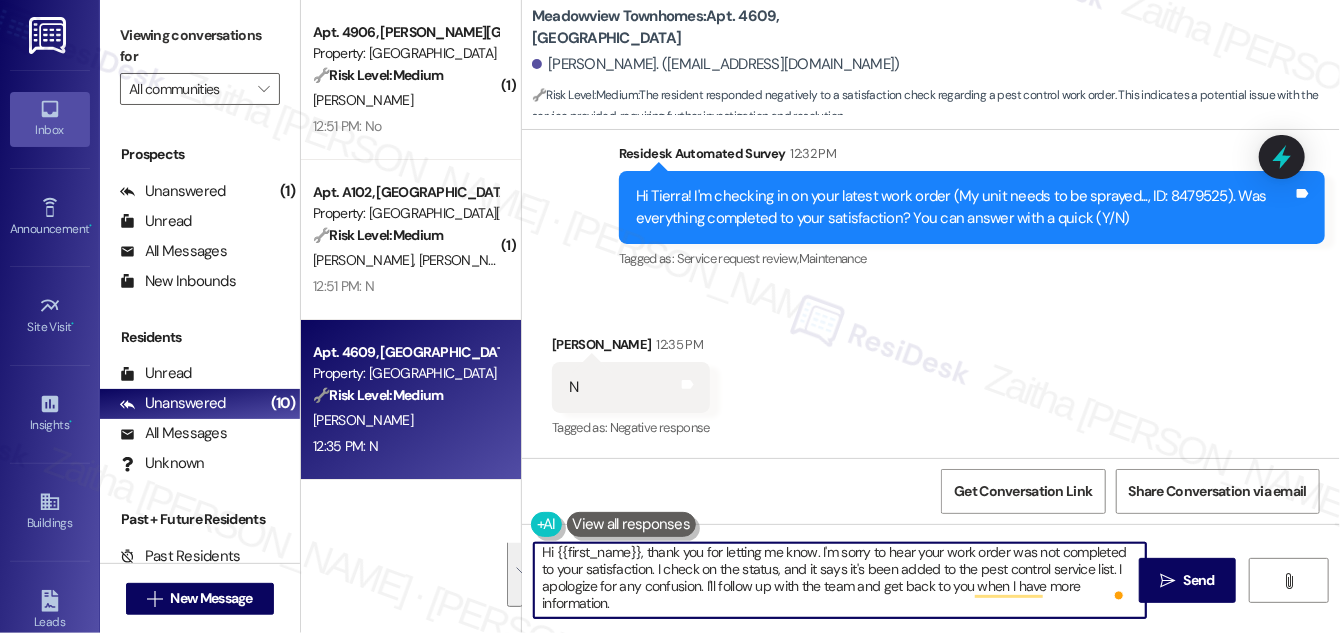drag, startPoint x: 819, startPoint y: 554, endPoint x: 824, endPoint y: 604, distance: 50.24938 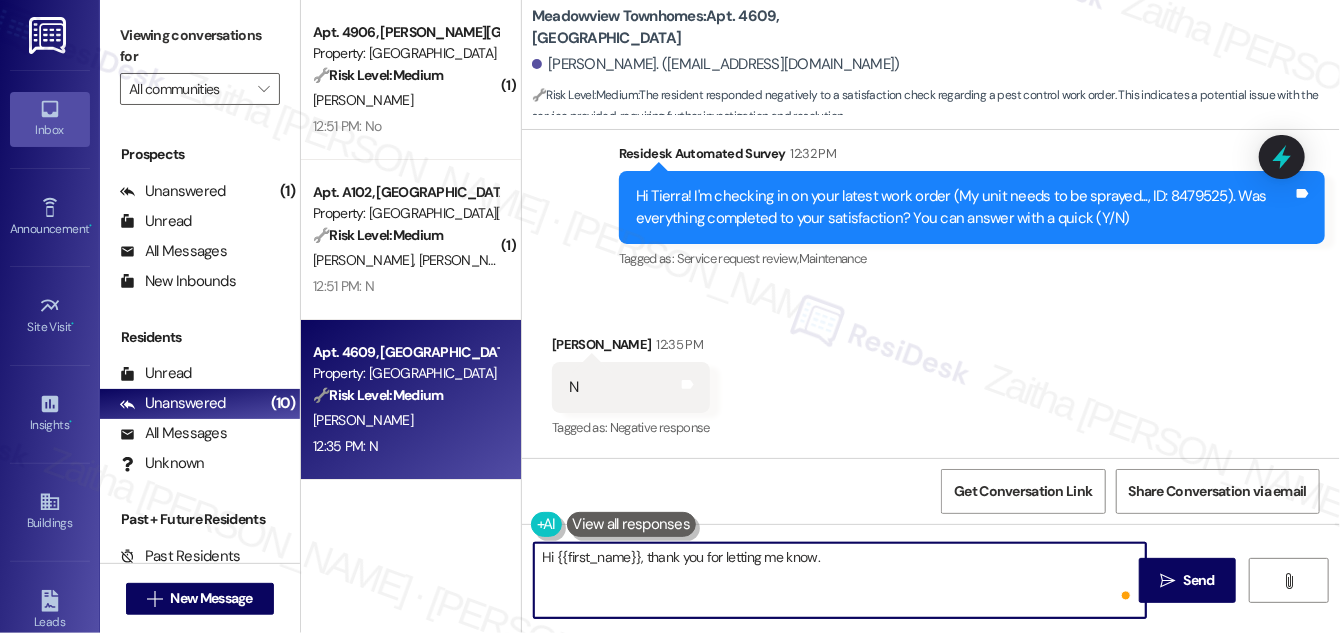 scroll, scrollTop: 0, scrollLeft: 0, axis: both 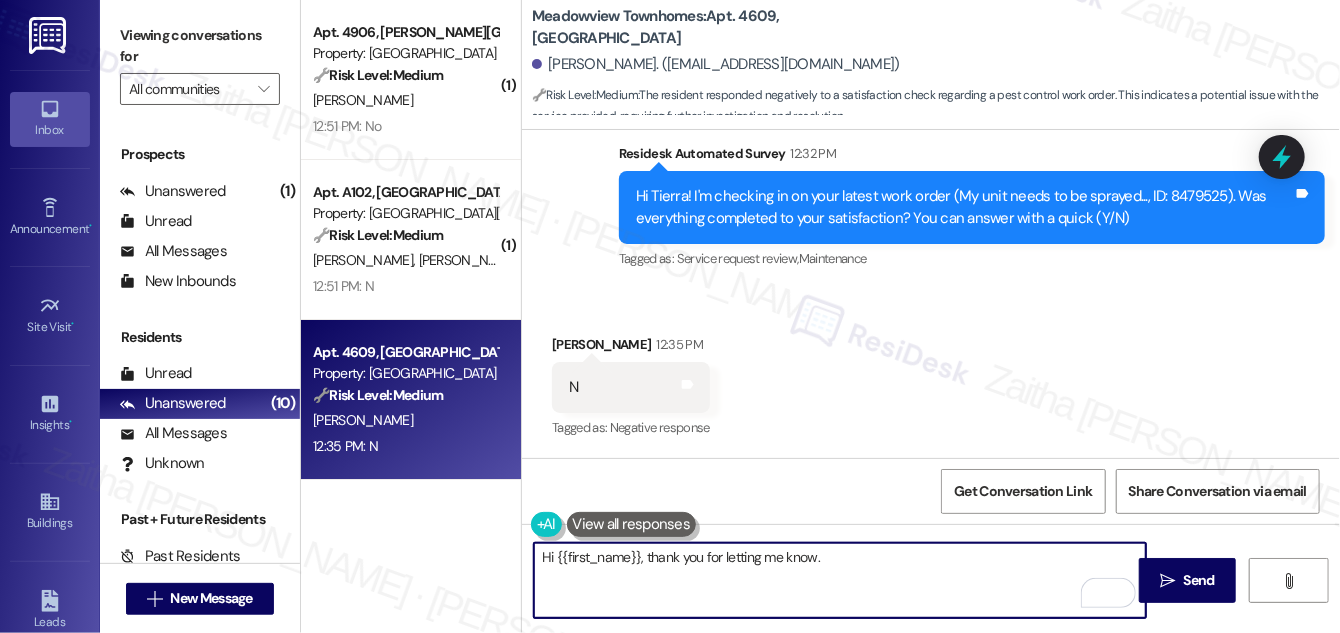 paste on "I'm sorry to hear that your work order was not completed to your satisfaction. I checked the status, and it appears that it has been added to the pest control service list. I apologize for any confusion this may have caused. I will follow up with the team and provide you with more information as soon as I have it." 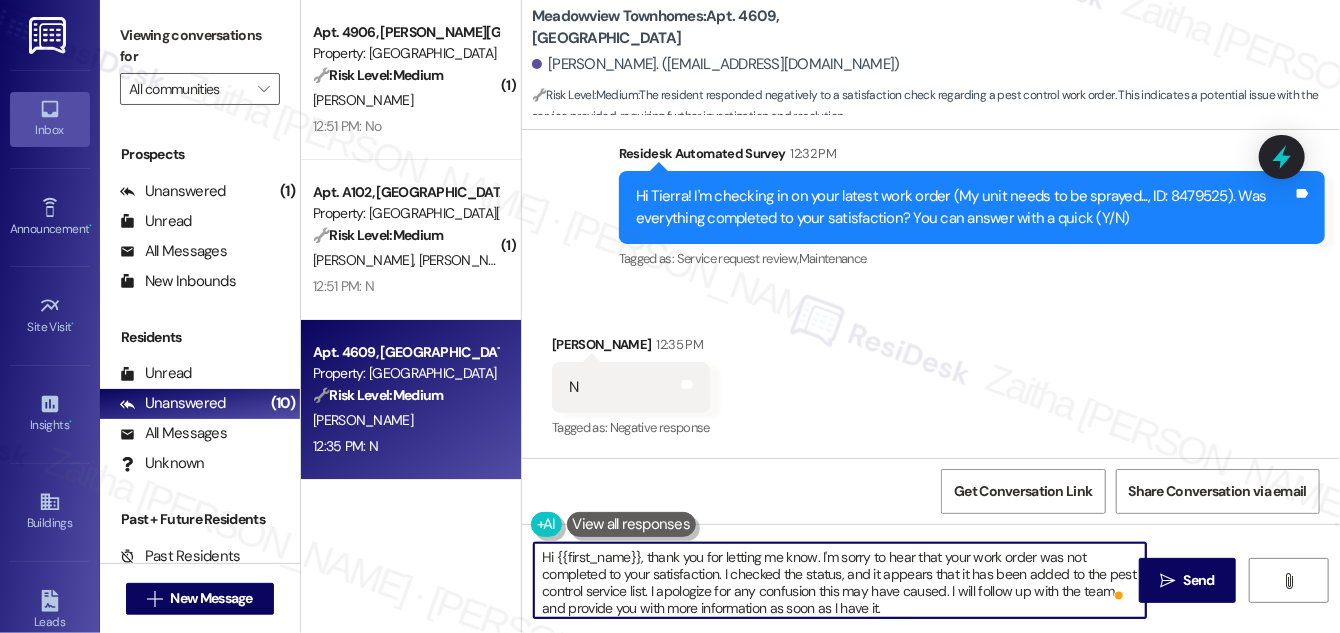 click on "Hi {{first_name}}, thank you for letting me know. I'm sorry to hear that your work order was not completed to your satisfaction. I checked the status, and it appears that it has been added to the pest control service list. I apologize for any confusion this may have caused. I will follow up with the team and provide you with more information as soon as I have it." at bounding box center [840, 580] 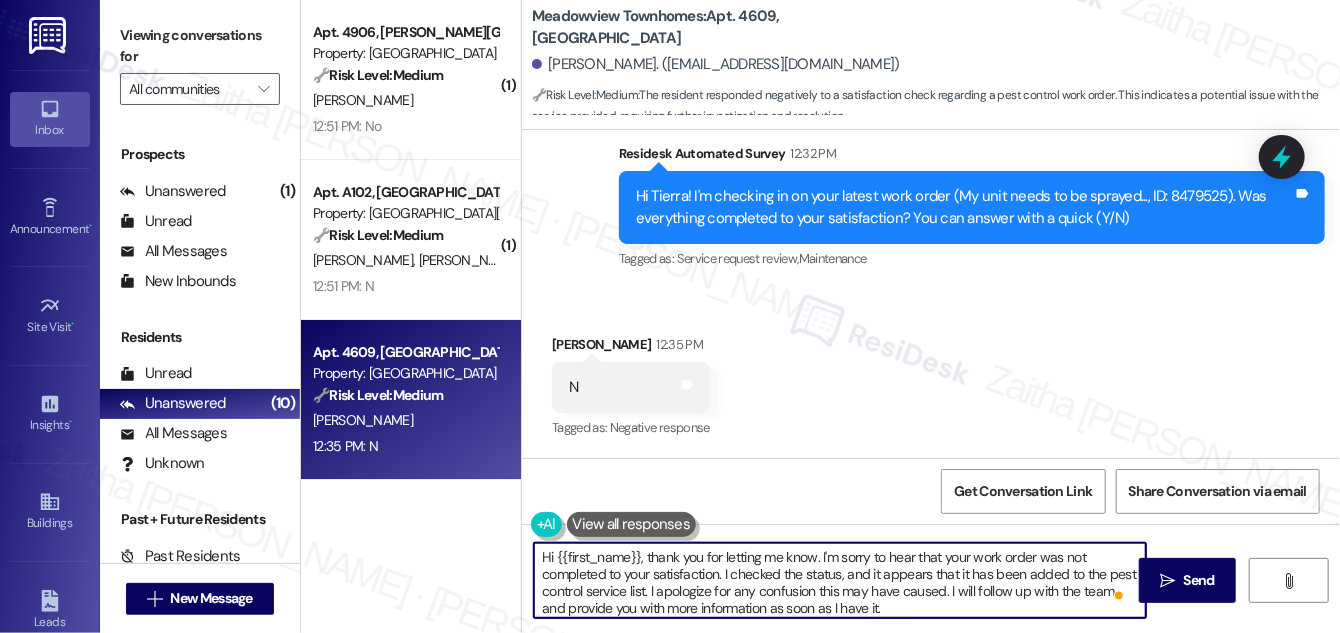 scroll, scrollTop: 5, scrollLeft: 0, axis: vertical 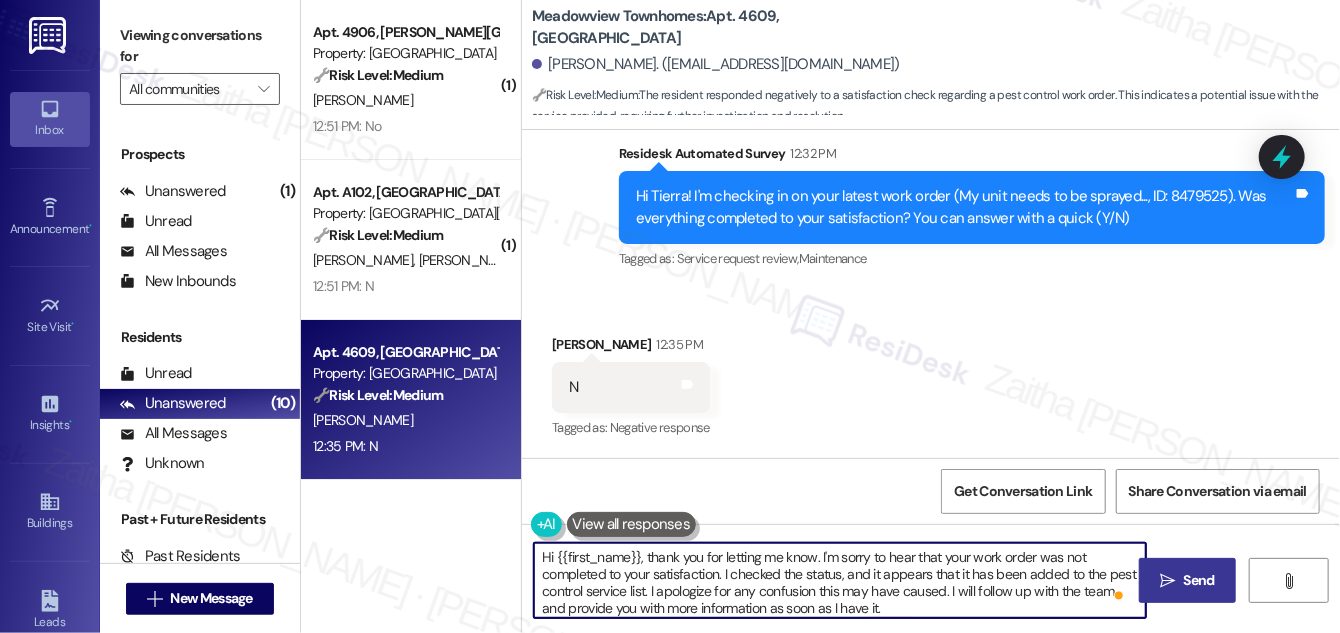 type on "Hi {{first_name}}, thank you for letting me know. I'm sorry to hear that your work order was not completed to your satisfaction. I checked the status, and it appears that it has been added to the pest control service list. I apologize for any confusion this may have caused. I will follow up with the team and provide you with more information as soon as I have it." 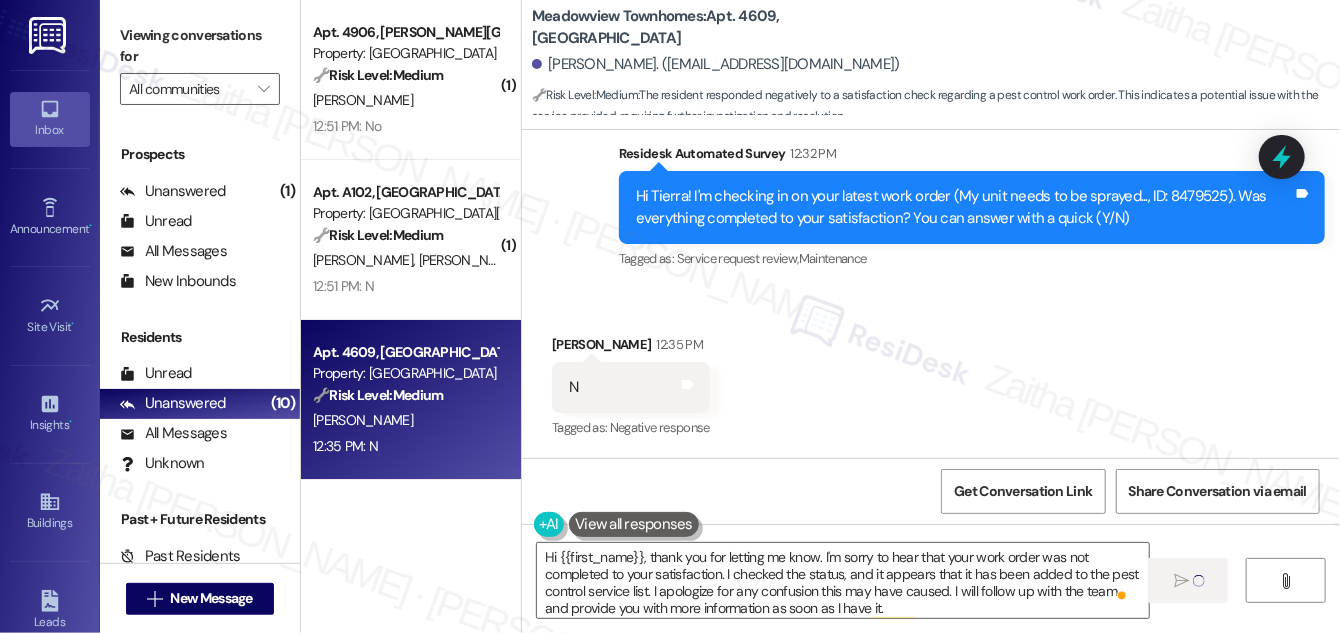 type 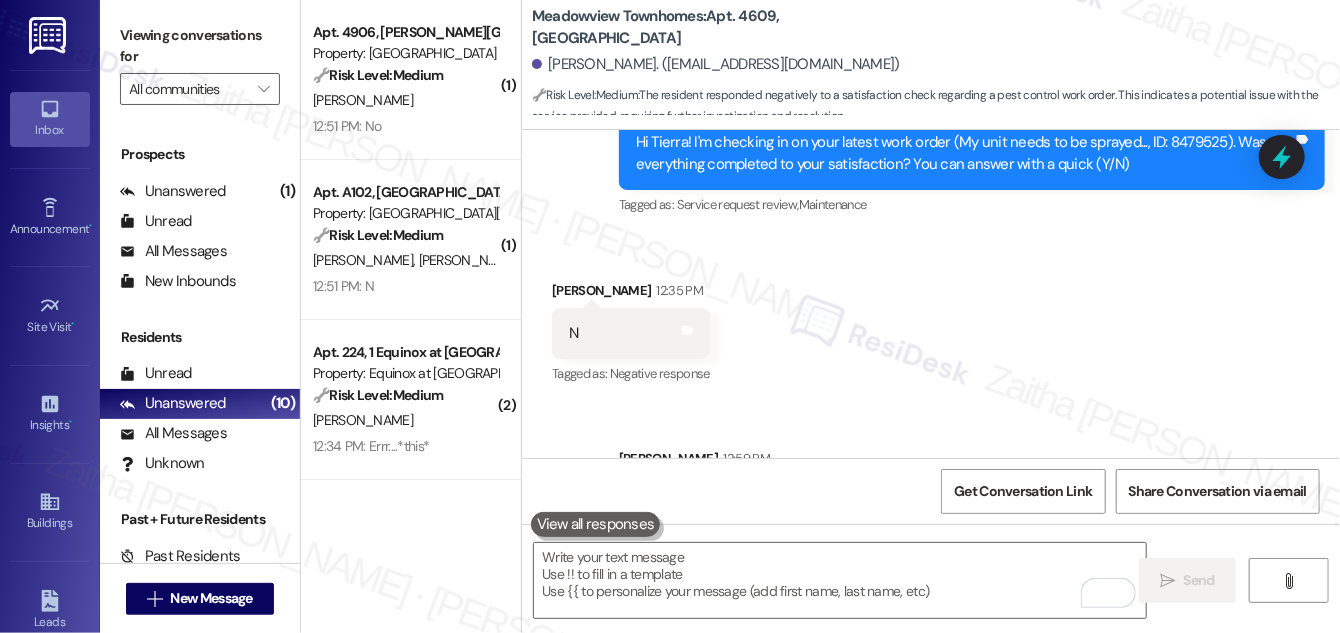 scroll, scrollTop: 1157, scrollLeft: 0, axis: vertical 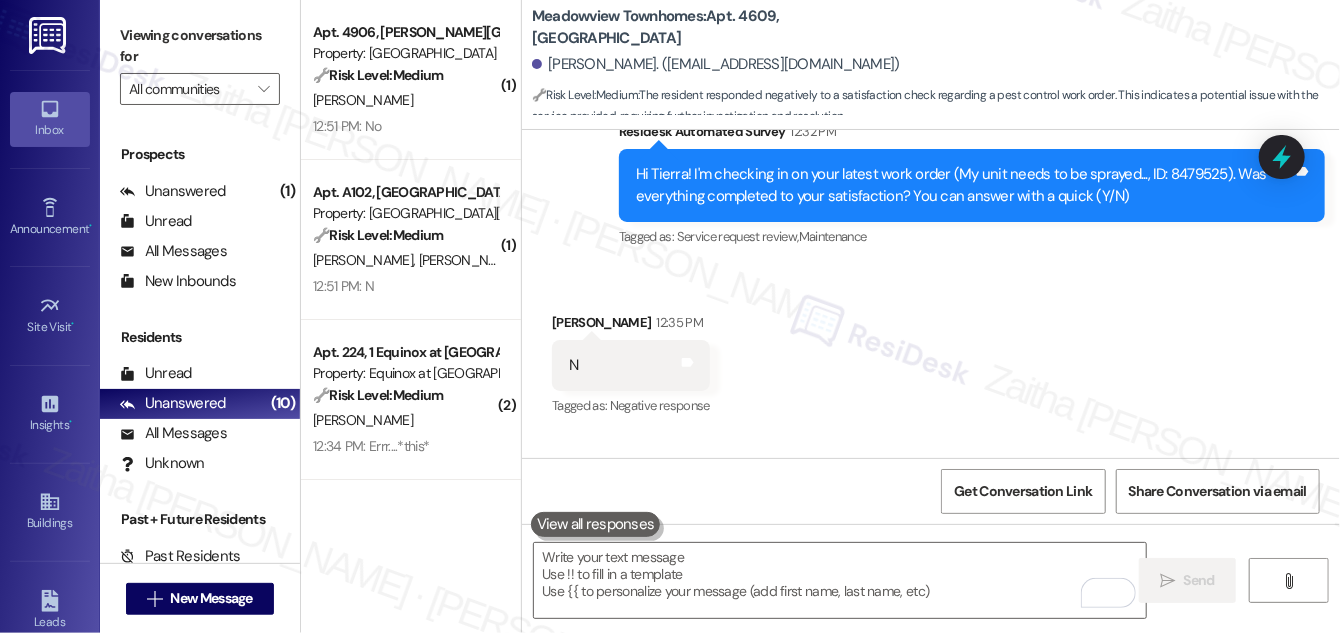 click on "Hi Tierra! I'm checking in on your latest work order (My unit needs to be sprayed..., ID: 8479525). Was everything completed to your satisfaction? You can answer with a quick (Y/N)" at bounding box center [964, 185] 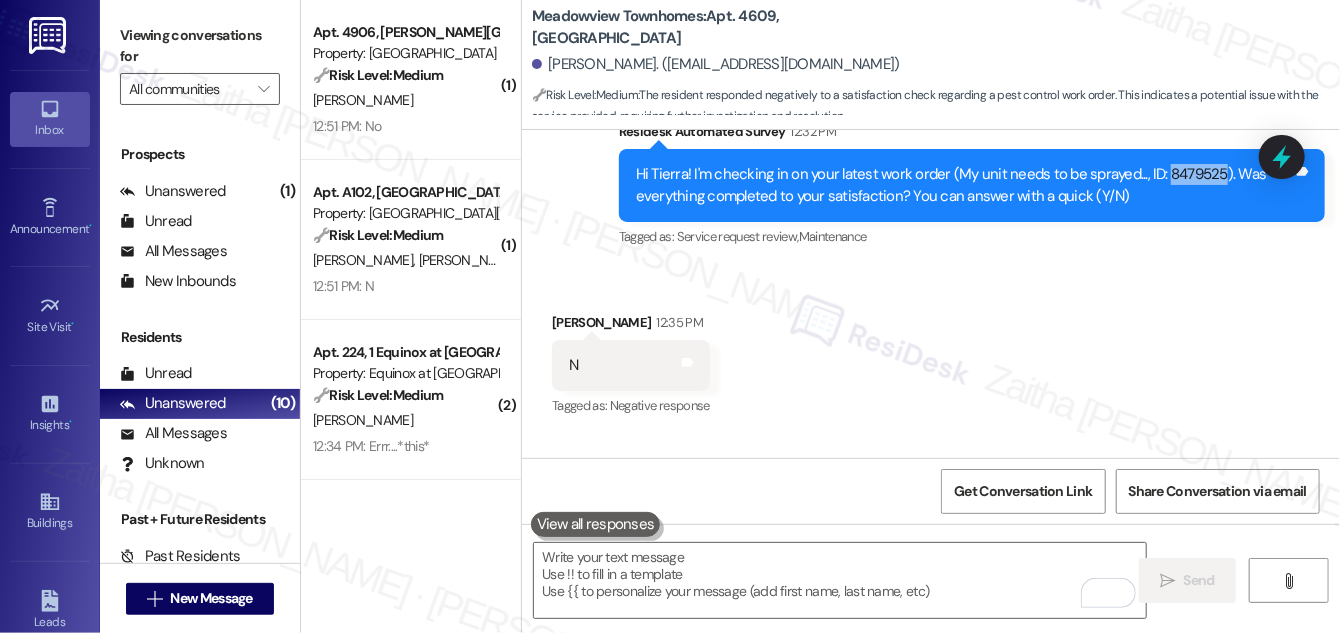click on "Hi Tierra! I'm checking in on your latest work order (My unit needs to be sprayed..., ID: 8479525). Was everything completed to your satisfaction? You can answer with a quick (Y/N)" at bounding box center [964, 185] 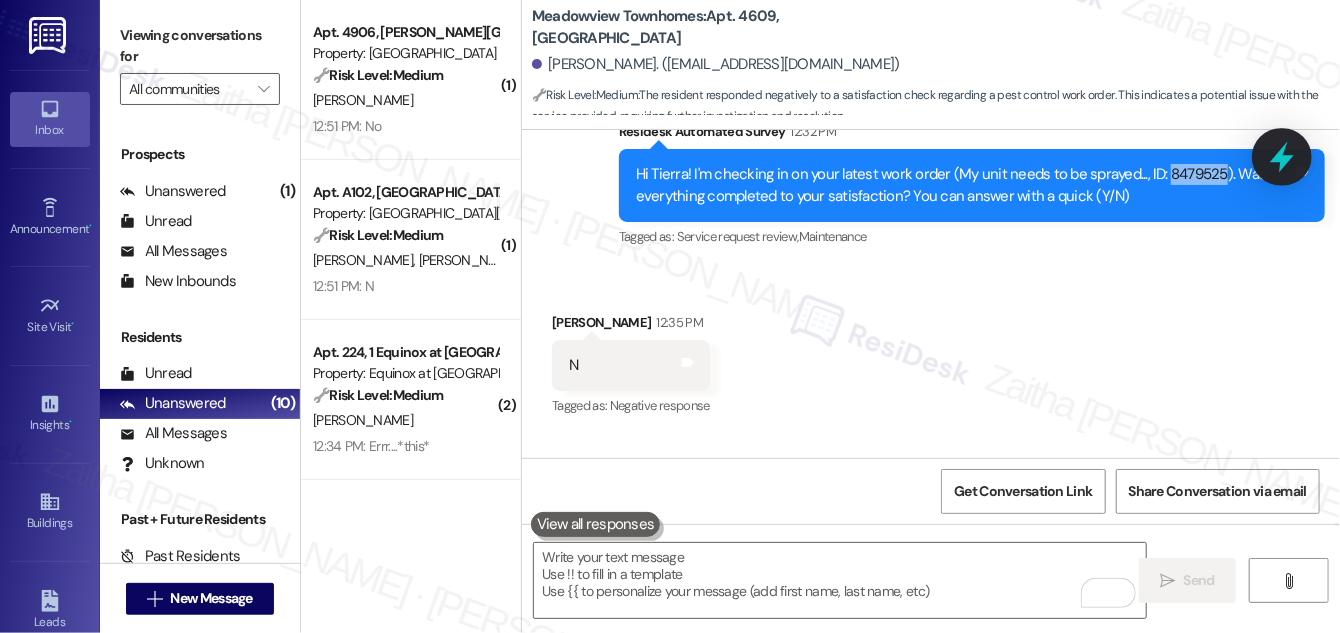 click 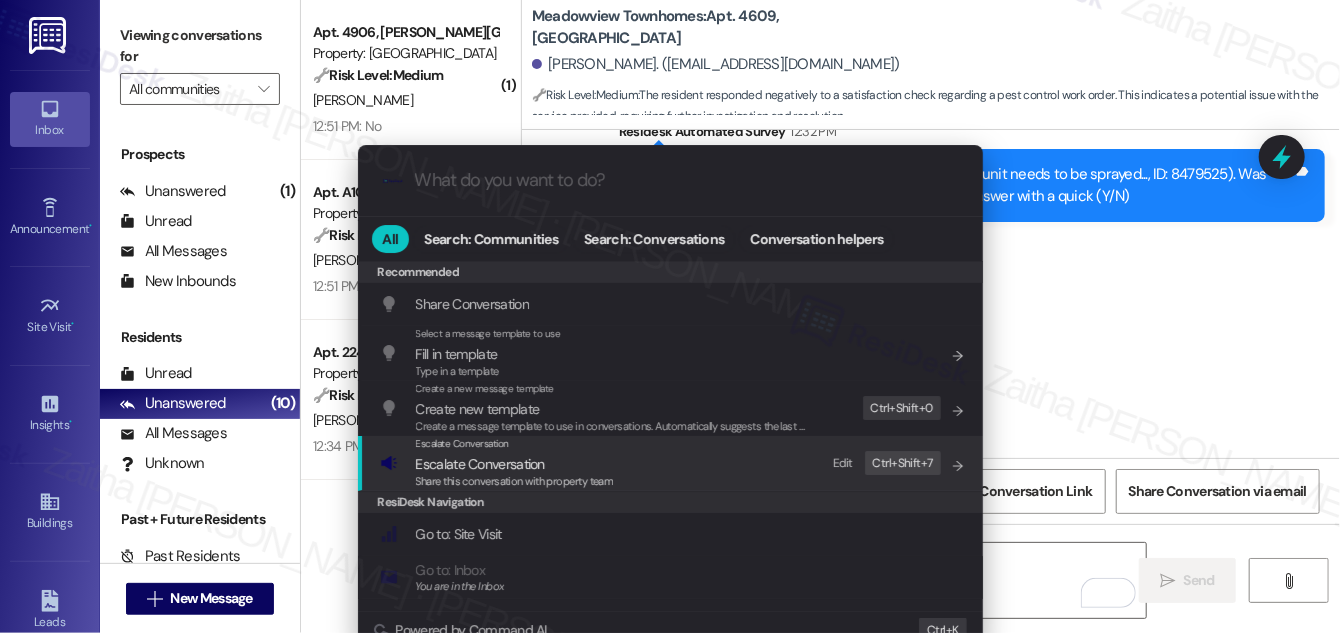 click on "Escalate Conversation" at bounding box center [480, 464] 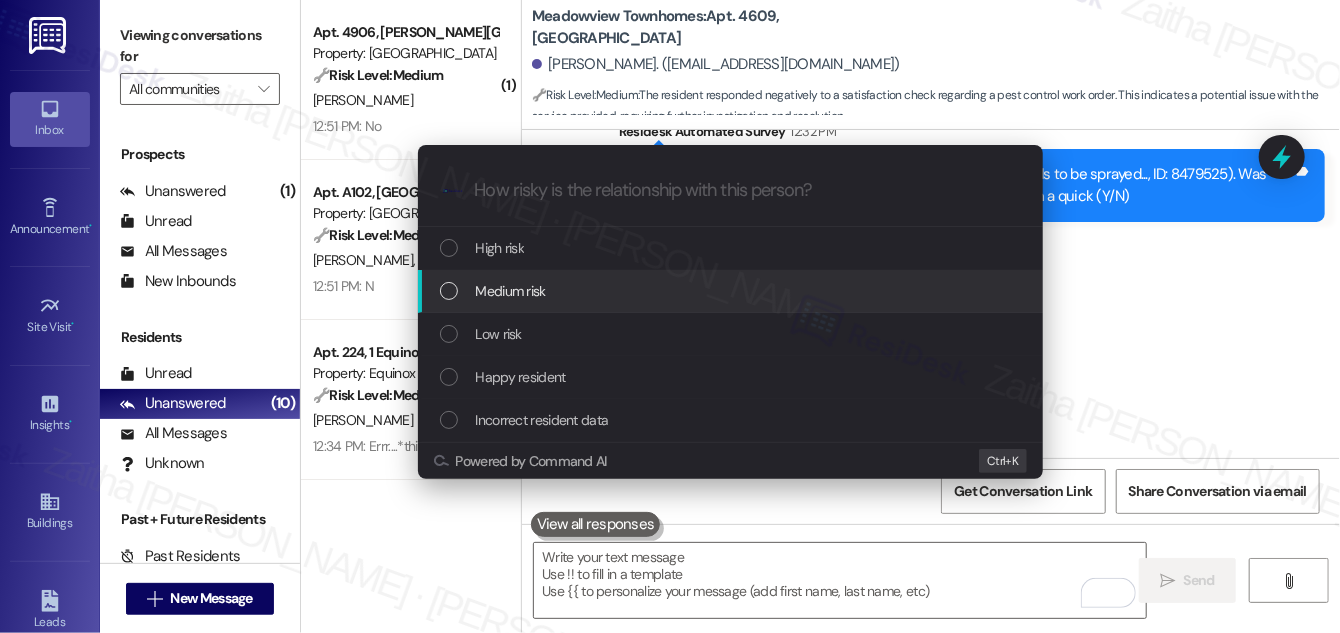 click on "Medium risk" at bounding box center [511, 291] 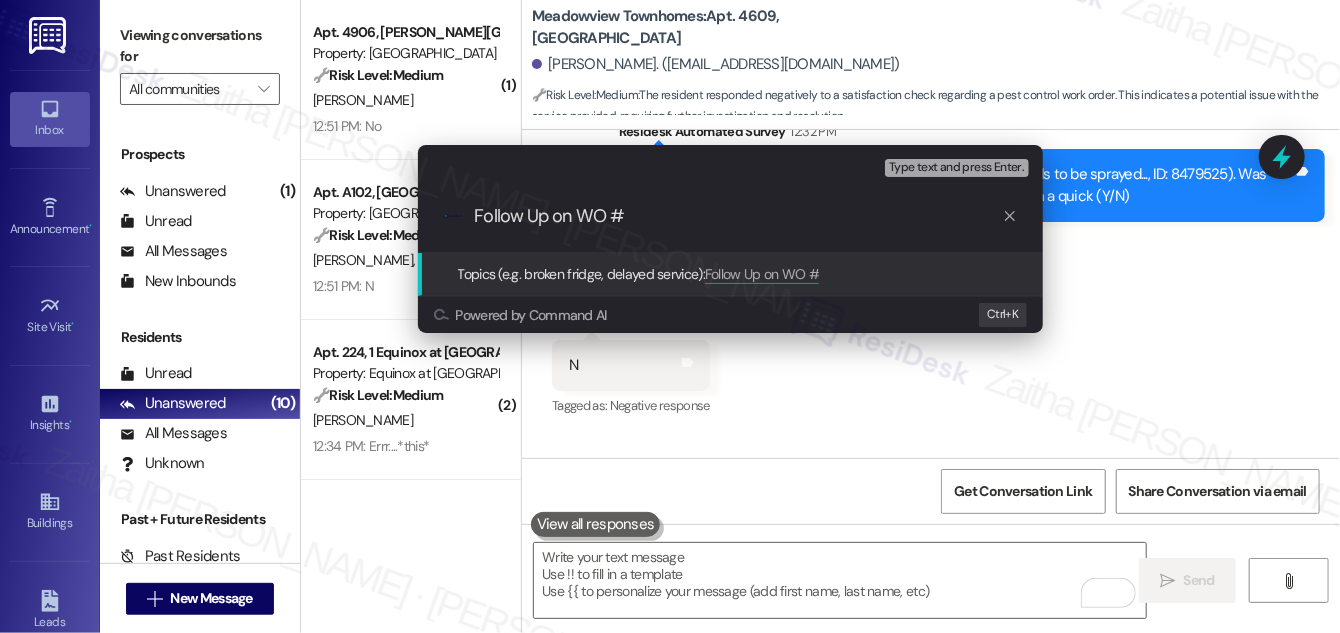 paste on "8479525" 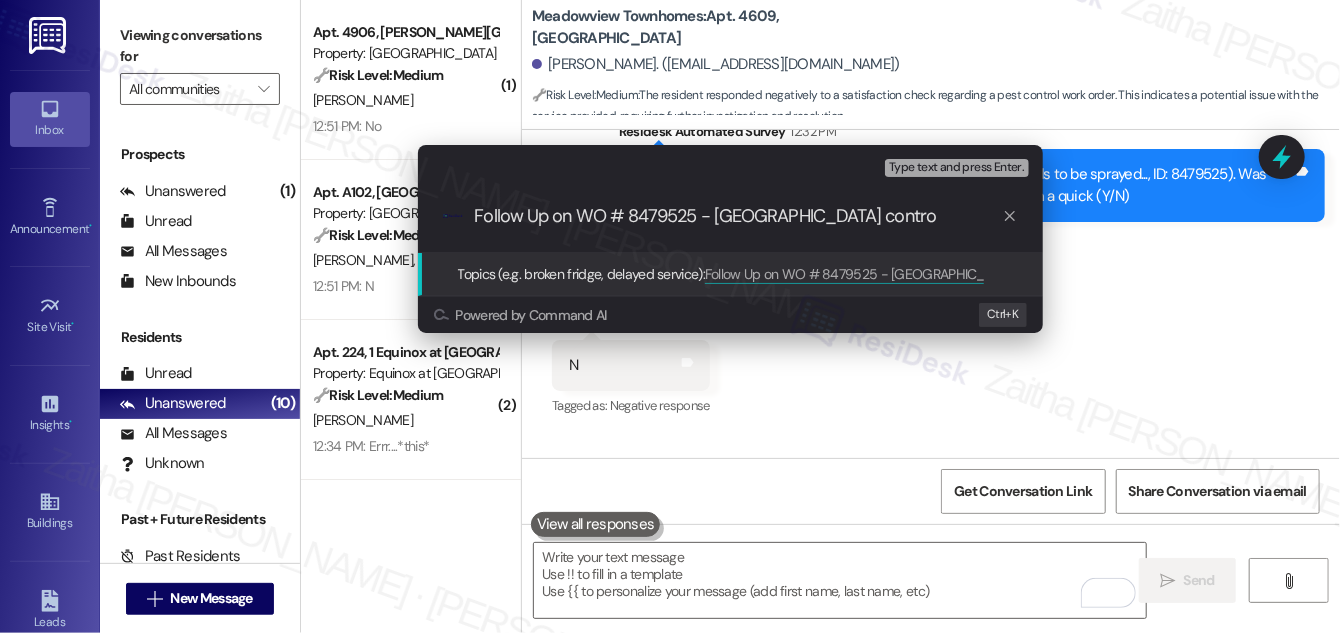 type on "Follow Up on WO # 8479525 - Pest control" 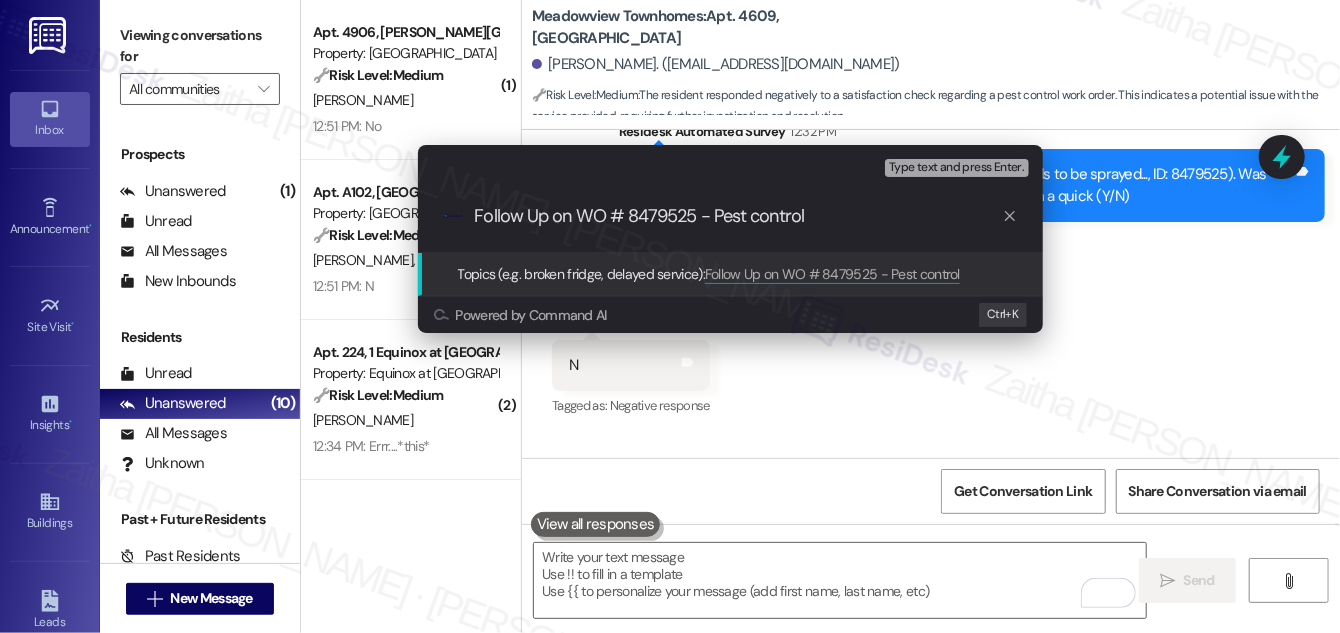 type 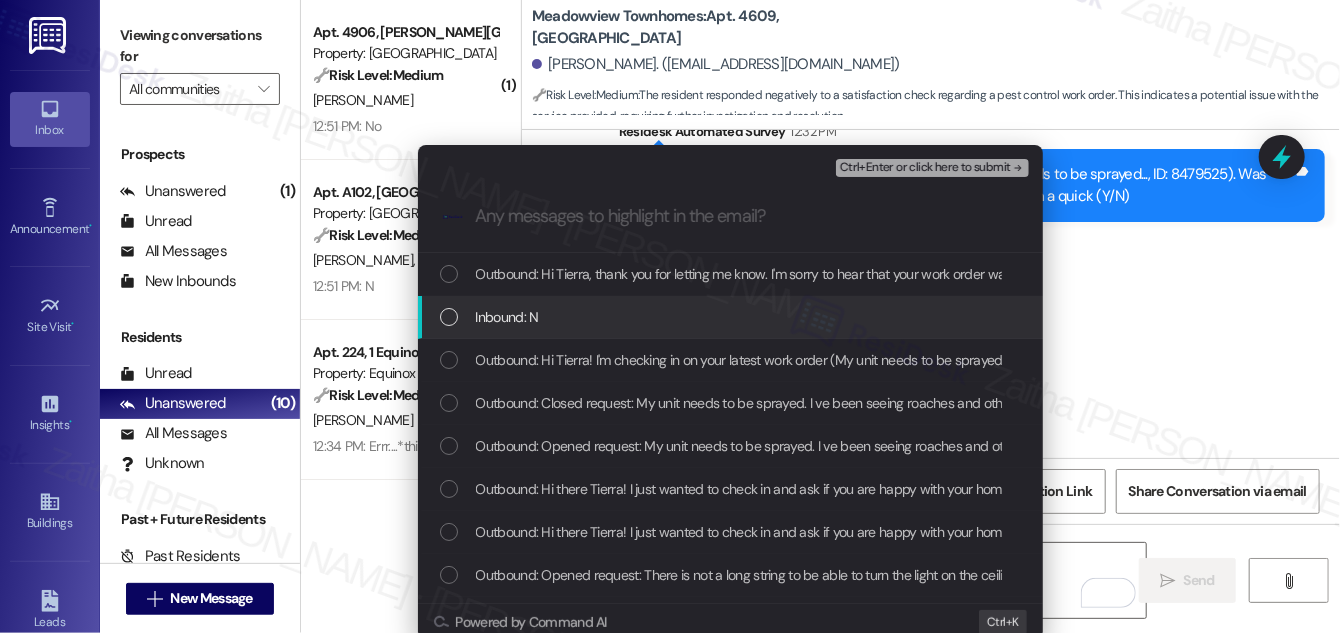 click at bounding box center [449, 317] 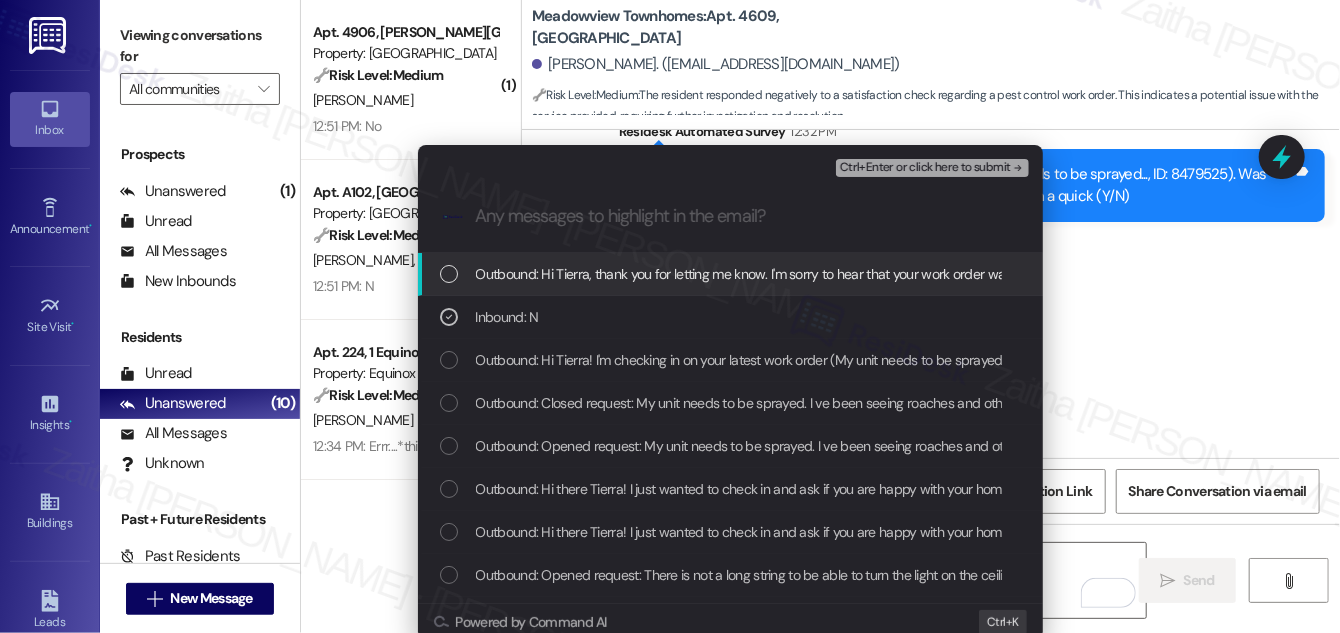 click on "Ctrl+Enter or click here to submit" at bounding box center (925, 168) 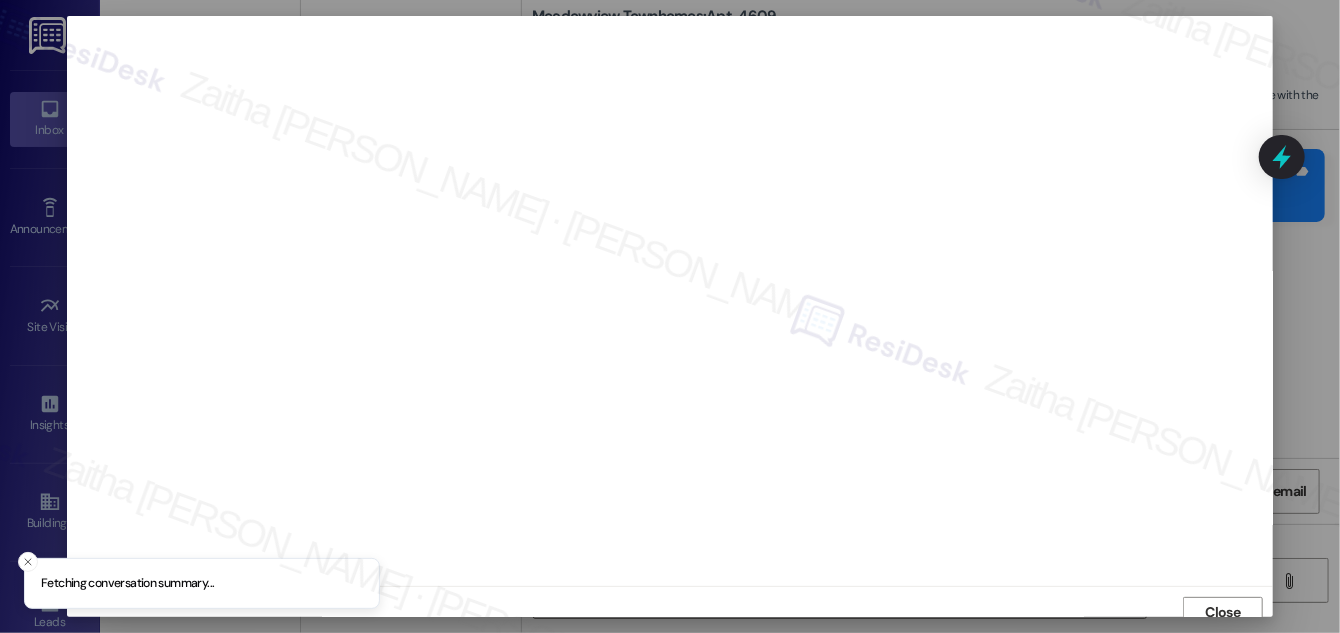 scroll, scrollTop: 11, scrollLeft: 0, axis: vertical 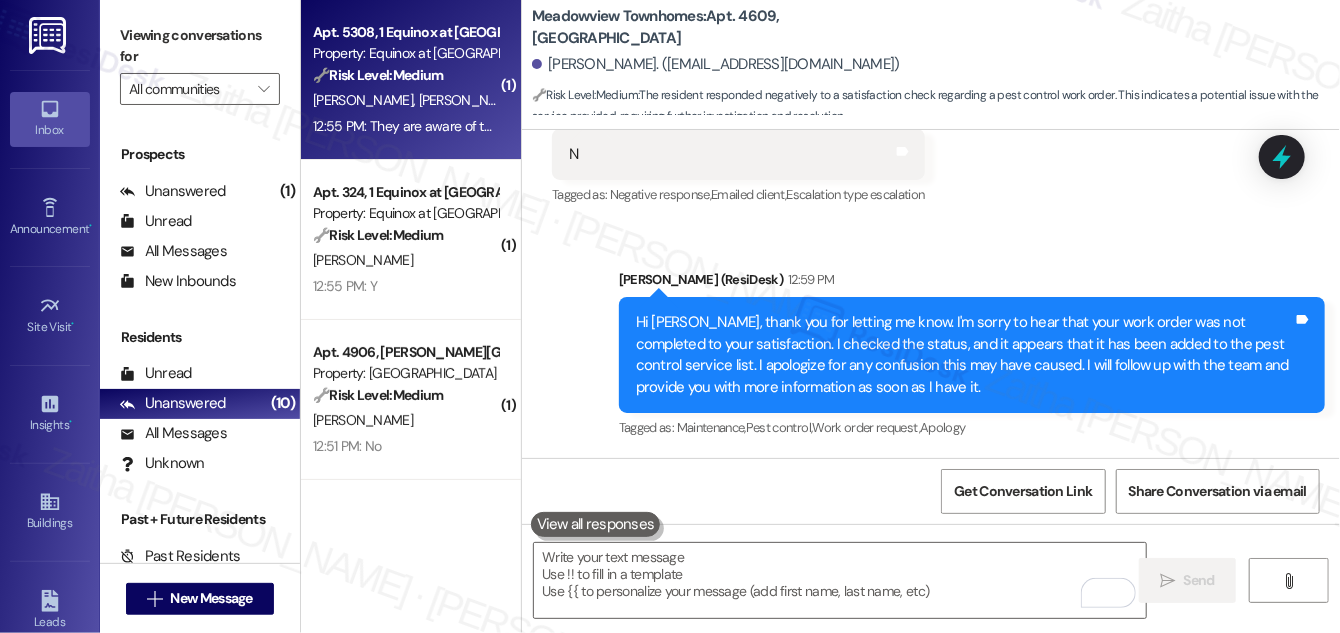 click on "D. Sisson J. Frederick" at bounding box center [405, 100] 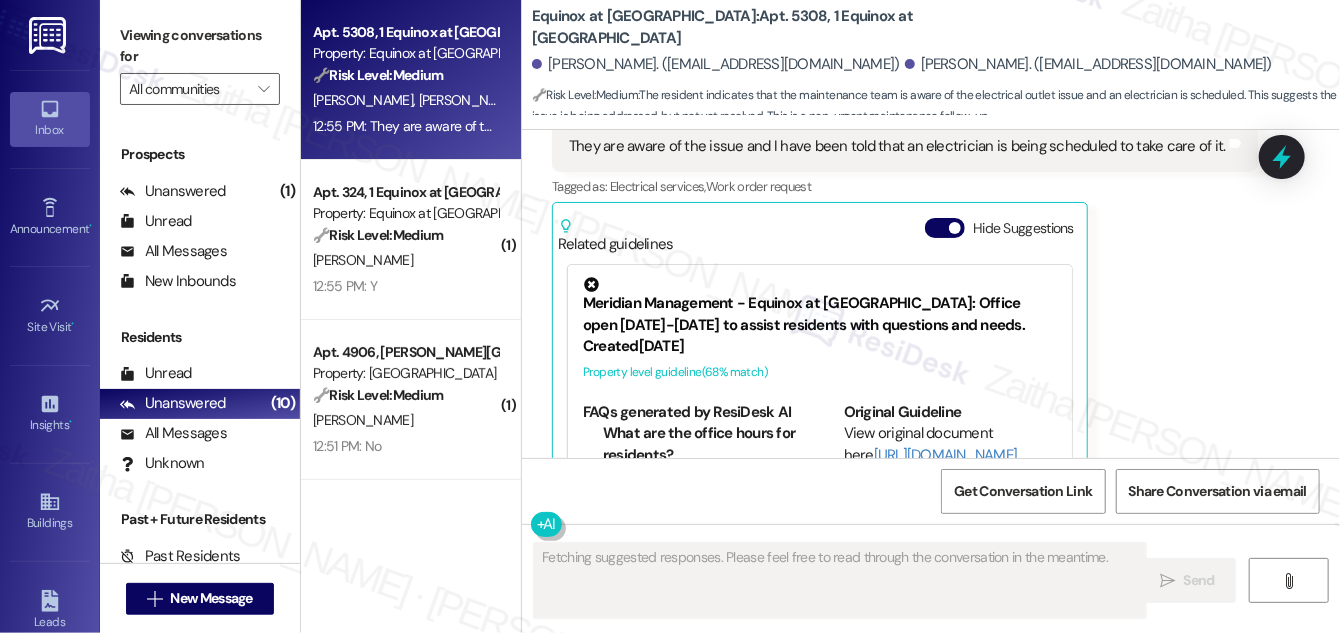 scroll, scrollTop: 2822, scrollLeft: 0, axis: vertical 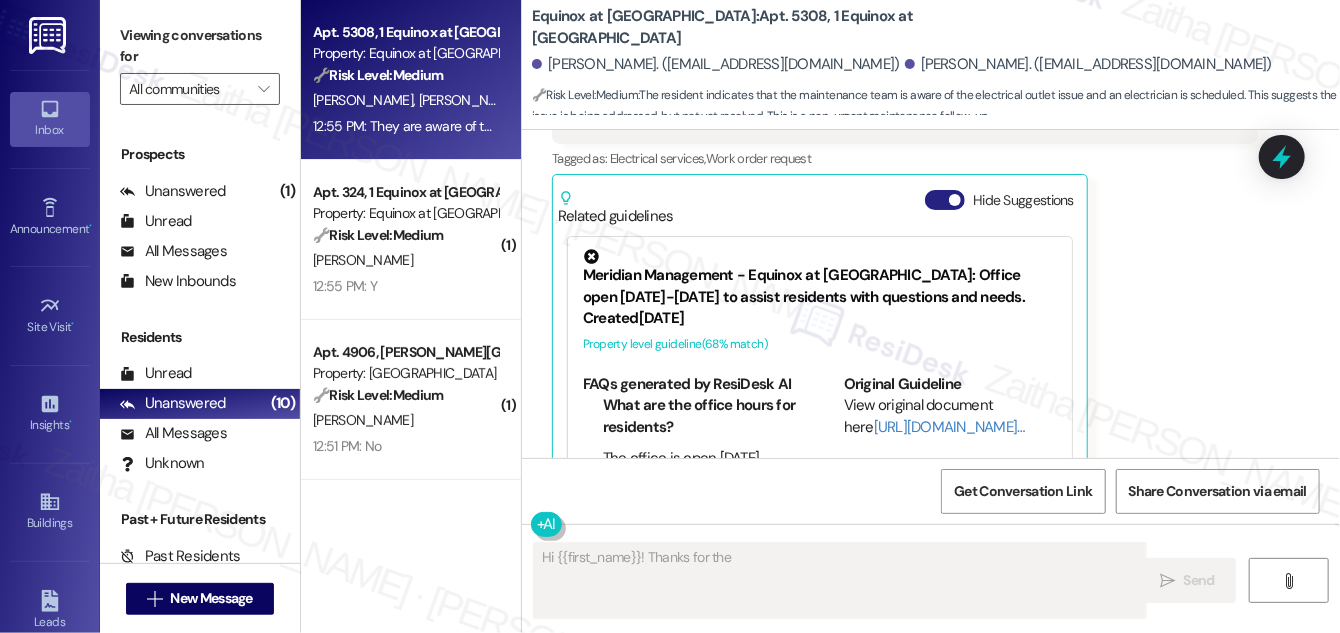 click on "Hide Suggestions" at bounding box center [945, 200] 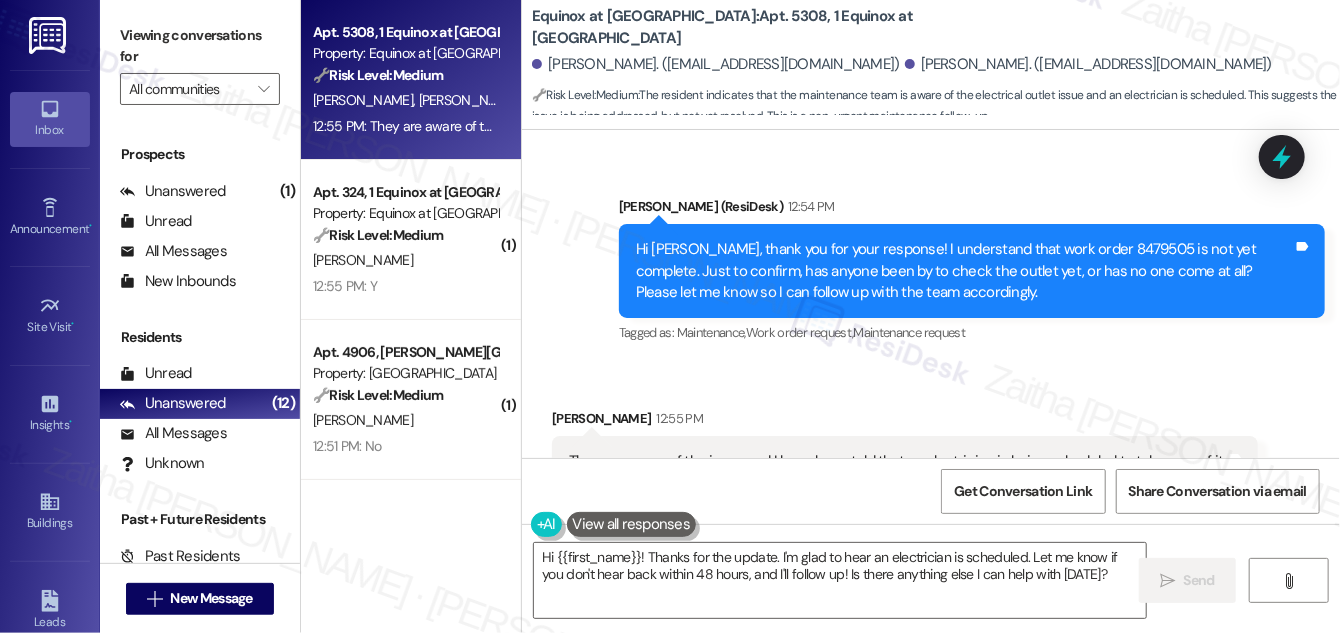 scroll, scrollTop: 2570, scrollLeft: 0, axis: vertical 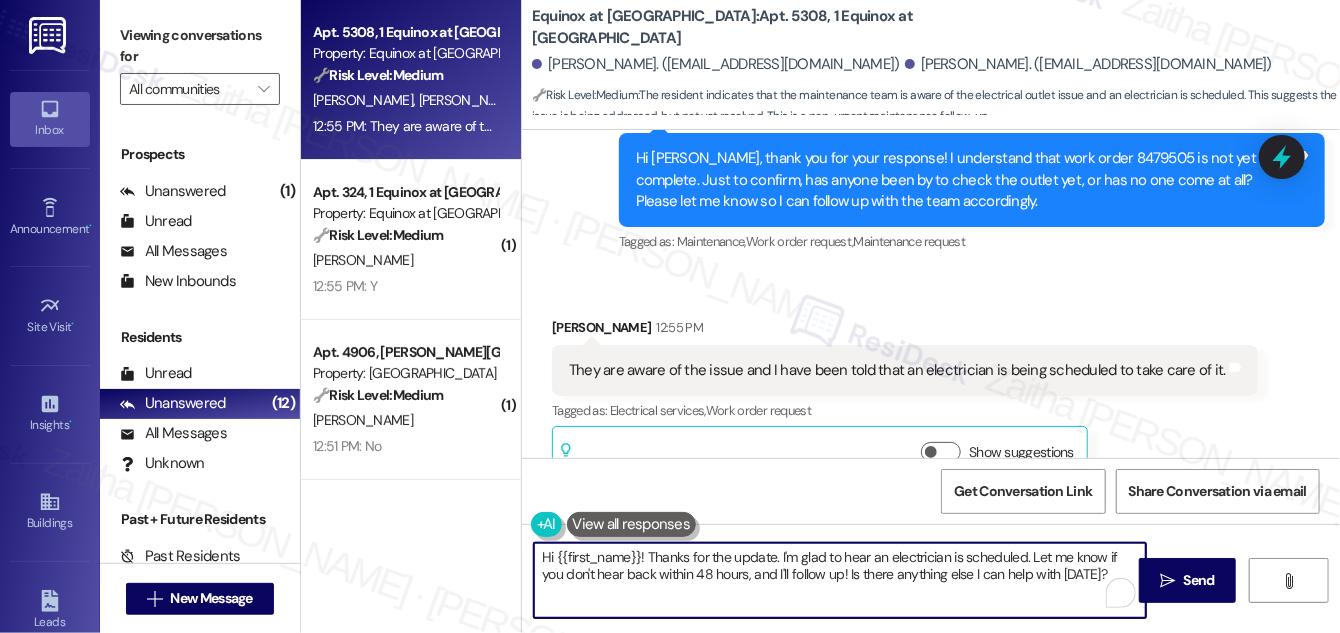 drag, startPoint x: 775, startPoint y: 555, endPoint x: 538, endPoint y: 551, distance: 237.03375 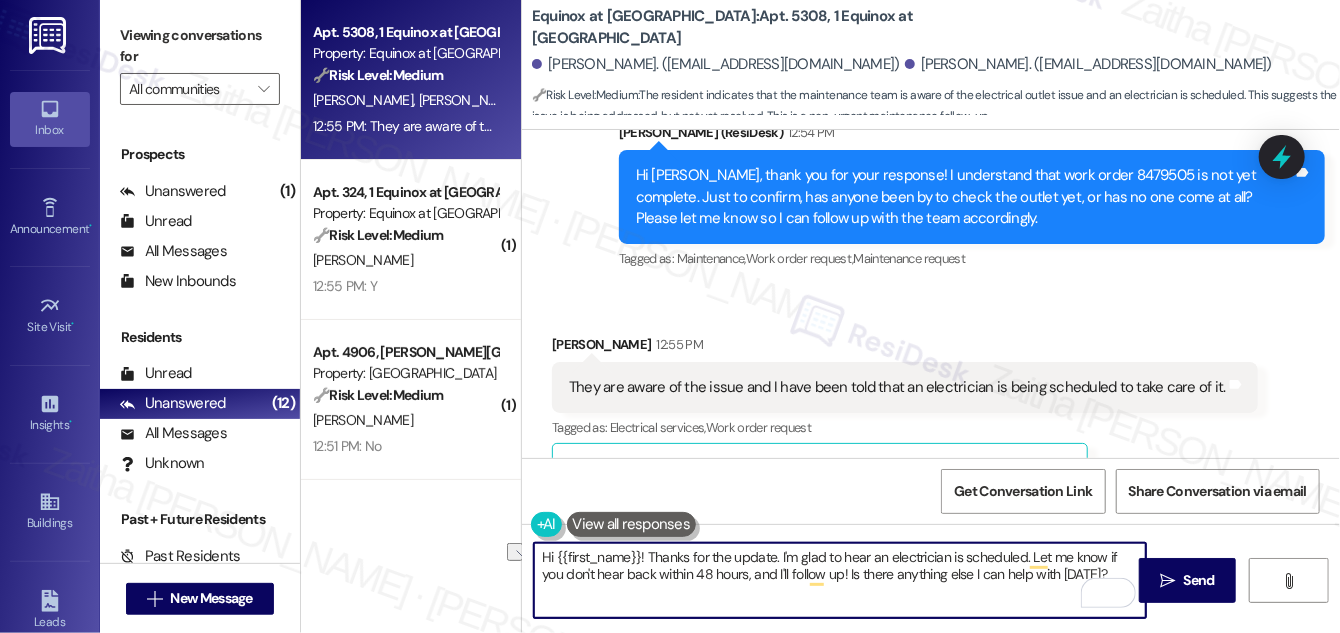scroll, scrollTop: 2570, scrollLeft: 0, axis: vertical 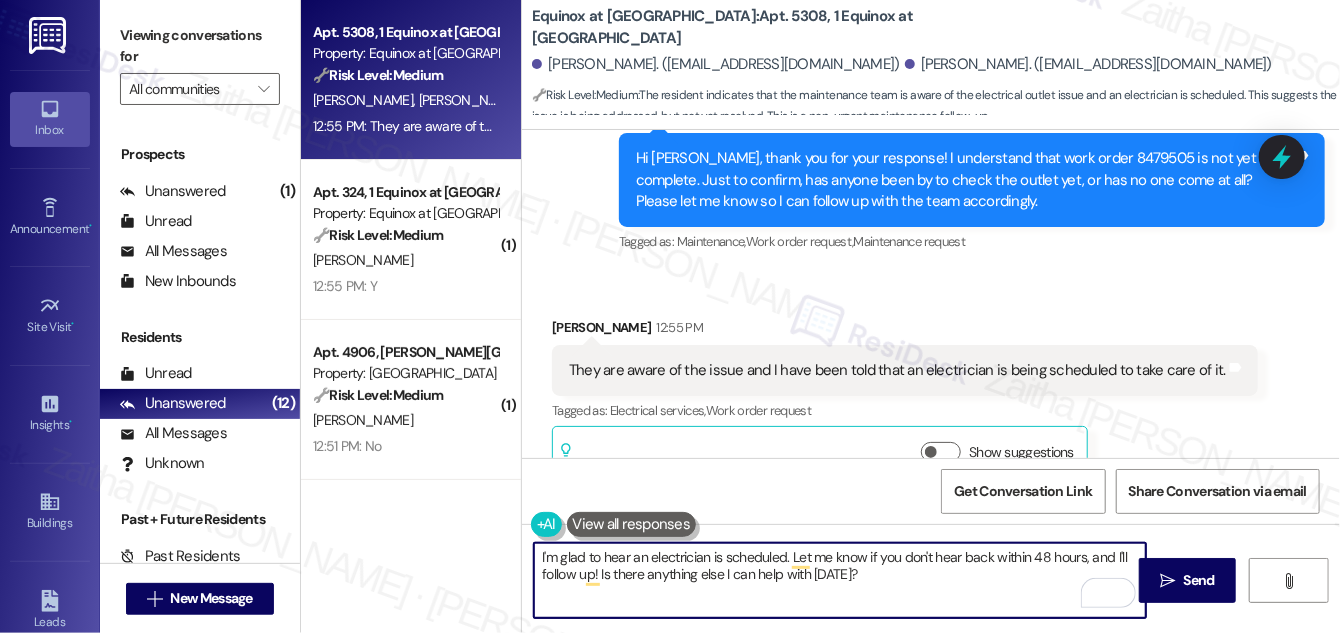 click on "I'm glad to hear an electrician is scheduled. Let me know if you don't hear back within 48 hours, and I'll follow up! Is there anything else I can help with today?" at bounding box center (840, 580) 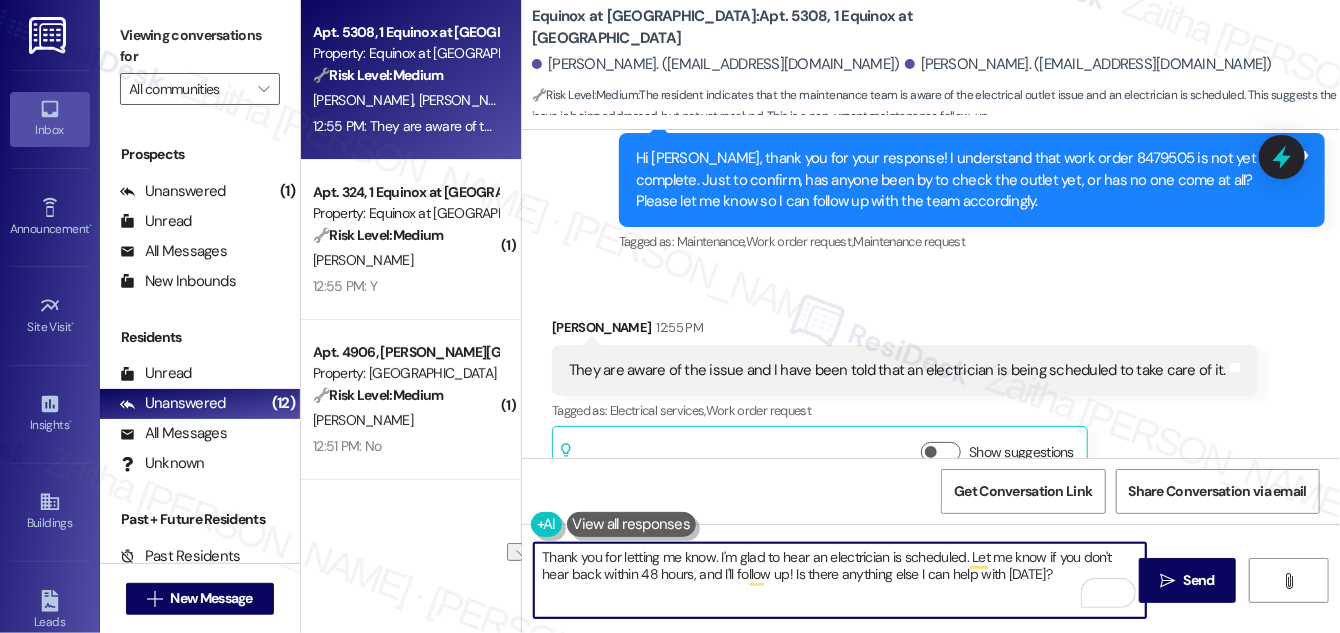 drag, startPoint x: 573, startPoint y: 573, endPoint x: 672, endPoint y: 575, distance: 99.0202 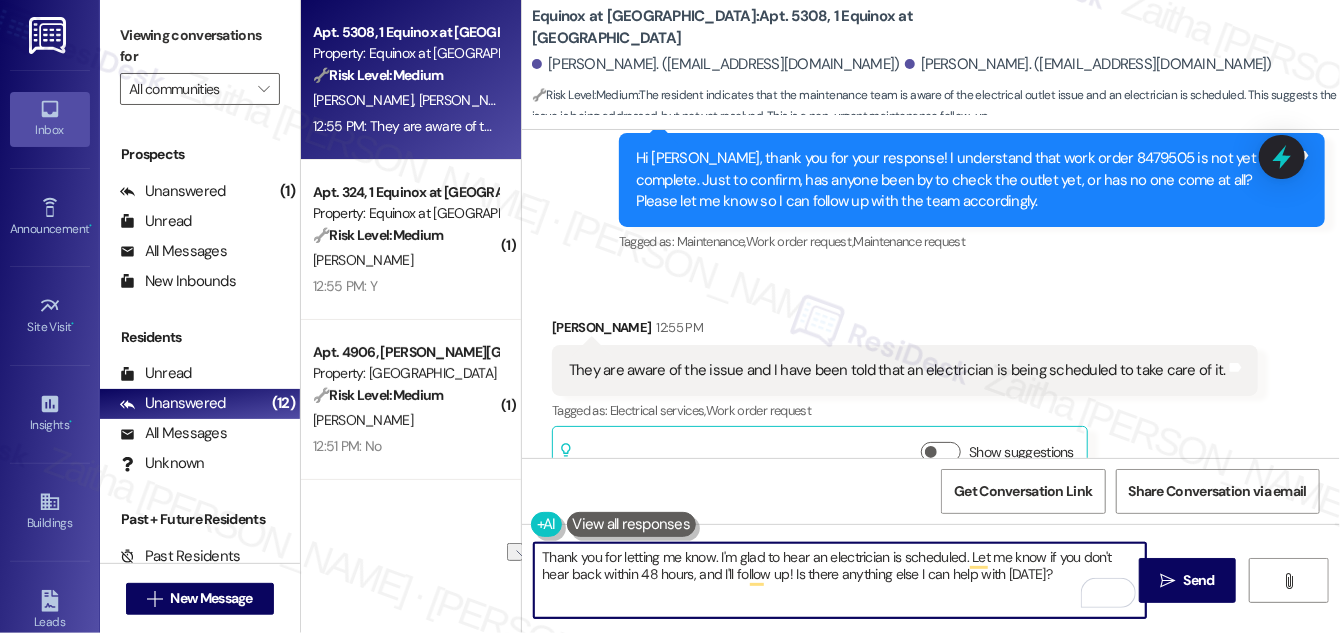 click on "Thank you for letting me know. I'm glad to hear an electrician is scheduled. Let me know if you don't hear back within 48 hours, and I'll follow up! Is there anything else I can help with today?" at bounding box center [840, 580] 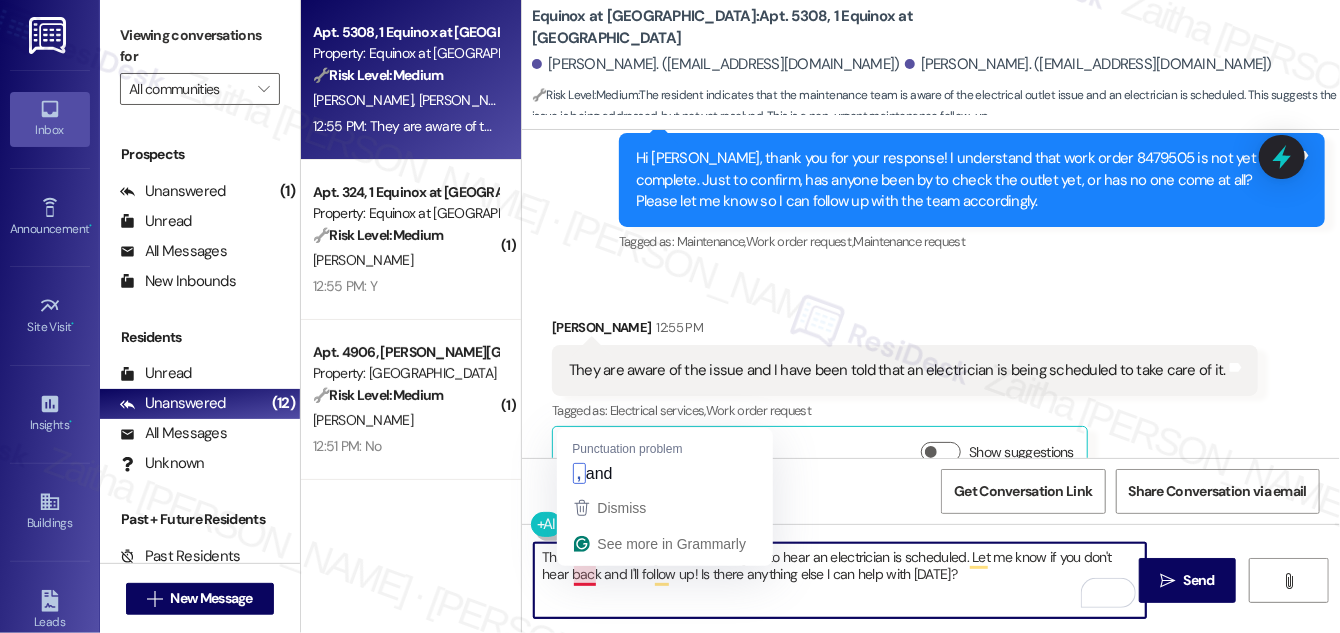 type on "Thank you for letting me know. I'm glad to hear an electrician is scheduled. Let me know if you don't hear back, and I'll follow up! Is there anything else I can help with today?" 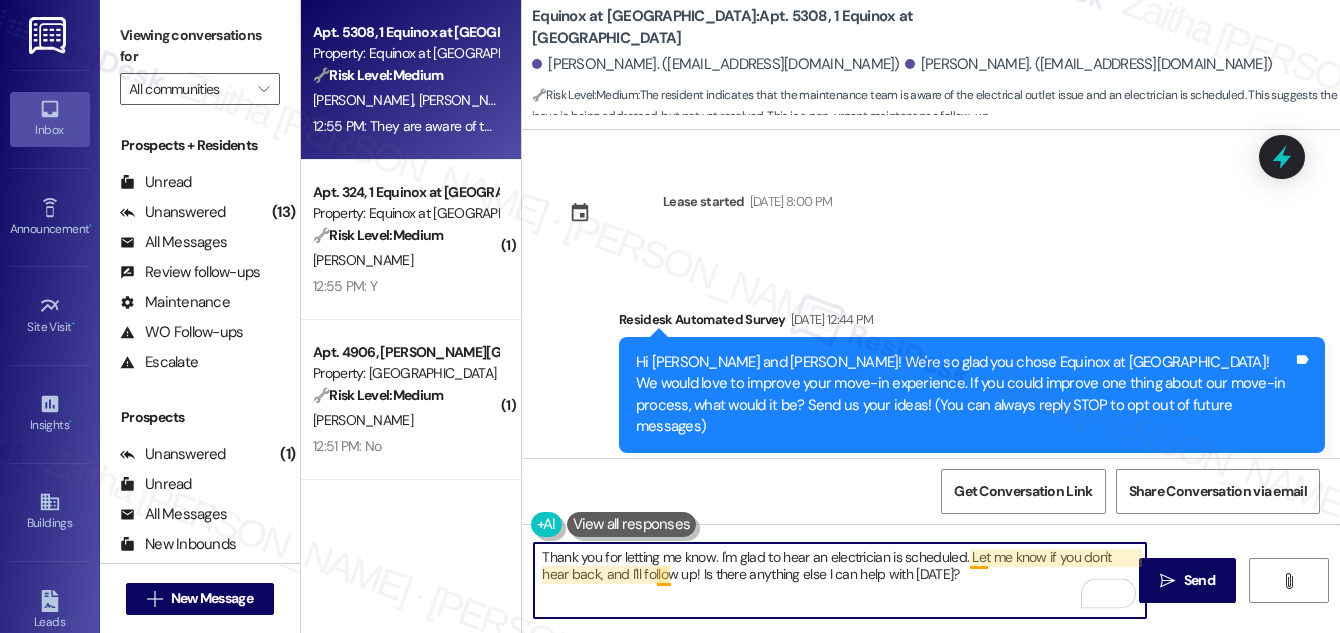 scroll, scrollTop: 0, scrollLeft: 0, axis: both 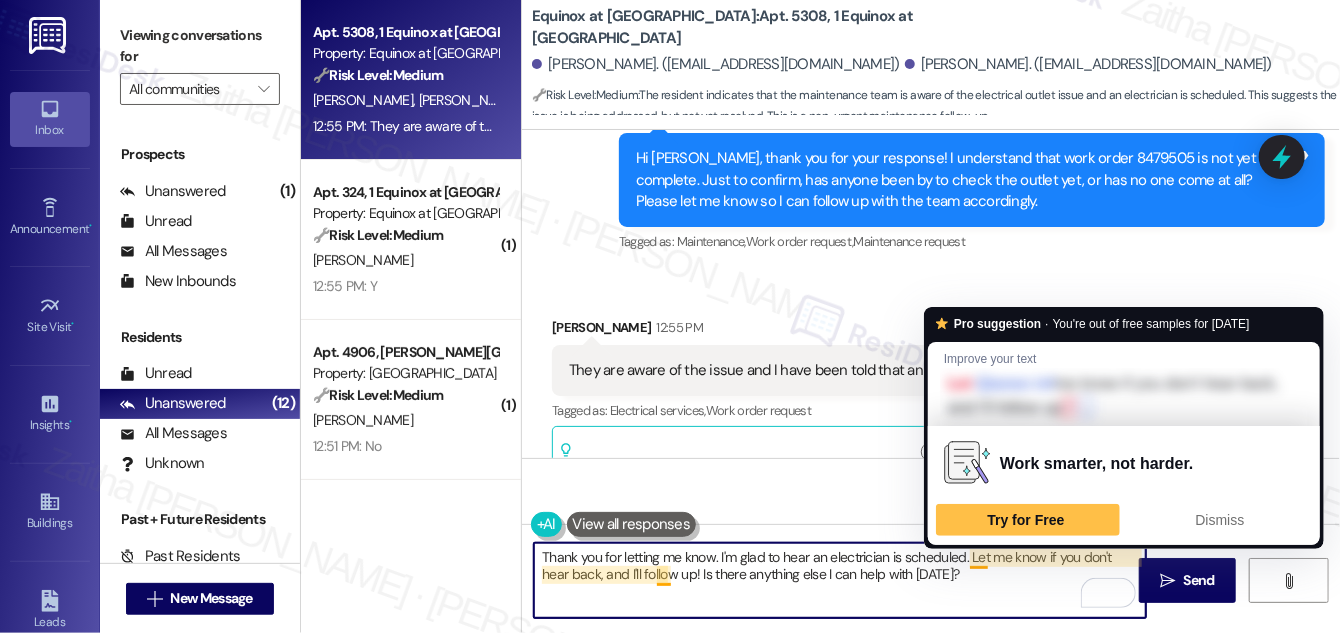click on "Thank you for letting me know. I'm glad to hear an electrician is scheduled. Let me know if you don't hear back, and I'll follow up! Is there anything else I can help with [DATE]?" at bounding box center [840, 580] 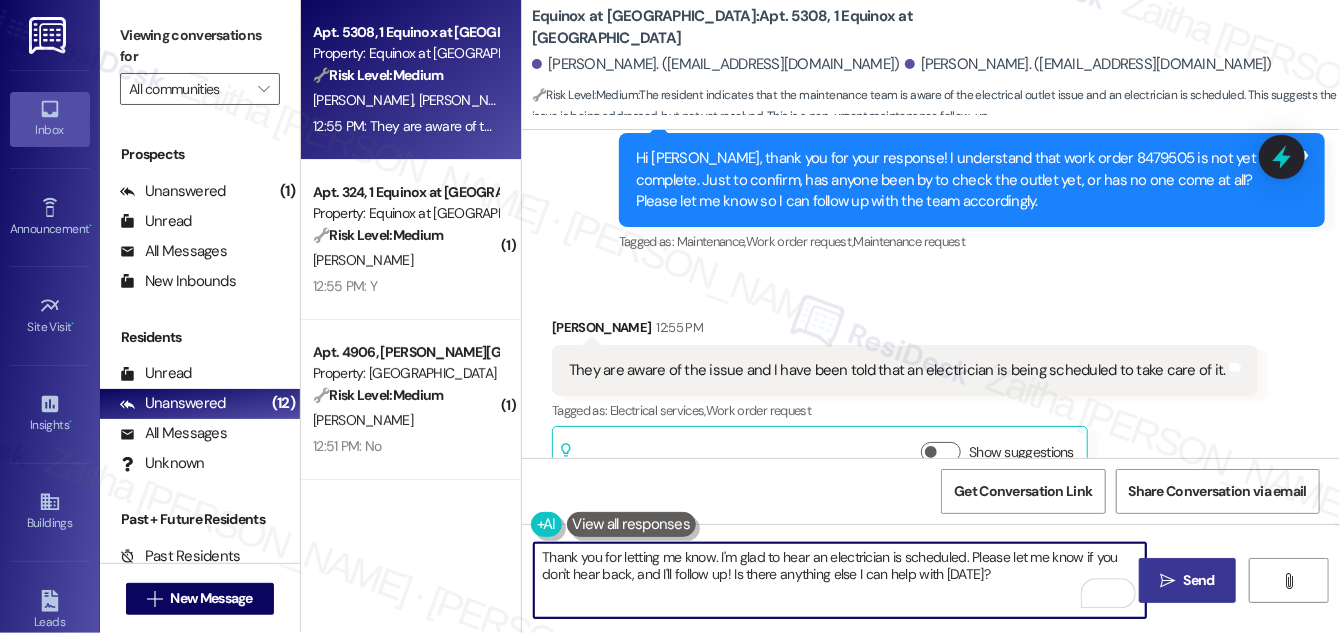type on "Thank you for letting me know. I'm glad to hear an electrician is scheduled. Please let me know if you don't hear back, and I'll follow up! Is there anything else I can help with today?" 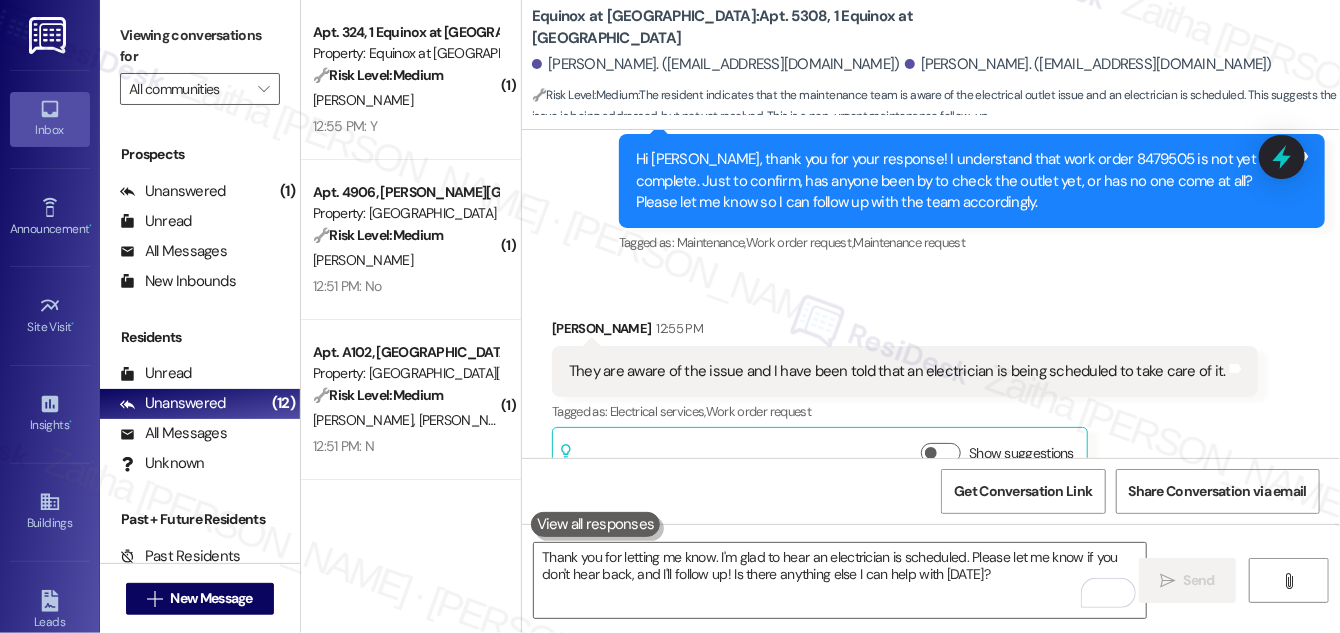 scroll, scrollTop: 2730, scrollLeft: 0, axis: vertical 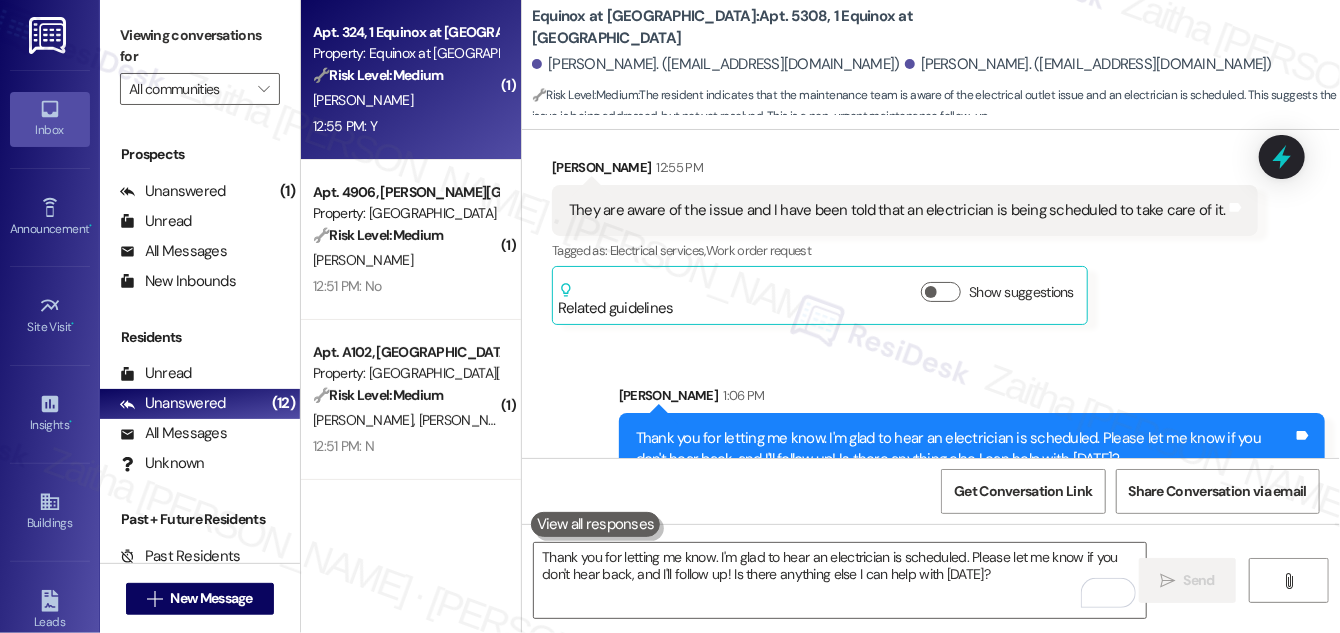 click on "12:55 PM: Y 12:55 PM: Y" at bounding box center [405, 126] 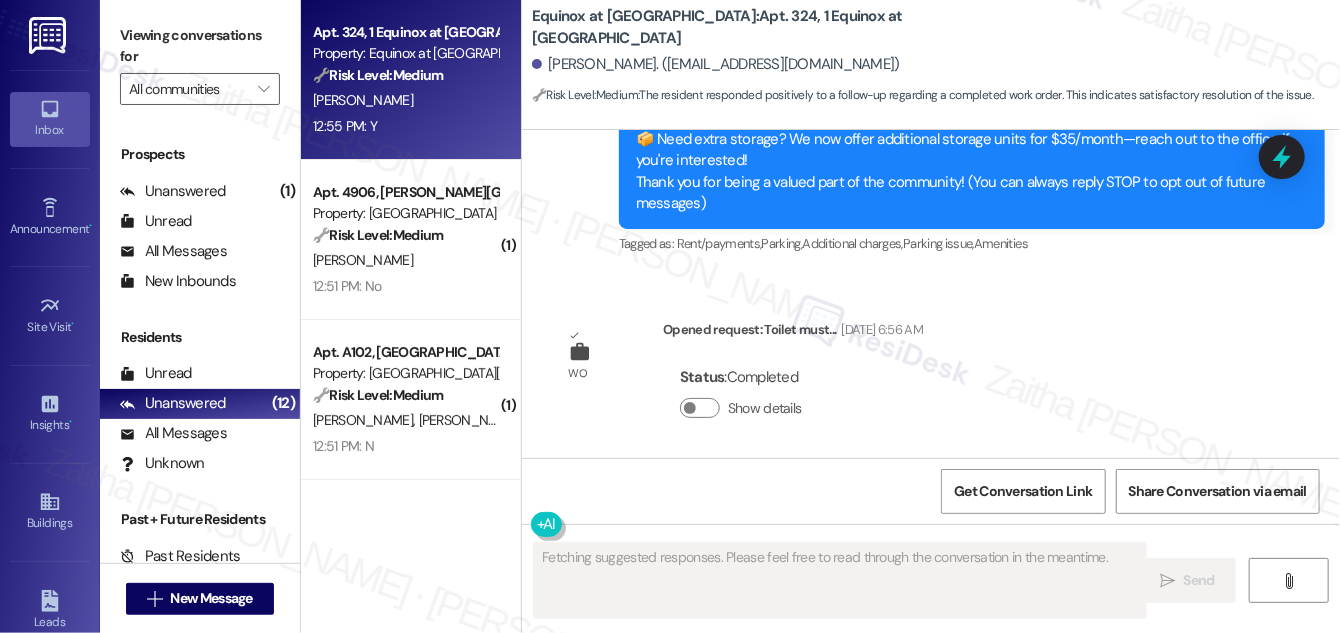 scroll, scrollTop: 738, scrollLeft: 0, axis: vertical 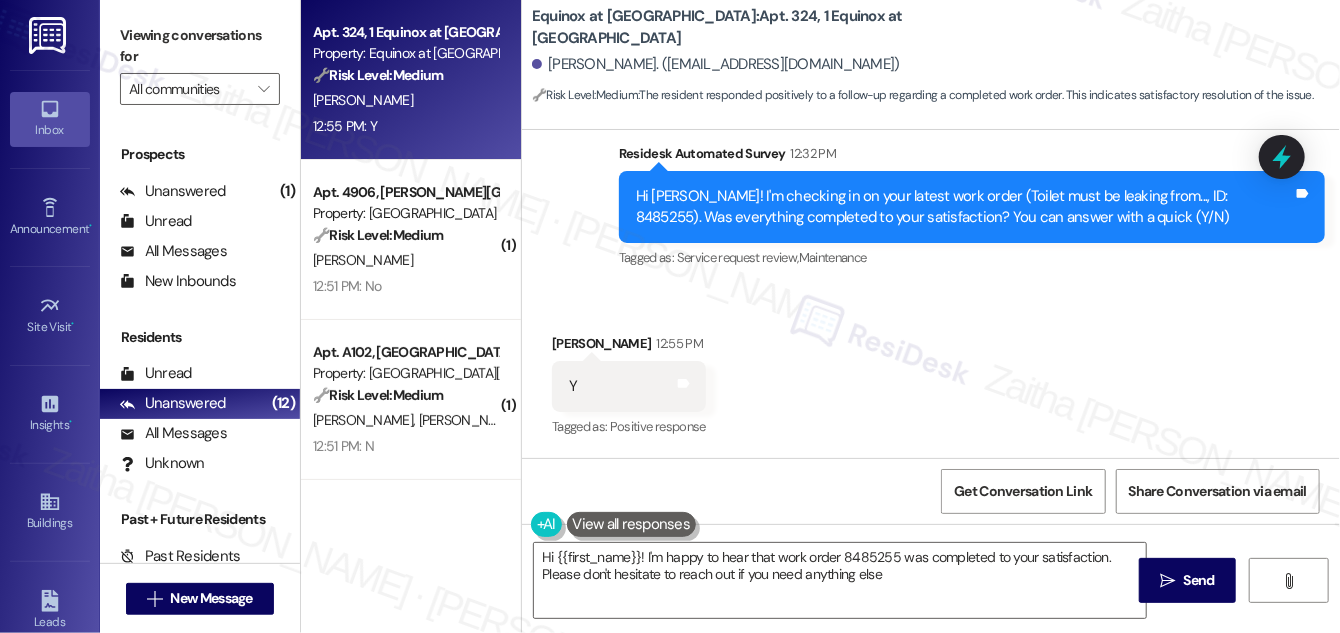 type on "Hi {{first_name}}! I'm happy to hear that work order 8485255 was completed to your satisfaction. Please don't hesitate to reach out if you need anything else!" 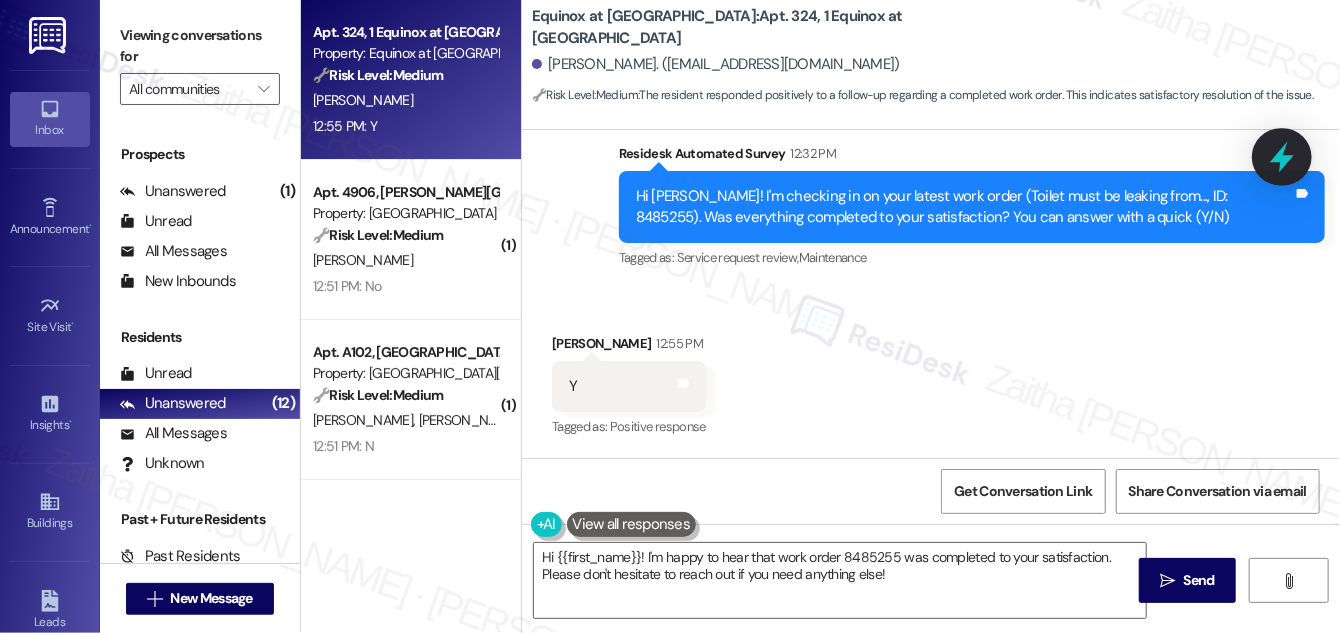 click 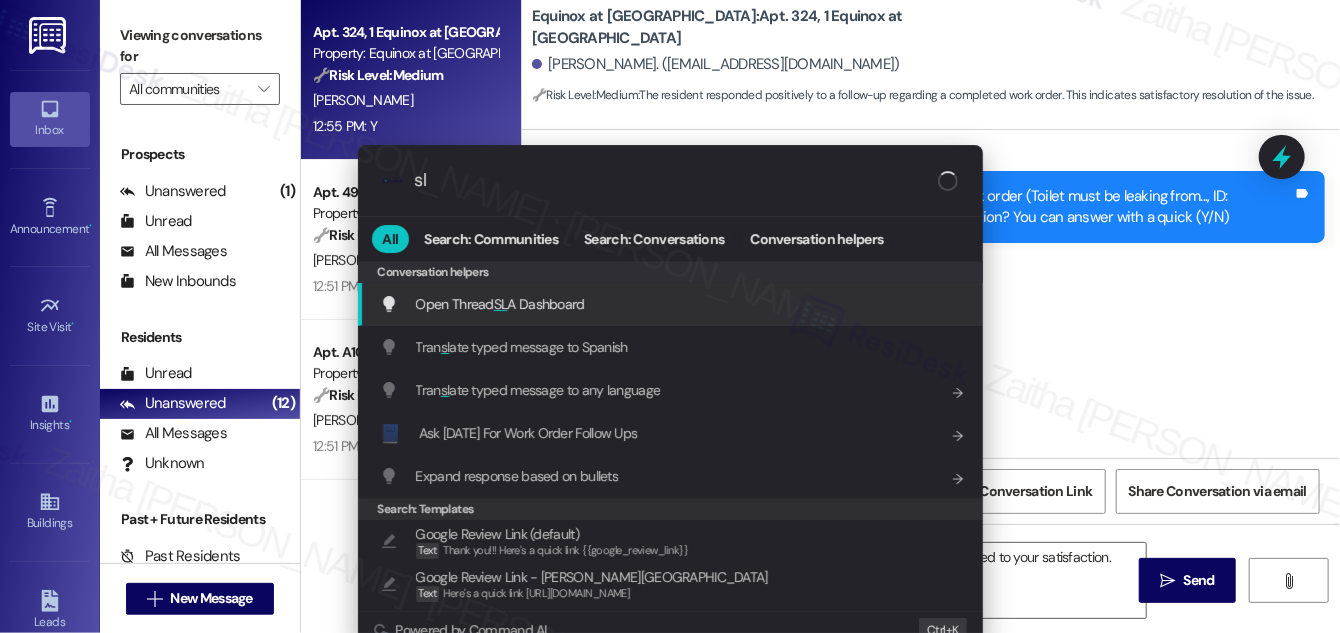 type on "s" 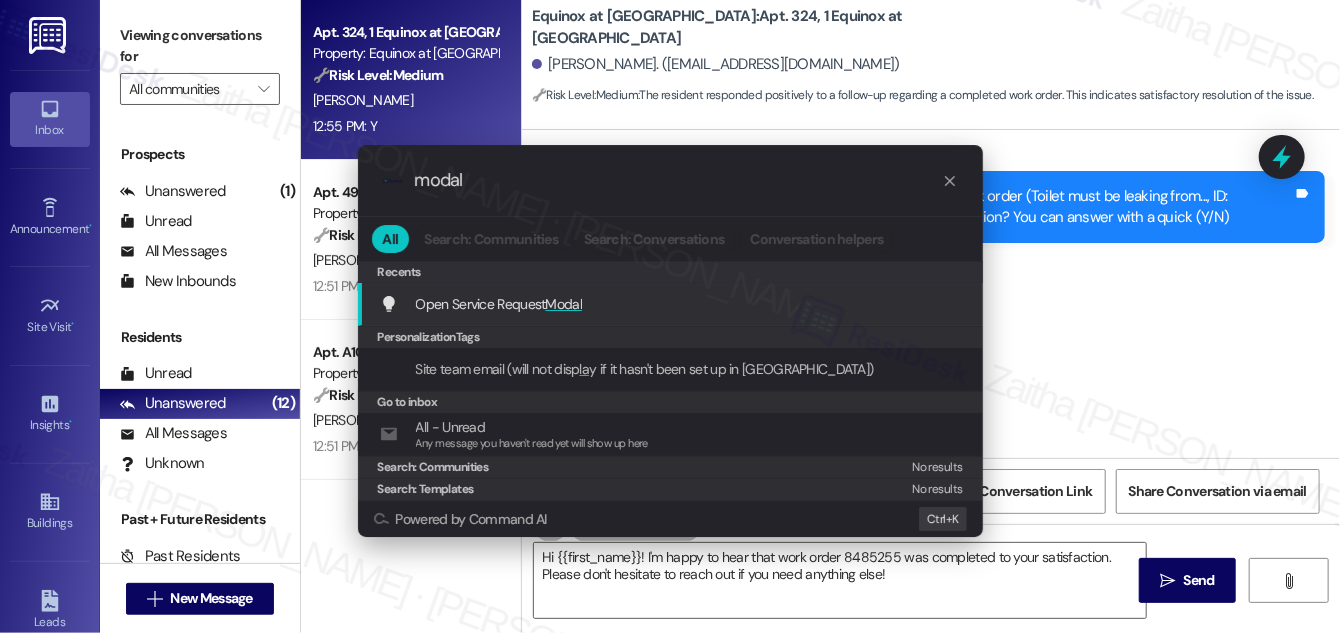 type on "modal" 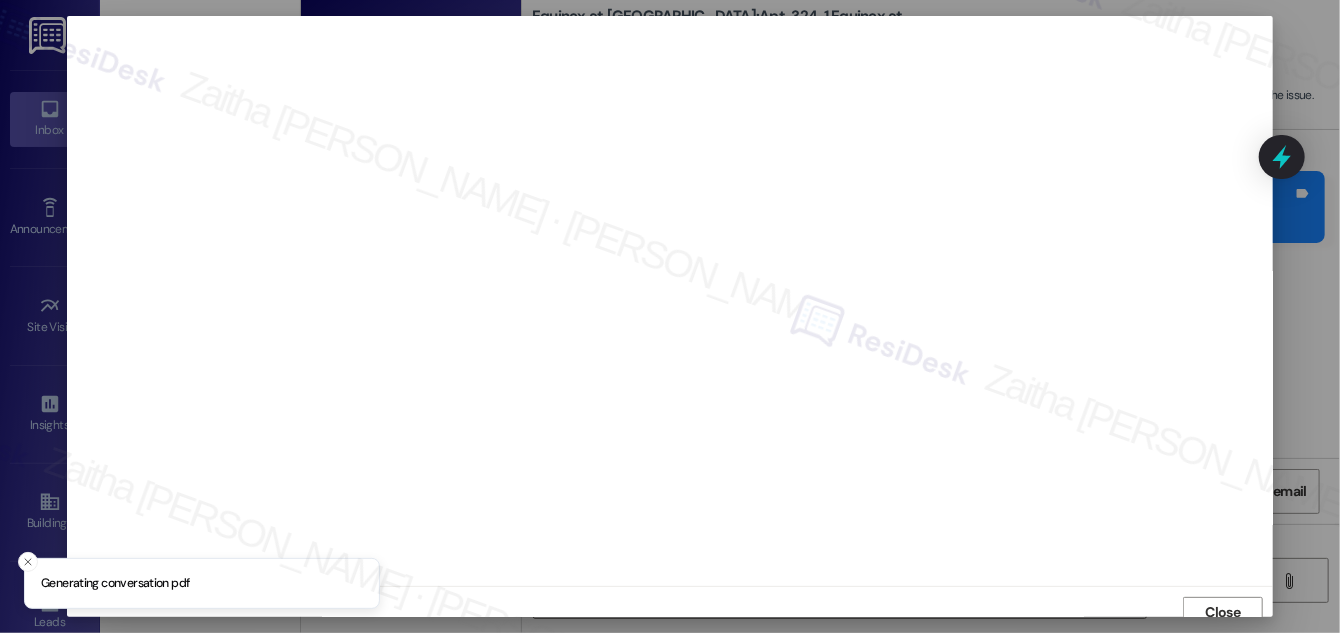 scroll, scrollTop: 11, scrollLeft: 0, axis: vertical 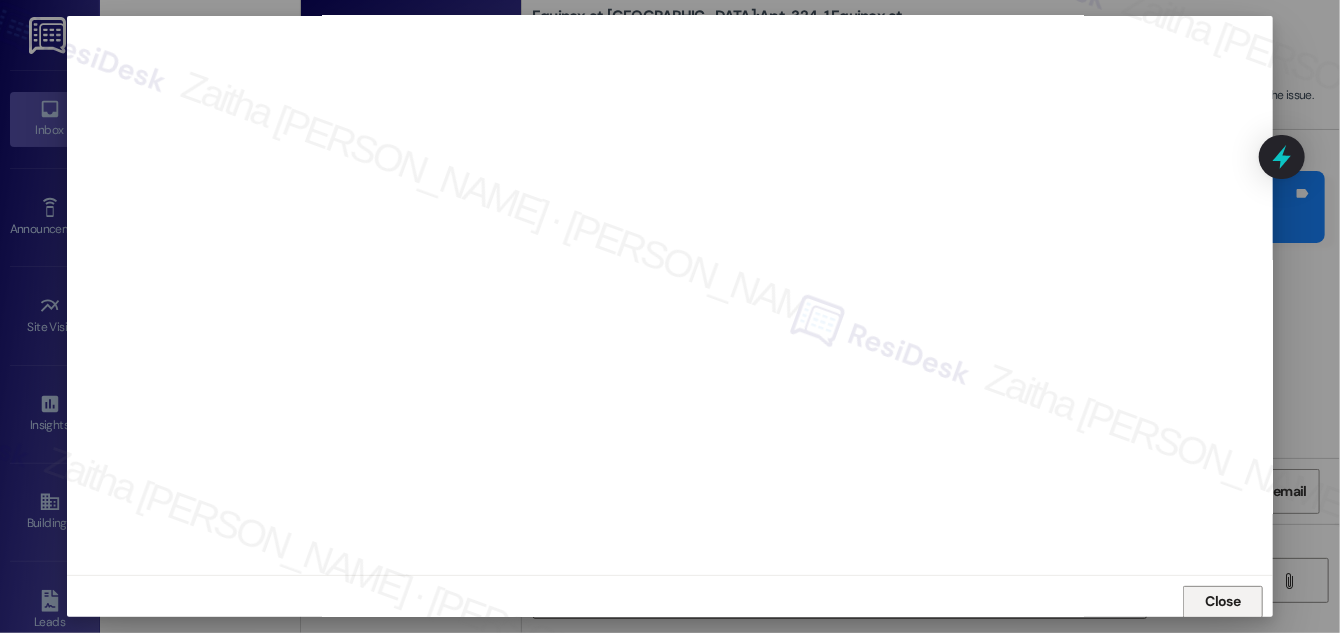 click on "Close" at bounding box center (1223, 601) 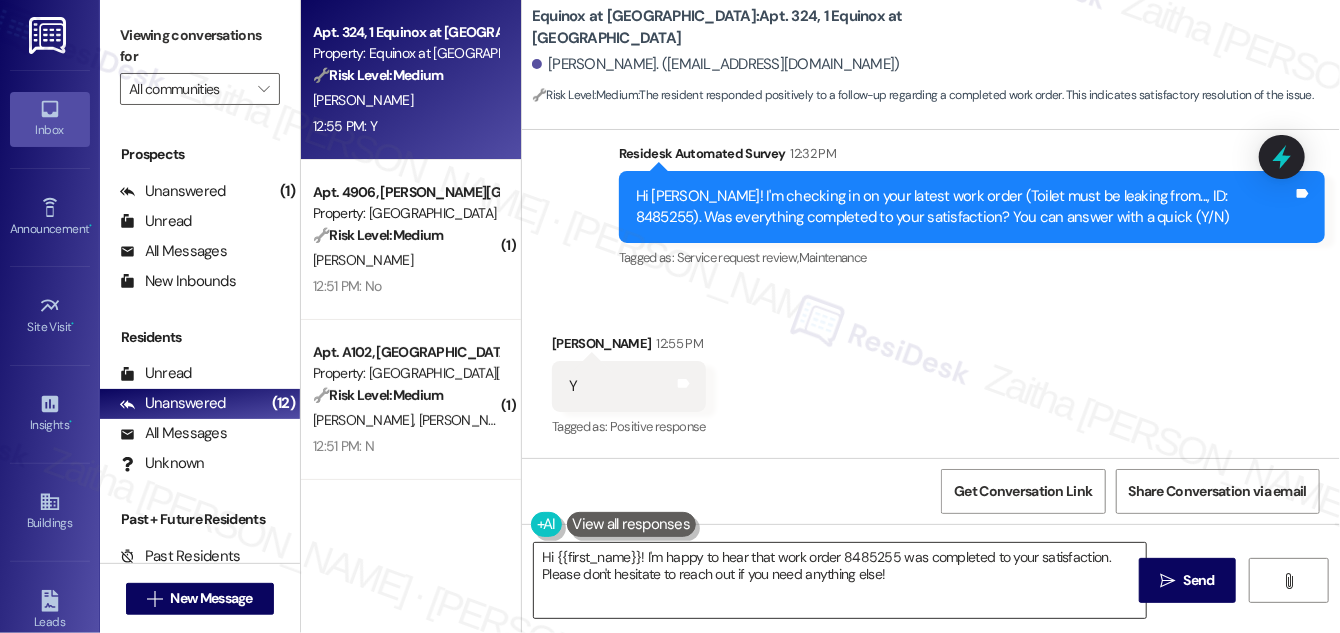 click on "Hi {{first_name}}! I'm happy to hear that work order 8485255 was completed to your satisfaction. Please don't hesitate to reach out if you need anything else!" at bounding box center (840, 580) 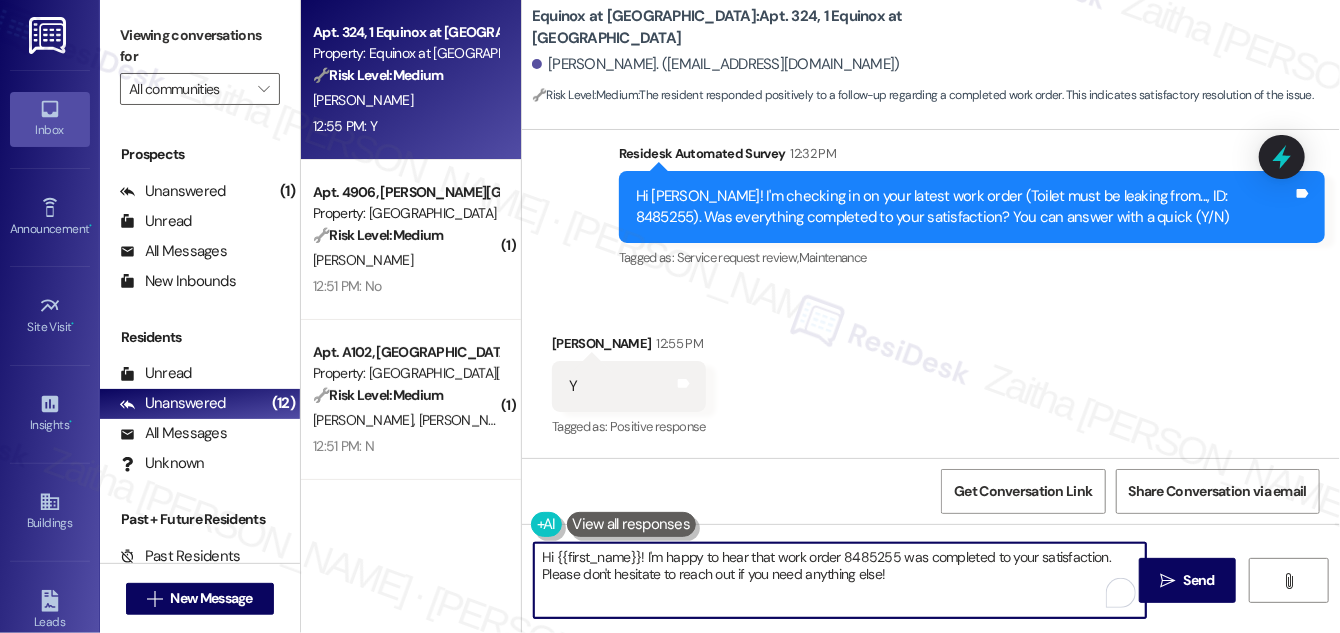 click on "Hi {{first_name}}! I'm happy to hear that work order 8485255 was completed to your satisfaction. Please don't hesitate to reach out if you need anything else!" at bounding box center (840, 580) 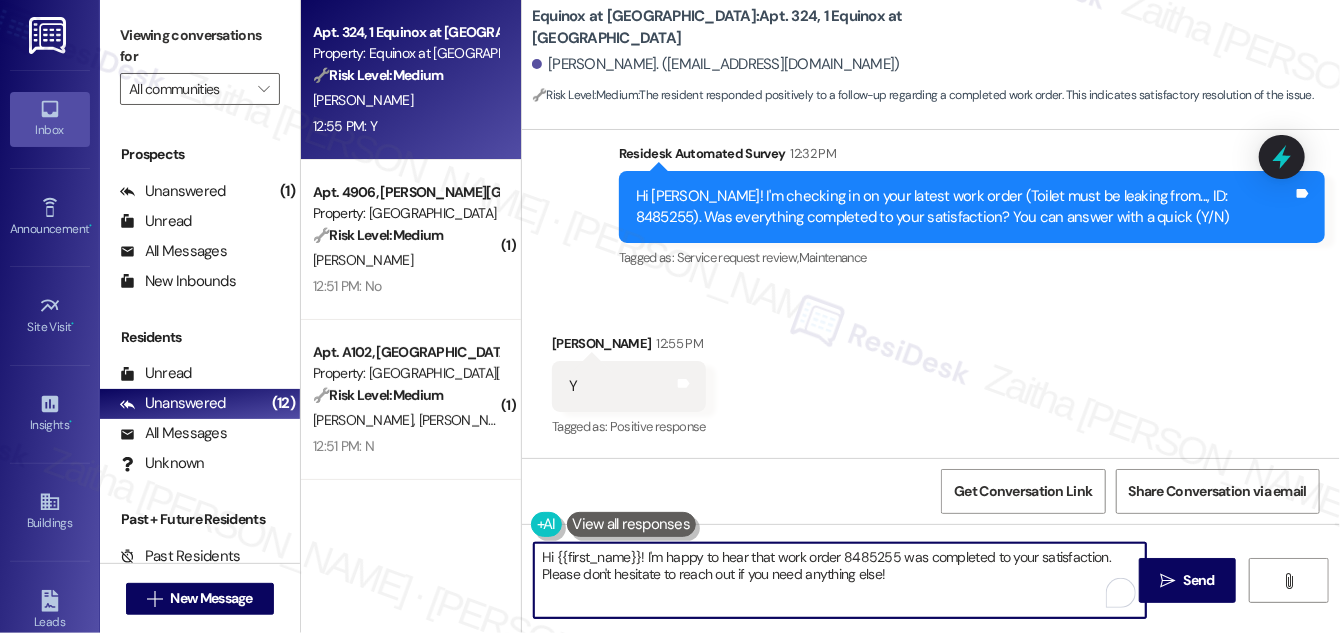click on "Hi {{first_name}}! I'm happy to hear that work order 8485255 was completed to your satisfaction. Please don't hesitate to reach out if you need anything else!" at bounding box center (840, 580) 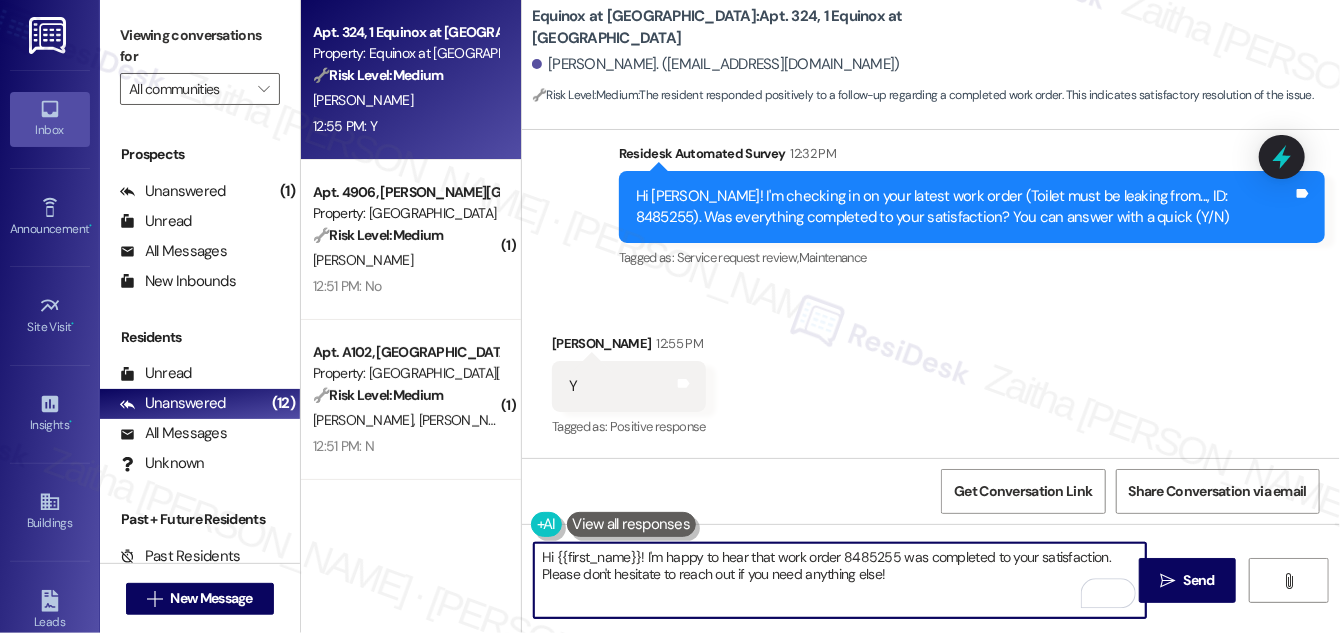 click on "Hi {{first_name}}! I'm happy to hear that work order 8485255 was completed to your satisfaction. Please don't hesitate to reach out if you need anything else!" at bounding box center (840, 580) 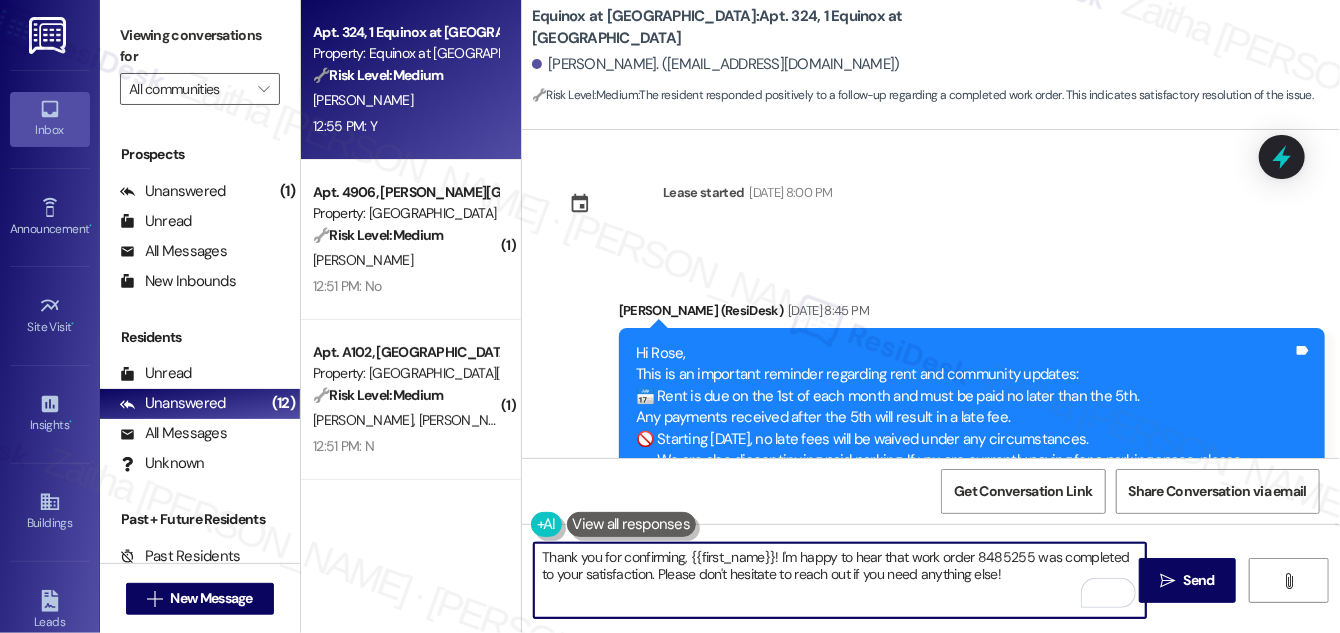 scroll, scrollTop: 0, scrollLeft: 0, axis: both 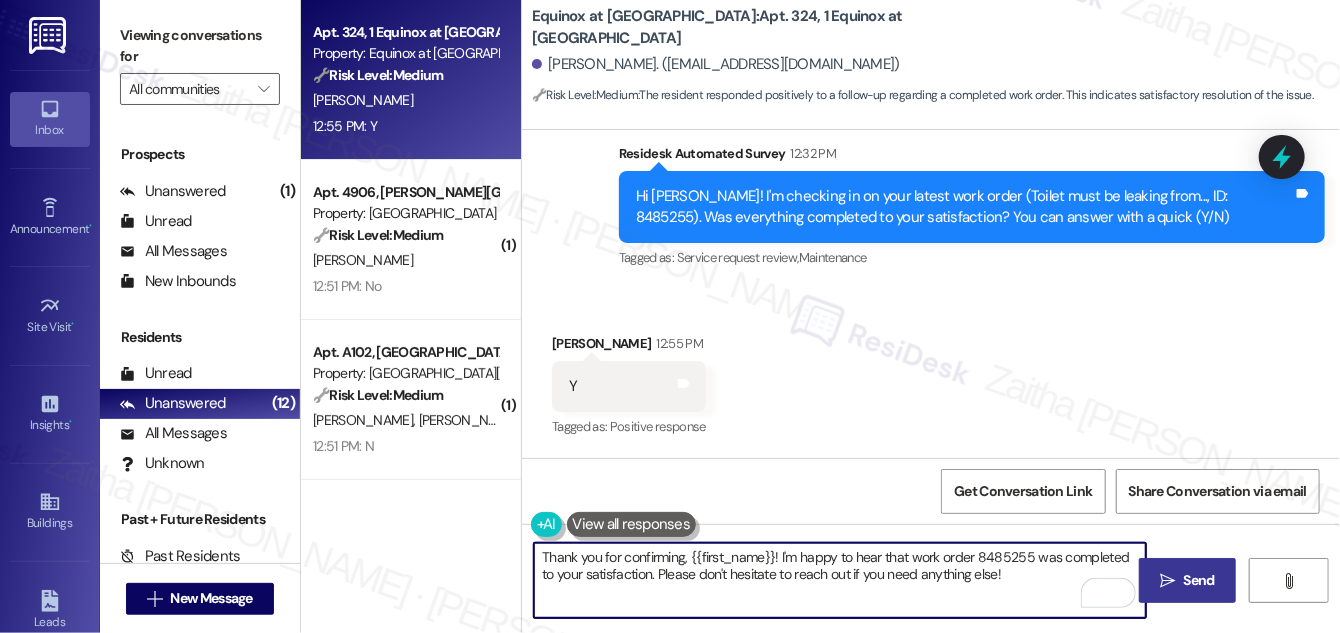 type on "Thank you for confirming, {{first_name}}! I'm happy to hear that work order 8485255 was completed to your satisfaction. Please don't hesitate to reach out if you need anything else!" 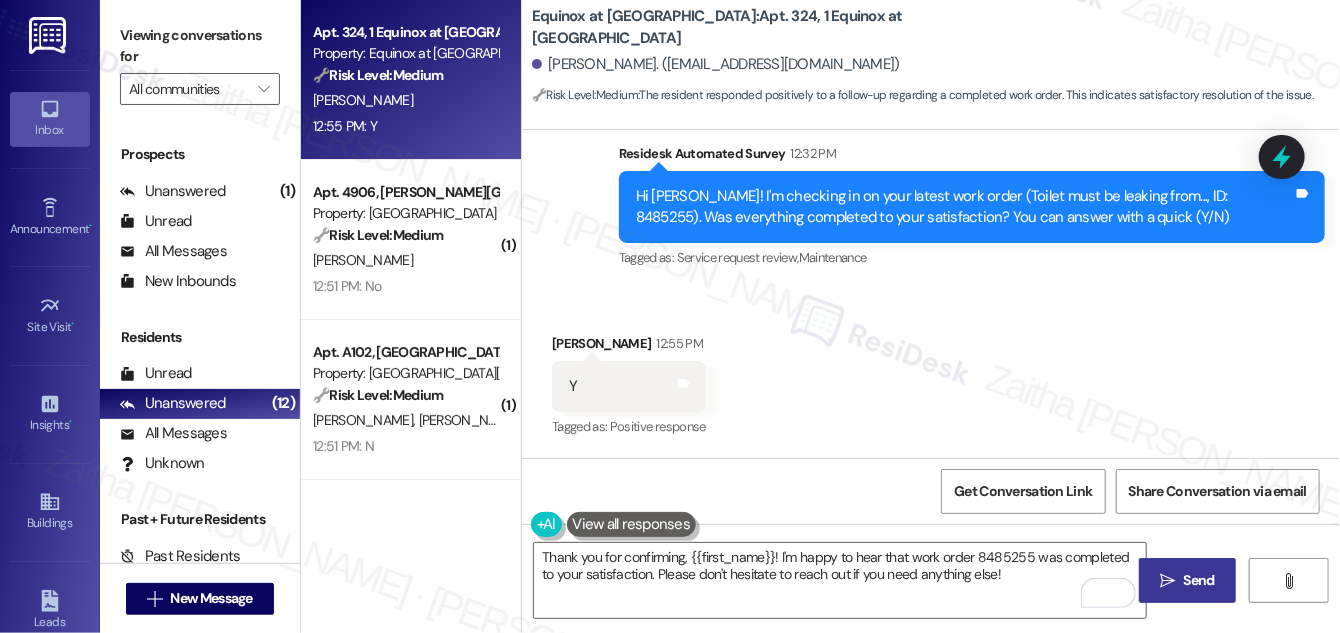 click on "Send" at bounding box center (1199, 580) 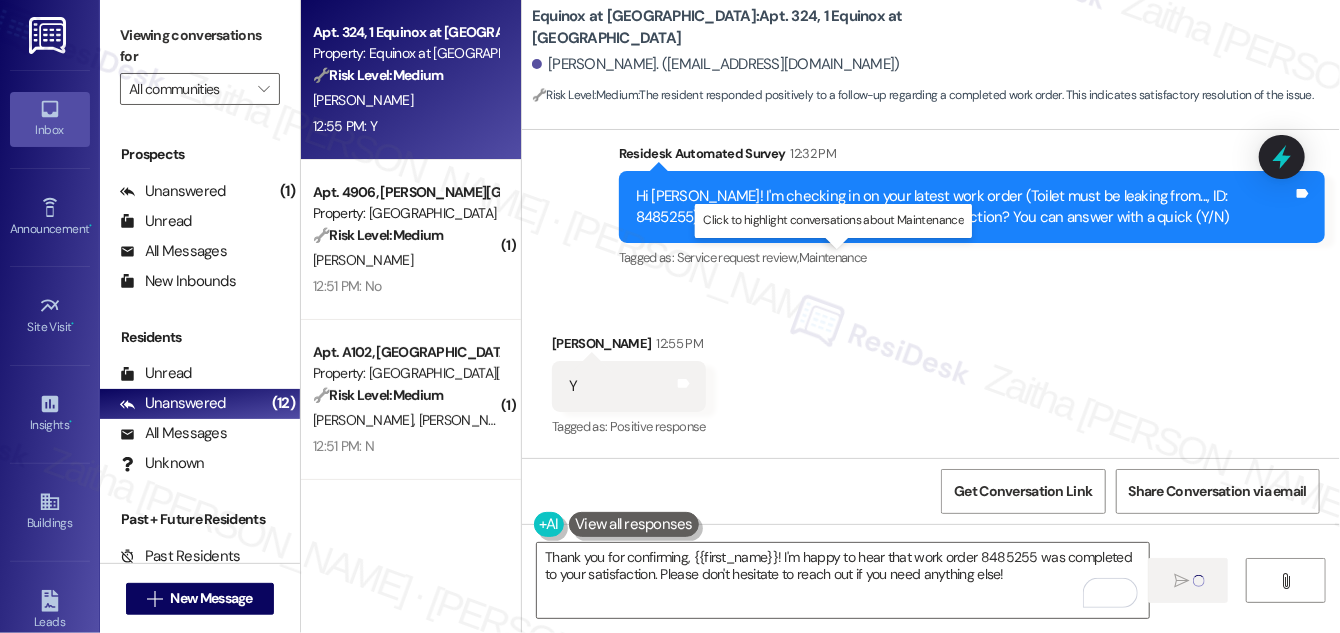 type 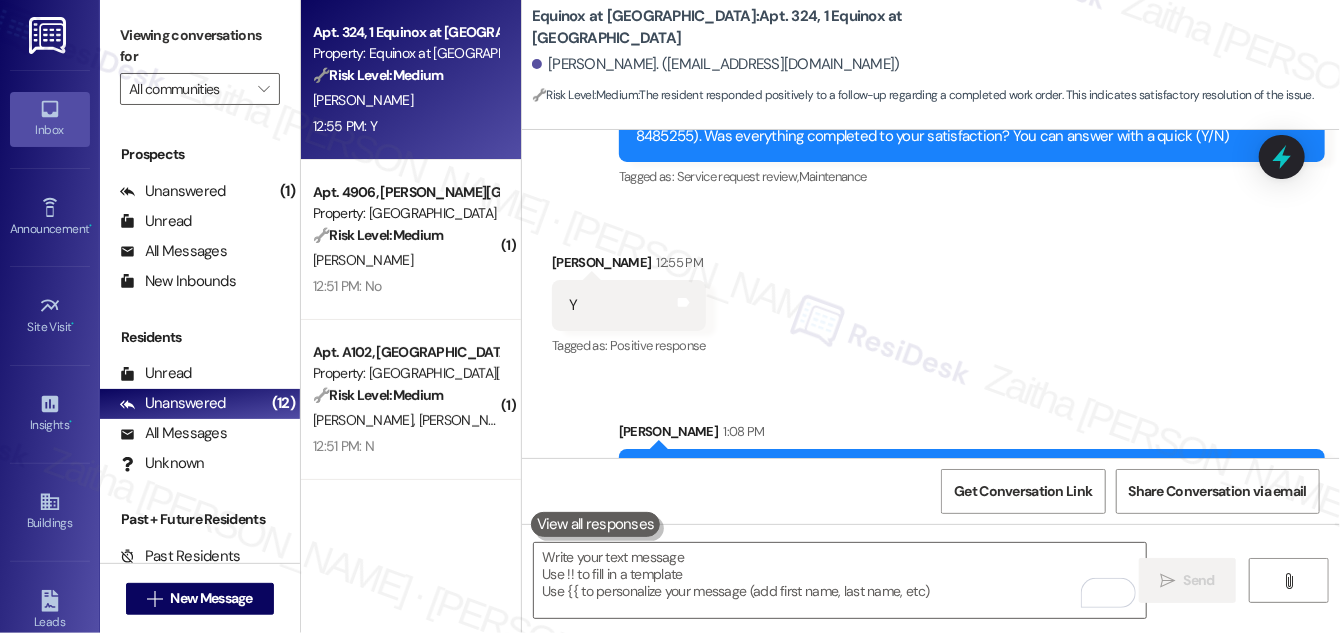 scroll, scrollTop: 898, scrollLeft: 0, axis: vertical 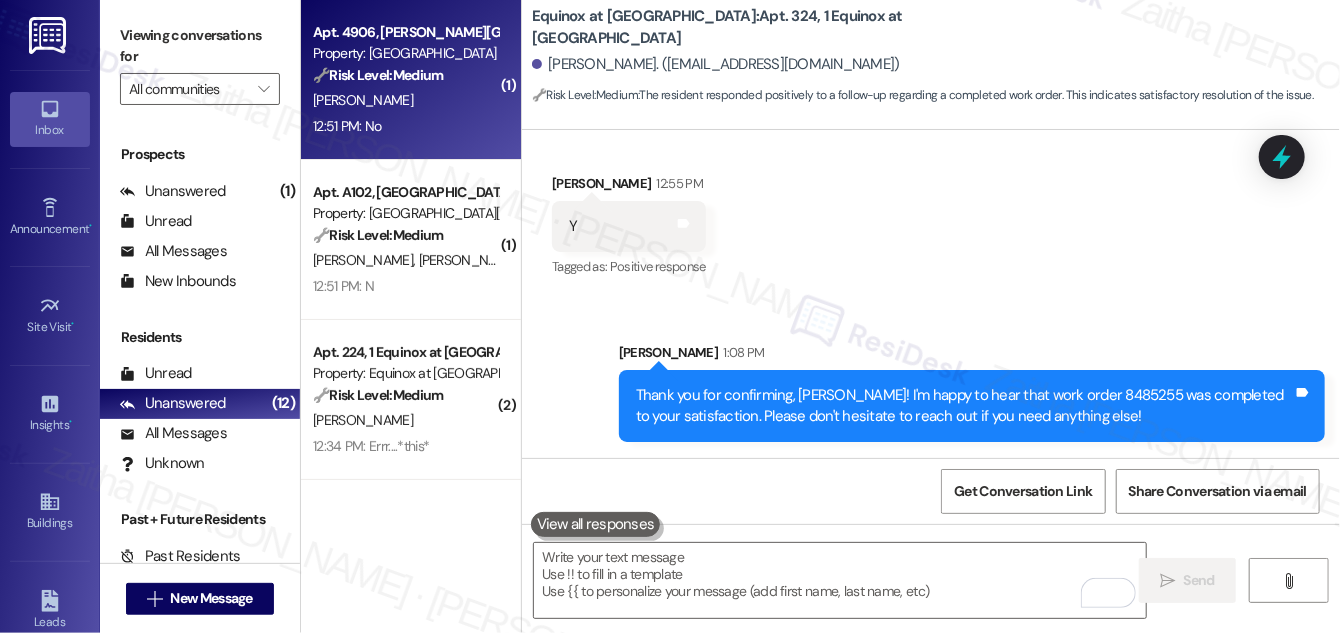 click on "12:51 PM: No 12:51 PM: No" at bounding box center [405, 126] 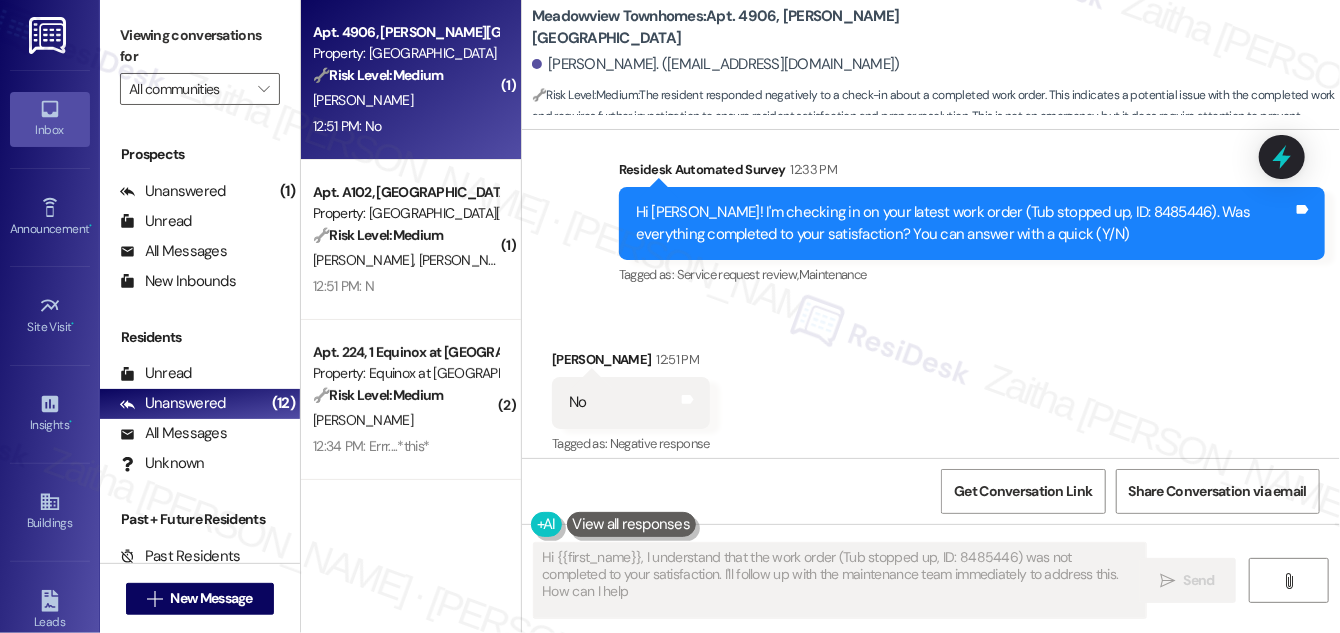 scroll, scrollTop: 1701, scrollLeft: 0, axis: vertical 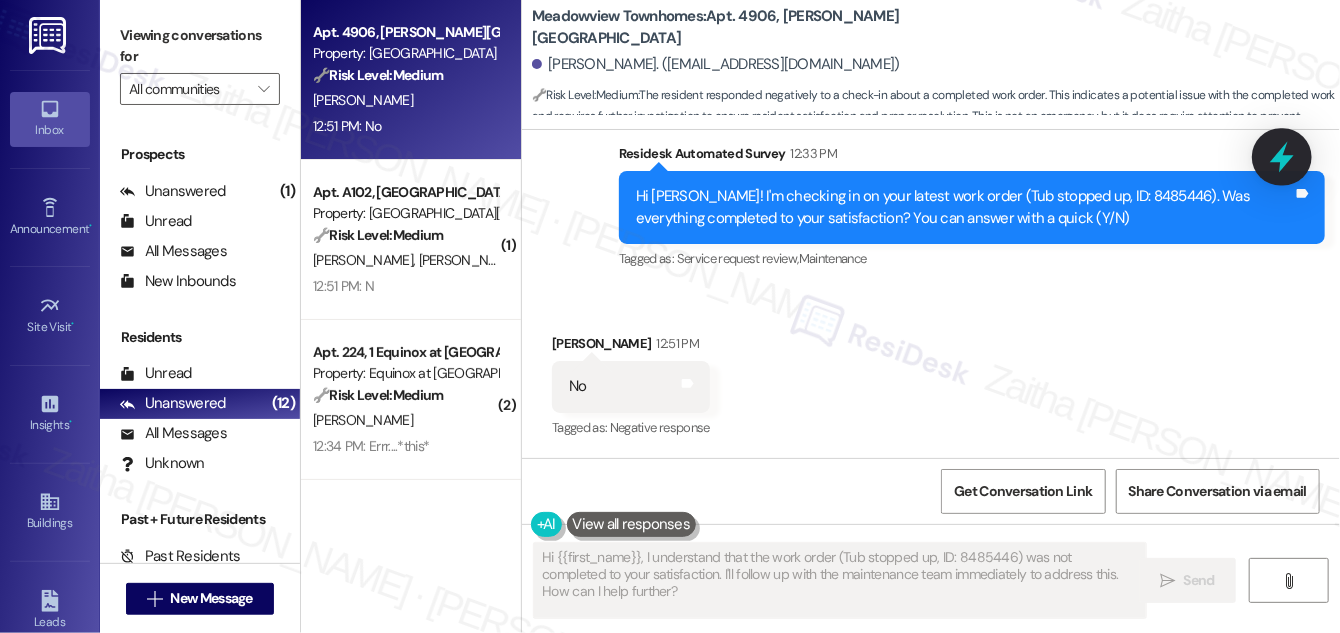click 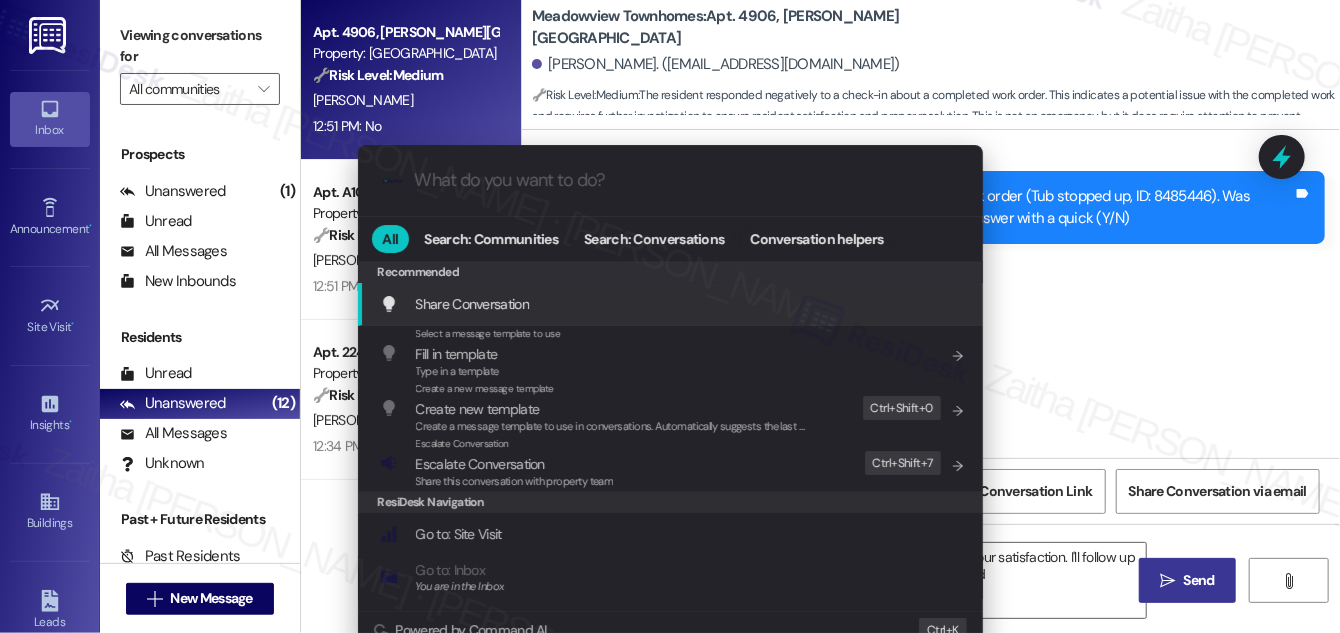 type on "Hi {{first_name}}, I understand that the work order was not completed to your satisfaction. I'll follow up with the maintenance team immediately to understand what happened and" 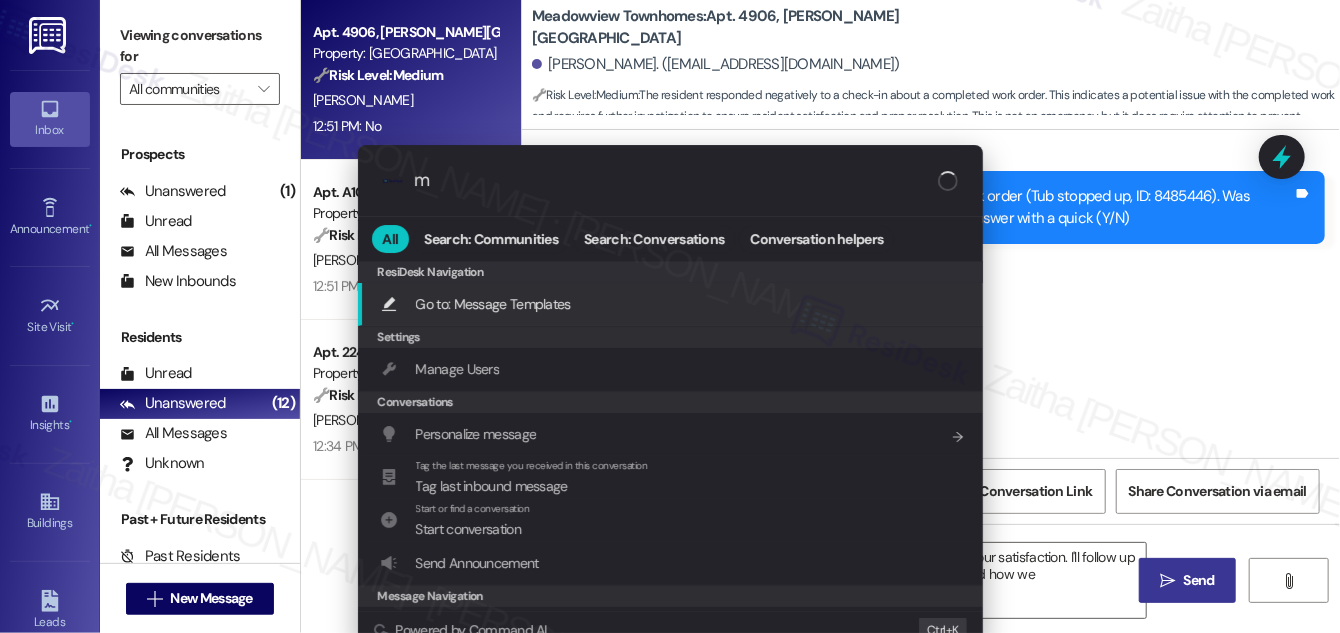 type on "Hi {{first_name}}, I understand that the work order was not completed to your satisfaction. I'll follow up with the maintenance team immediately to understand what happened and how we" 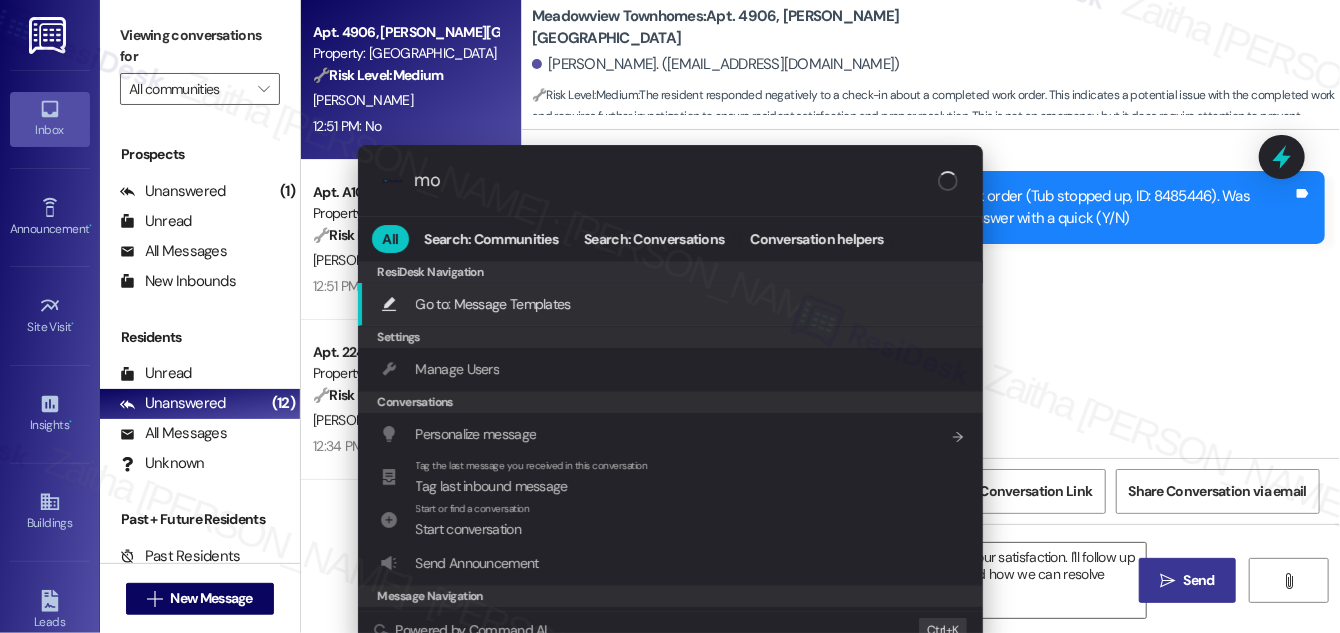 type on "Hi {{first_name}}, I understand that the work order was not completed to your satisfaction. I'll follow up with the maintenance team immediately to understand what happened and how we can resolve" 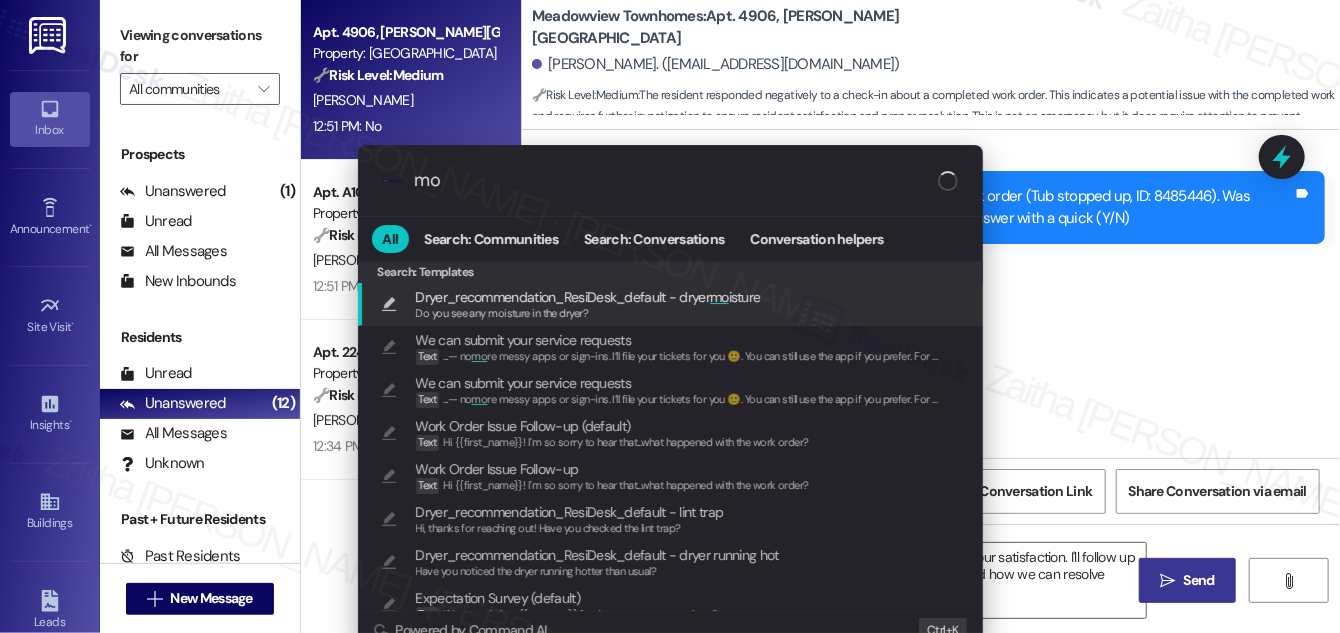 type on "mod" 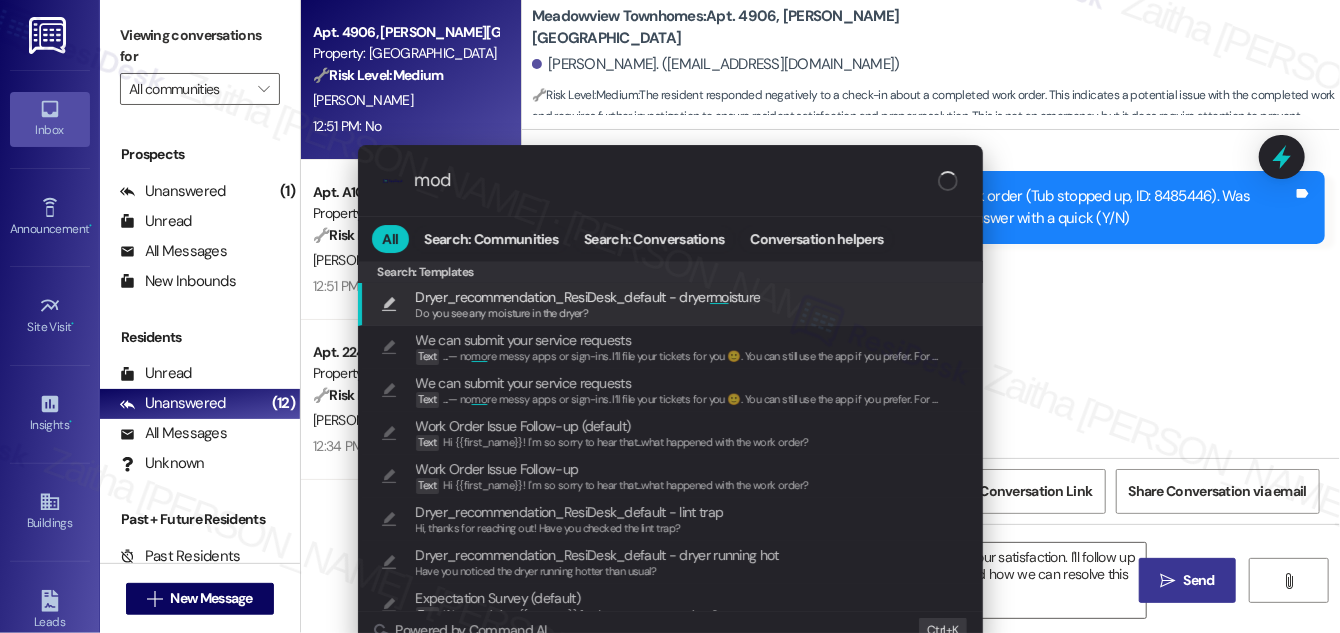 type on "Hi {{first_name}}, I understand that the work order was not completed to your satisfaction. I'll follow up with the maintenance team immediately to understand what happened and how we can resolve this for you." 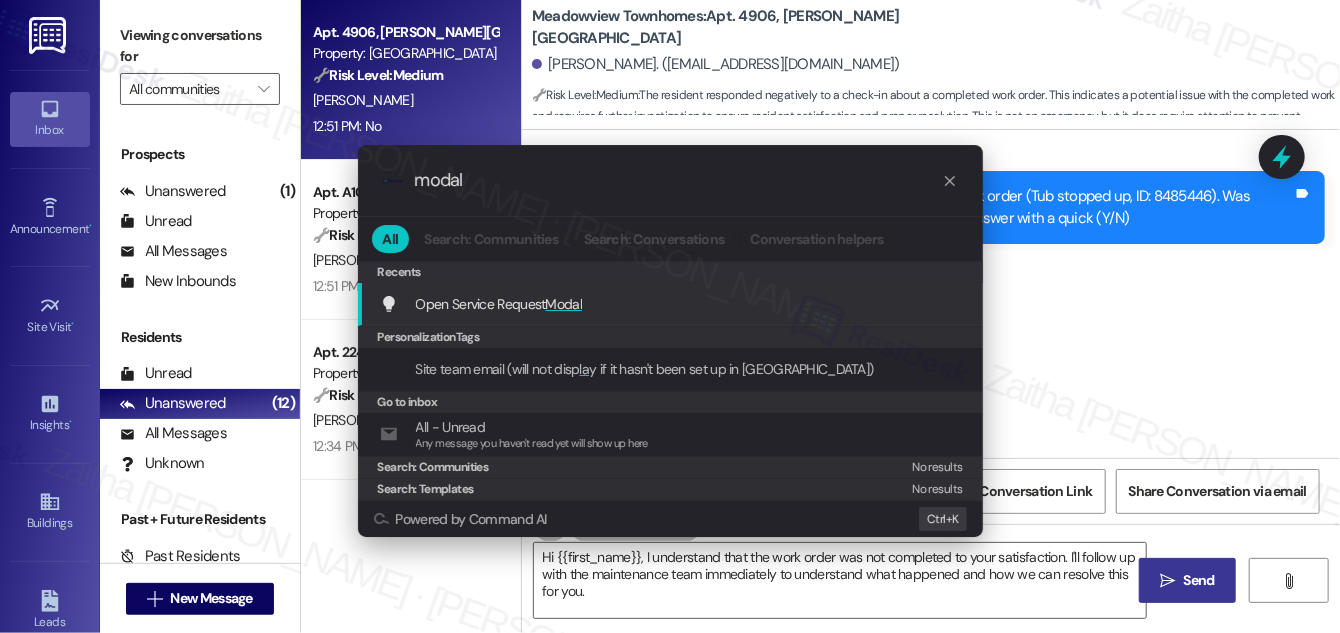 type on "modal" 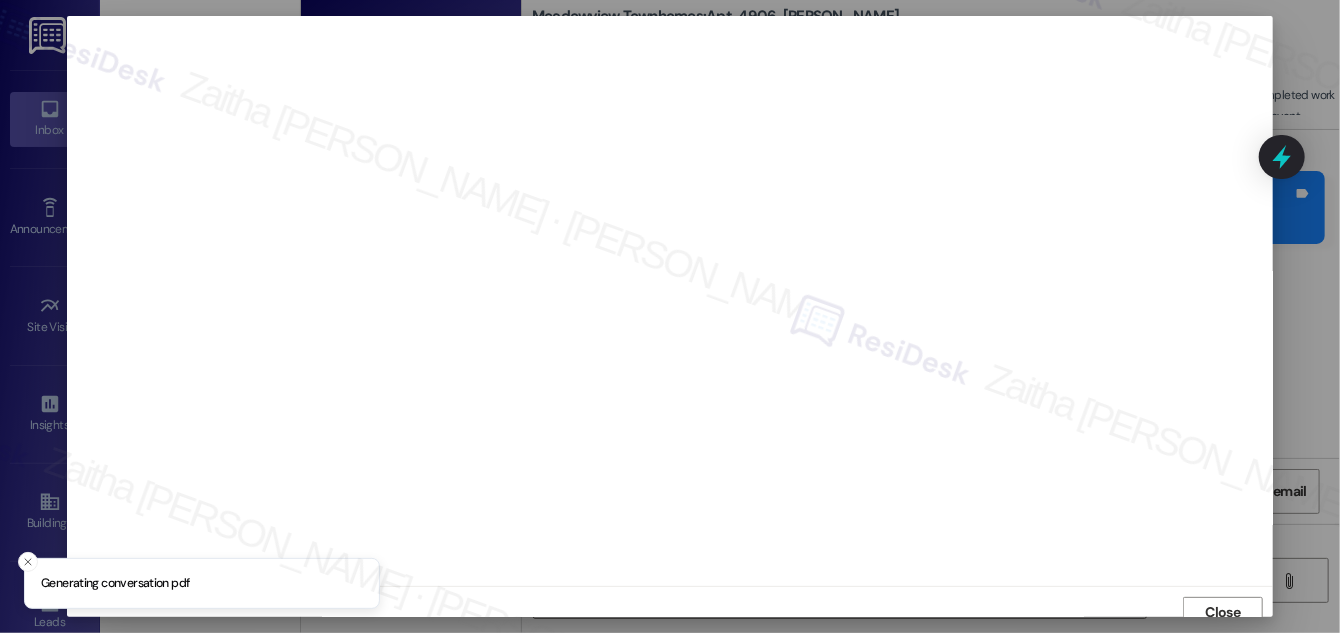 scroll, scrollTop: 11, scrollLeft: 0, axis: vertical 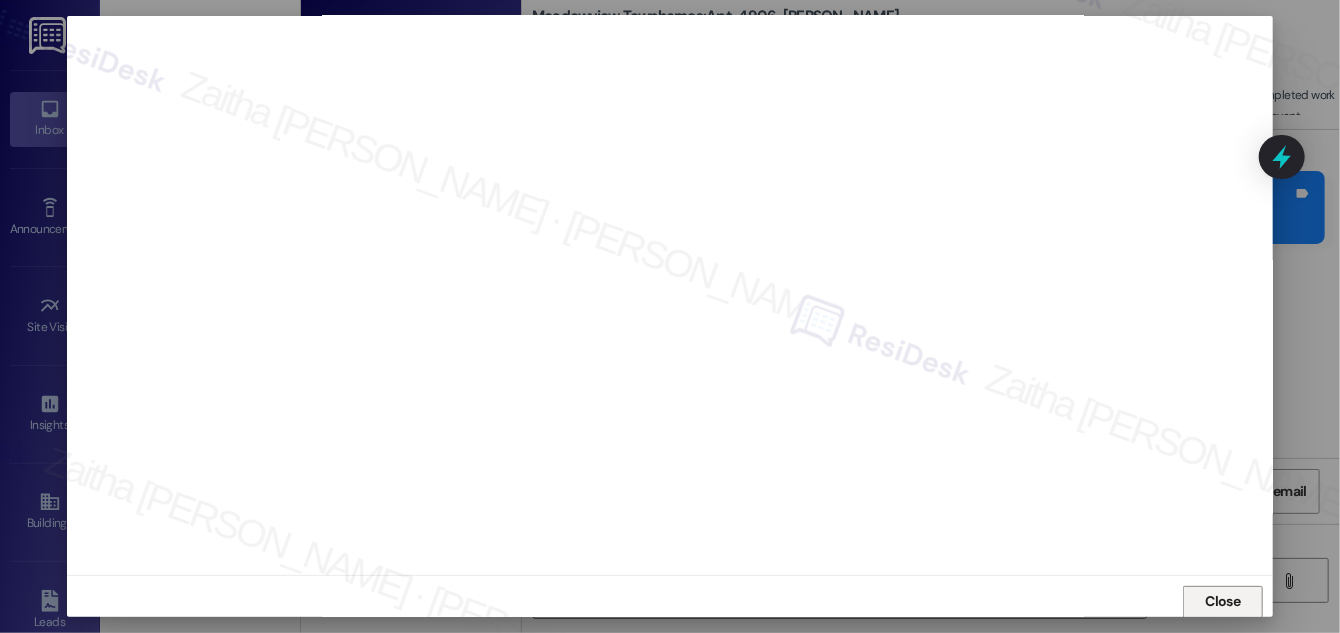 click on "Close" at bounding box center [1223, 602] 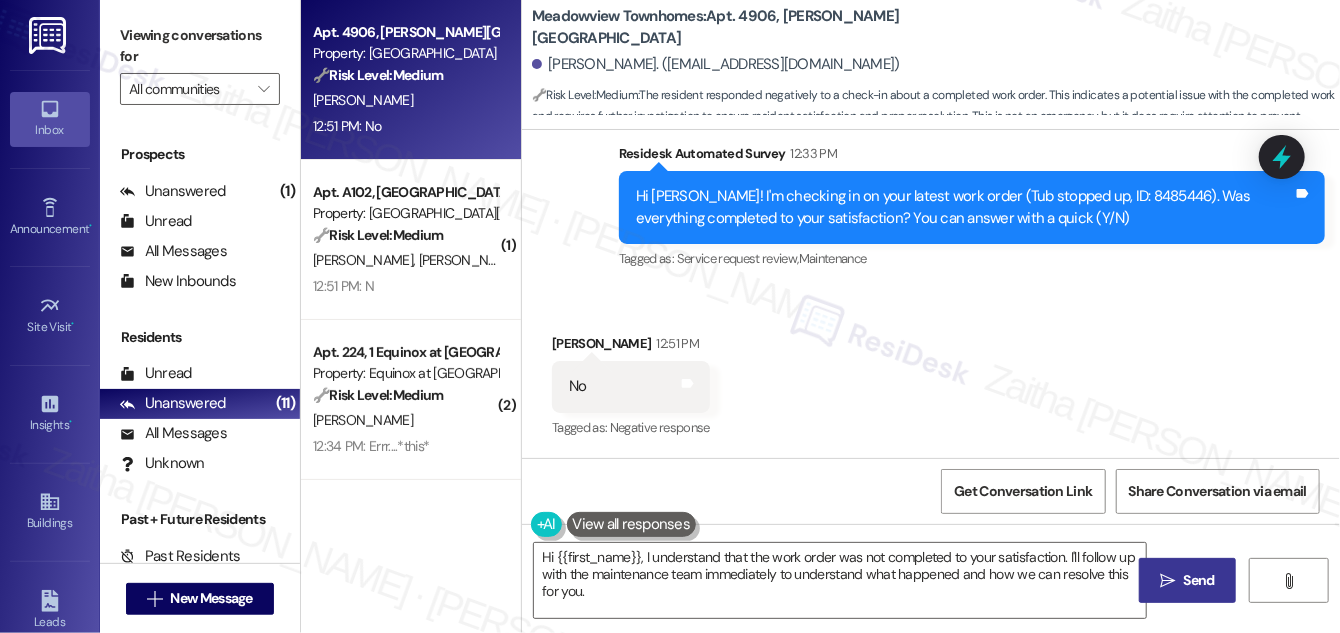 scroll, scrollTop: 1701, scrollLeft: 0, axis: vertical 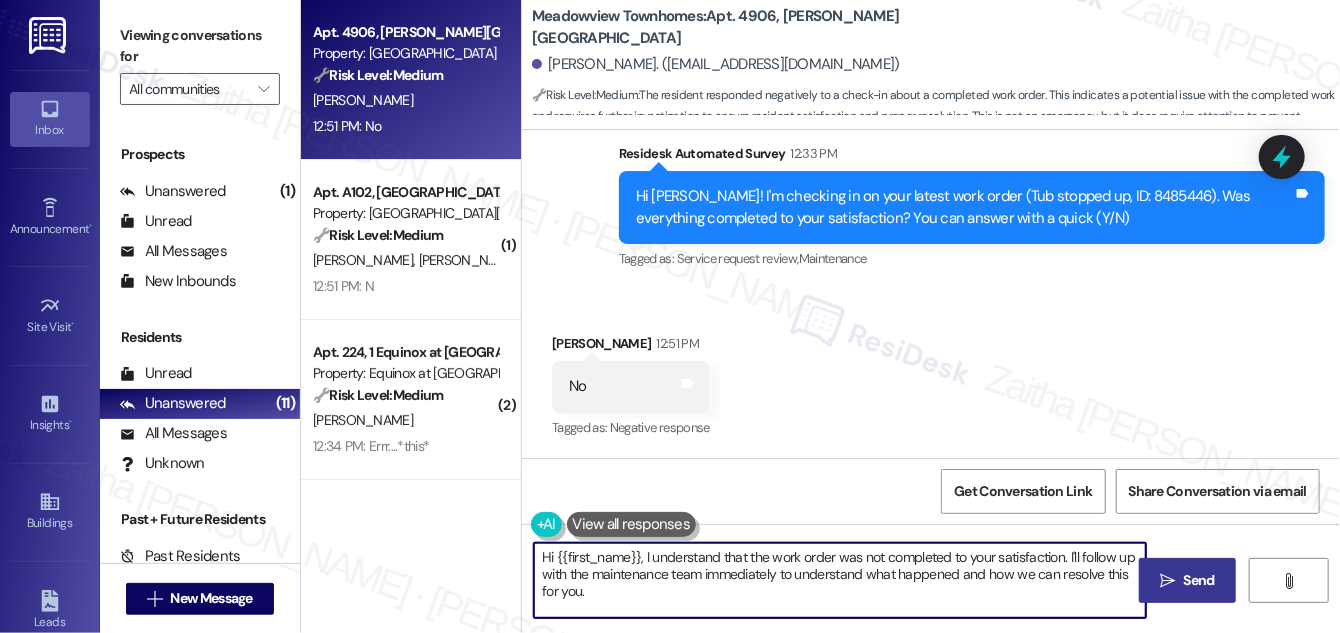 click on "Hi {{first_name}}, I understand that the work order was not completed to your satisfaction. I'll follow up with the maintenance team immediately to understand what happened and how we can resolve this for you." at bounding box center (840, 580) 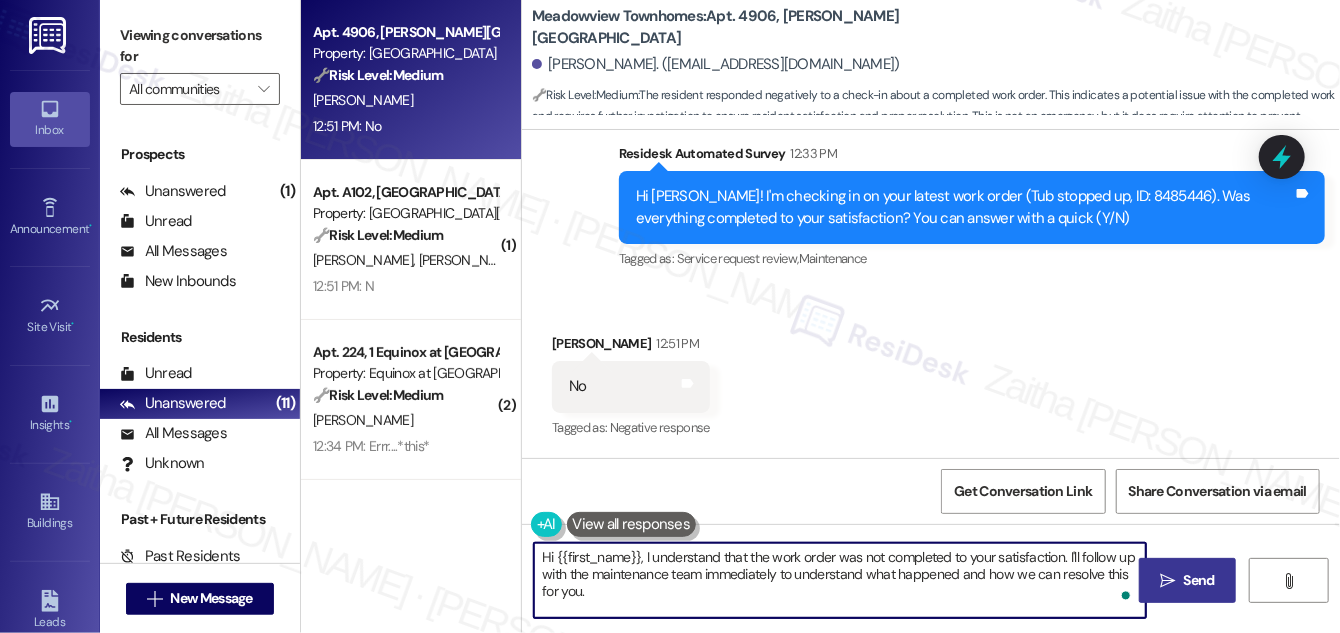 click on "Hi {{first_name}}, I understand that the work order was not completed to your satisfaction. I'll follow up with the maintenance team immediately to understand what happened and how we can resolve this for you." at bounding box center (840, 580) 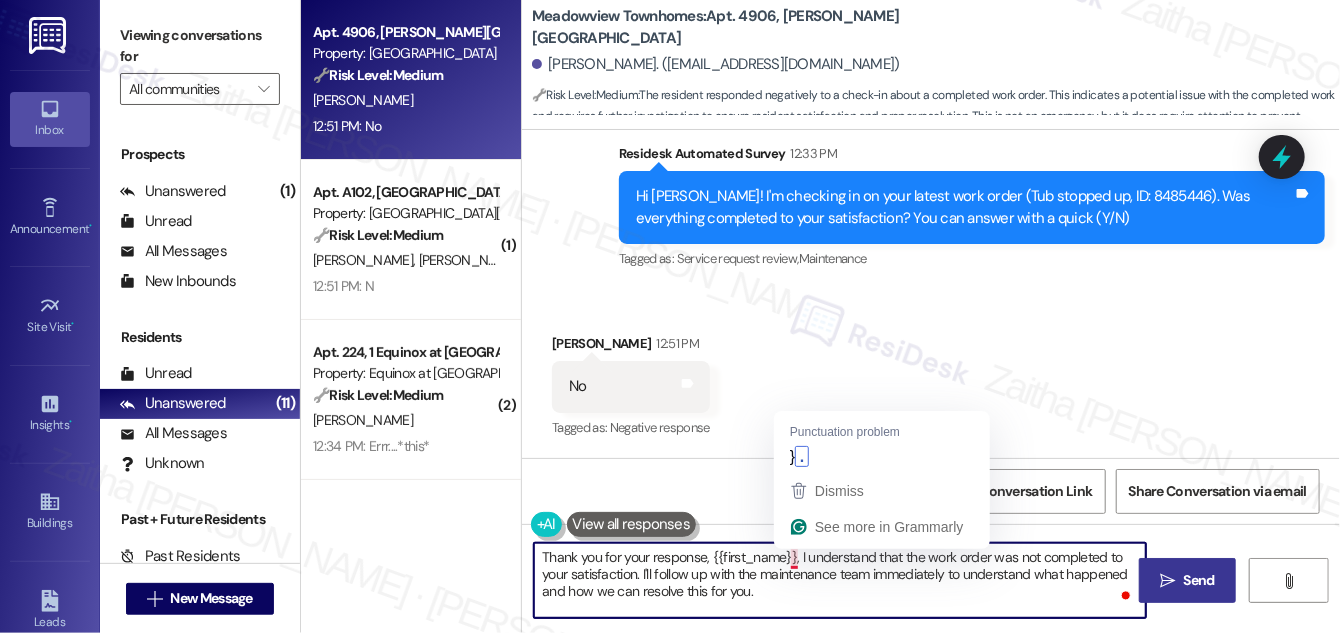 click on "Thank you for your response, {{first_name}}, I understand that the work order was not completed to your satisfaction. I'll follow up with the maintenance team immediately to understand what happened and how we can resolve this for you." at bounding box center [840, 580] 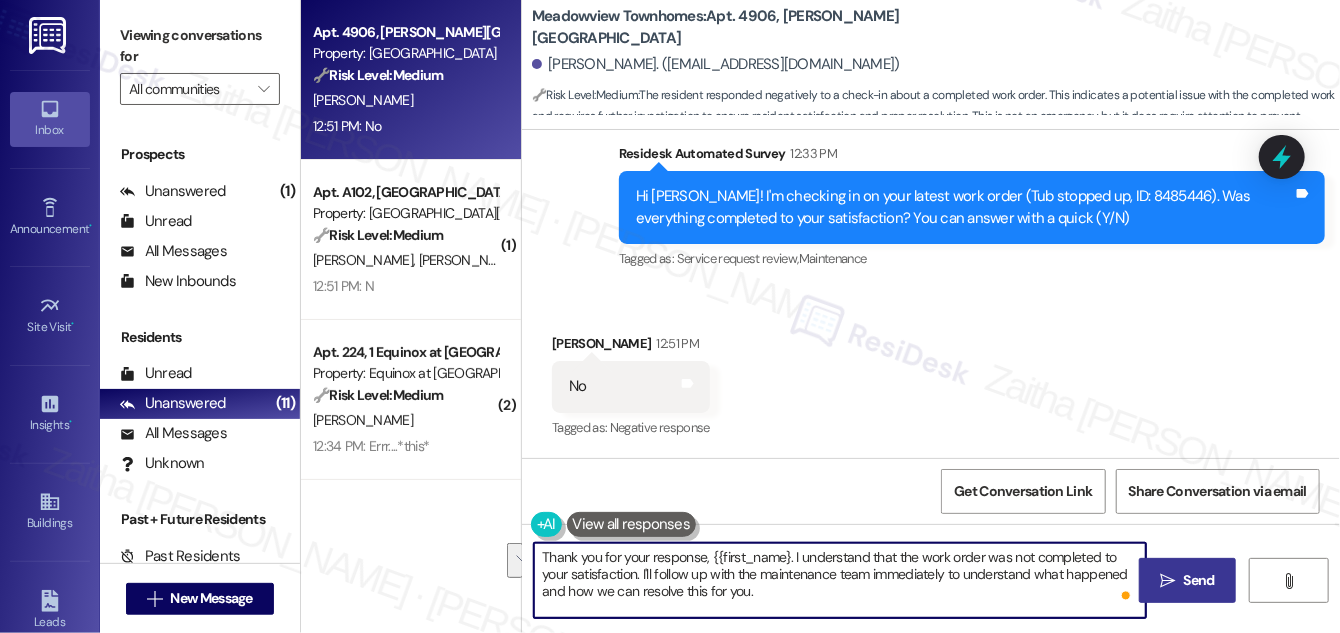 drag, startPoint x: 640, startPoint y: 575, endPoint x: 757, endPoint y: 582, distance: 117.20921 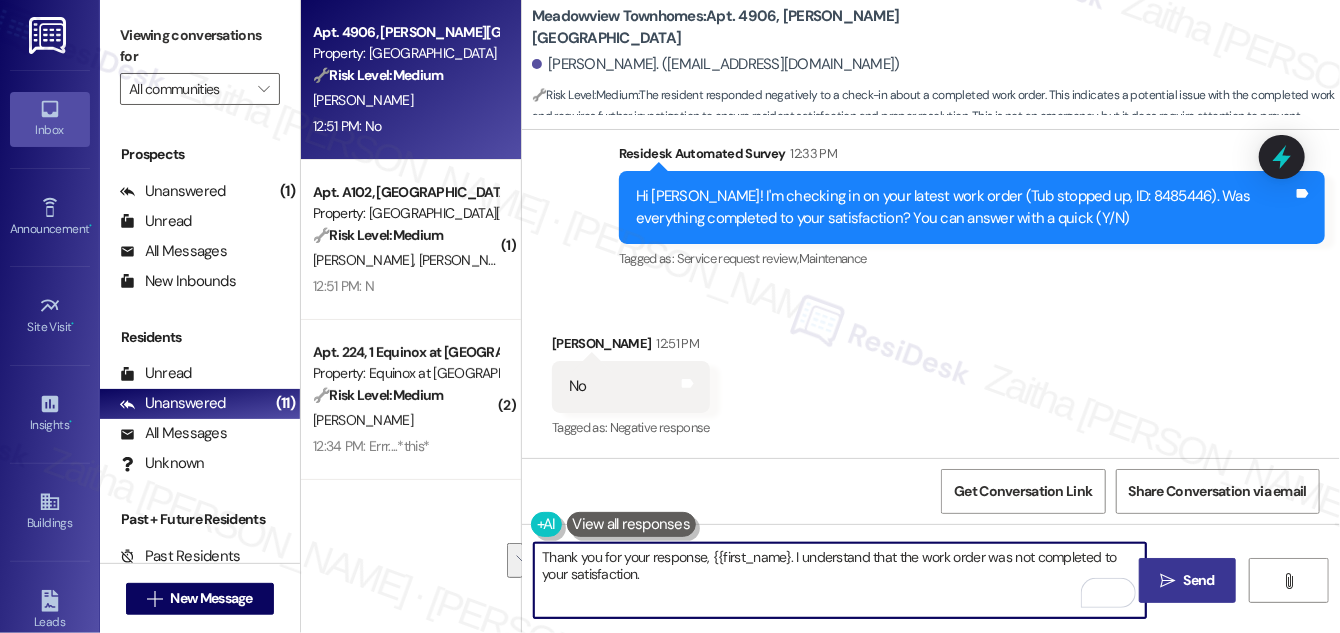 drag, startPoint x: 794, startPoint y: 557, endPoint x: 820, endPoint y: 590, distance: 42.0119 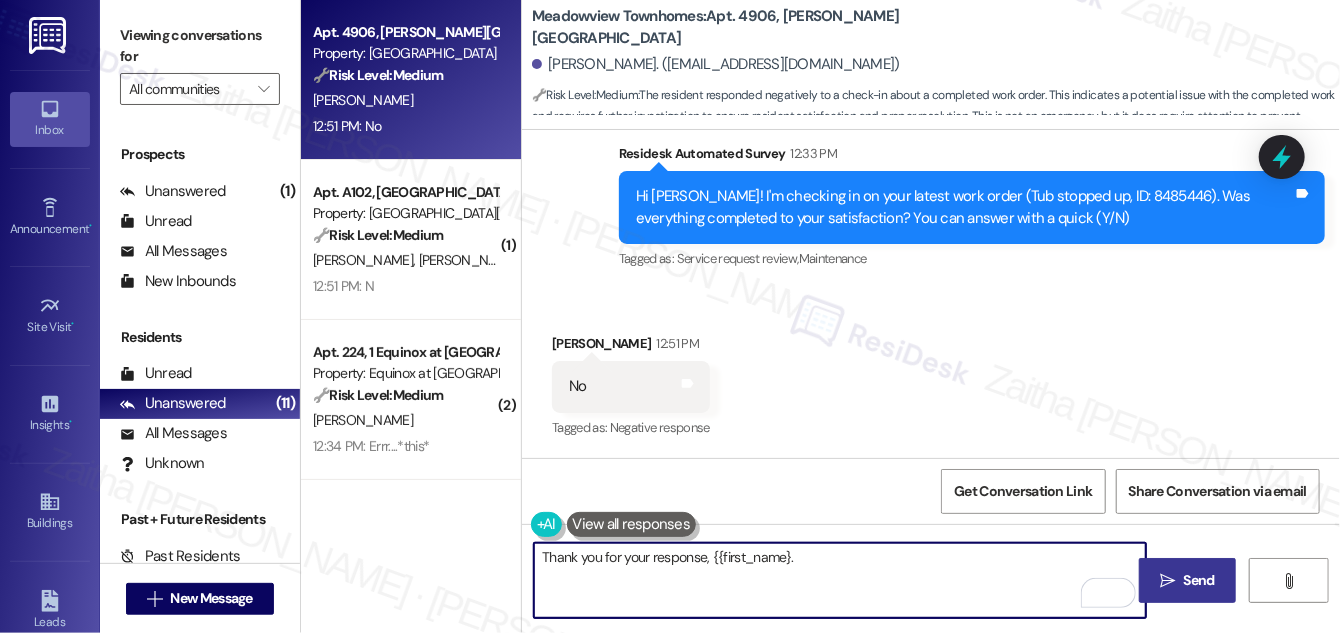 paste on "I'm sorry to hear that you are not satisfied with the maintenance repair done on your unit. Could you please provide more details on what went wrong or what issues remain? Your feedback is important to us, and we want to ensure that all concerns are addressed properly." 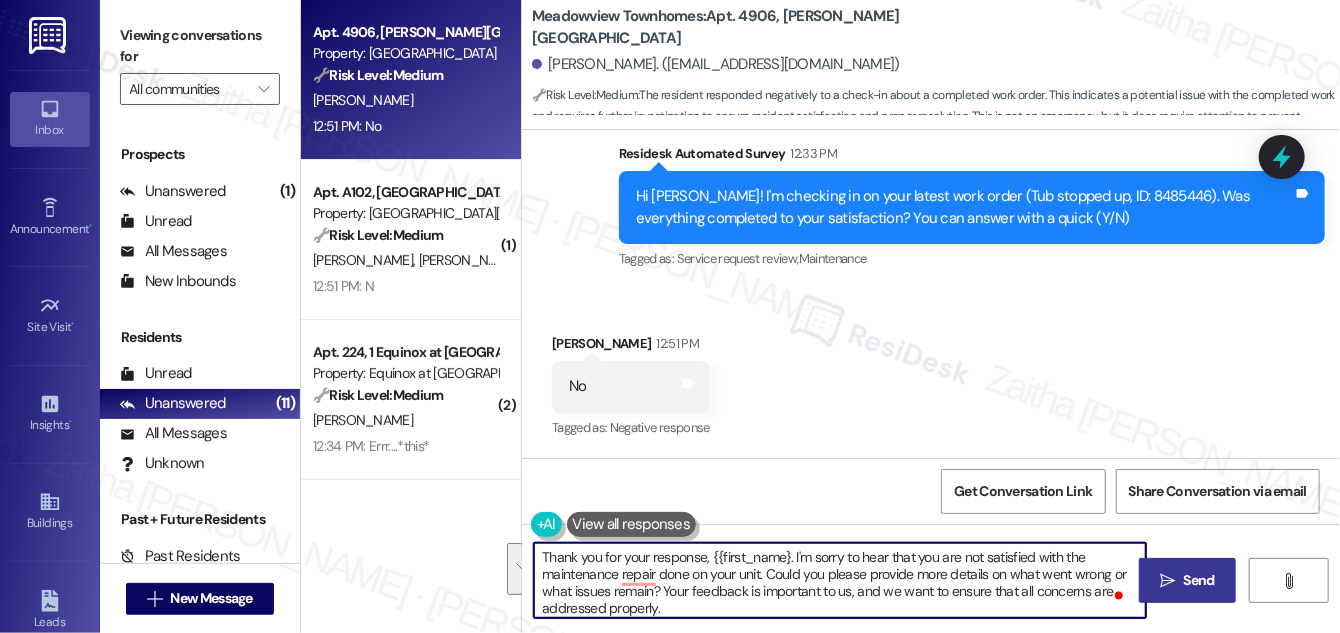 scroll, scrollTop: 5, scrollLeft: 0, axis: vertical 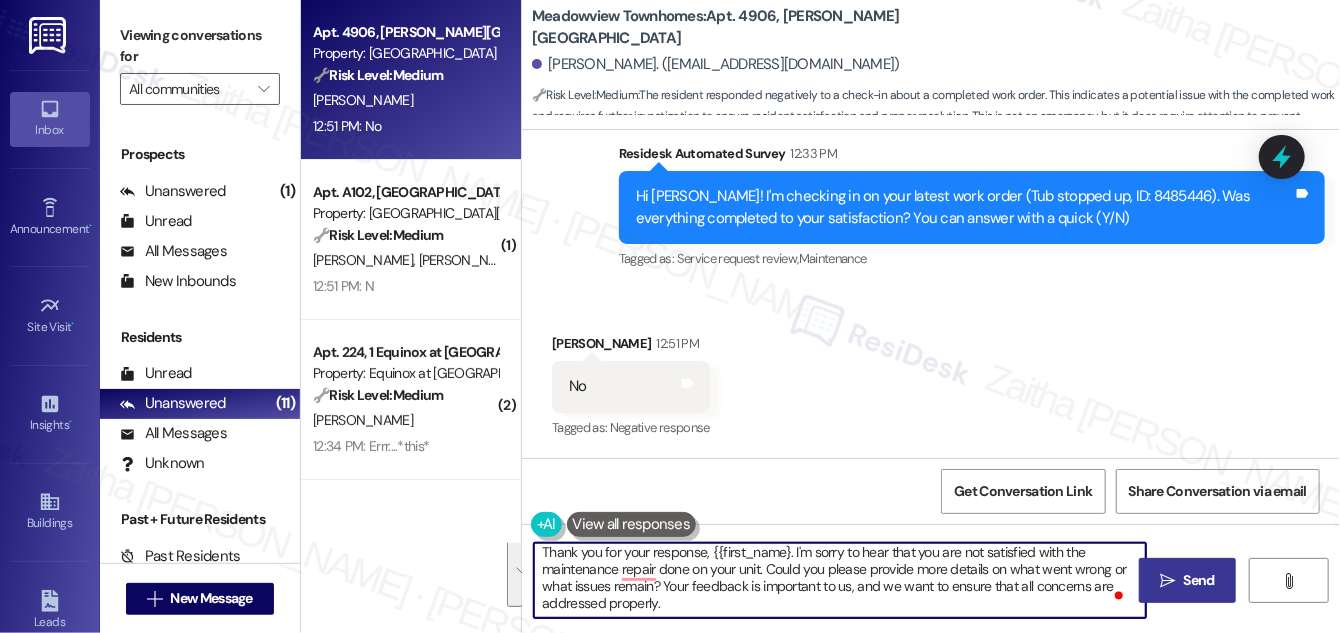 drag, startPoint x: 793, startPoint y: 553, endPoint x: 818, endPoint y: 614, distance: 65.9242 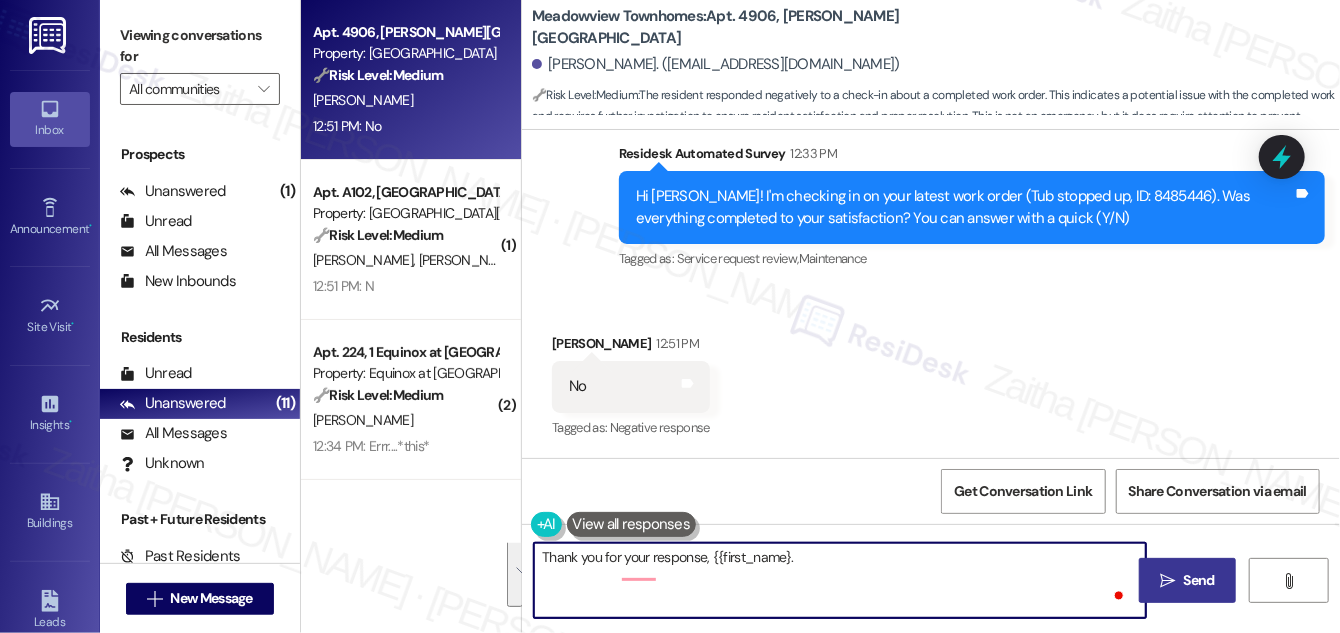 scroll, scrollTop: 0, scrollLeft: 0, axis: both 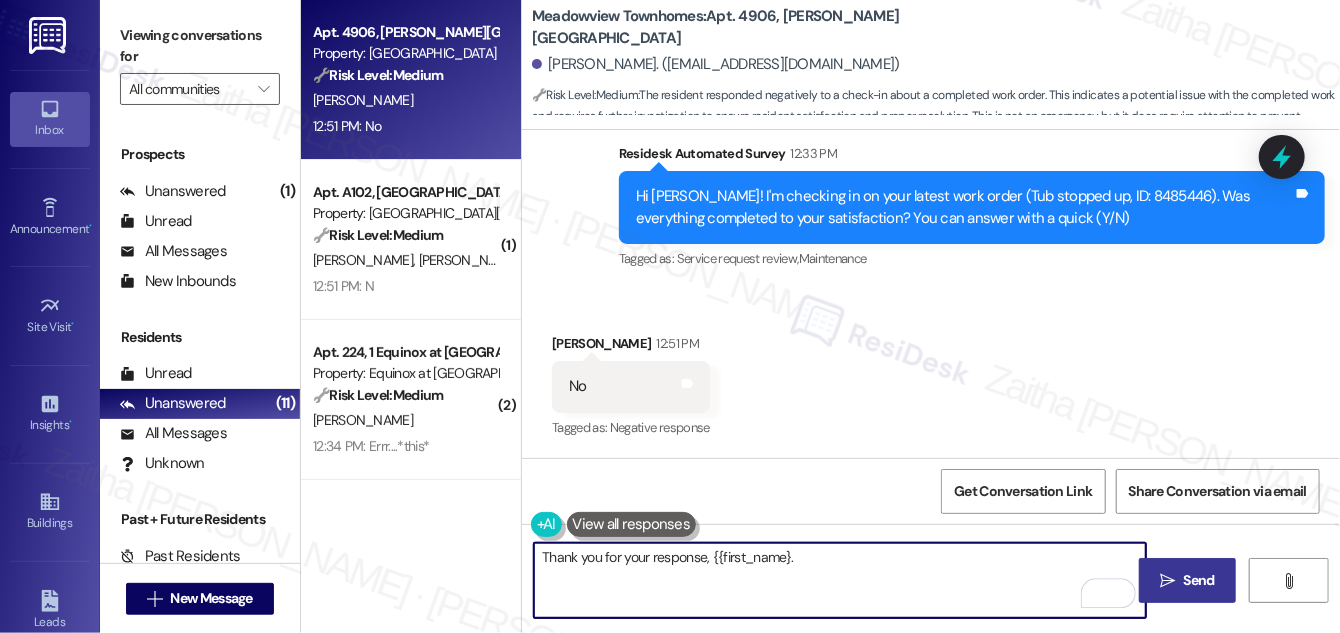 paste on "I'm really sorry to hear that the work order wasn’t resolved to your satisfaction. To help me better understand how we can make things right, could you please share more details about what’s still unresolved or what wasn’t addressed during the service?" 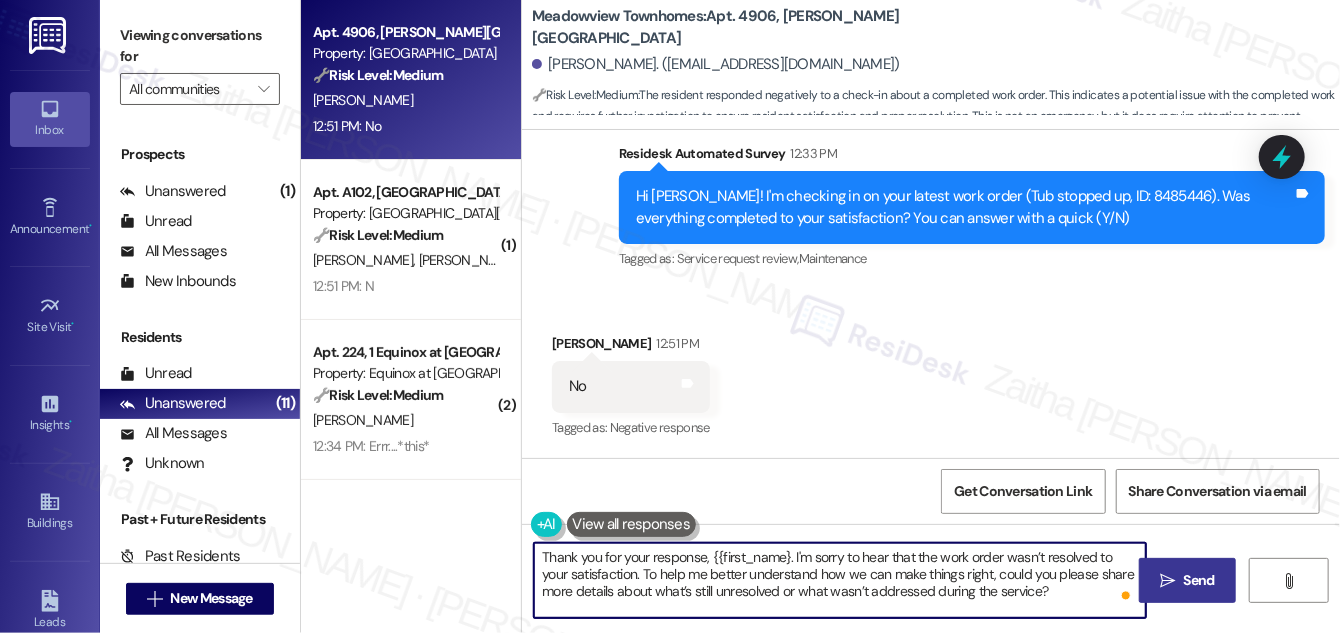 type on "Thank you for your response, {{first_name}. I'm sorry to hear that the work order wasn’t resolved to your satisfaction. To help me better understand how we can make things right, could you please share more details about what’s still unresolved or what wasn’t addressed during the service?" 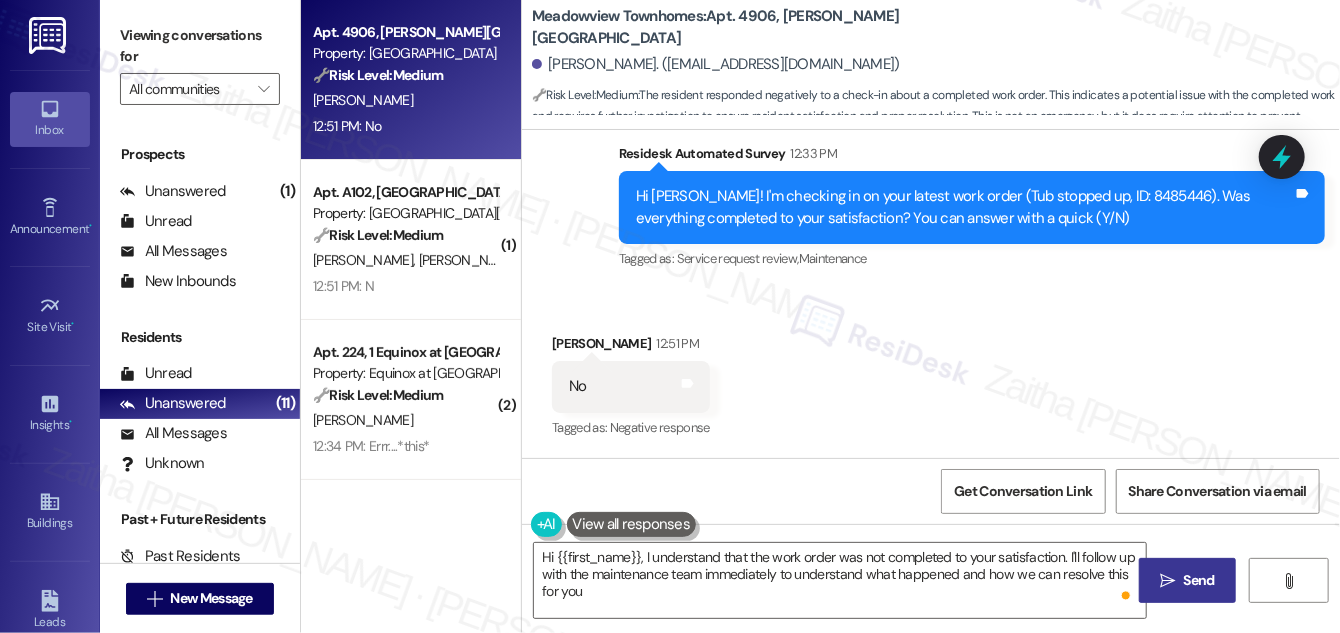 type on "Hi {{first_name}}, I understand that the work order was not completed to your satisfaction. I'll follow up with the maintenance team immediately to understand what happened and how we can resolve this for you." 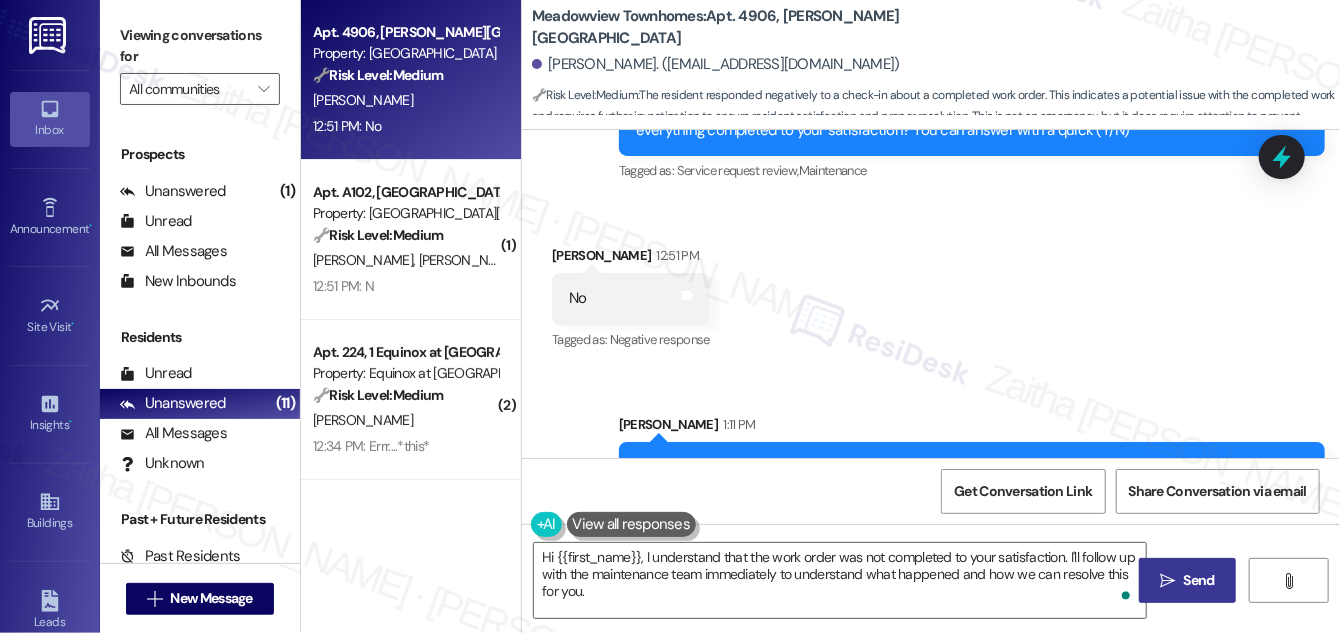 scroll, scrollTop: 1883, scrollLeft: 0, axis: vertical 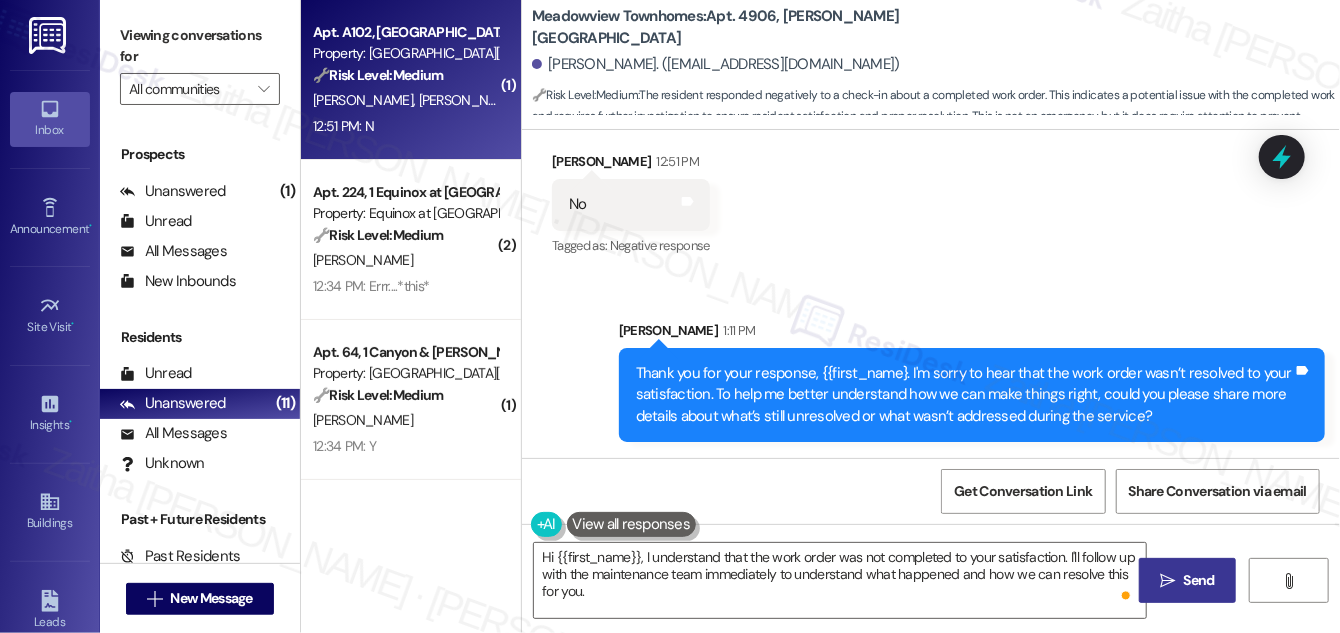 click on "12:51 PM: N  12:51 PM: N" at bounding box center [405, 126] 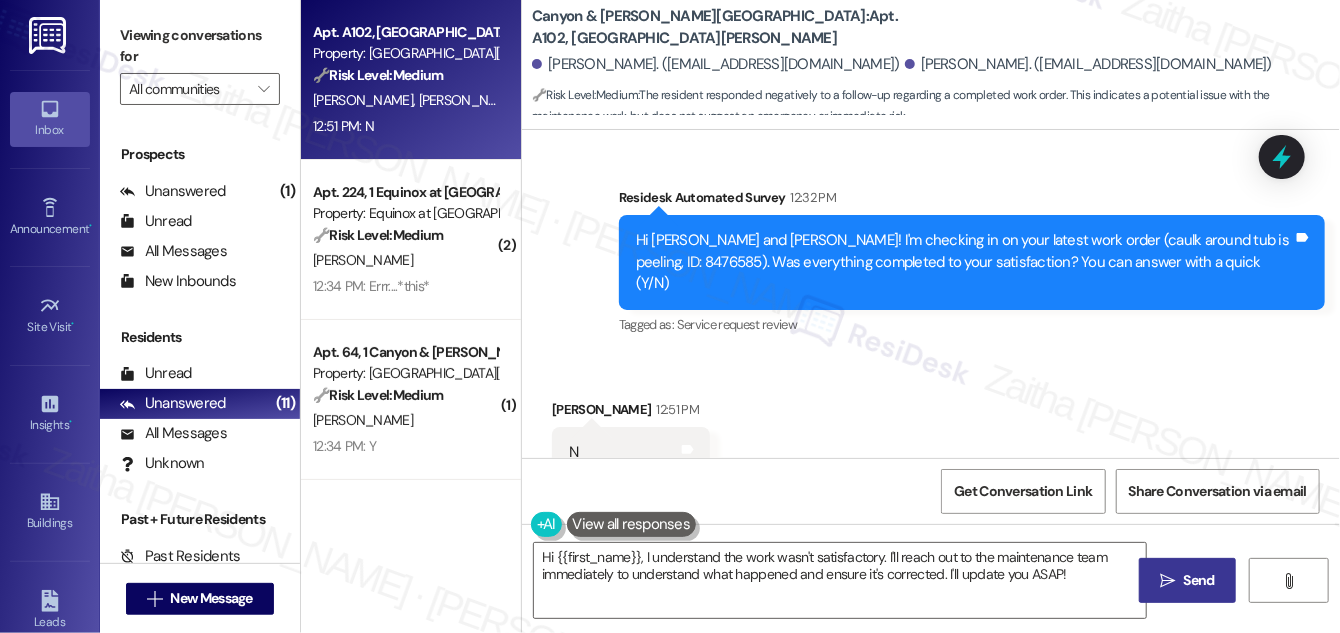 scroll, scrollTop: 5004, scrollLeft: 0, axis: vertical 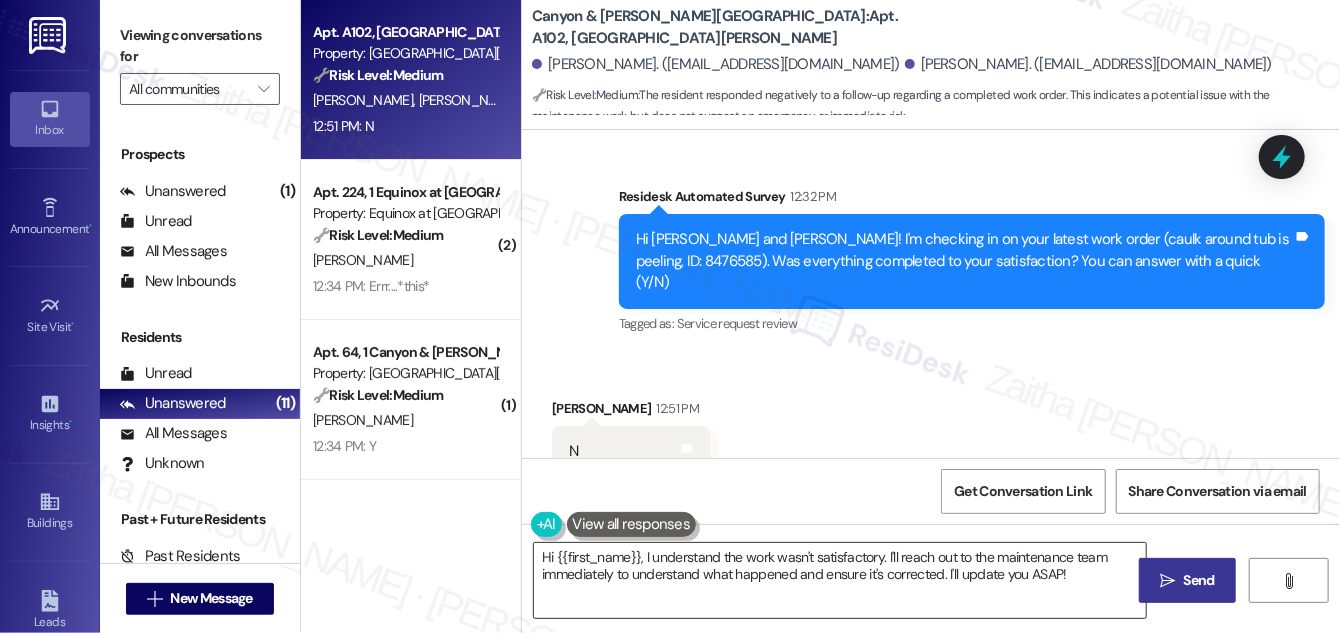 click on "Hi {{first_name}}, I understand the work wasn't satisfactory. I'll reach out to the maintenance team immediately to understand what happened and ensure it's corrected. I'll update you ASAP!" at bounding box center [840, 580] 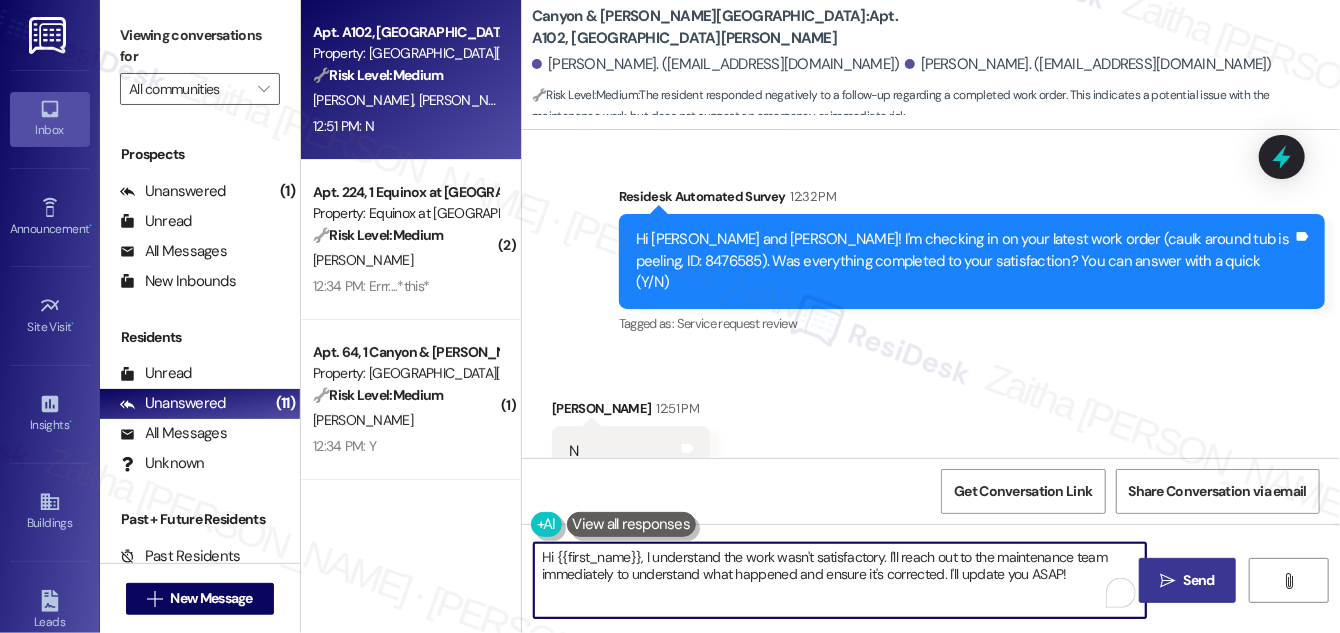 click on "Hi {{first_name}}, I understand the work wasn't satisfactory. I'll reach out to the maintenance team immediately to understand what happened and ensure it's corrected. I'll update you ASAP!" at bounding box center (840, 580) 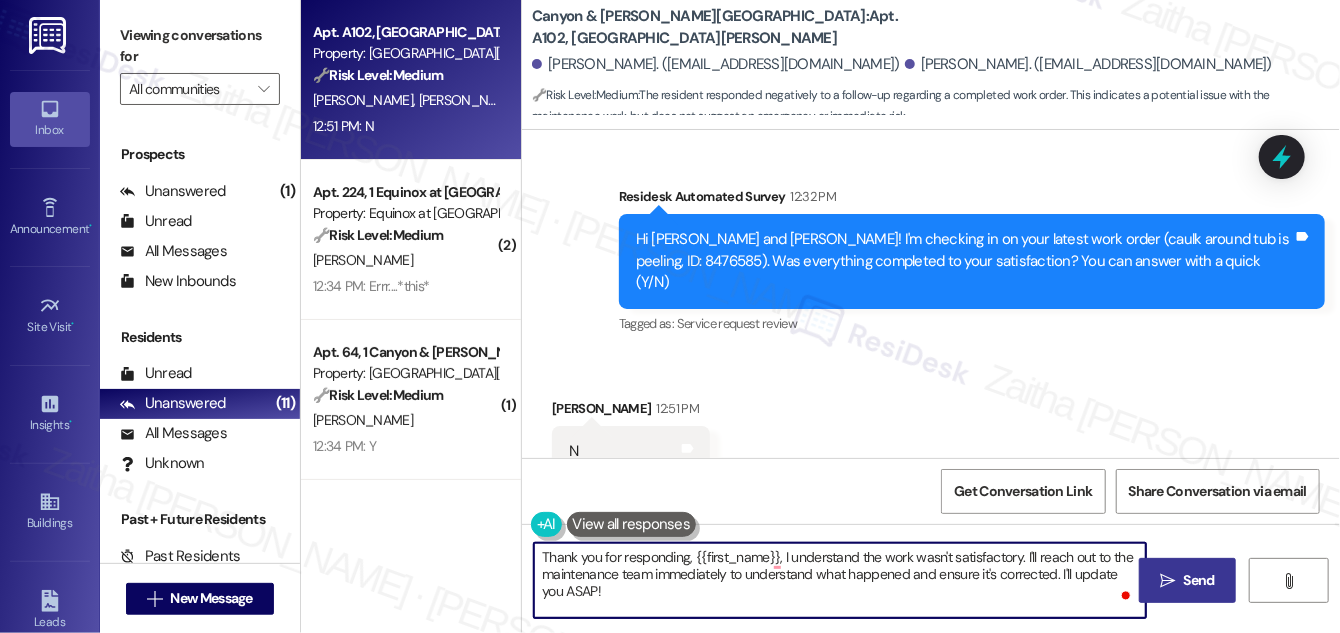 click on "Thank you for responding, {{first_name}}, I understand the work wasn't satisfactory. I'll reach out to the maintenance team immediately to understand what happened and ensure it's corrected. I'll update you ASAP!" at bounding box center (840, 580) 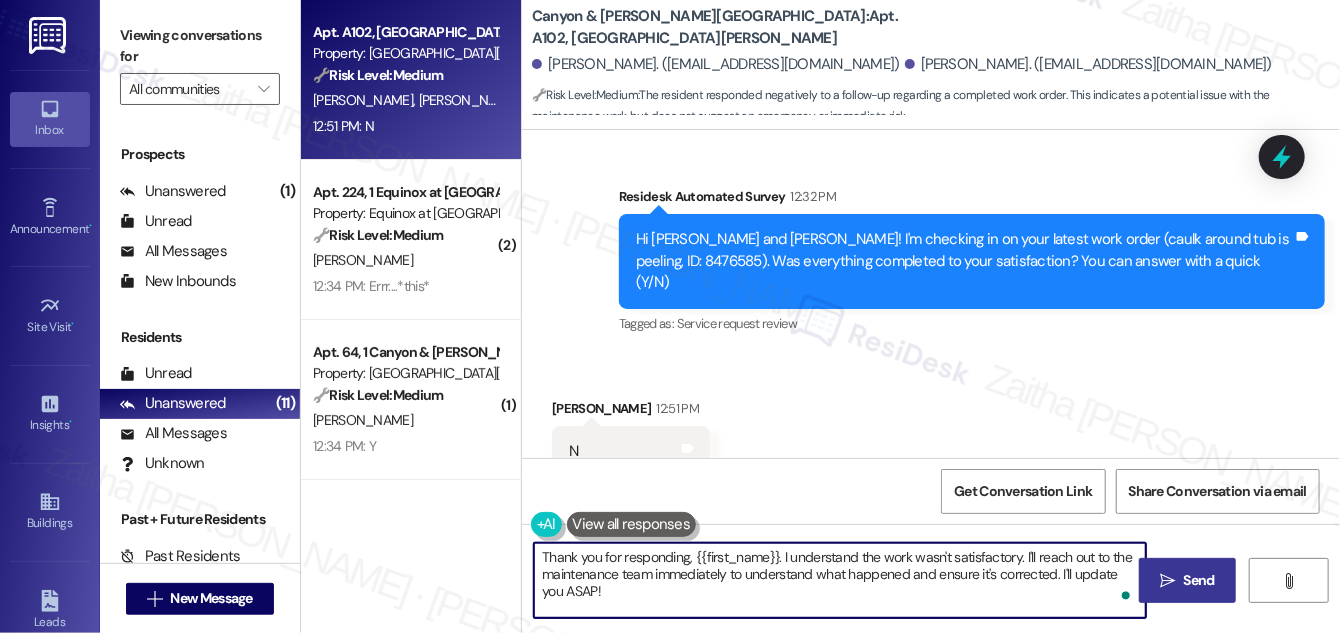 type on "Thank you for responding, {{first_name}}. I understand the work wasn't satisfactory. I'll reach out to the maintenance team immediately to understand what happened and ensure it's corrected. I'll update you ASAP!" 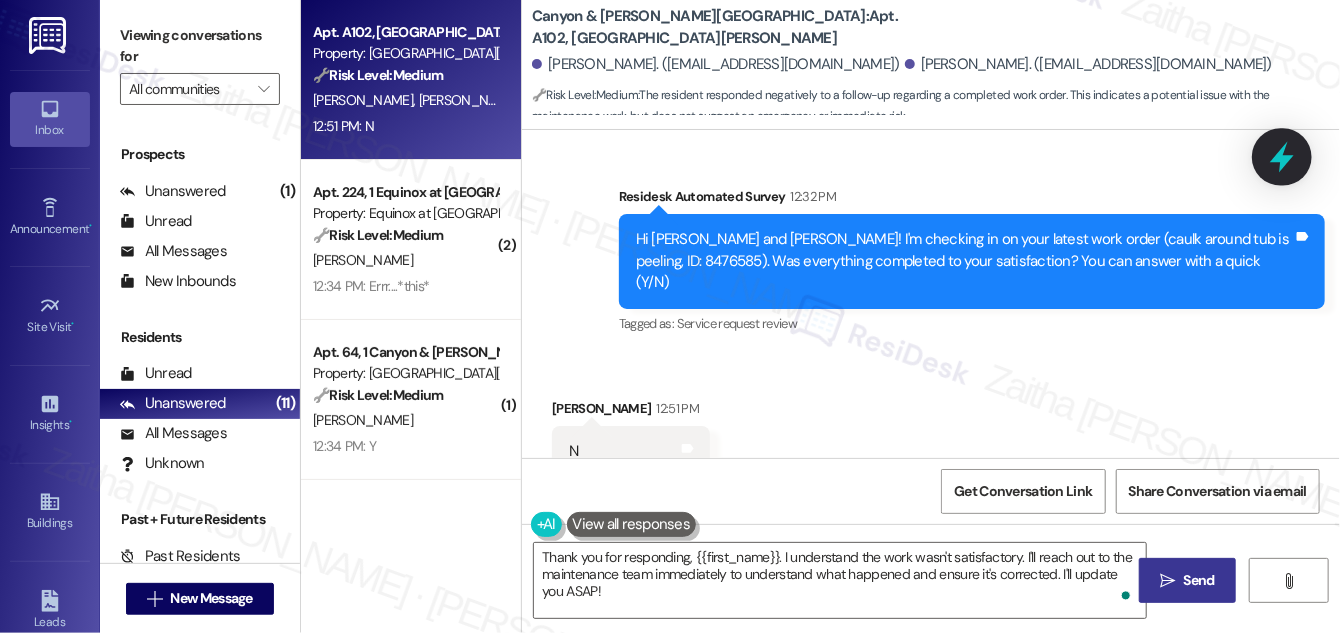 click 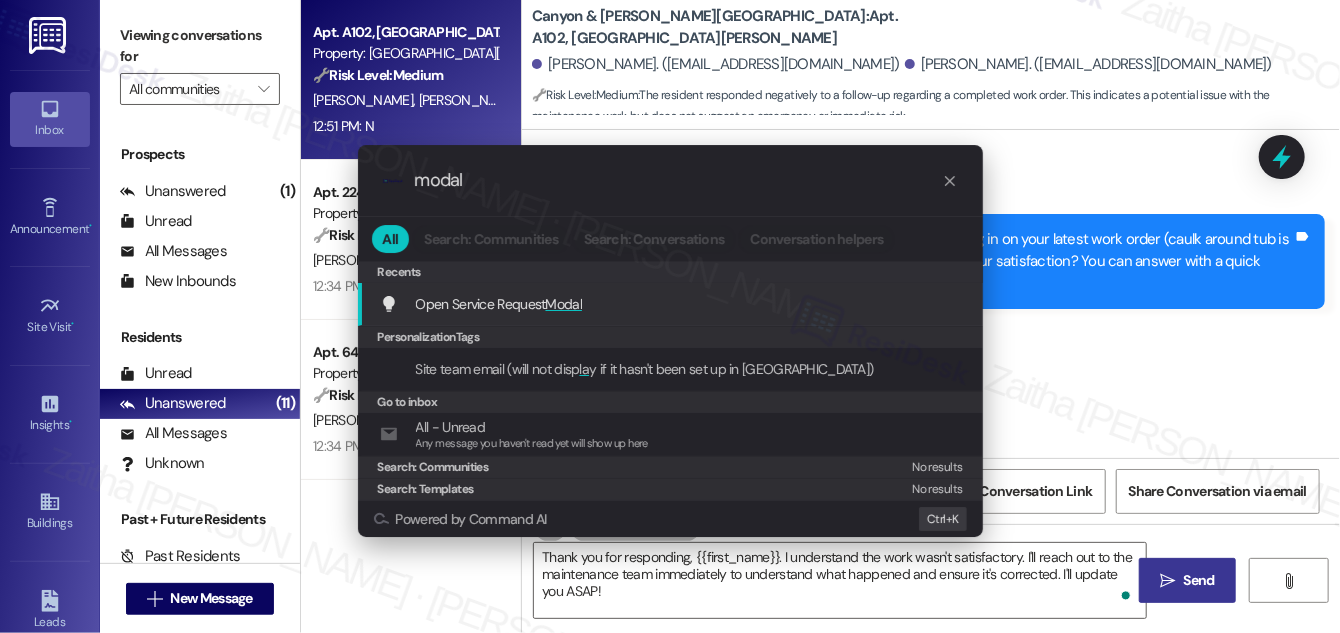 type on "modal" 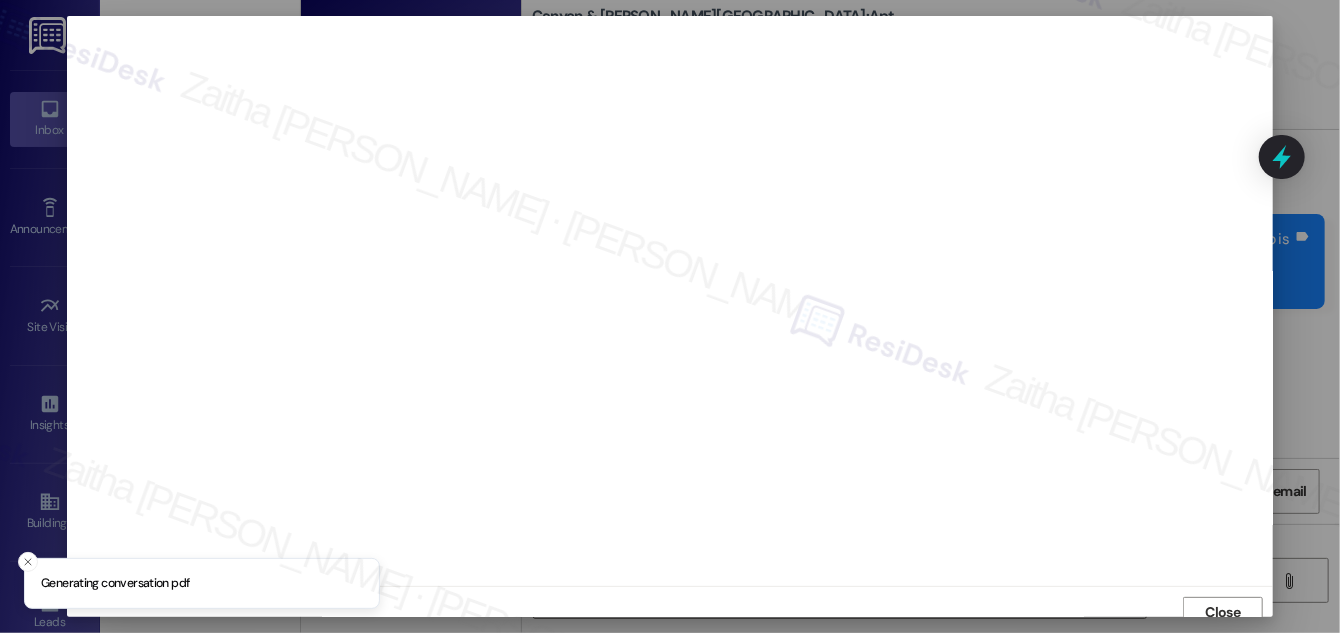 scroll, scrollTop: 11, scrollLeft: 0, axis: vertical 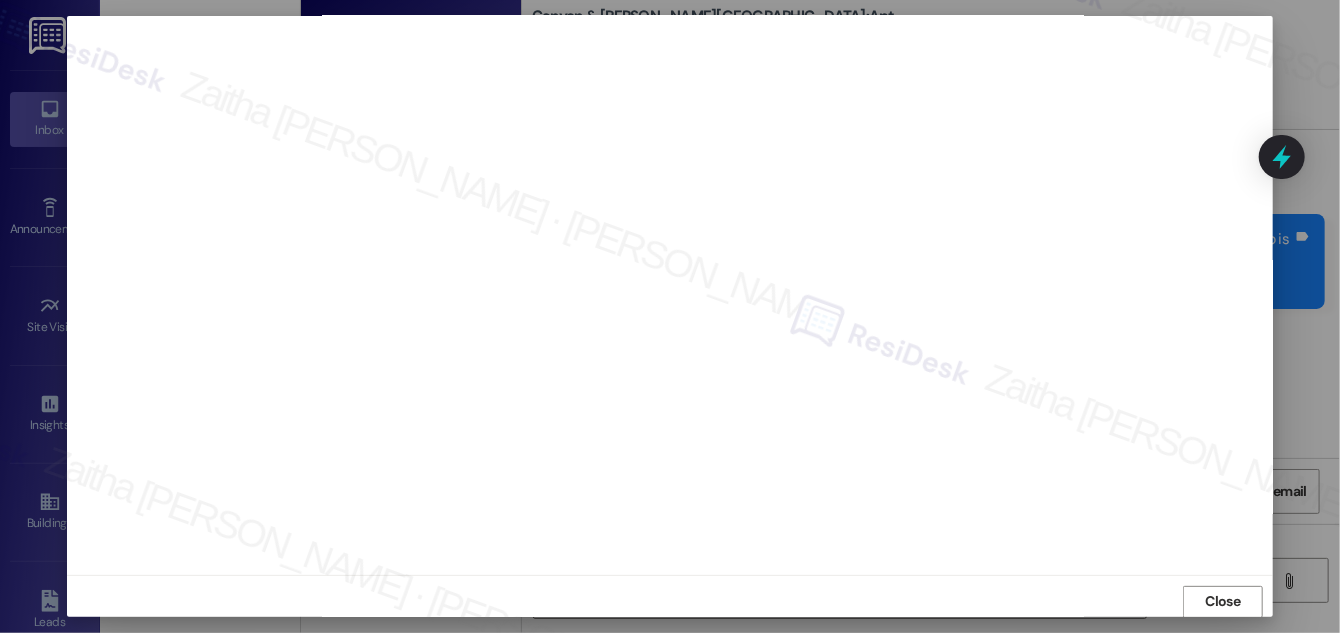 click on "Close" at bounding box center [1223, 601] 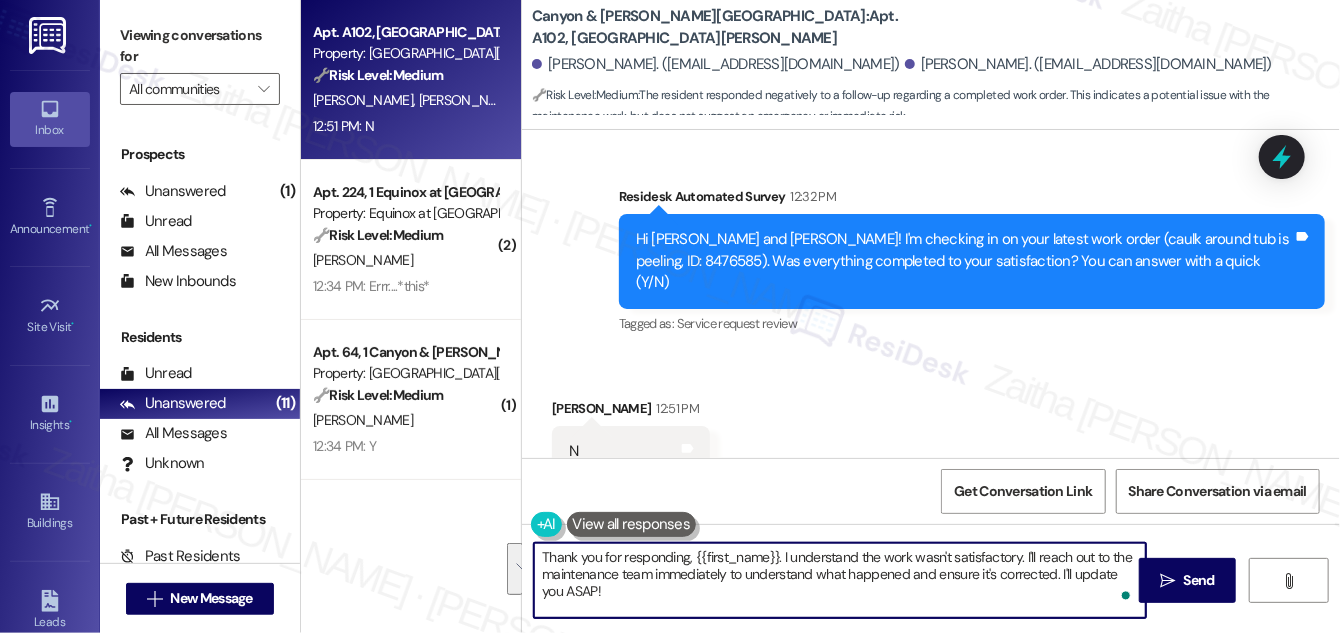 drag, startPoint x: 782, startPoint y: 555, endPoint x: 789, endPoint y: 599, distance: 44.553337 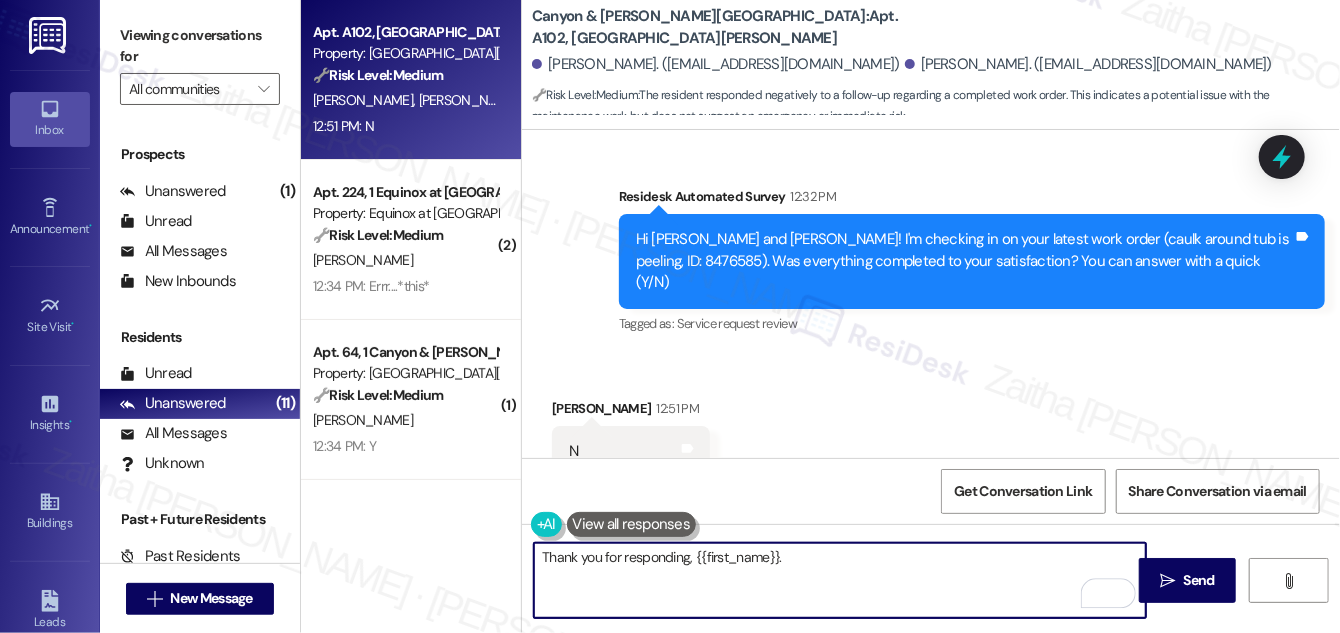paste on "I'm really sorry to hear that the work order wasn’t resolved to your satisfaction. To help me better understand how we can make things right, could you please share more details about what’s still unresolved or what wasn’t addressed during the service?" 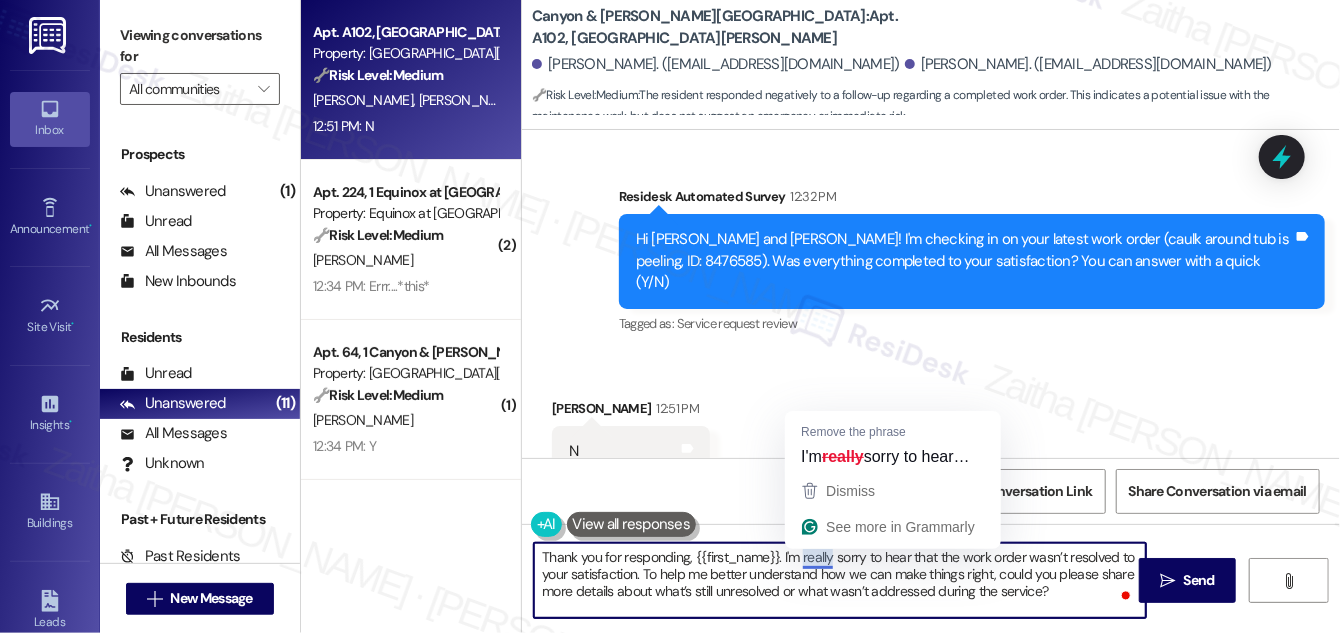 click on "Thank you for responding, {{first_name}}. I'm really sorry to hear that the work order wasn’t resolved to your satisfaction. To help me better understand how we can make things right, could you please share more details about what’s still unresolved or what wasn’t addressed during the service?" at bounding box center (840, 580) 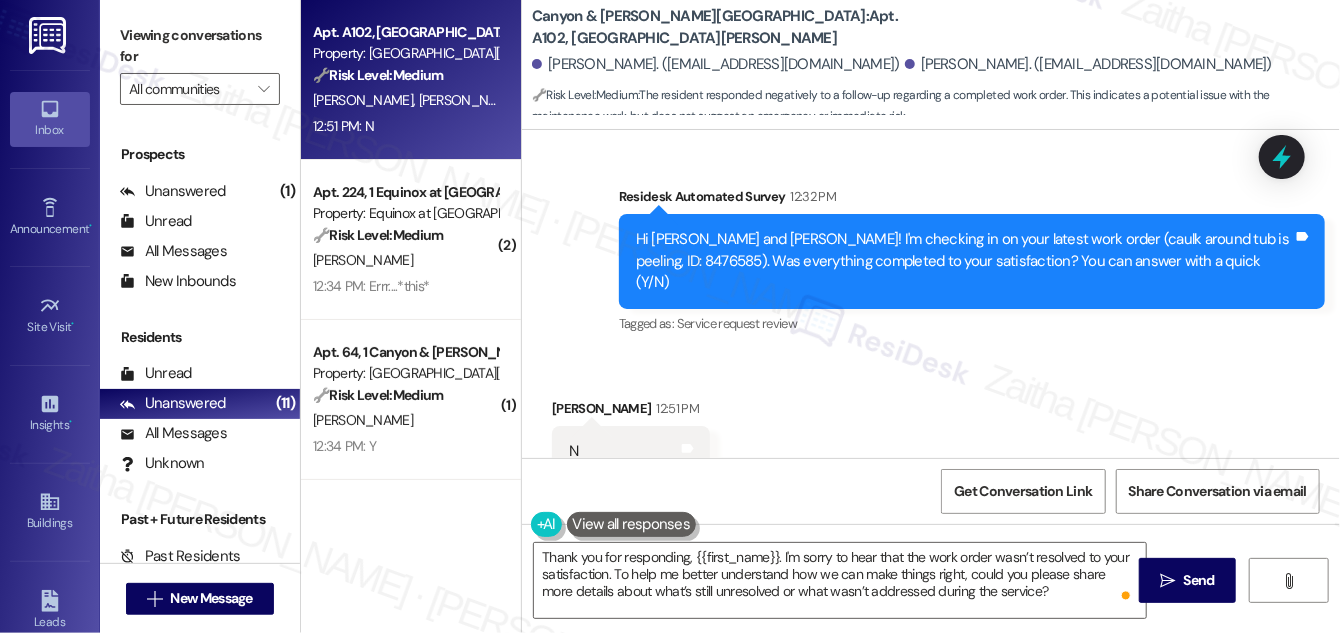click on "Deeanna Lawson 12:51 PM" at bounding box center (631, 412) 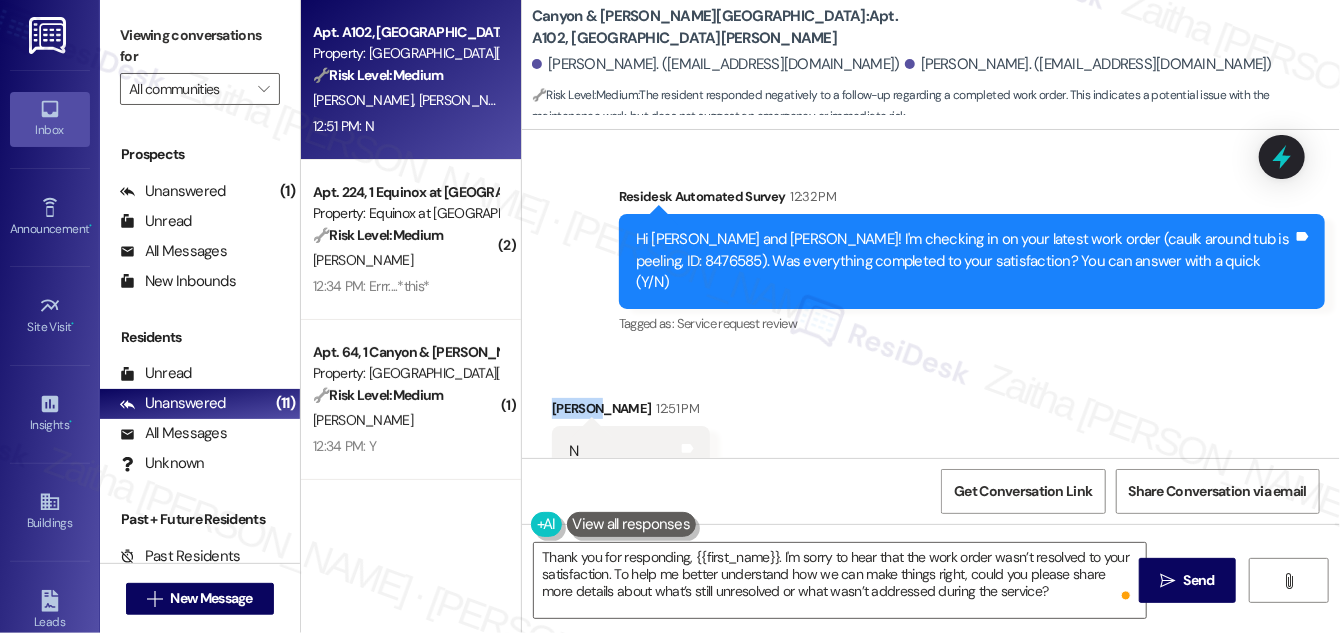 click on "Deeanna Lawson 12:51 PM" at bounding box center [631, 412] 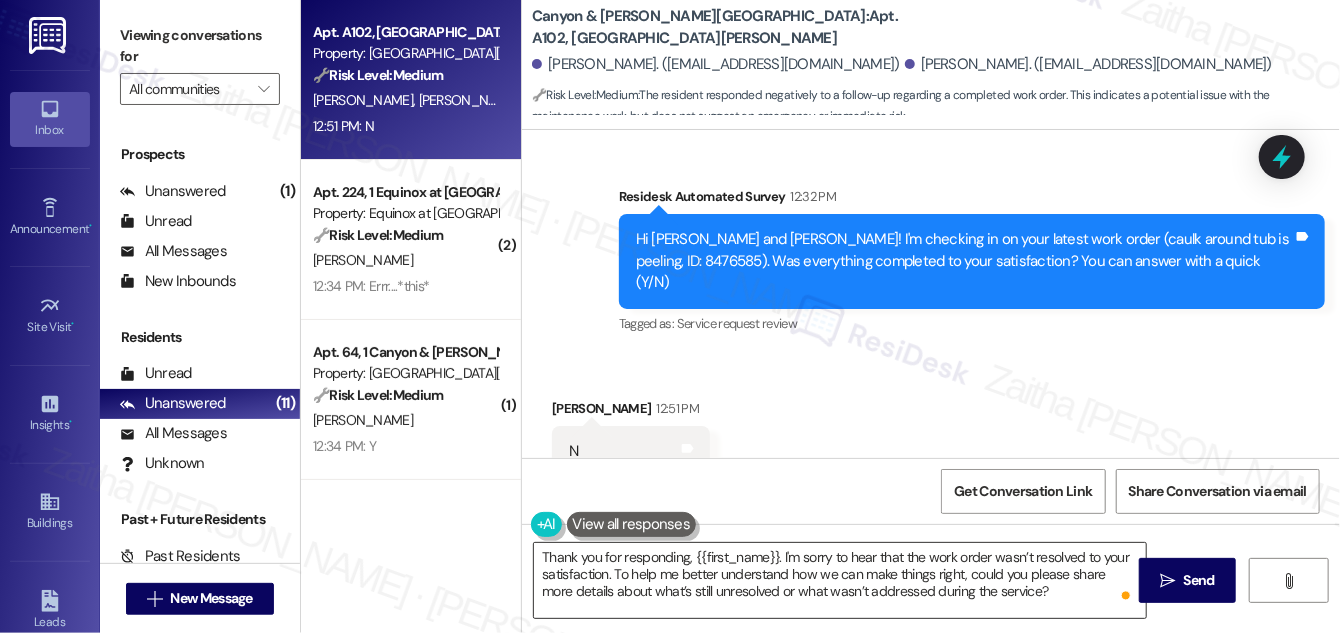 click on "Thank you for responding, {{first_name}}. I'm sorry to hear that the work order wasn’t resolved to your satisfaction. To help me better understand how we can make things right, could you please share more details about what’s still unresolved or what wasn’t addressed during the service?" at bounding box center [840, 580] 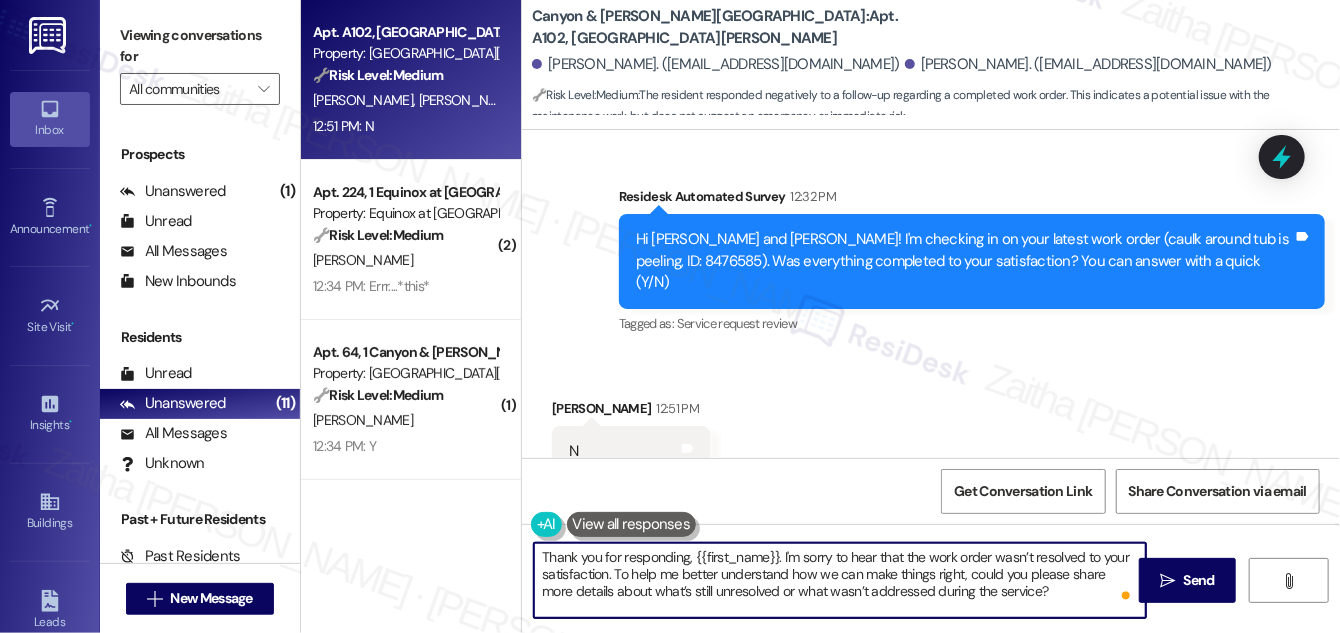 click on "Thank you for responding, {{first_name}}. I'm sorry to hear that the work order wasn’t resolved to your satisfaction. To help me better understand how we can make things right, could you please share more details about what’s still unresolved or what wasn’t addressed during the service?" at bounding box center (840, 580) 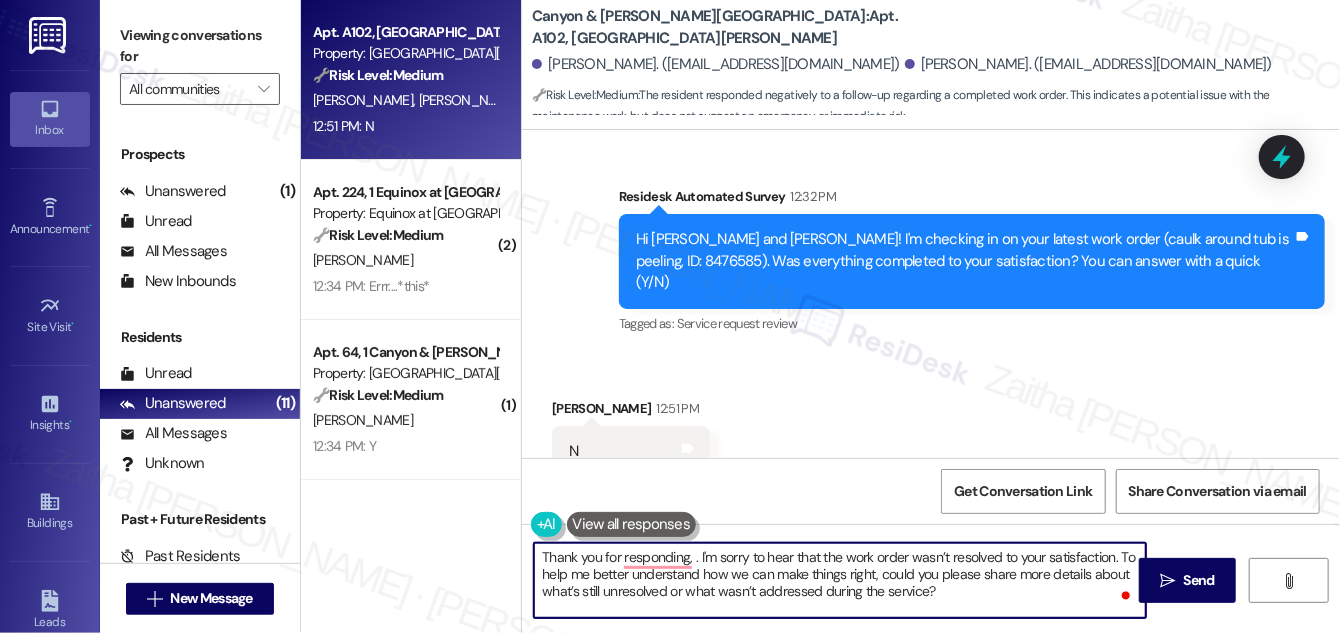 paste on "Deeanna" 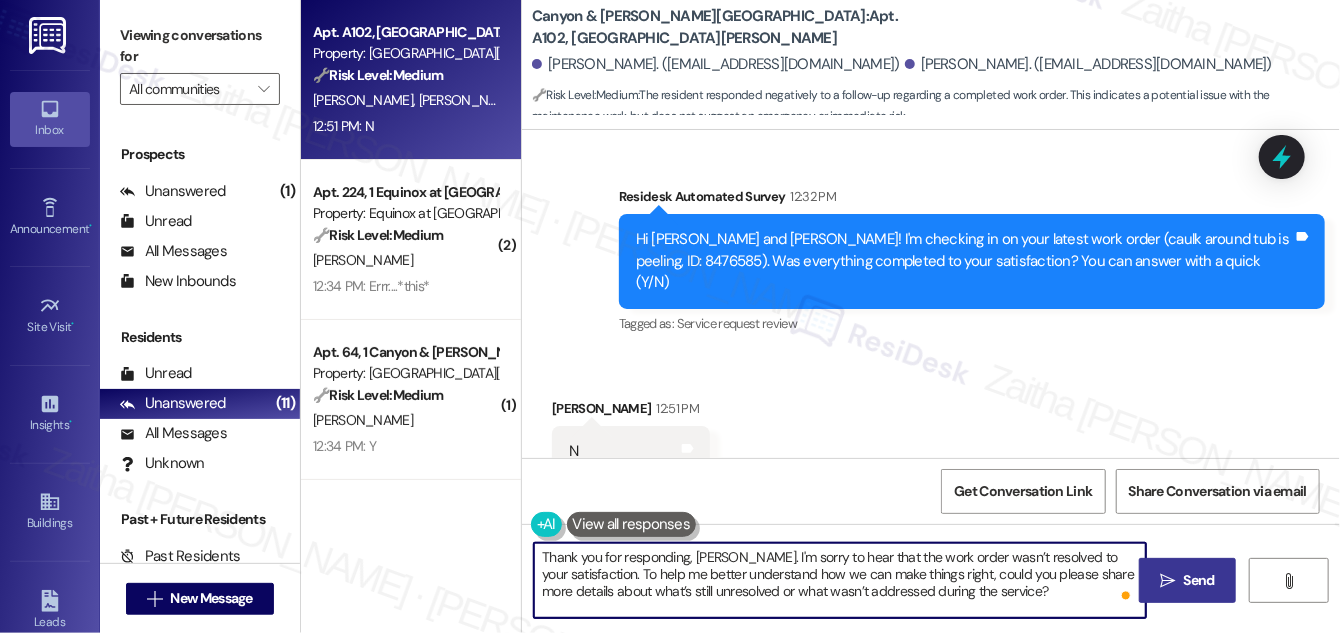 type on "Thank you for responding, Deeanna. I'm sorry to hear that the work order wasn’t resolved to your satisfaction. To help me better understand how we can make things right, could you please share more details about what’s still unresolved or what wasn’t addressed during the service?" 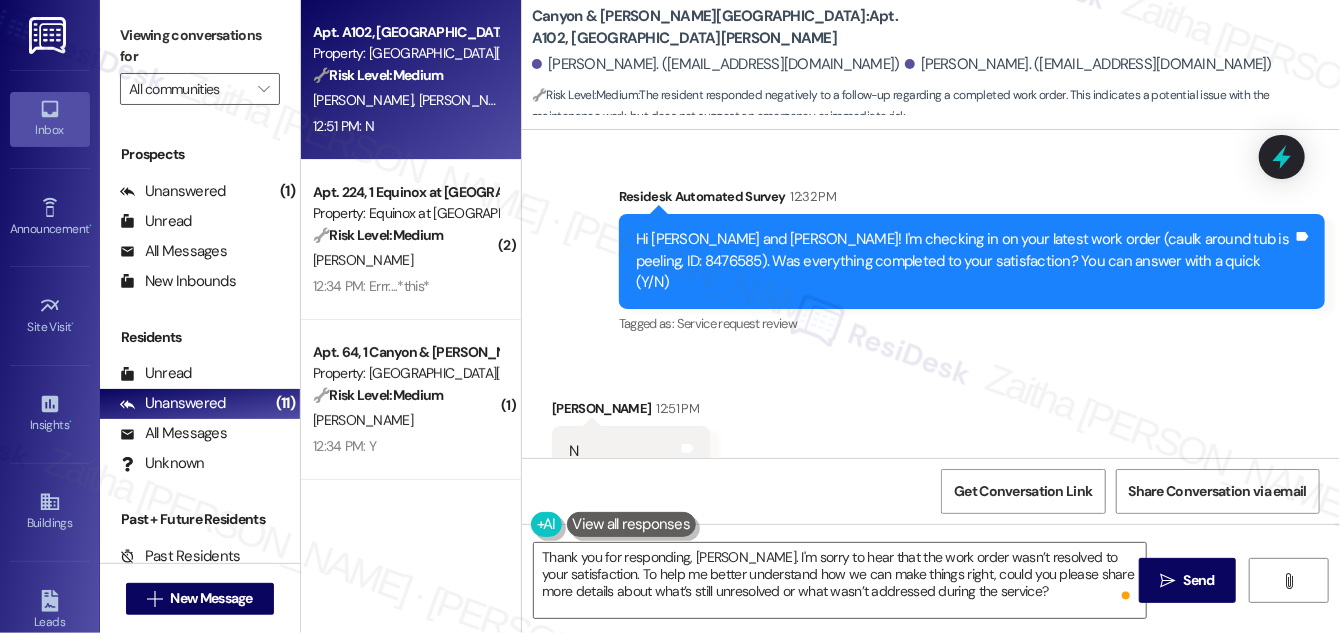drag, startPoint x: 1200, startPoint y: 575, endPoint x: 1151, endPoint y: 539, distance: 60.80296 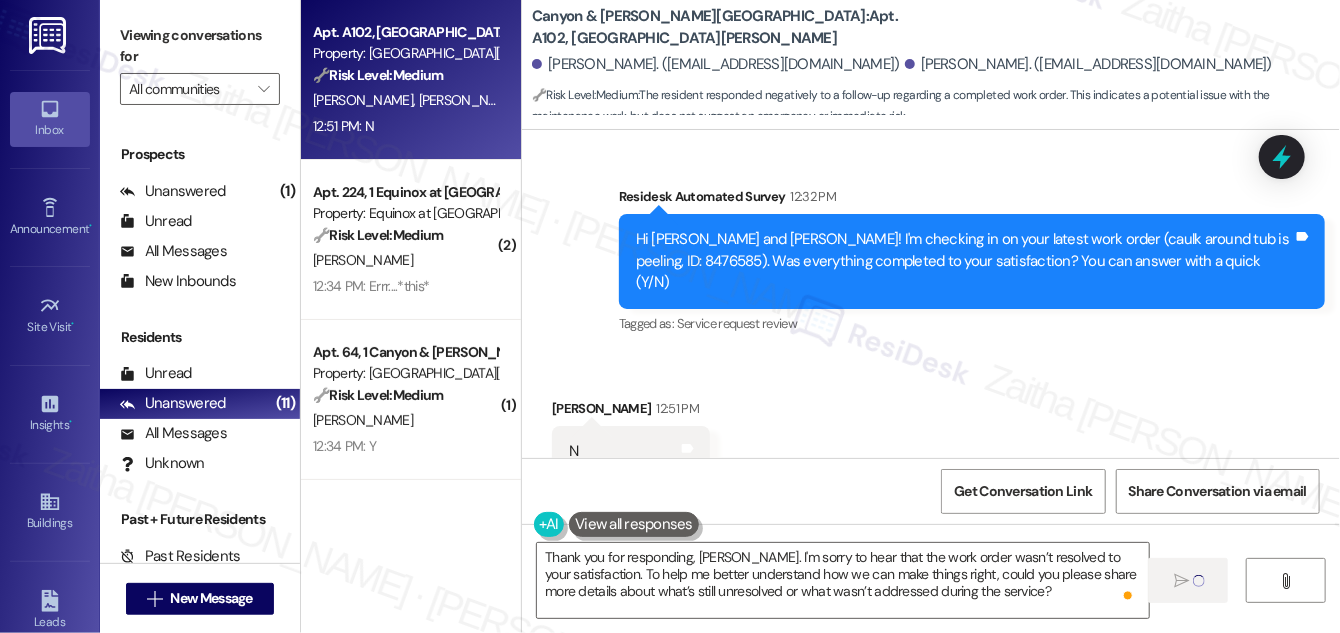 type 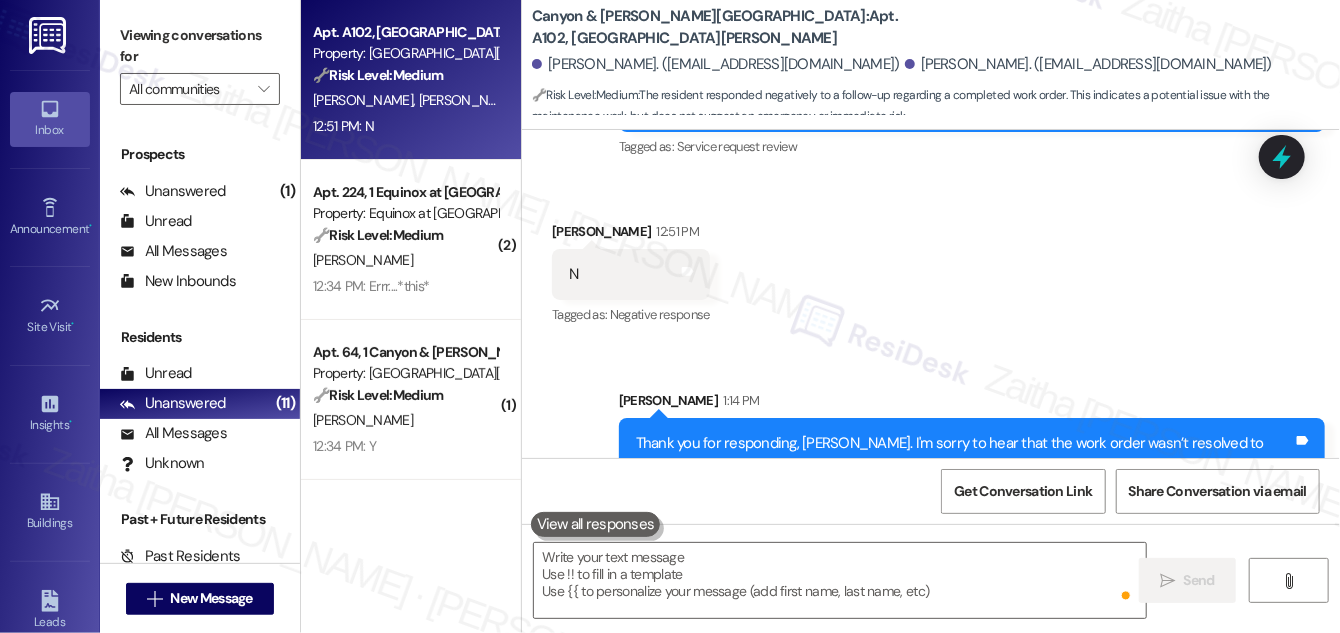 scroll, scrollTop: 5186, scrollLeft: 0, axis: vertical 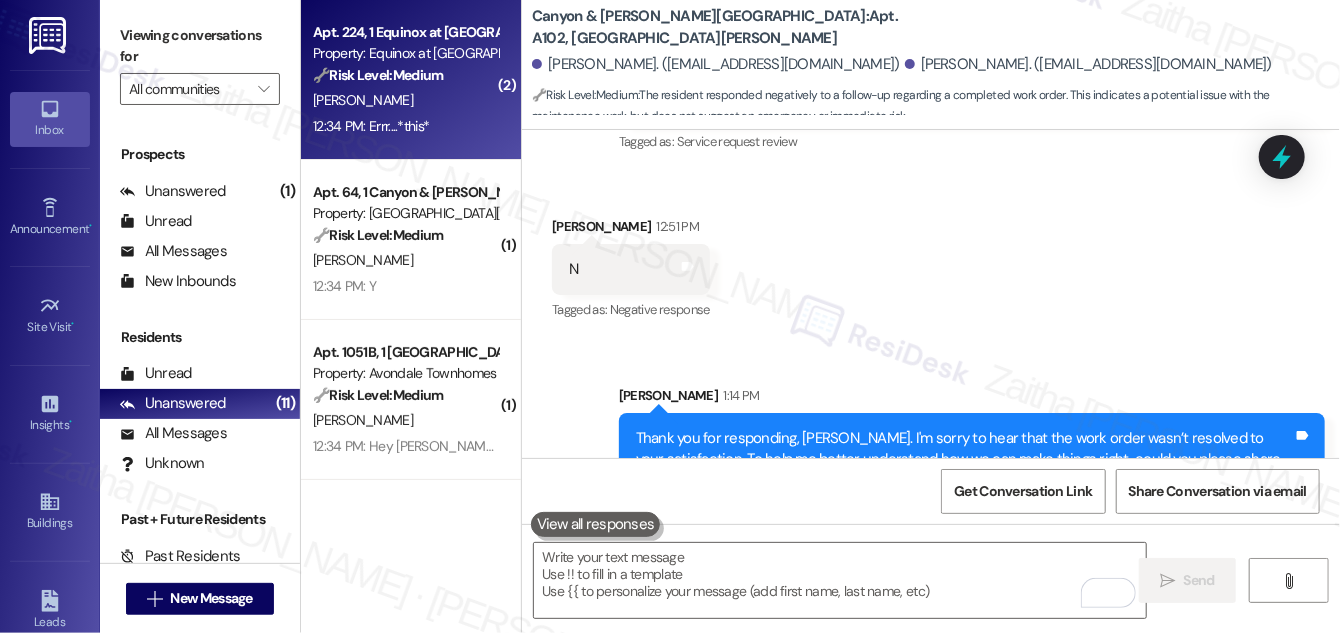 click on "12:34 PM: Errr....*this* 12:34 PM: Errr....*this*" at bounding box center (405, 126) 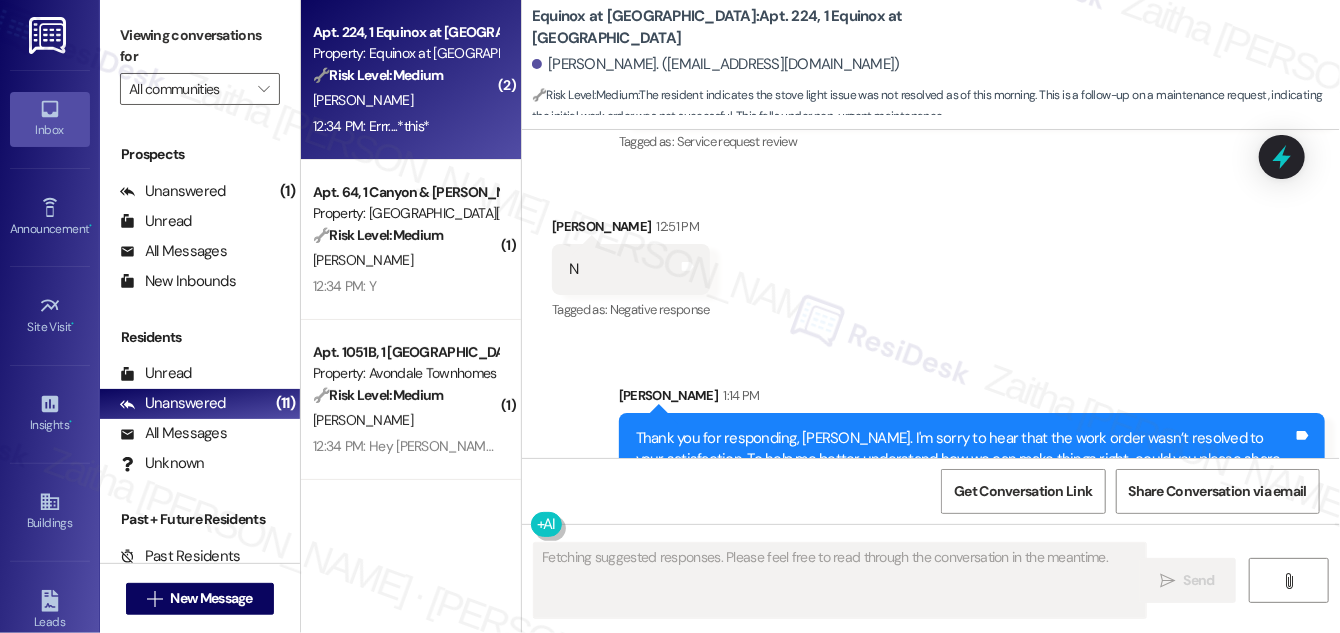 scroll, scrollTop: 3343, scrollLeft: 0, axis: vertical 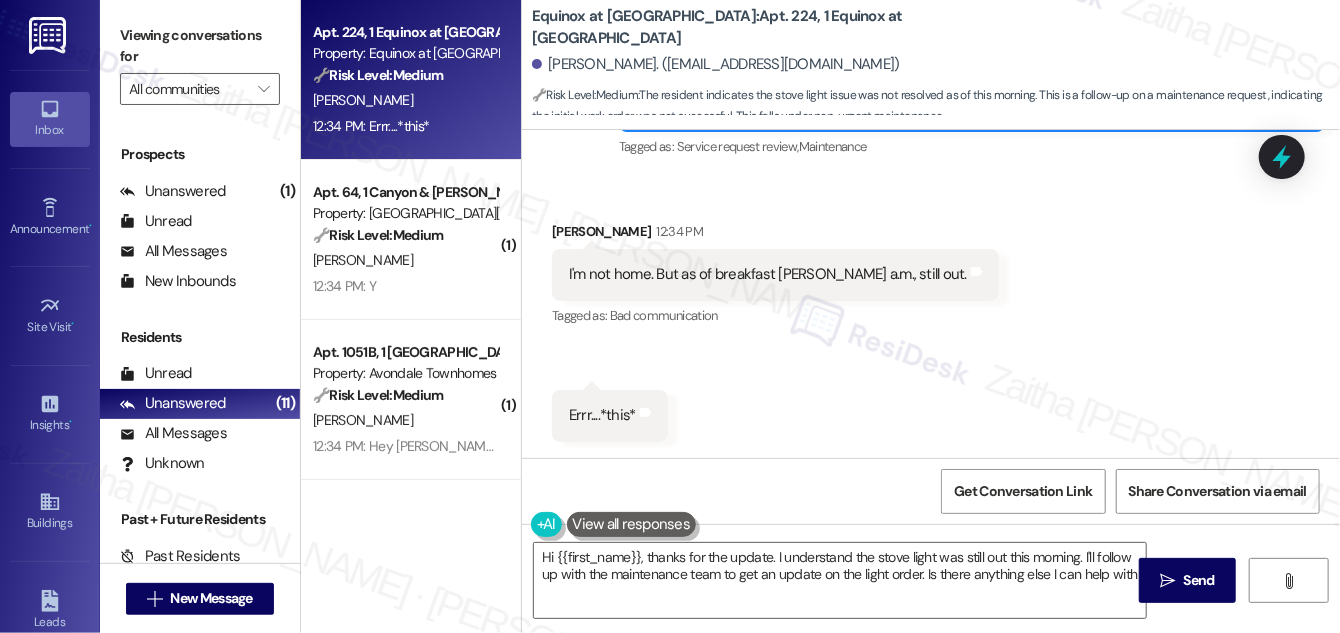 type on "Hi {{first_name}}, thanks for the update. I understand the stove light was still out this morning. I'll follow up with the maintenance team to get an update on the light order. Is there anything else I can help with?" 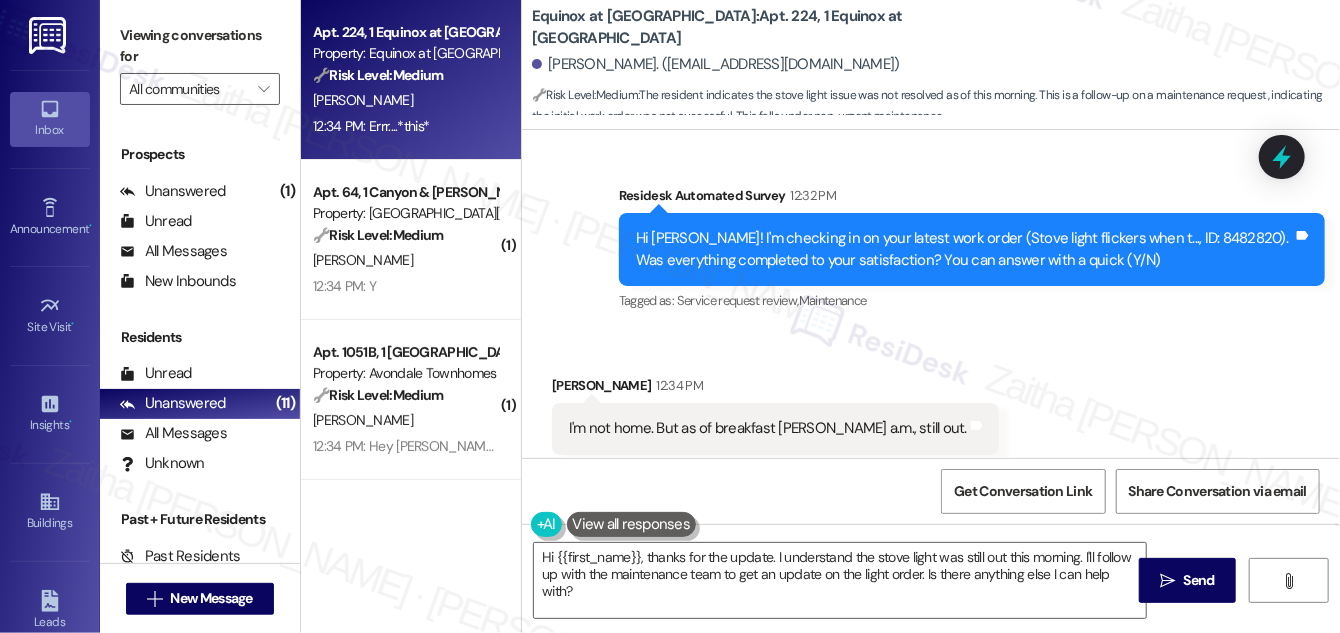 scroll, scrollTop: 3161, scrollLeft: 0, axis: vertical 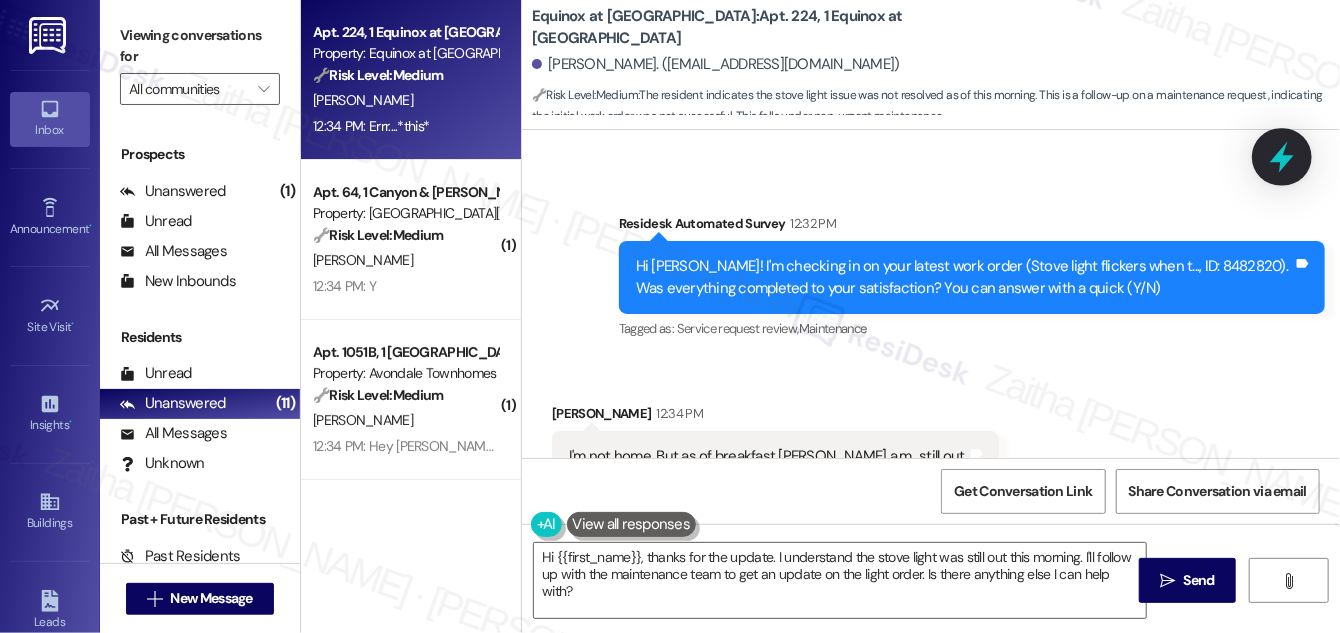 click 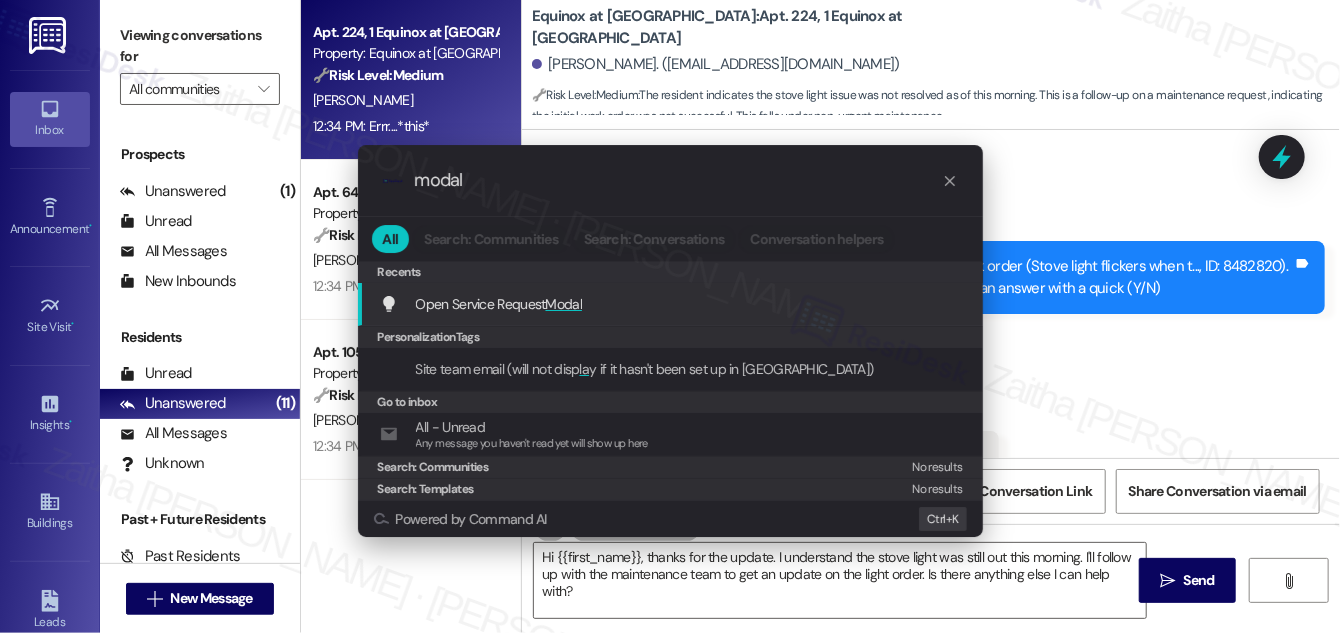 click on "Modal" at bounding box center [564, 304] 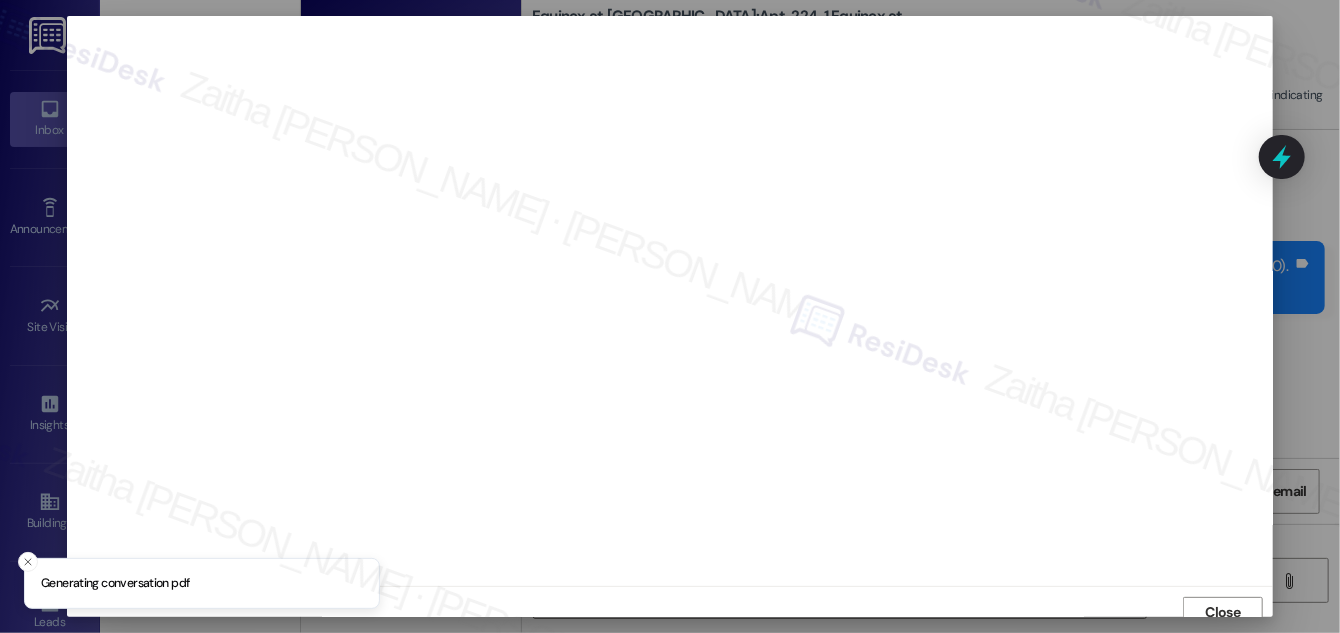 scroll, scrollTop: 11, scrollLeft: 0, axis: vertical 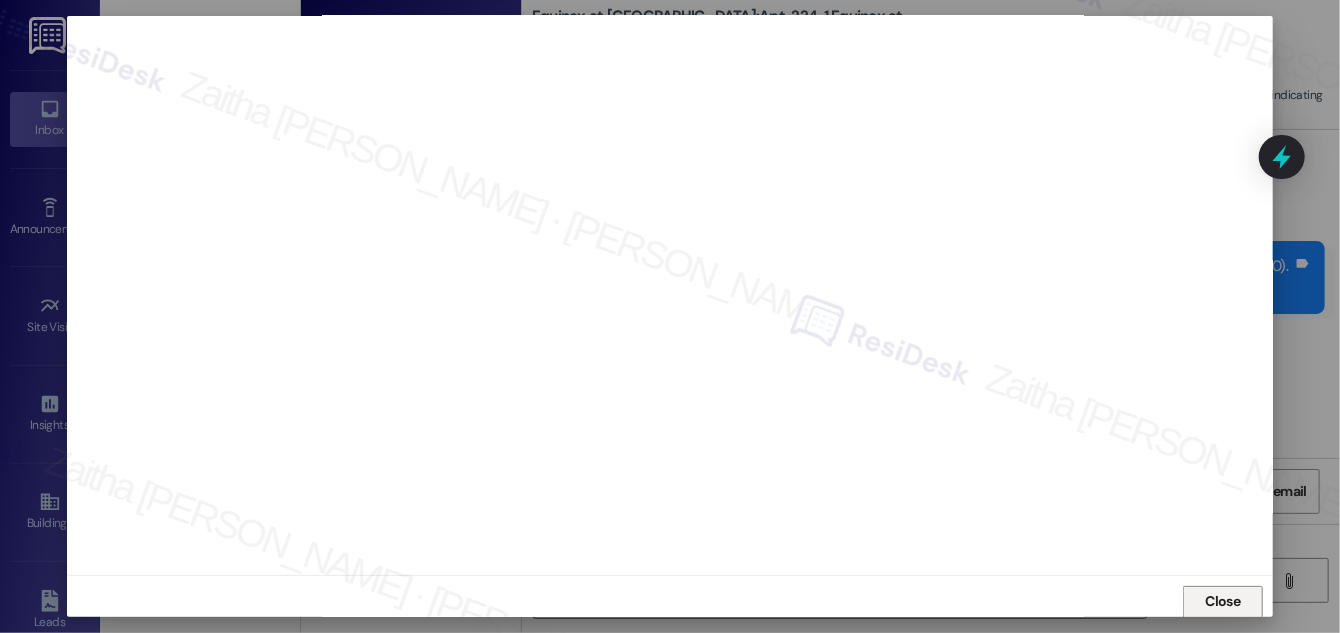 click on "Close" at bounding box center [1223, 601] 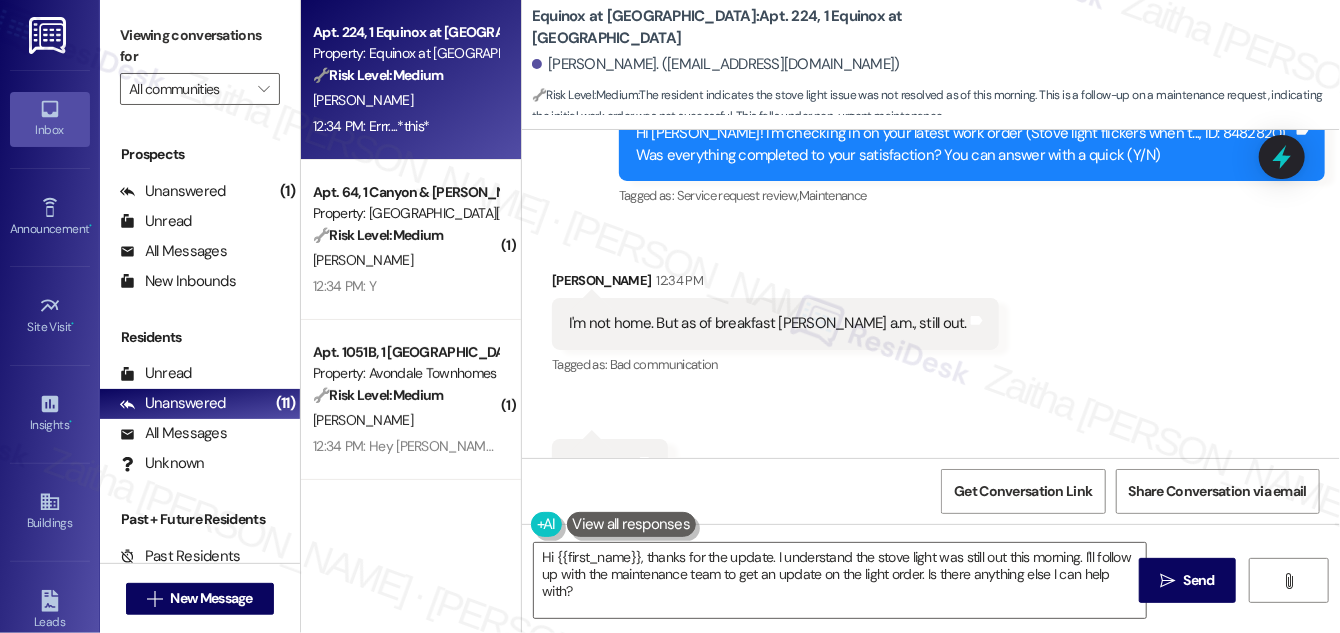 scroll, scrollTop: 3253, scrollLeft: 0, axis: vertical 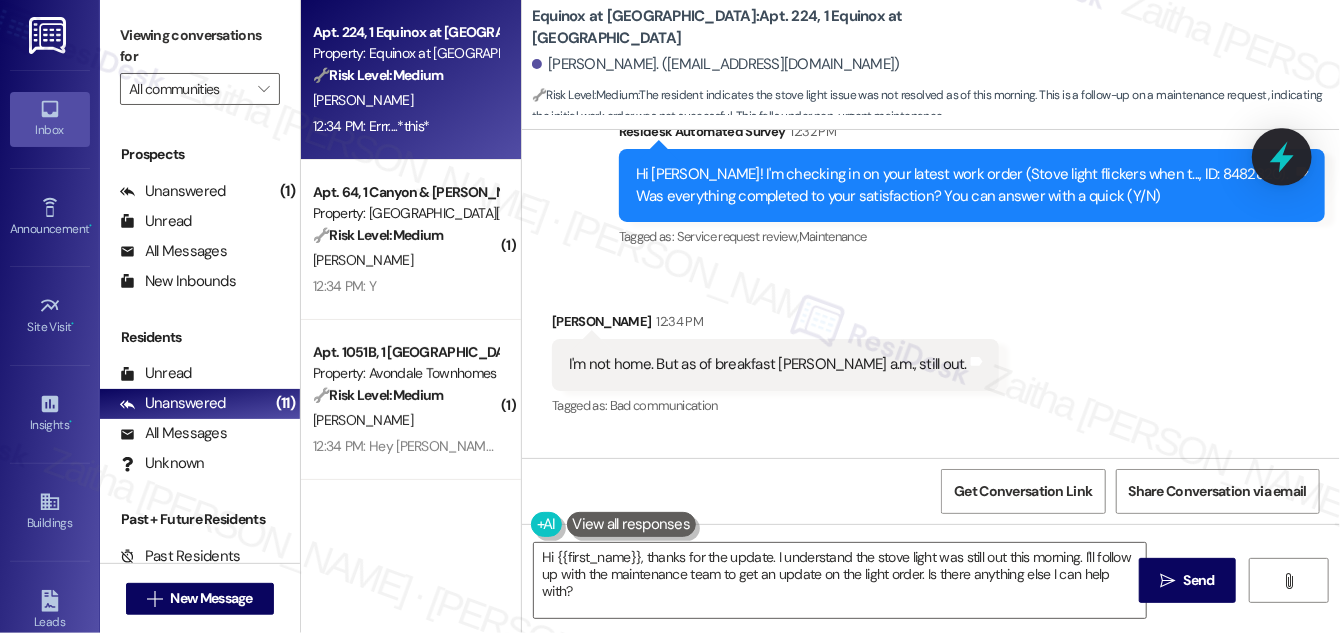 click 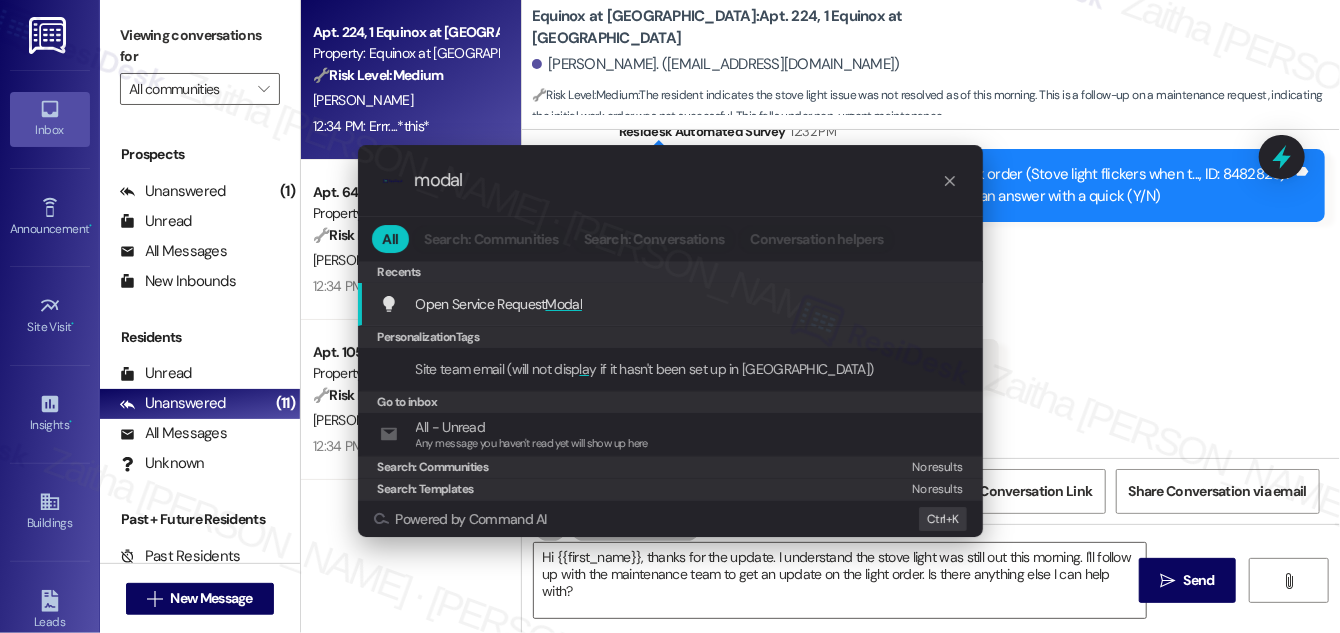 type on "modal" 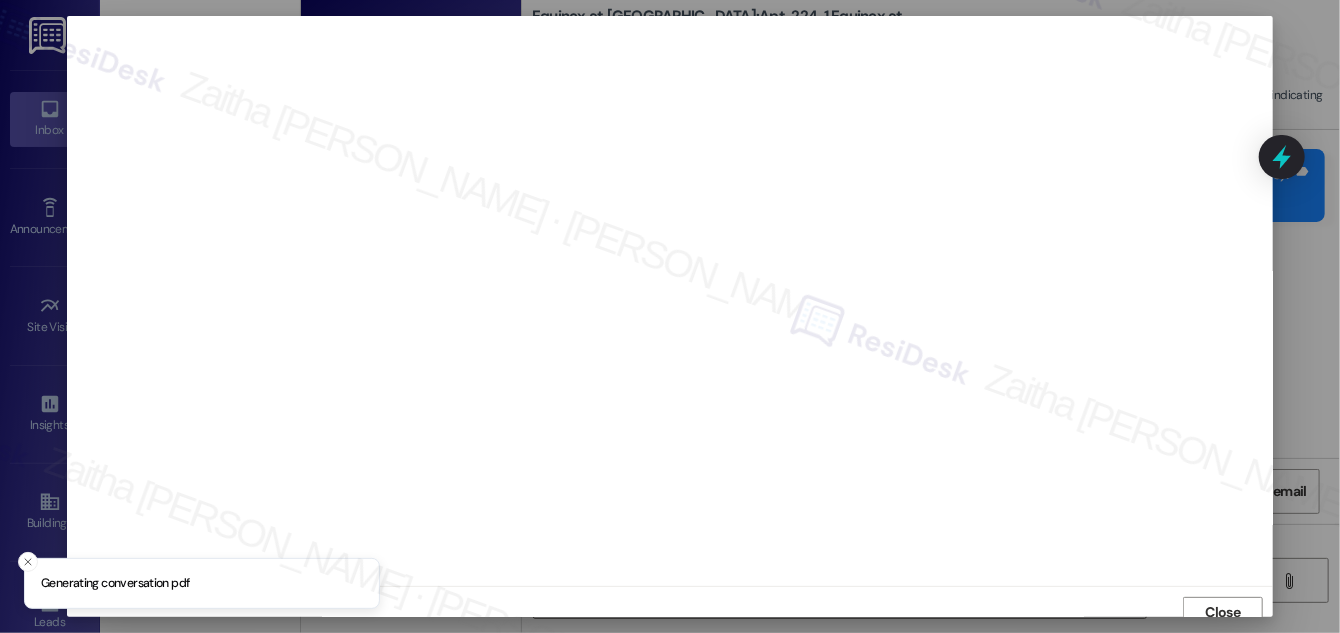 scroll, scrollTop: 11, scrollLeft: 0, axis: vertical 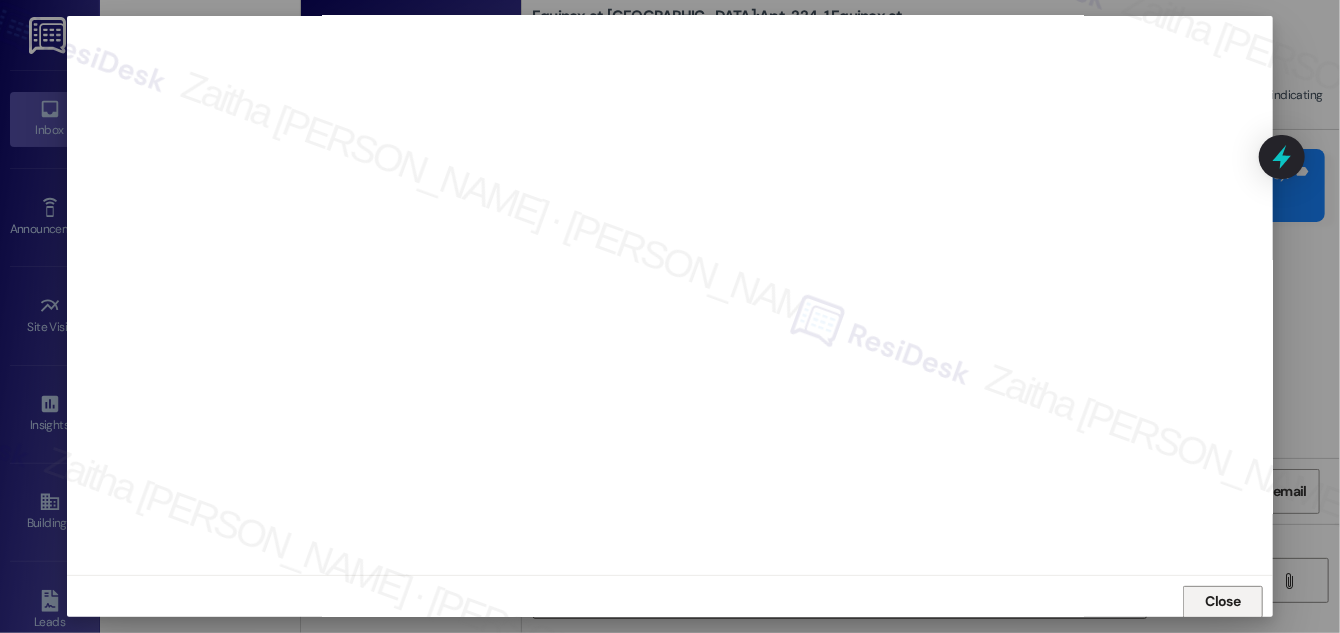 click on "Close" at bounding box center (1223, 601) 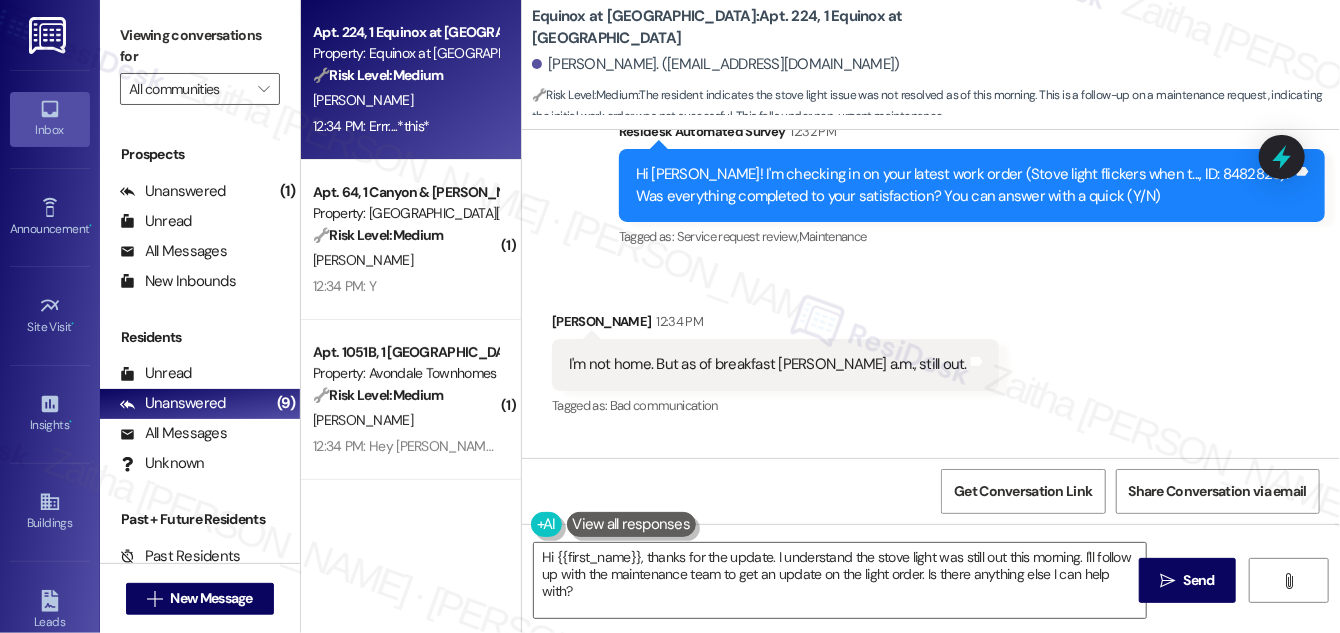 scroll, scrollTop: 3343, scrollLeft: 0, axis: vertical 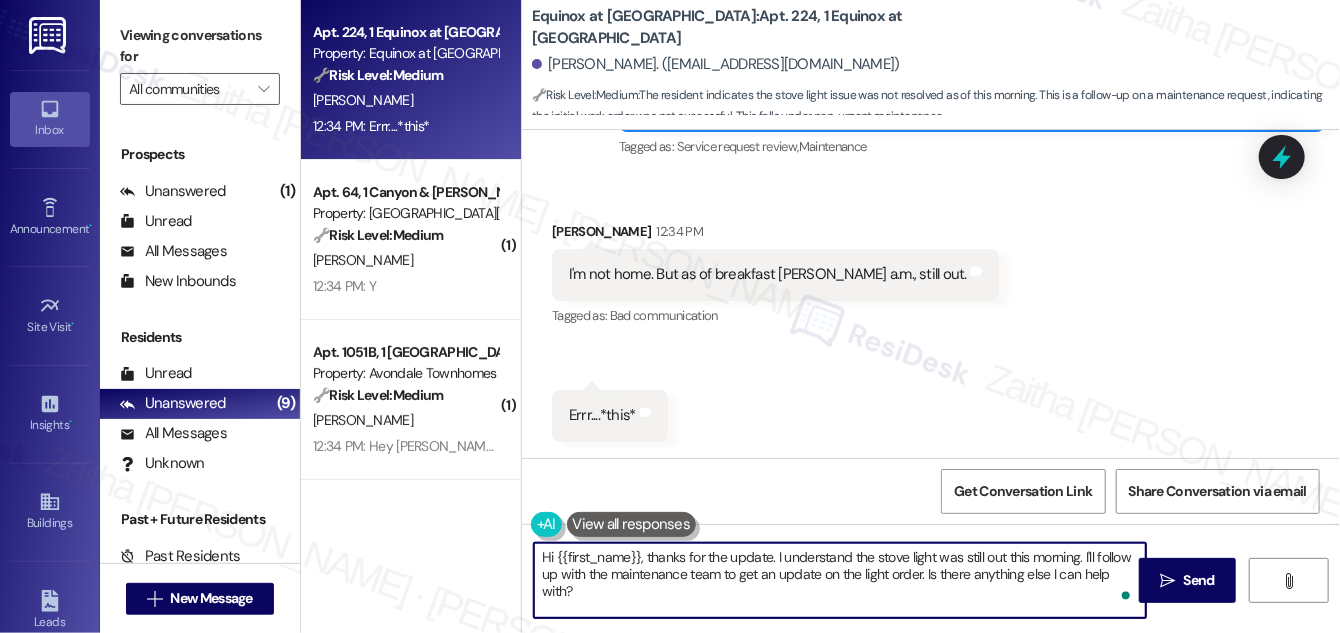 drag, startPoint x: 649, startPoint y: 553, endPoint x: 538, endPoint y: 554, distance: 111.0045 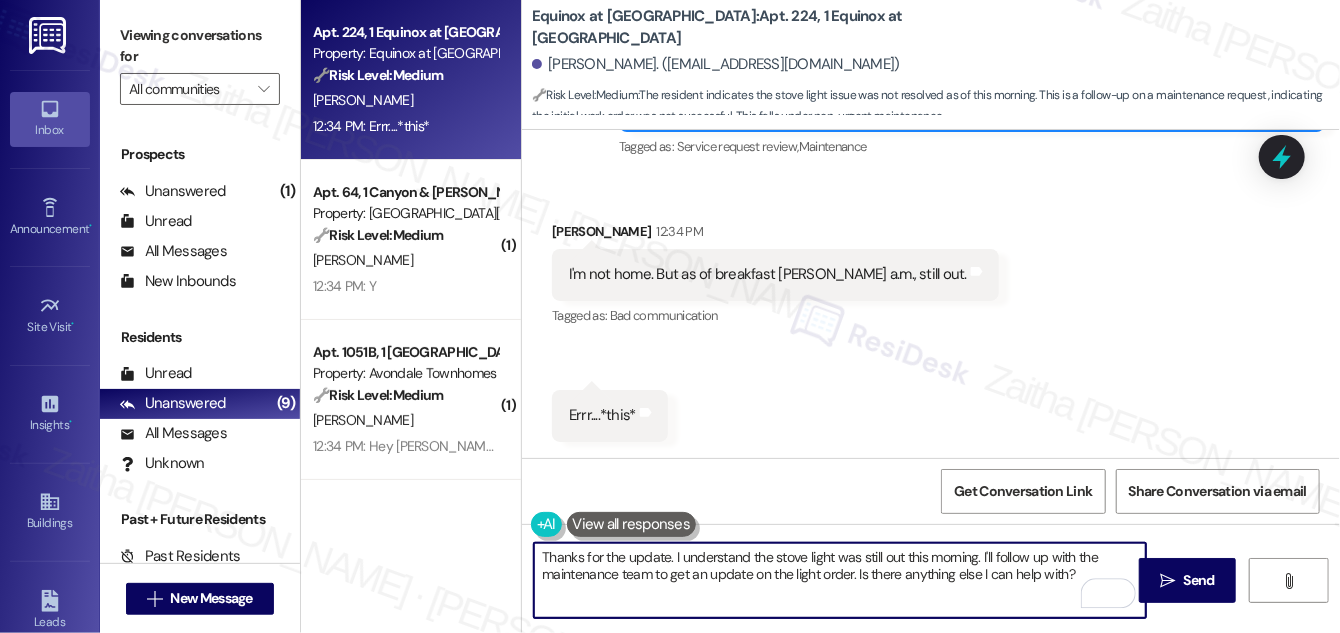 click on "Joe Fletcher 12:34 PM" at bounding box center [775, 235] 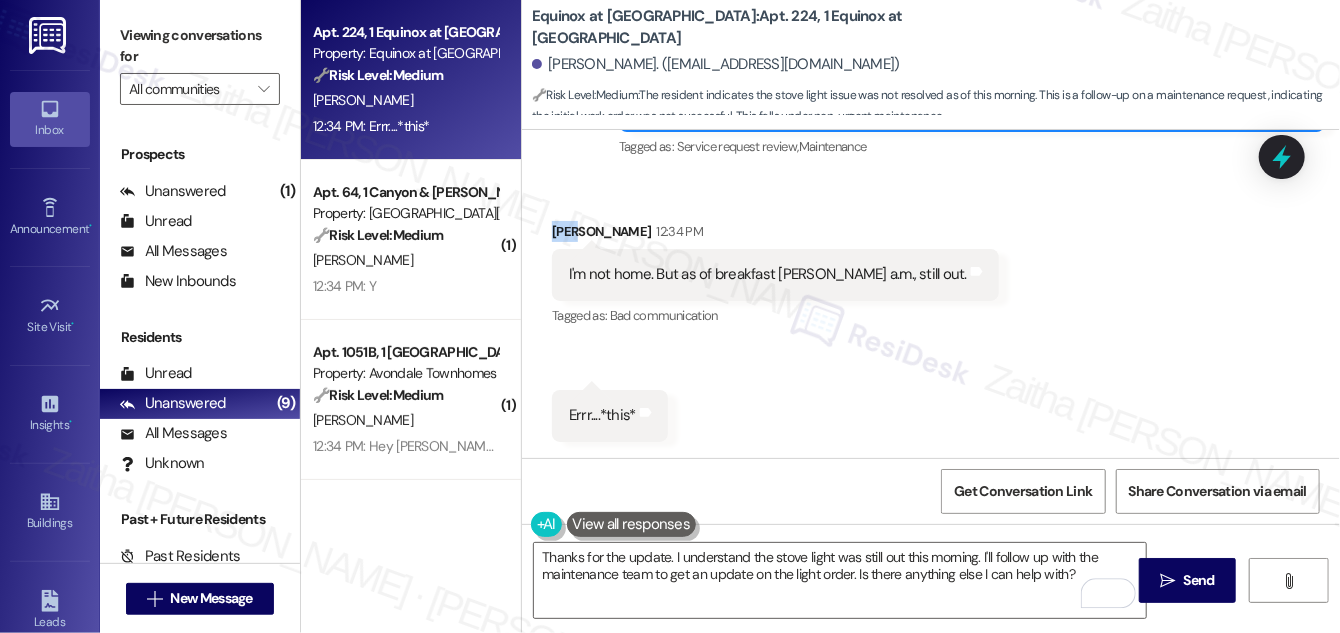 click on "Joe Fletcher 12:34 PM" at bounding box center [775, 235] 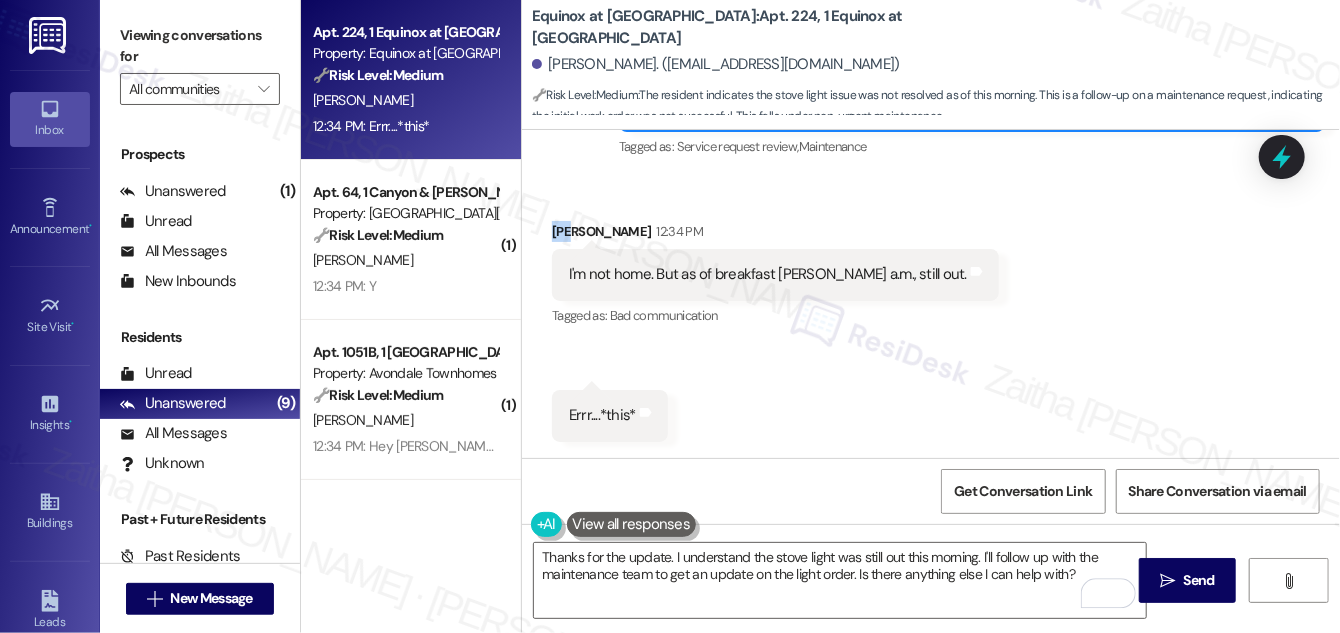 copy on "Joe" 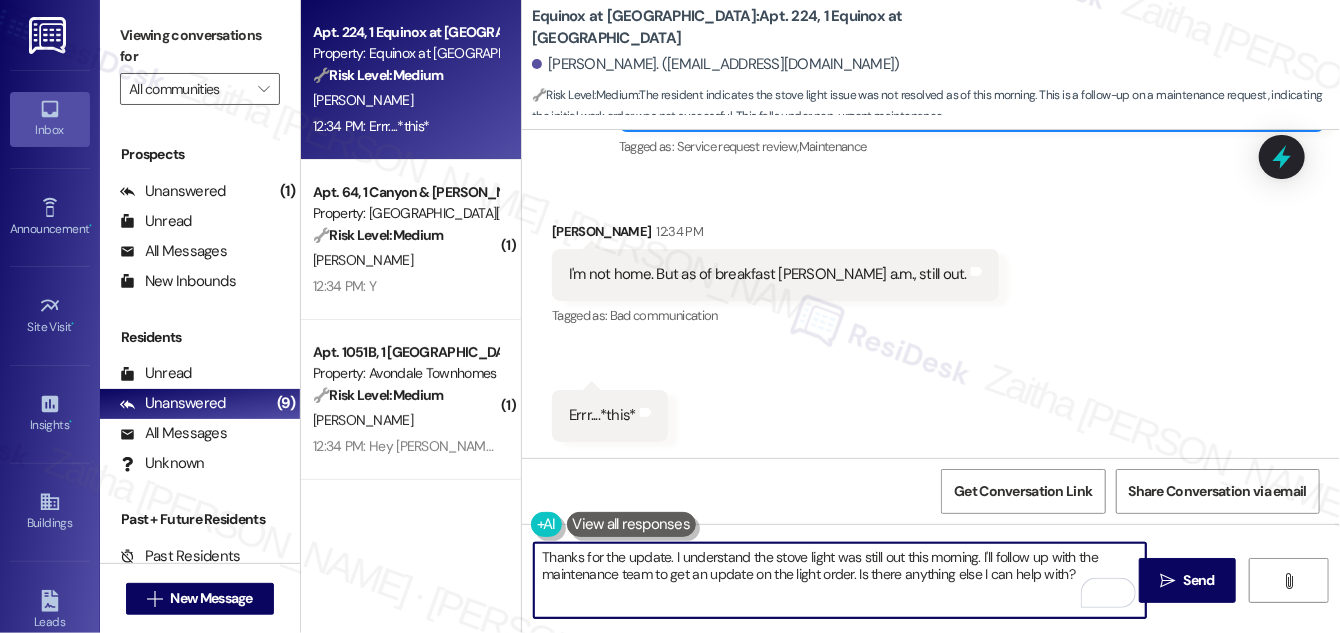 click on "Thanks for the update. I understand the stove light was still out this morning. I'll follow up with the maintenance team to get an update on the light order. Is there anything else I can help with?" at bounding box center (840, 580) 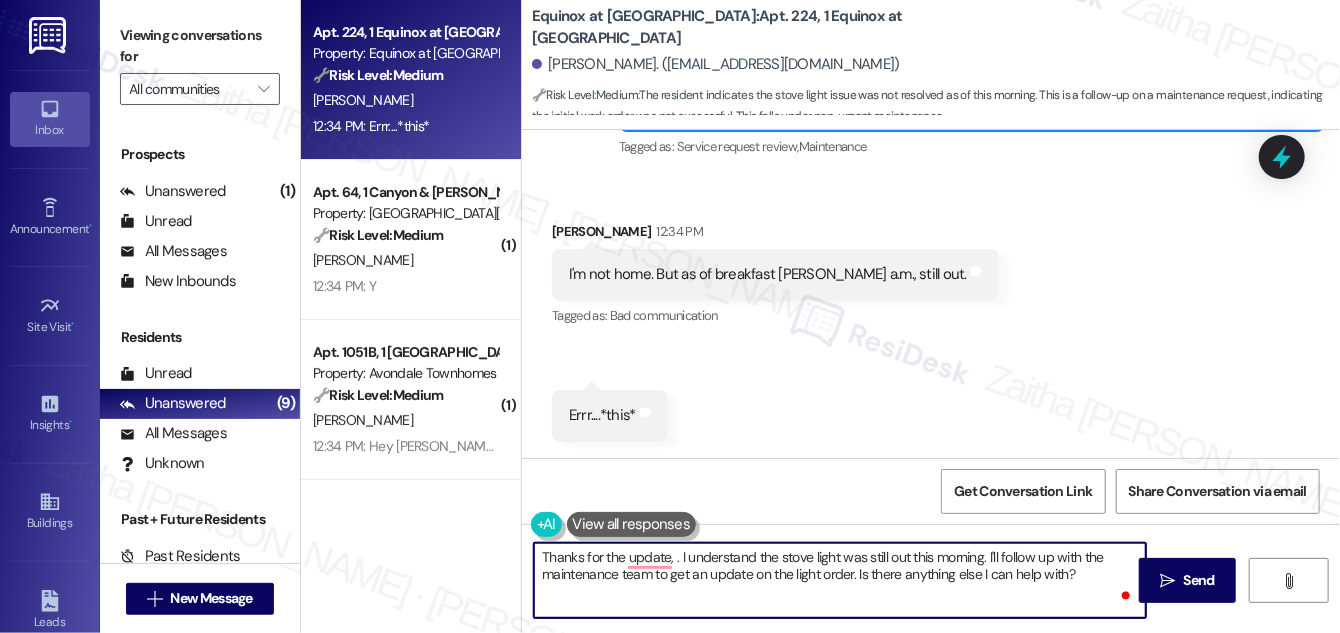 paste on "Joe" 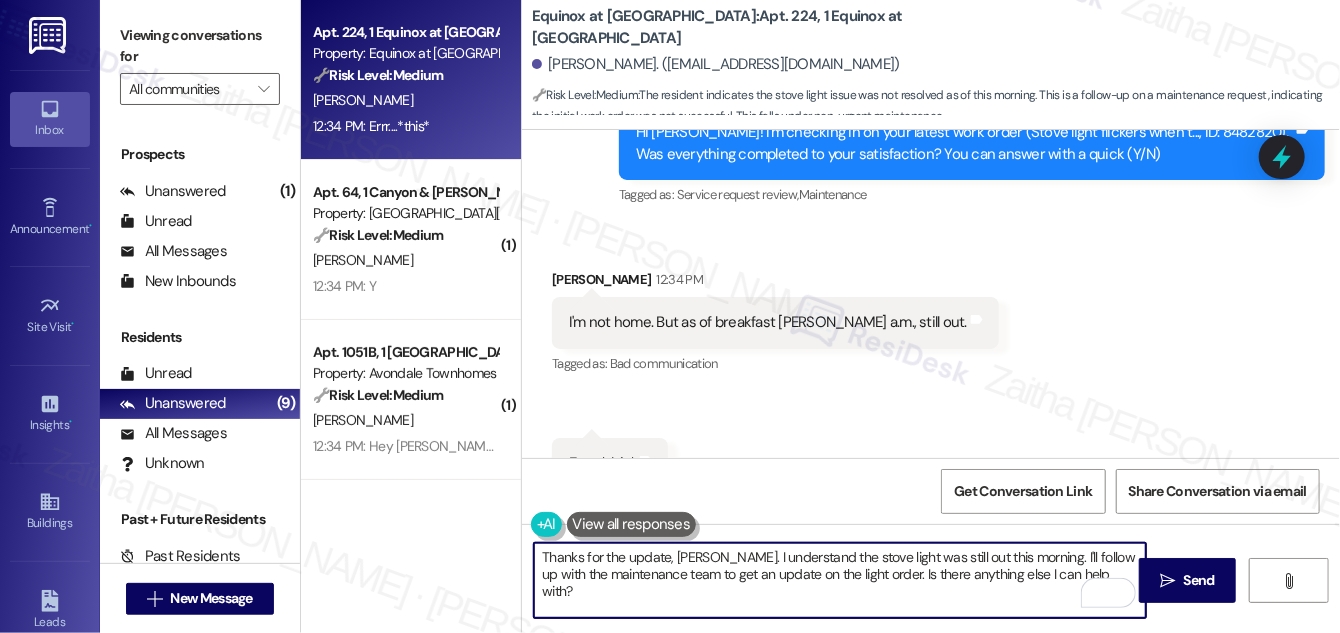 scroll, scrollTop: 3343, scrollLeft: 0, axis: vertical 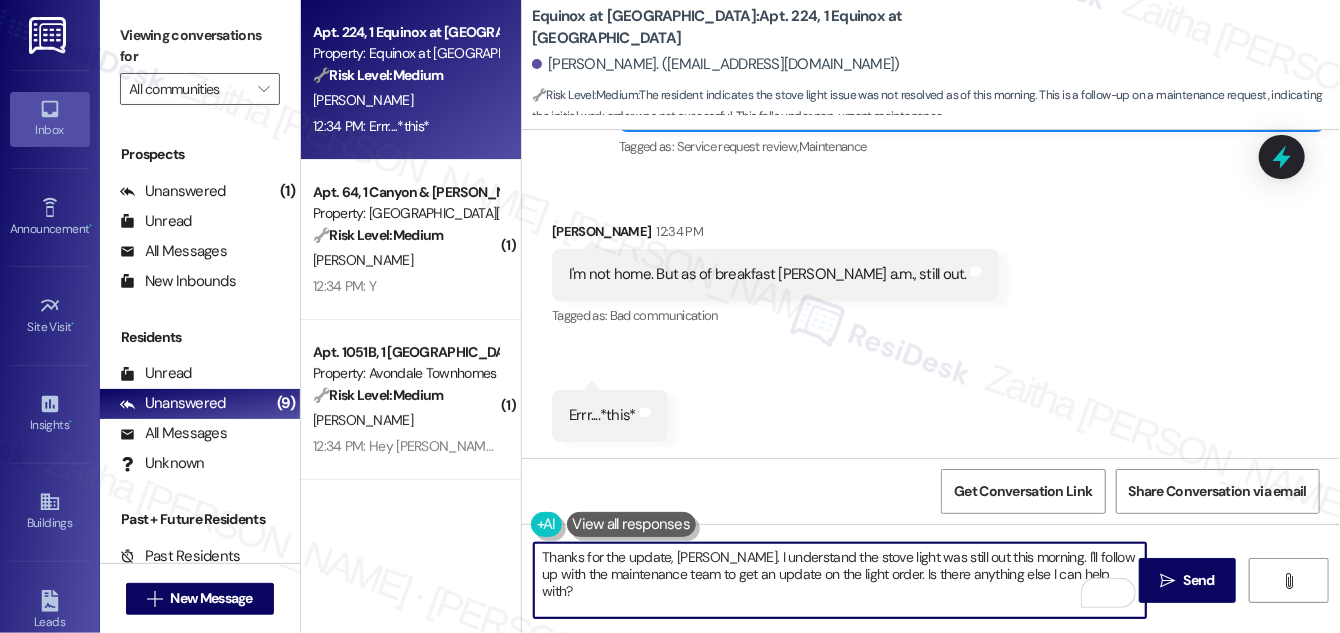 click on "Thanks for the update, Joe. I understand the stove light was still out this morning. I'll follow up with the maintenance team to get an update on the light order. Is there anything else I can help with?" at bounding box center [840, 580] 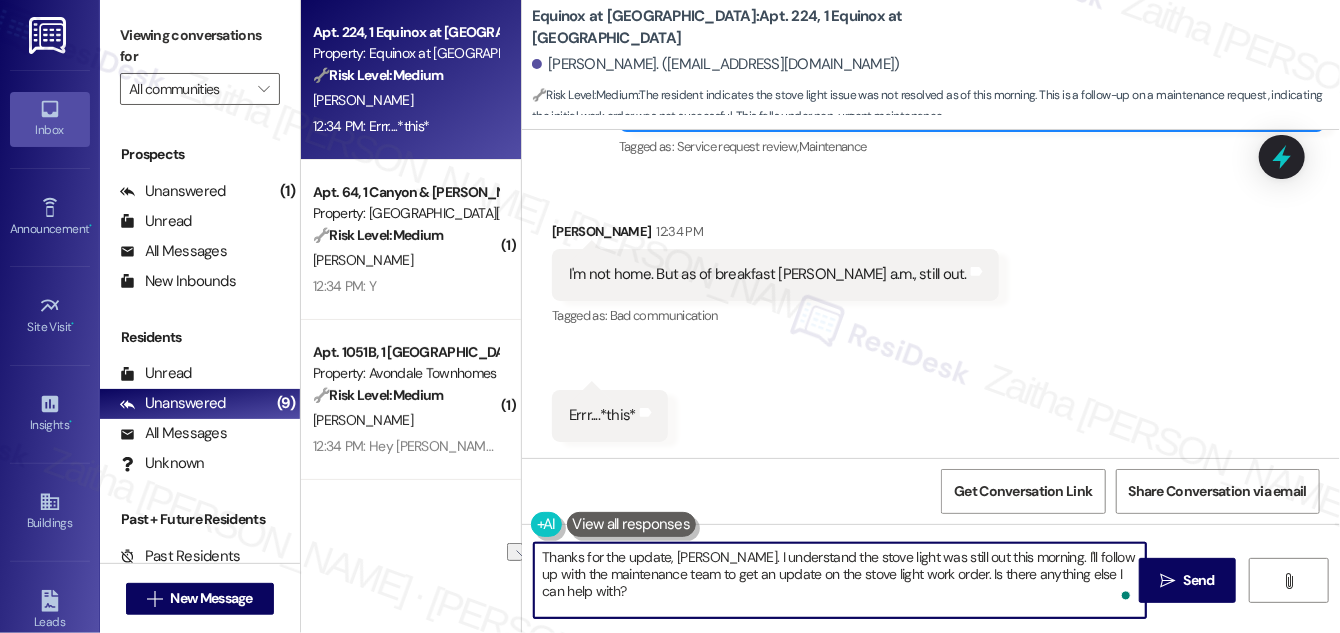 drag, startPoint x: 921, startPoint y: 570, endPoint x: 1130, endPoint y: 586, distance: 209.61154 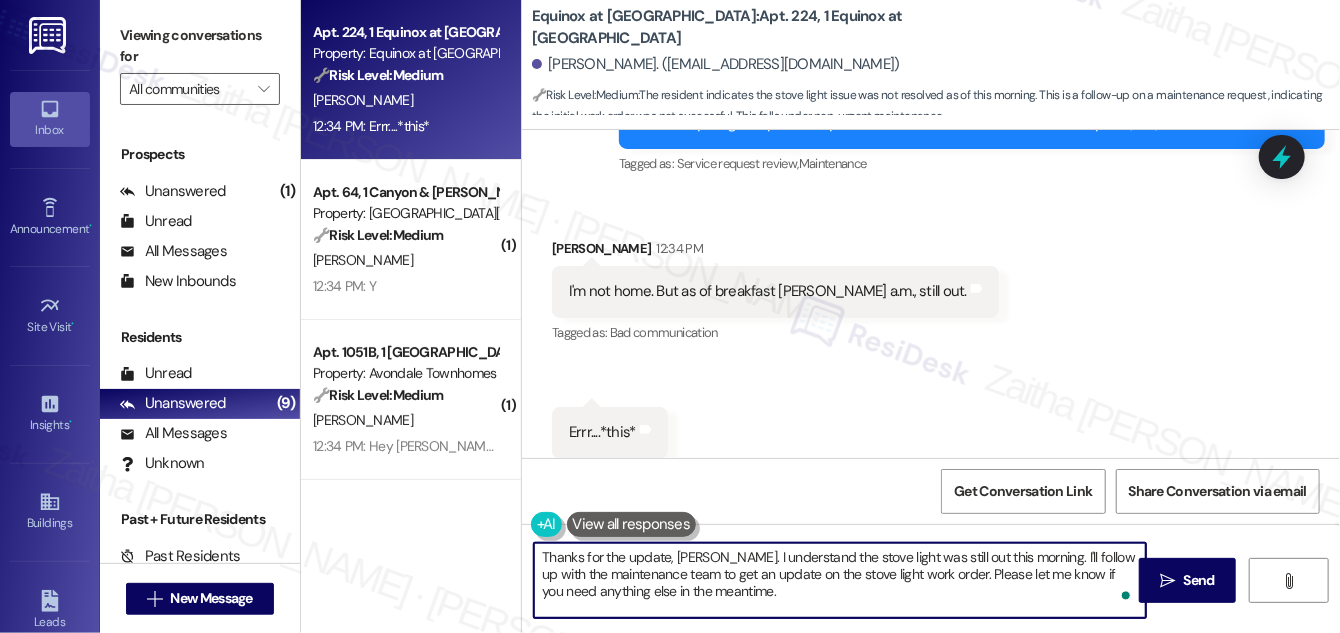 scroll, scrollTop: 3343, scrollLeft: 0, axis: vertical 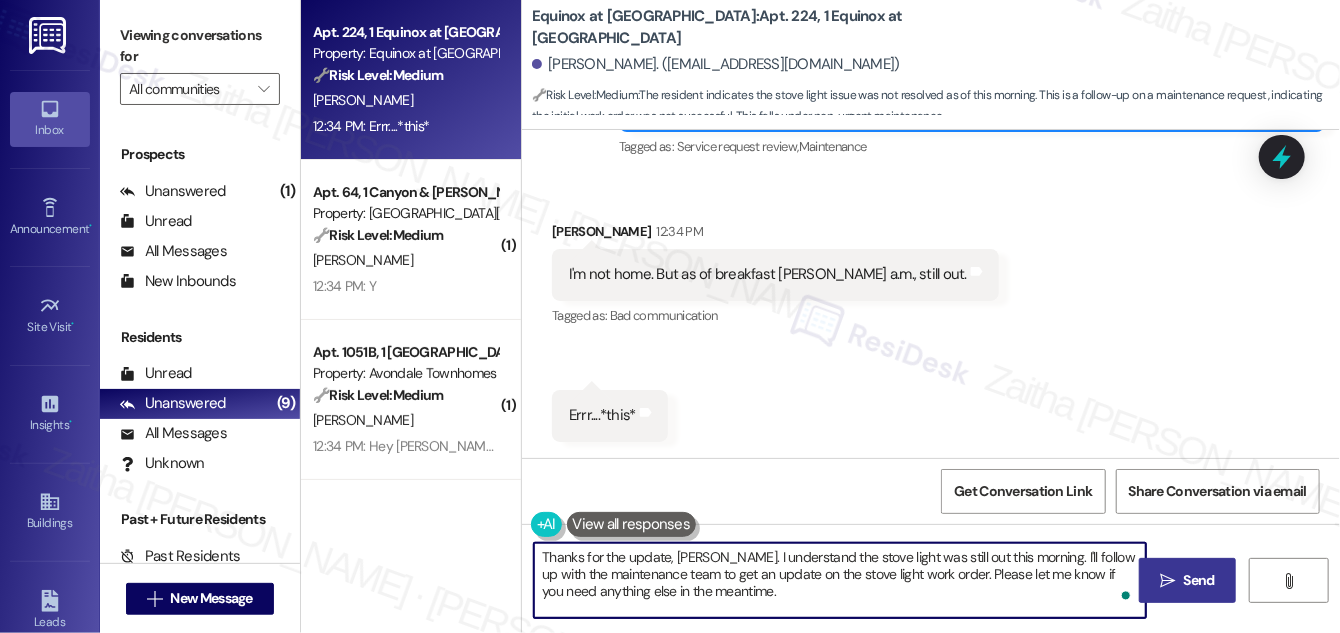 type on "Thanks for the update, Joe. I understand the stove light was still out this morning. I'll follow up with the maintenance team to get an update on the stove light work order. Please let me know if you need anything else in the meantime." 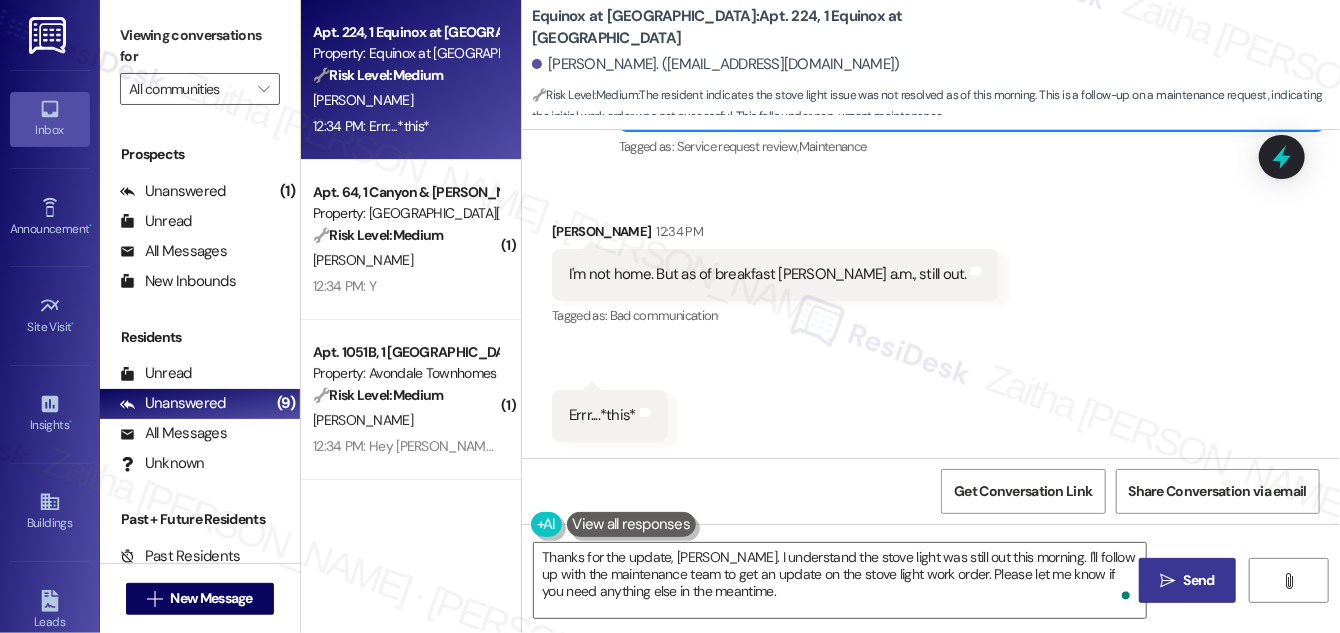 click on "Send" at bounding box center [1199, 580] 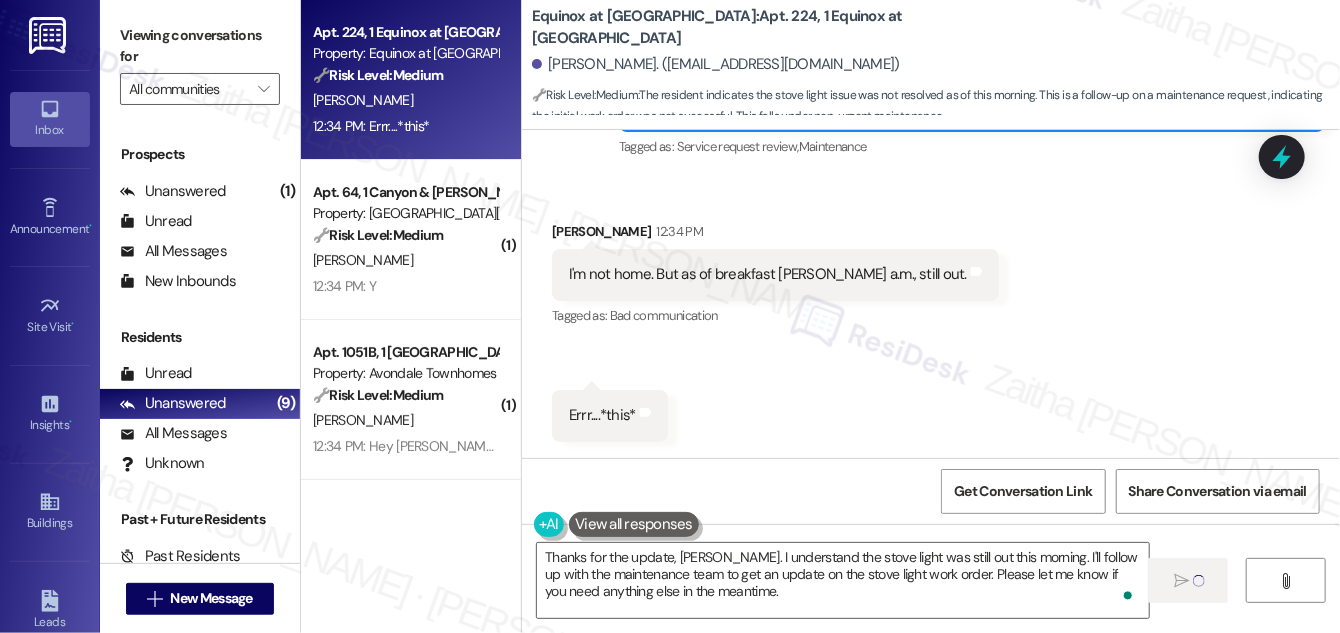 scroll, scrollTop: 3252, scrollLeft: 0, axis: vertical 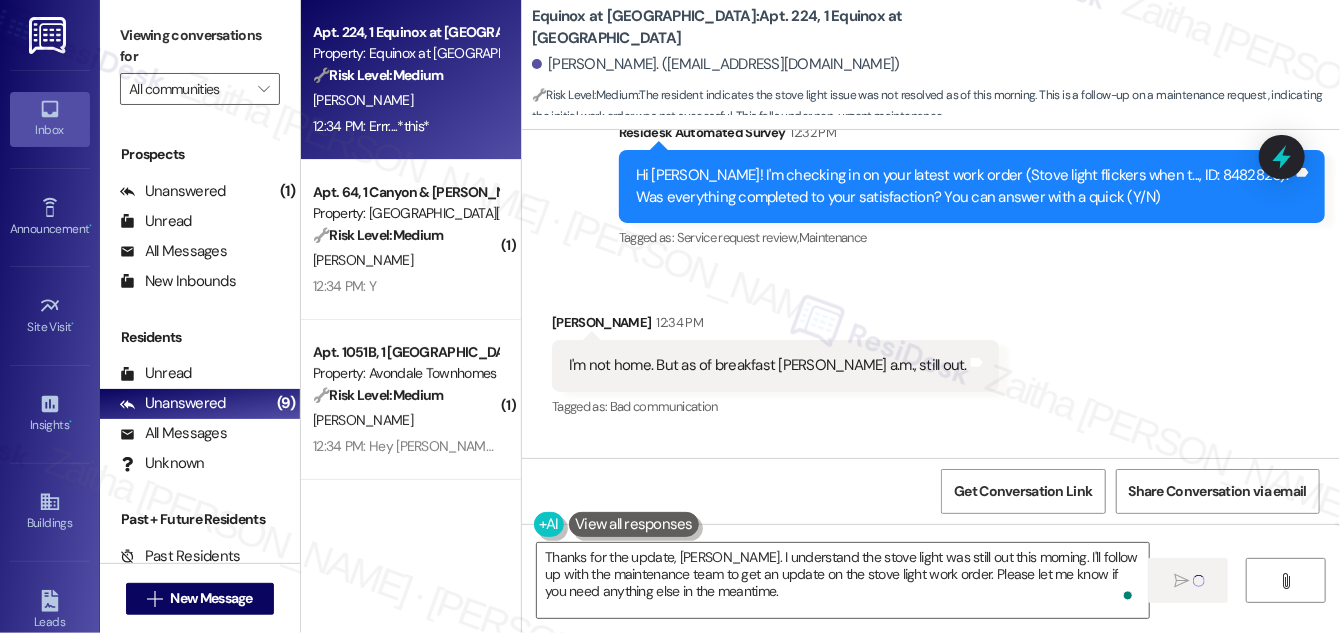 type 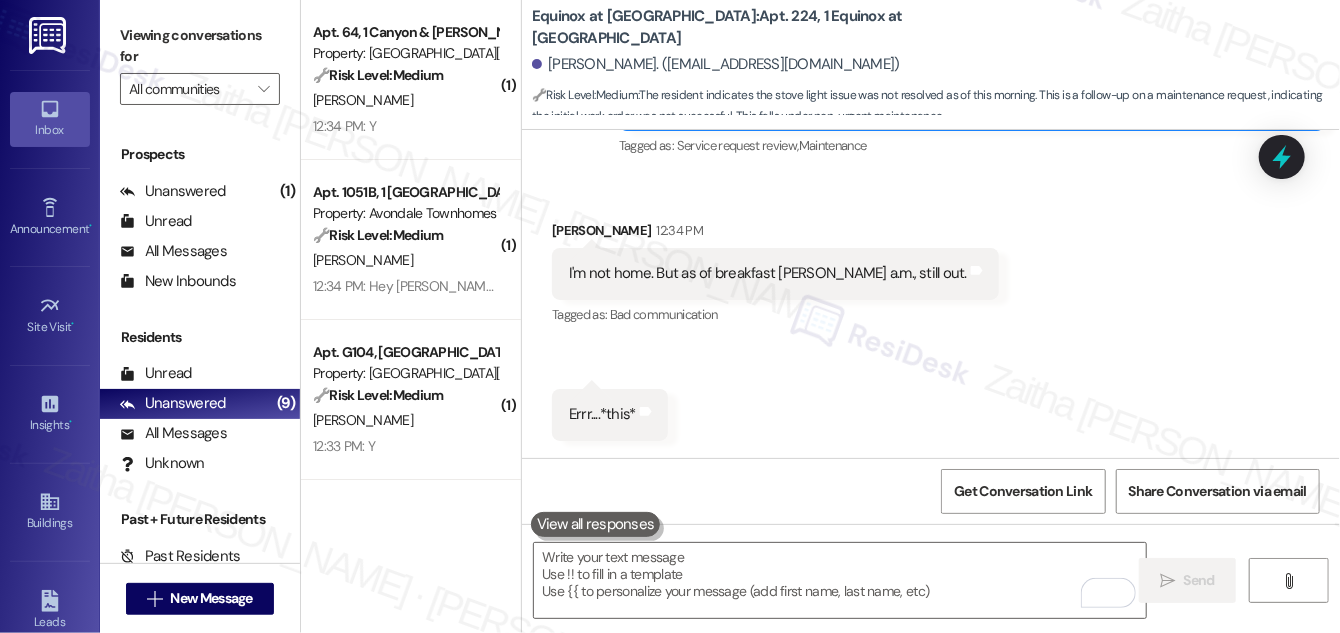 scroll, scrollTop: 3162, scrollLeft: 0, axis: vertical 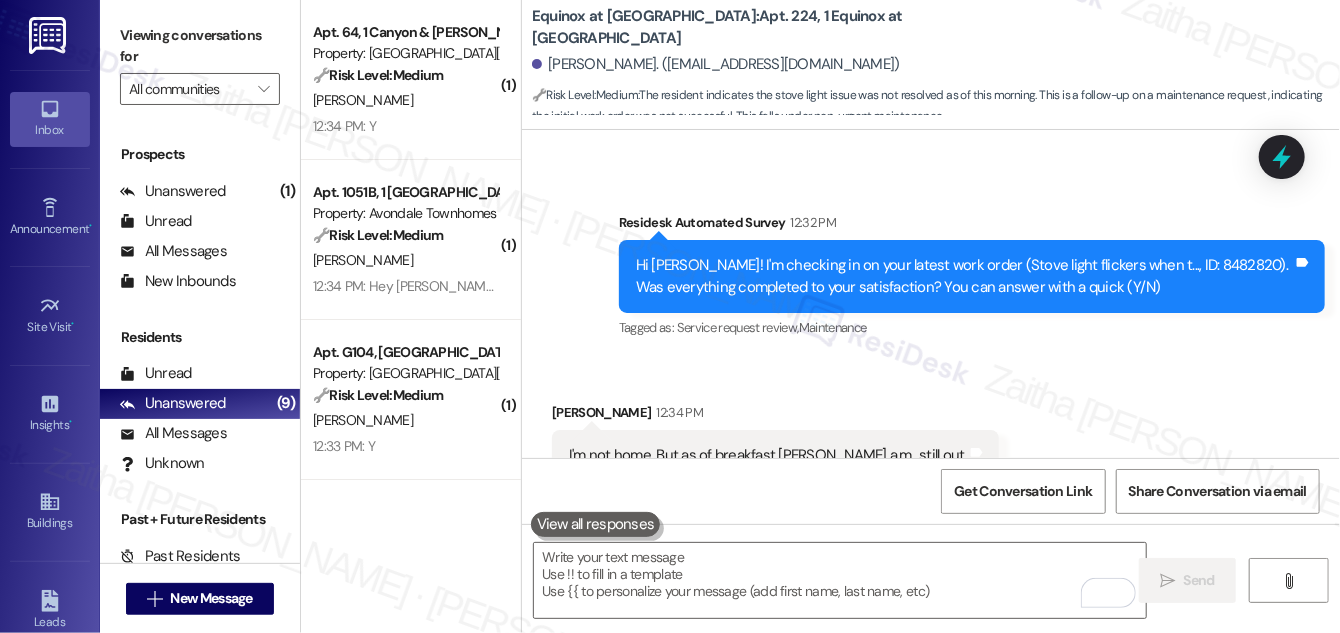 click on "Hi Joe! I'm checking in on your latest work order (Stove light flickers when t..., ID: 8482820). Was everything completed to your satisfaction? You can answer with a quick (Y/N)" at bounding box center (964, 276) 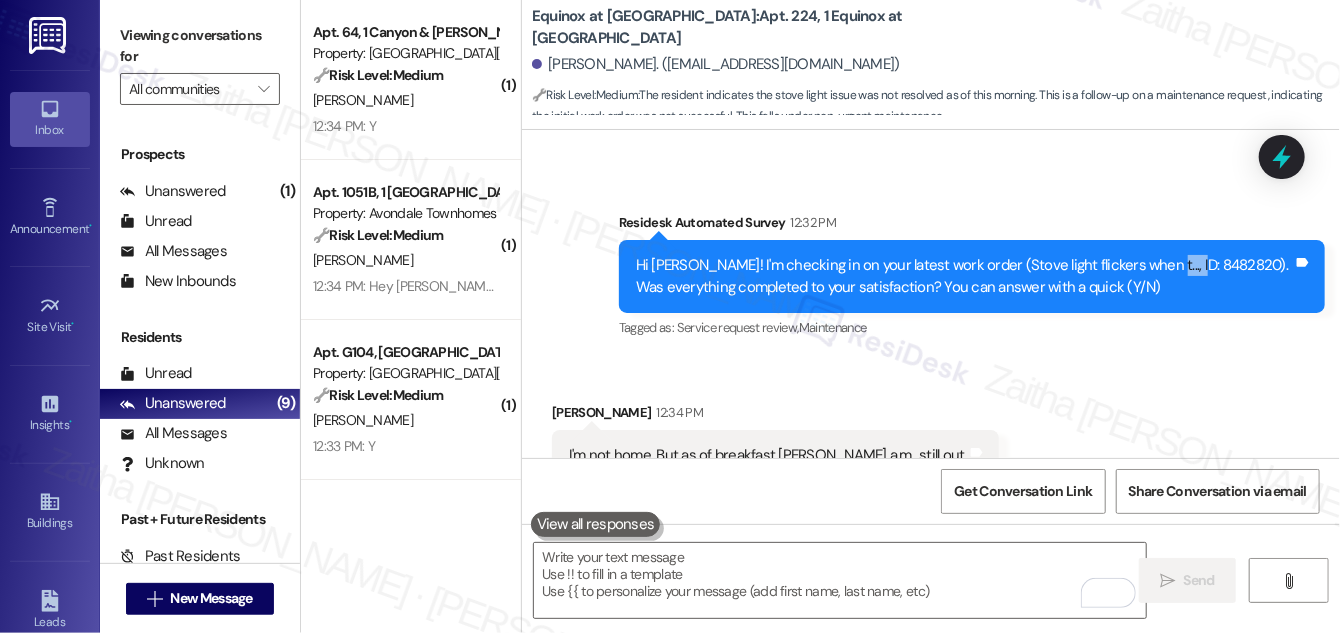 click on "Hi Joe! I'm checking in on your latest work order (Stove light flickers when t..., ID: 8482820). Was everything completed to your satisfaction? You can answer with a quick (Y/N)" at bounding box center [964, 276] 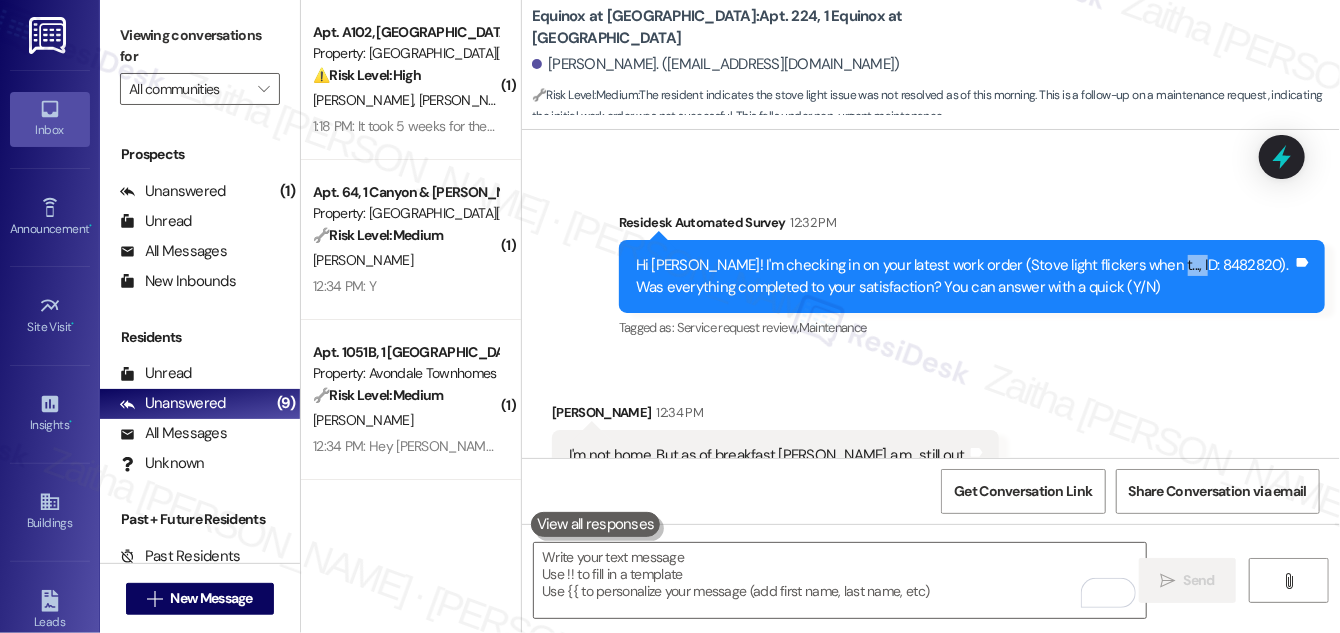 copy on "8482820" 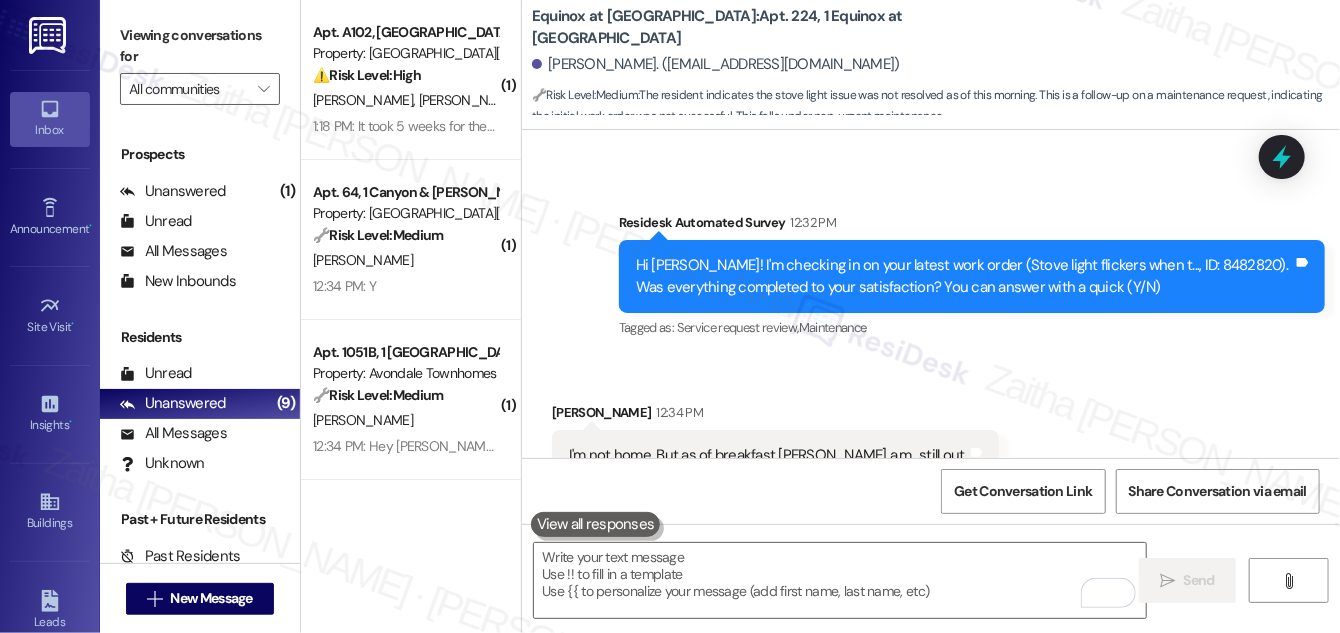 click on "Received via SMS Joe Fletcher 12:34 PM I'm not home.  But as of breakfast thos a.m., still out.   Tags and notes Tagged as:   Bad communication Click to highlight conversations about Bad communication Received via SMS 12:34 PM Joe Fletcher 12:34 PM Errr....*this* Tags and notes" at bounding box center [931, 497] 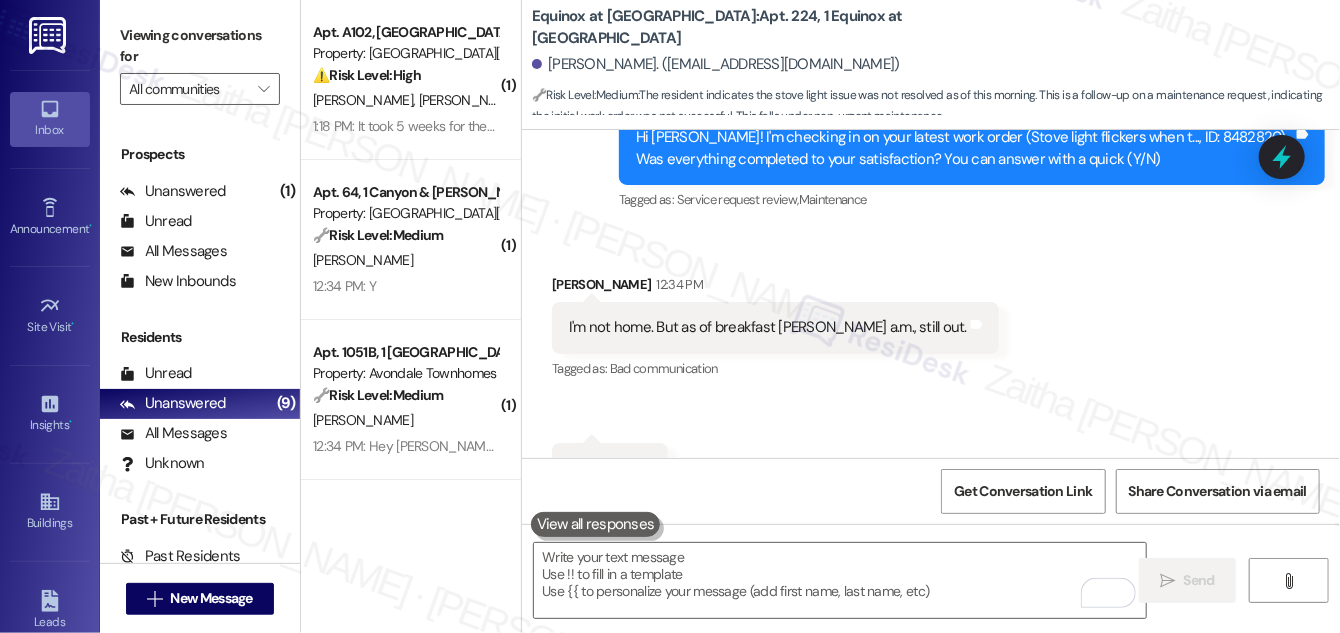 scroll, scrollTop: 3253, scrollLeft: 0, axis: vertical 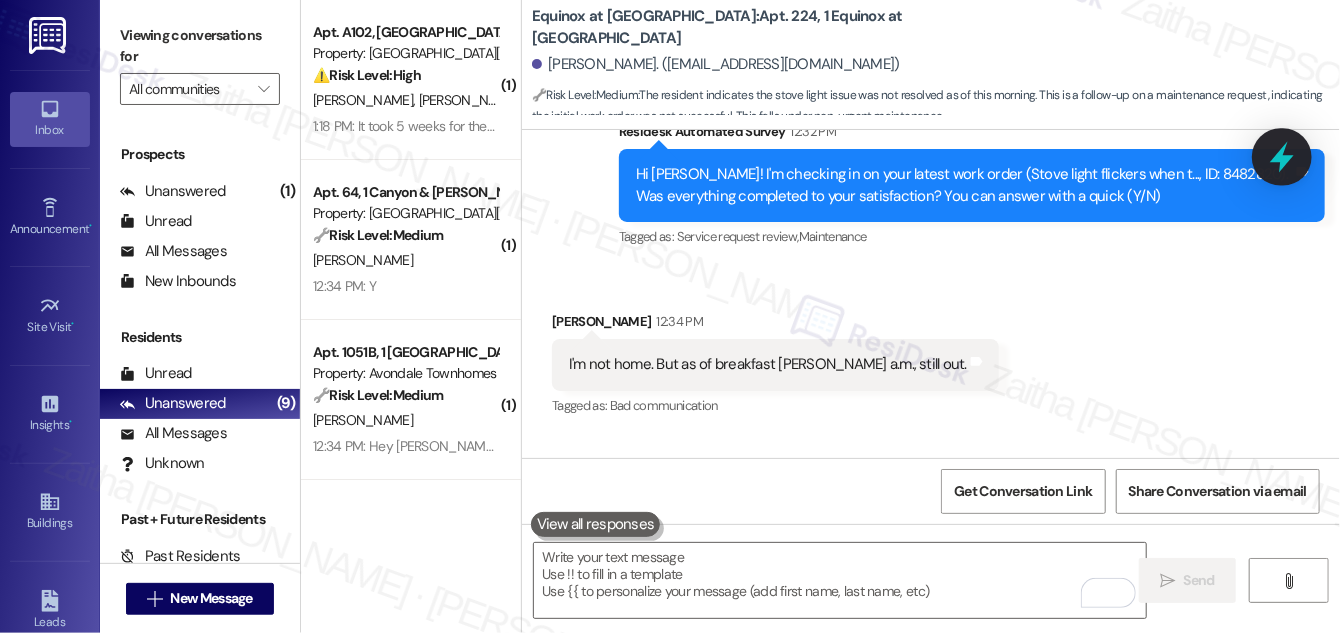 click 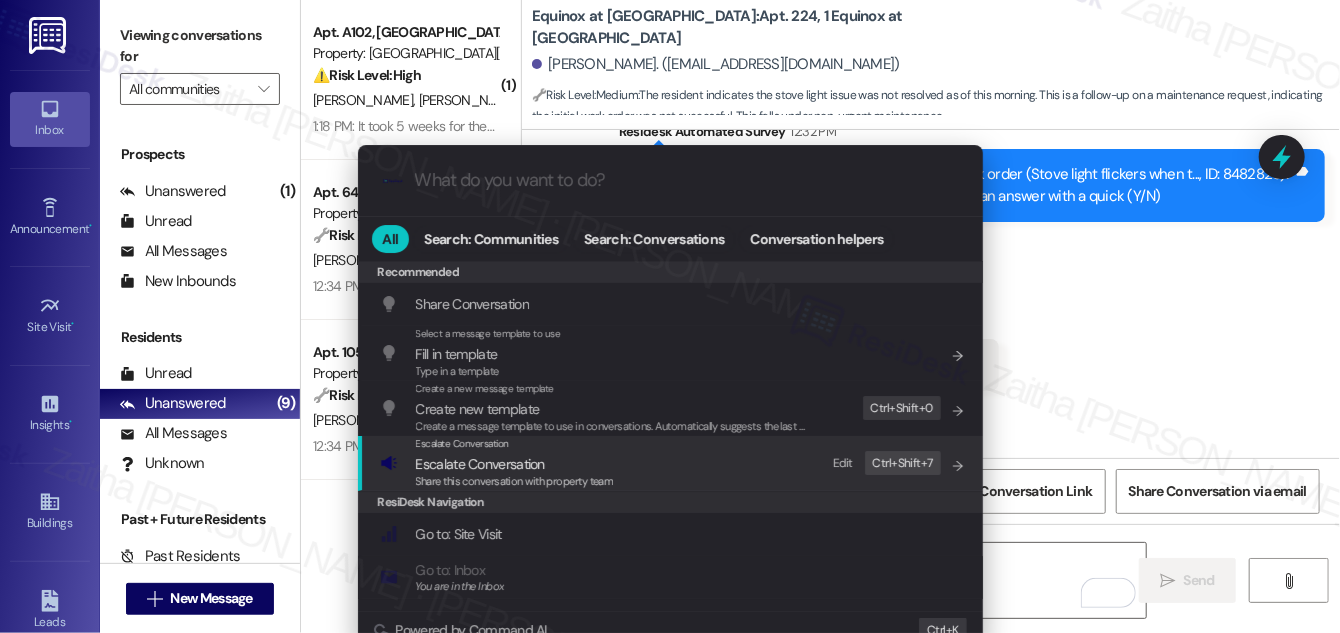 click on "Escalate Conversation" at bounding box center (480, 464) 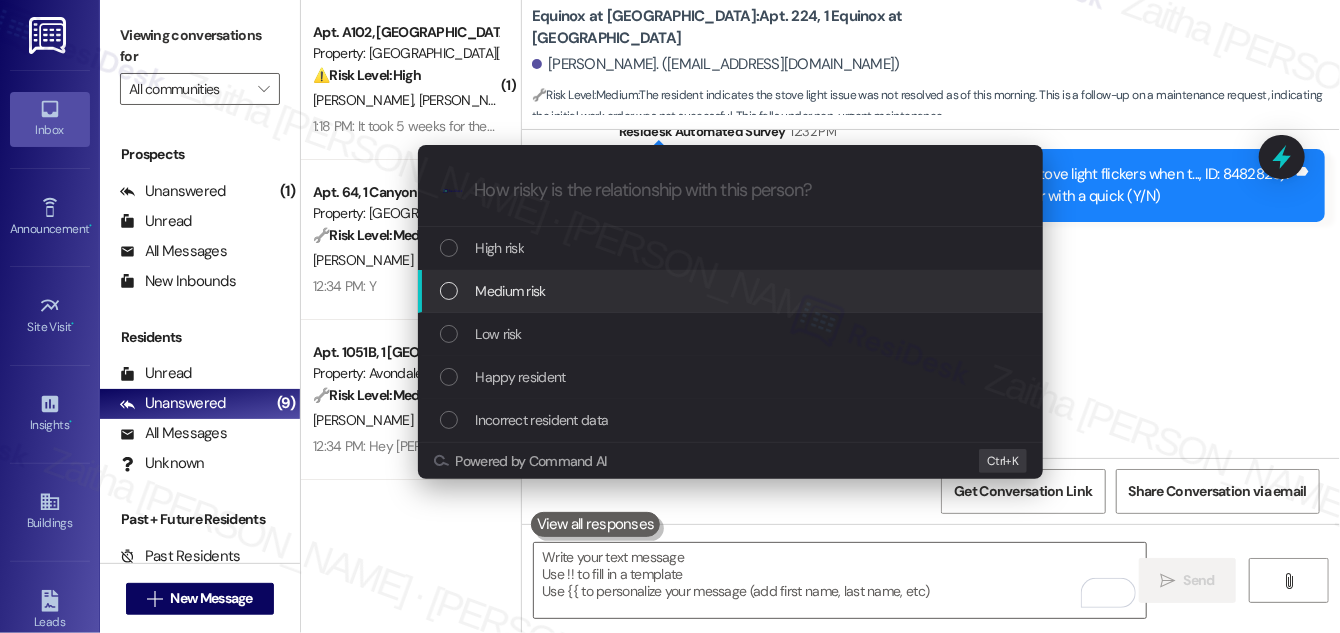 click on "Medium risk" at bounding box center (511, 291) 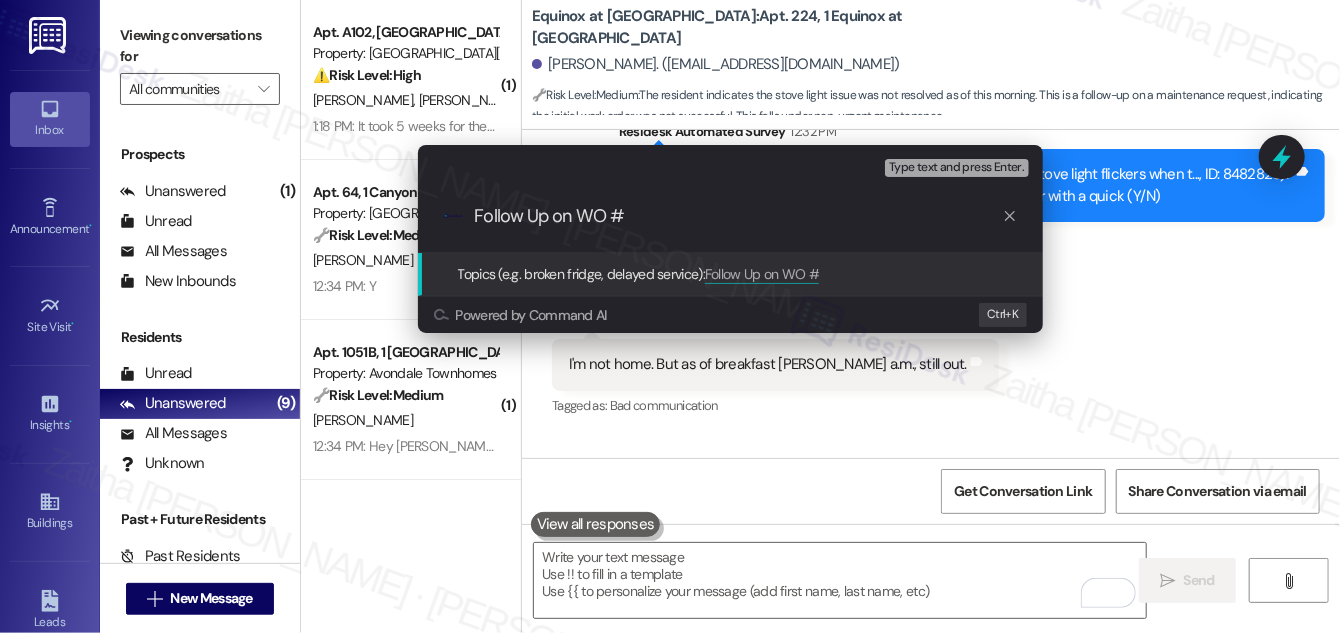 paste on "8482820" 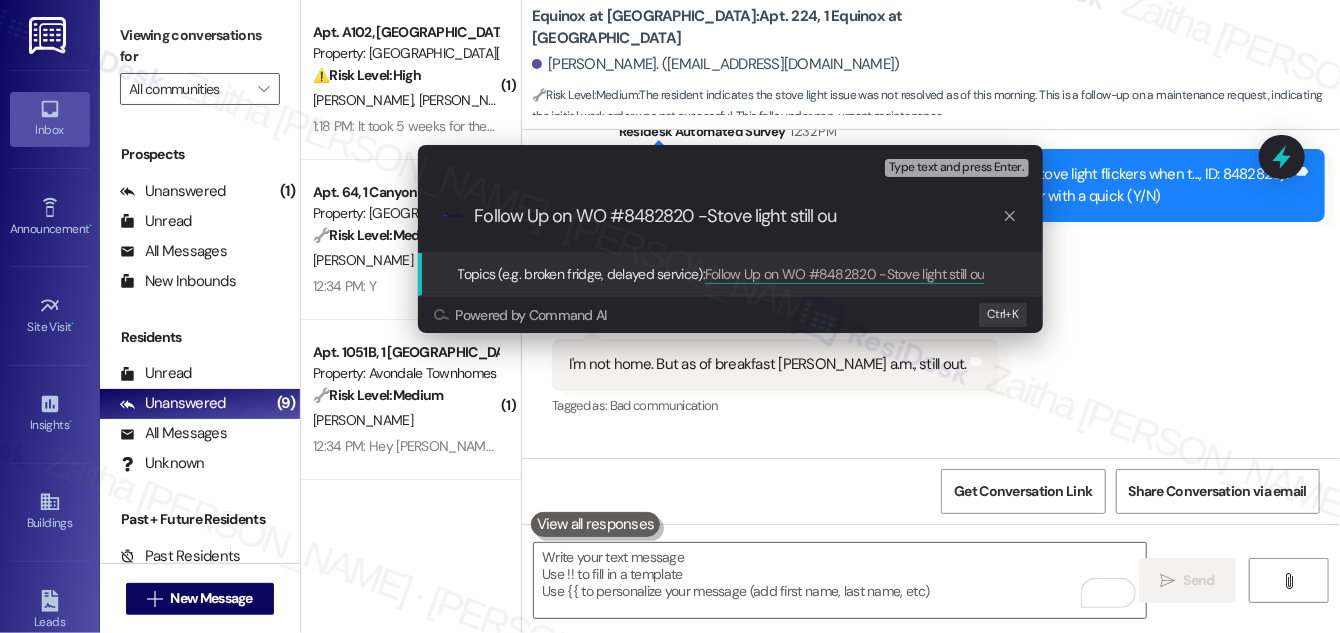 type on "Follow Up on WO #8482820 -Stove light still out" 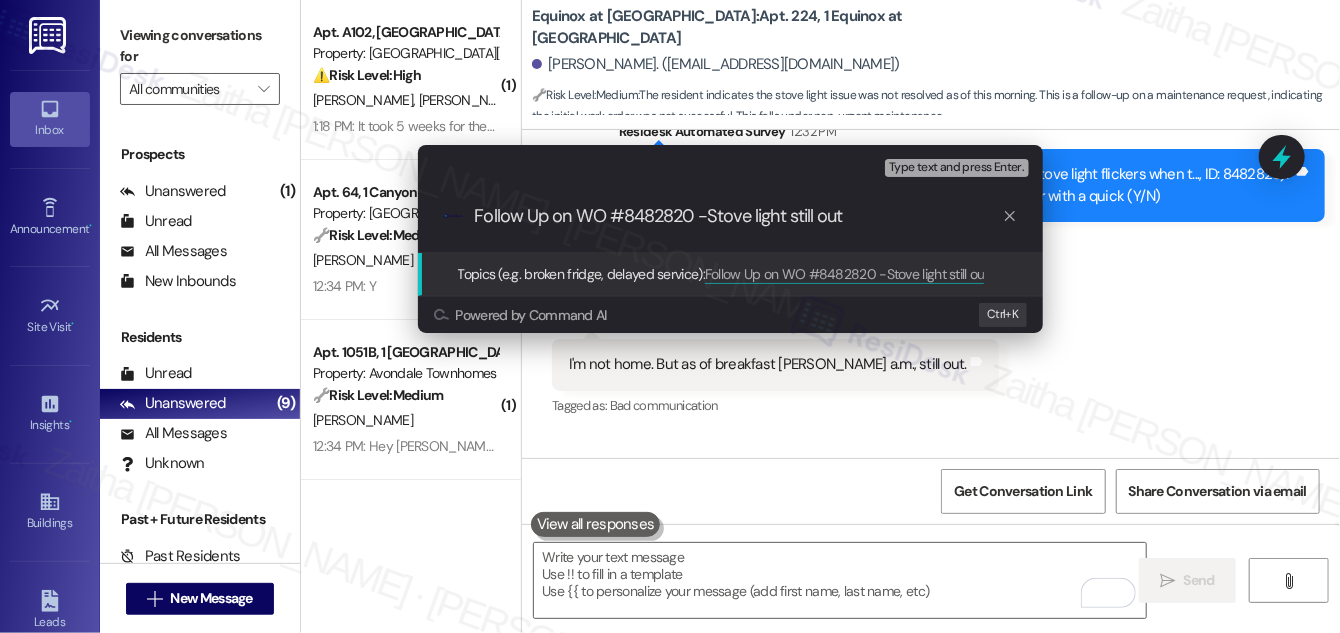 type 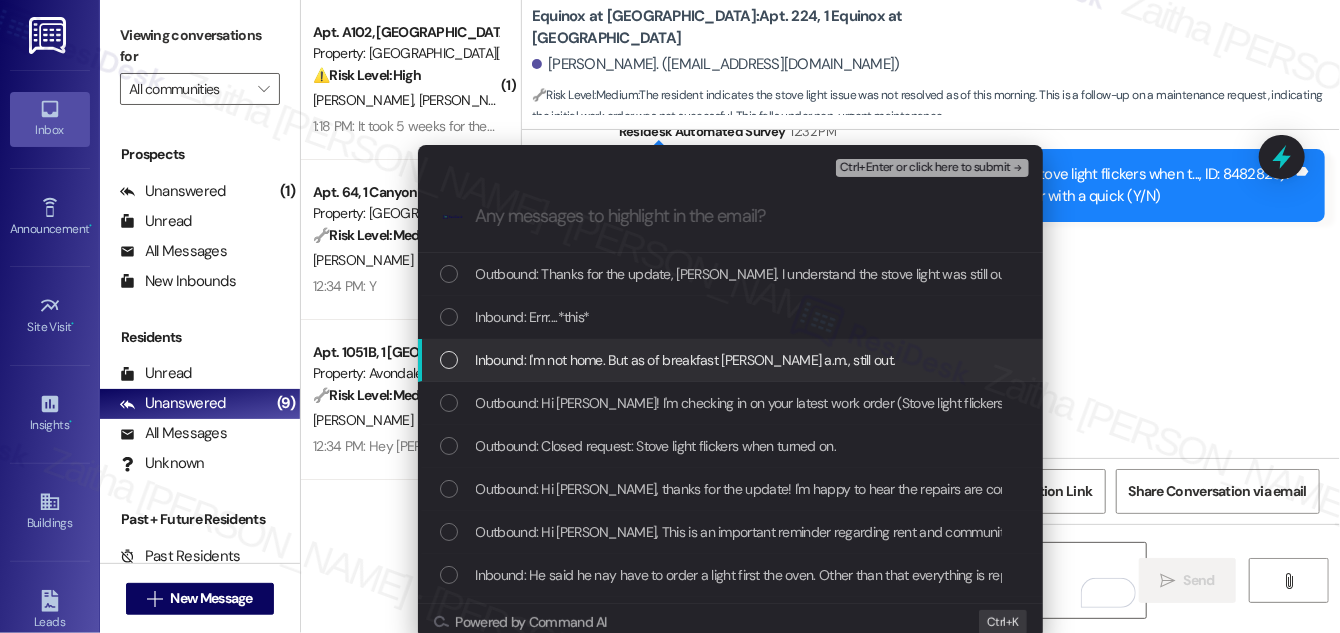click on "Inbound: I'm not home.  But as of breakfast thos a.m., still out." at bounding box center [730, 360] 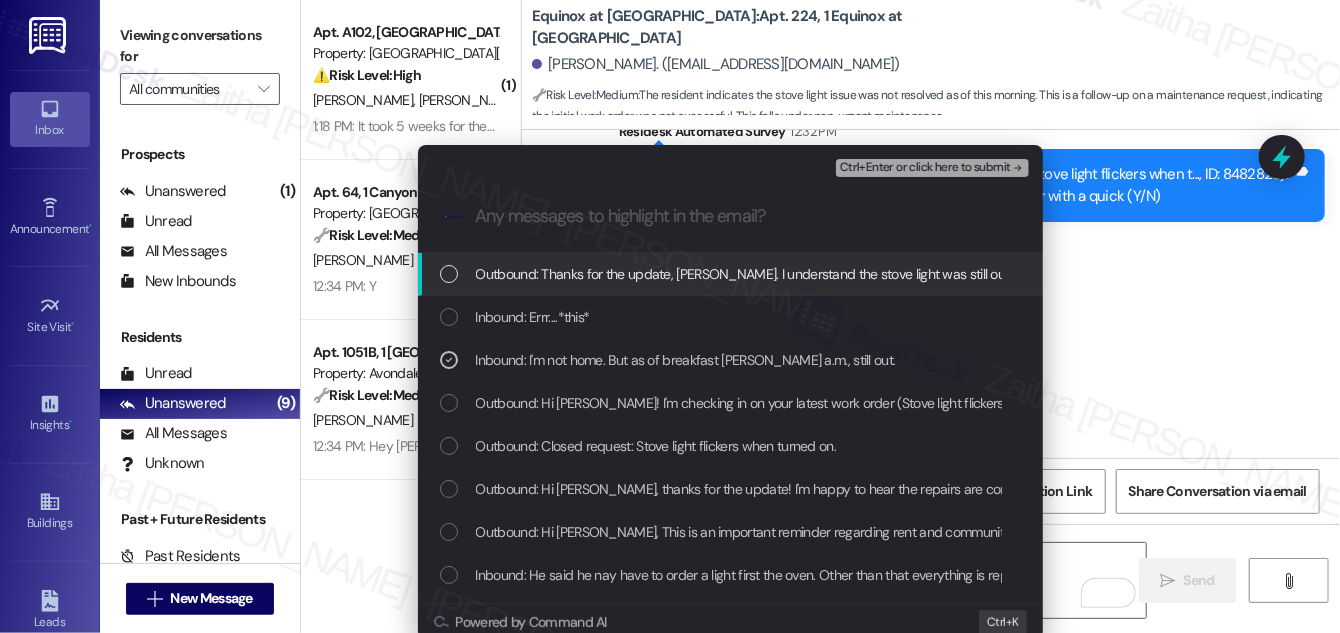 click on "Ctrl+Enter or click here to submit" at bounding box center (925, 168) 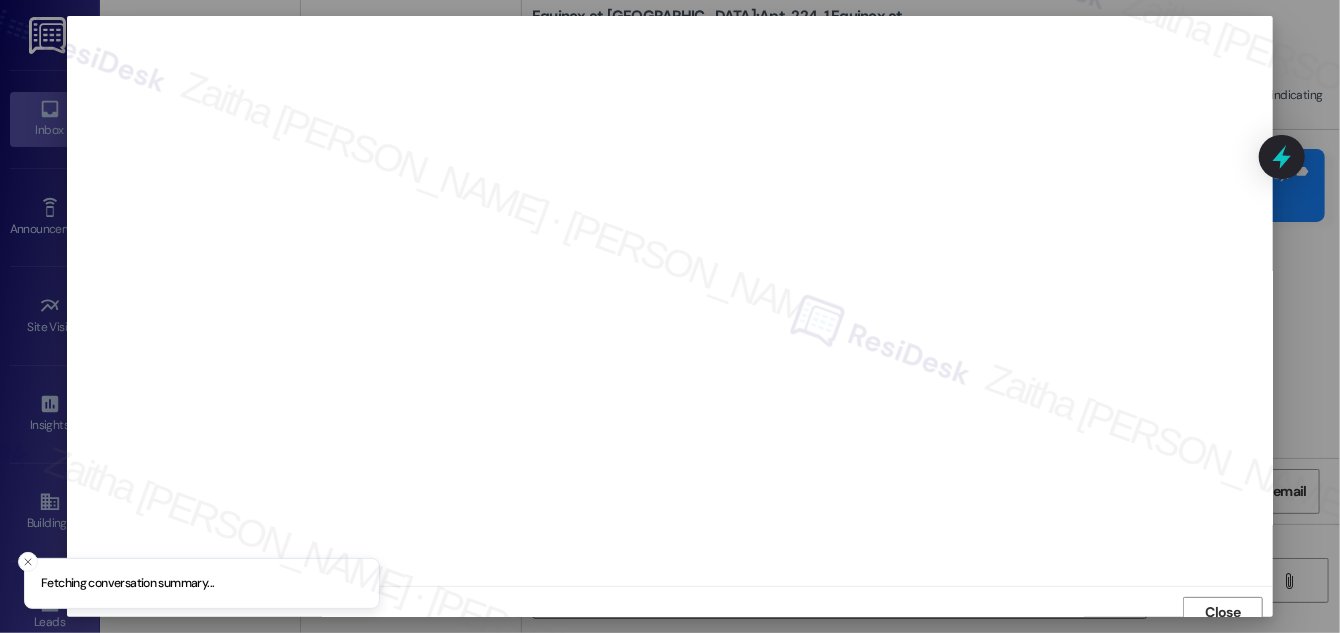 scroll, scrollTop: 11, scrollLeft: 0, axis: vertical 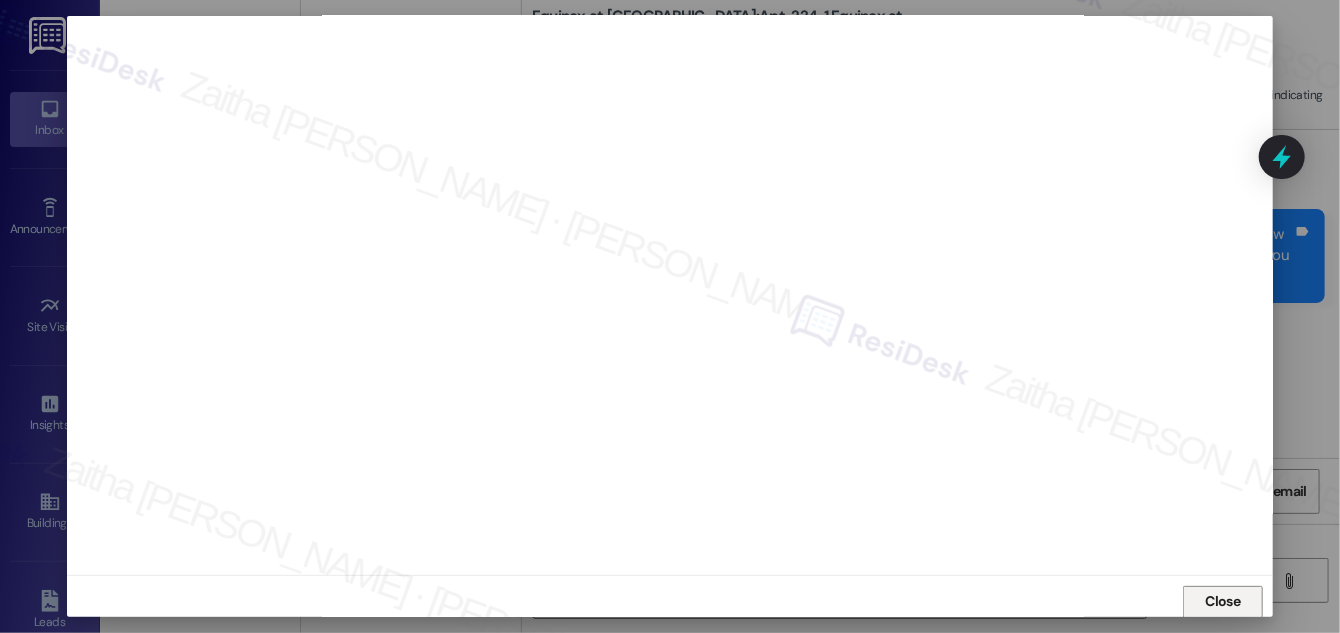 click on "Close" at bounding box center (1223, 601) 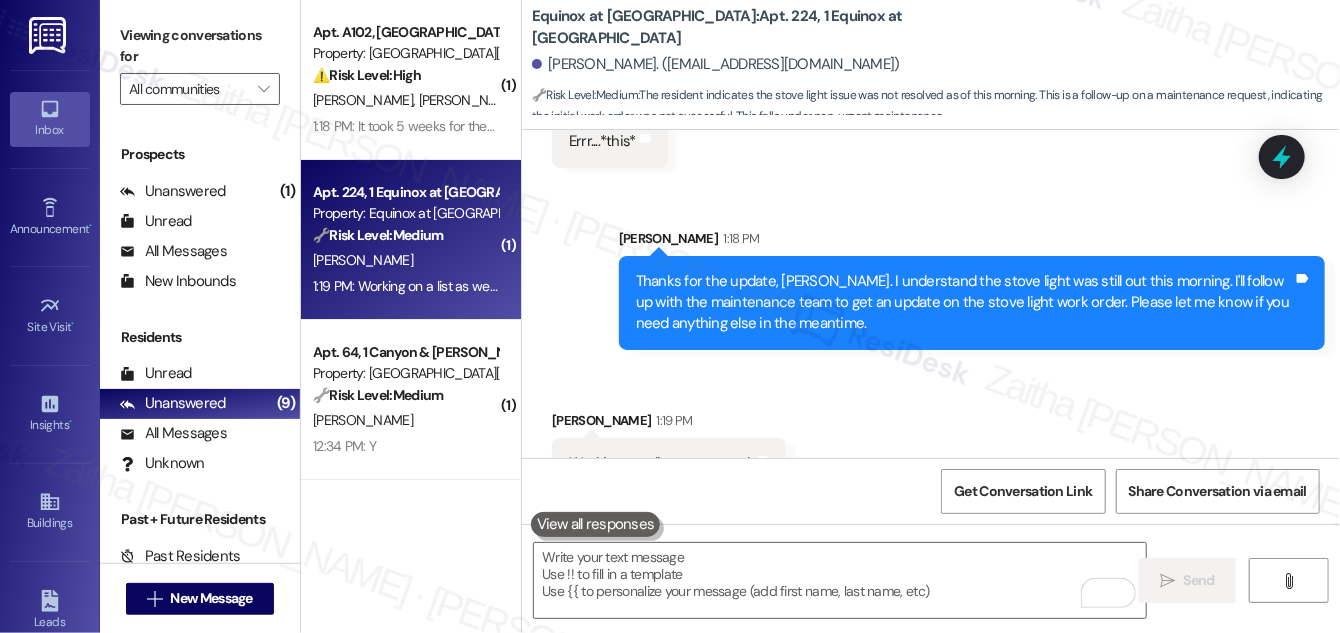 scroll, scrollTop: 3664, scrollLeft: 0, axis: vertical 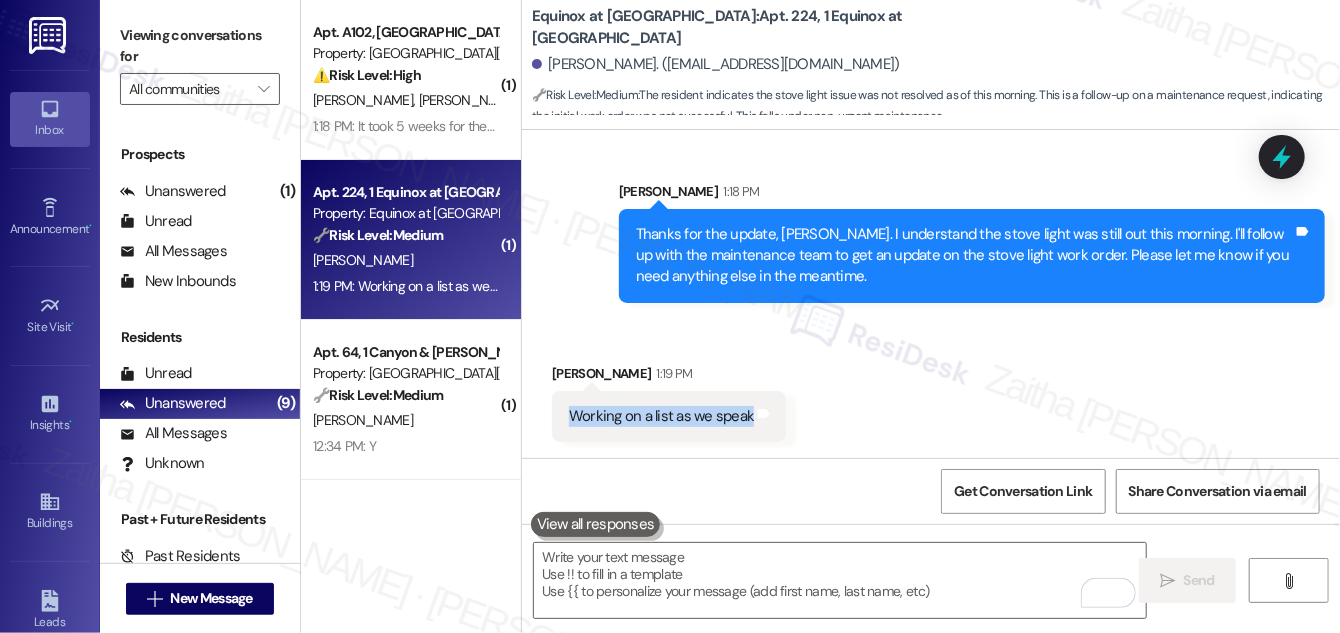 drag, startPoint x: 565, startPoint y: 417, endPoint x: 797, endPoint y: 419, distance: 232.00862 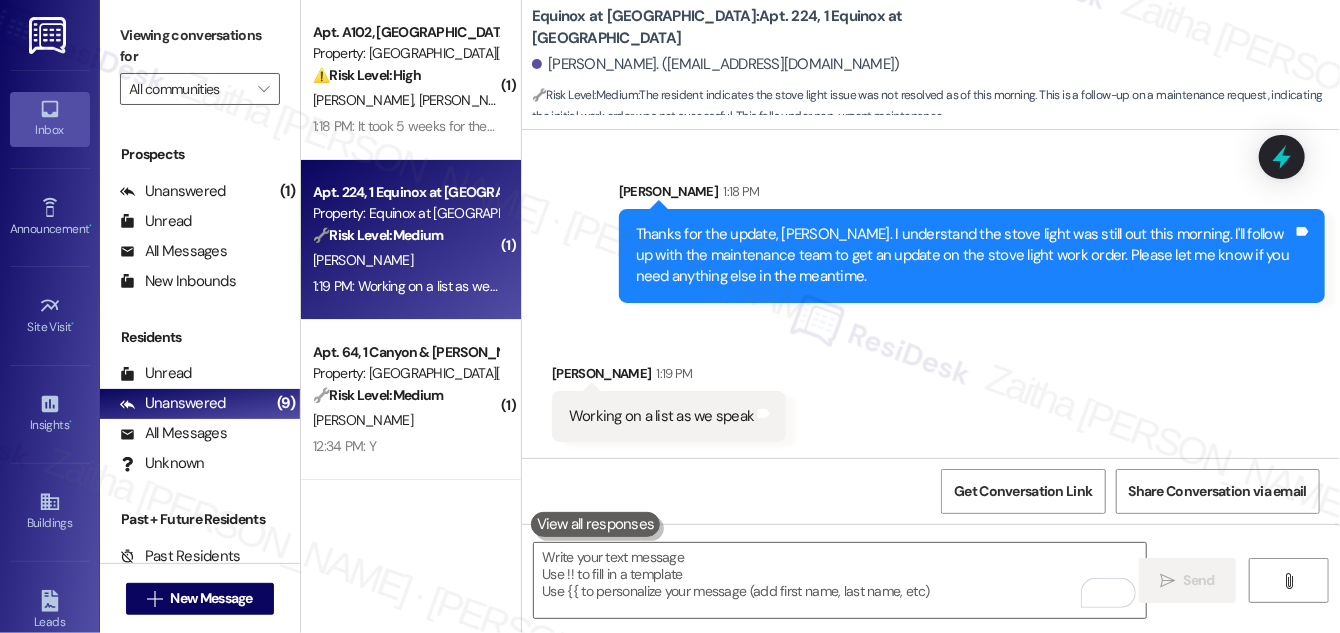 click on "Received via SMS Joe Fletcher 1:19 PM Working on a list as we speak  Tags and notes" at bounding box center [931, 387] 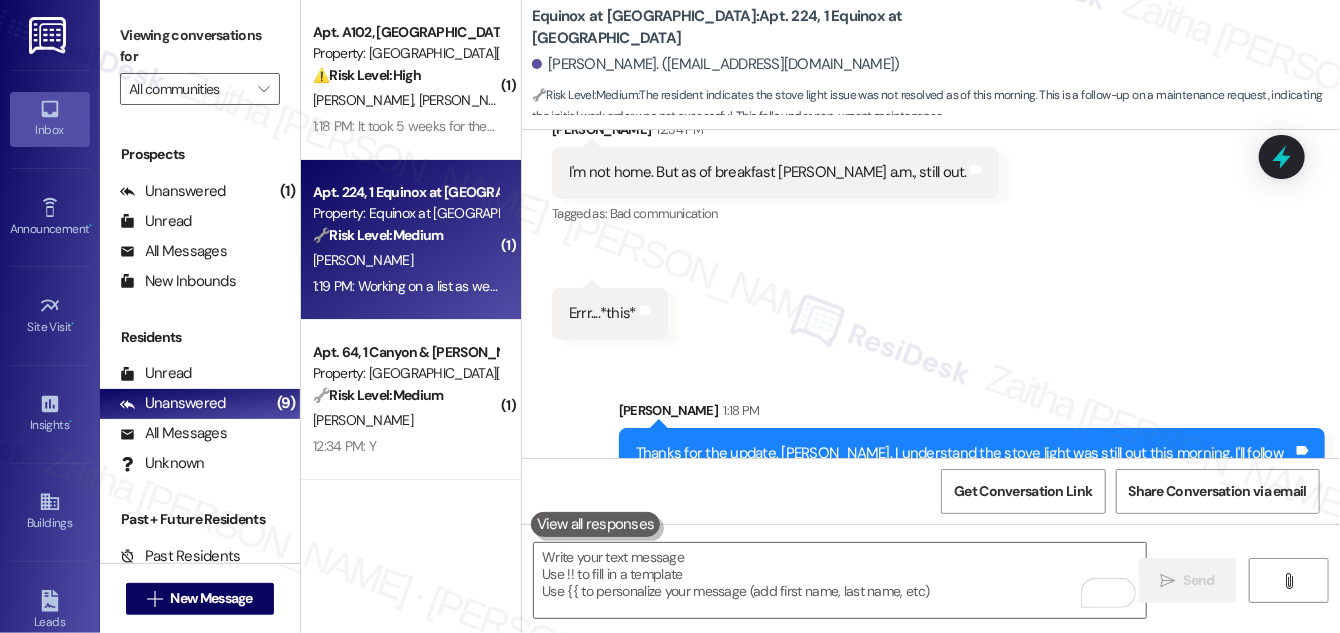 scroll, scrollTop: 3392, scrollLeft: 0, axis: vertical 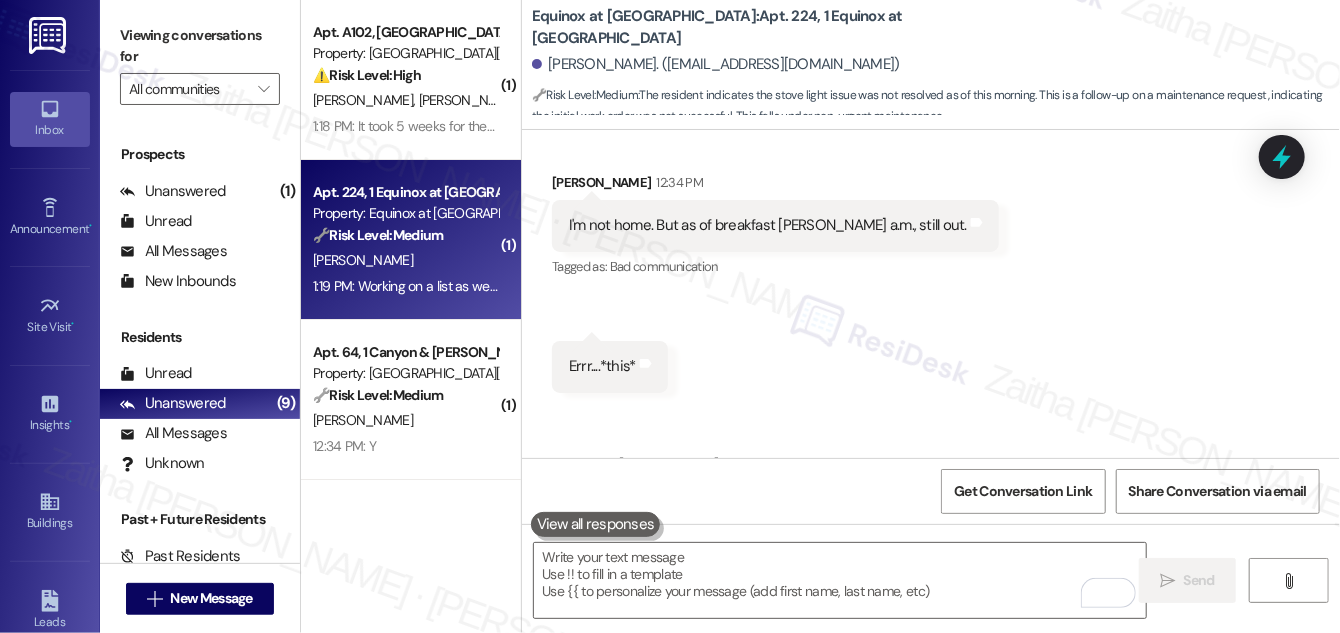 click on "Received via SMS Joe Fletcher 12:34 PM I'm not home.  But as of breakfast thos a.m., still out.   Tags and notes Tagged as:   Bad communication Click to highlight conversations about Bad communication Received via SMS 12:34 PM Joe Fletcher 12:34 PM Errr....*this* Tags and notes" at bounding box center [931, 267] 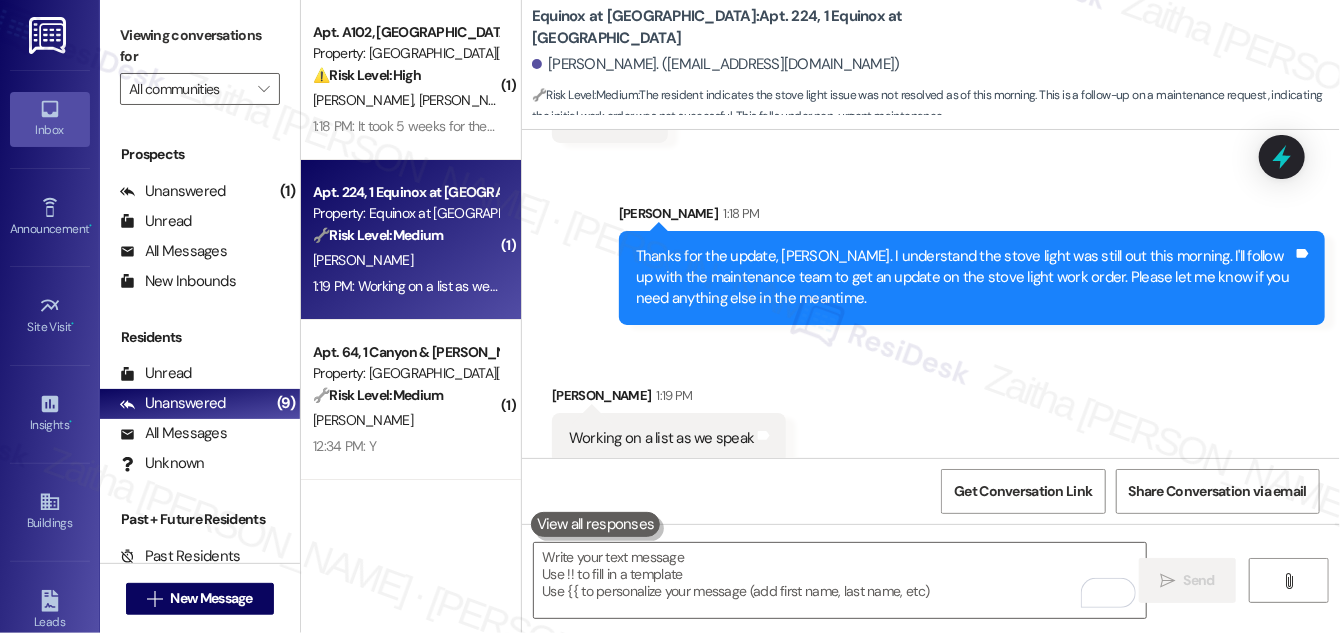 scroll, scrollTop: 3664, scrollLeft: 0, axis: vertical 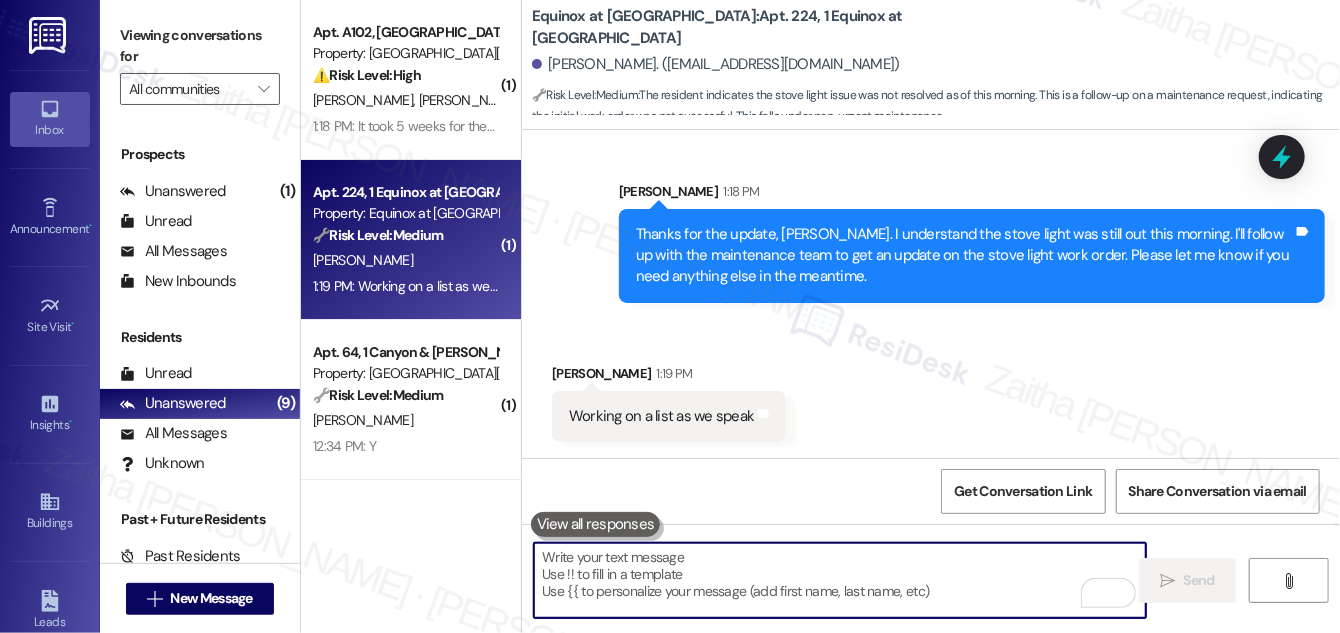 click at bounding box center [840, 580] 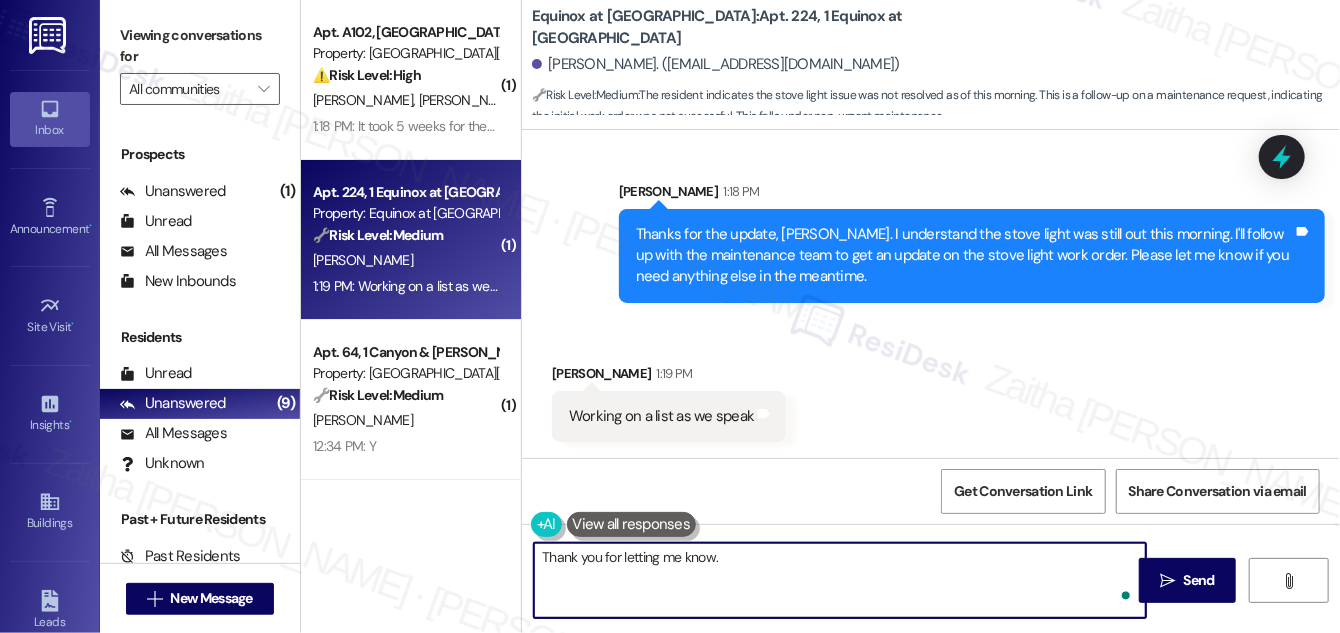 paste on "Just to confirm—are you working on a list of maintenance concerns related to the work order? Once you have it ready, feel free to send it over a" 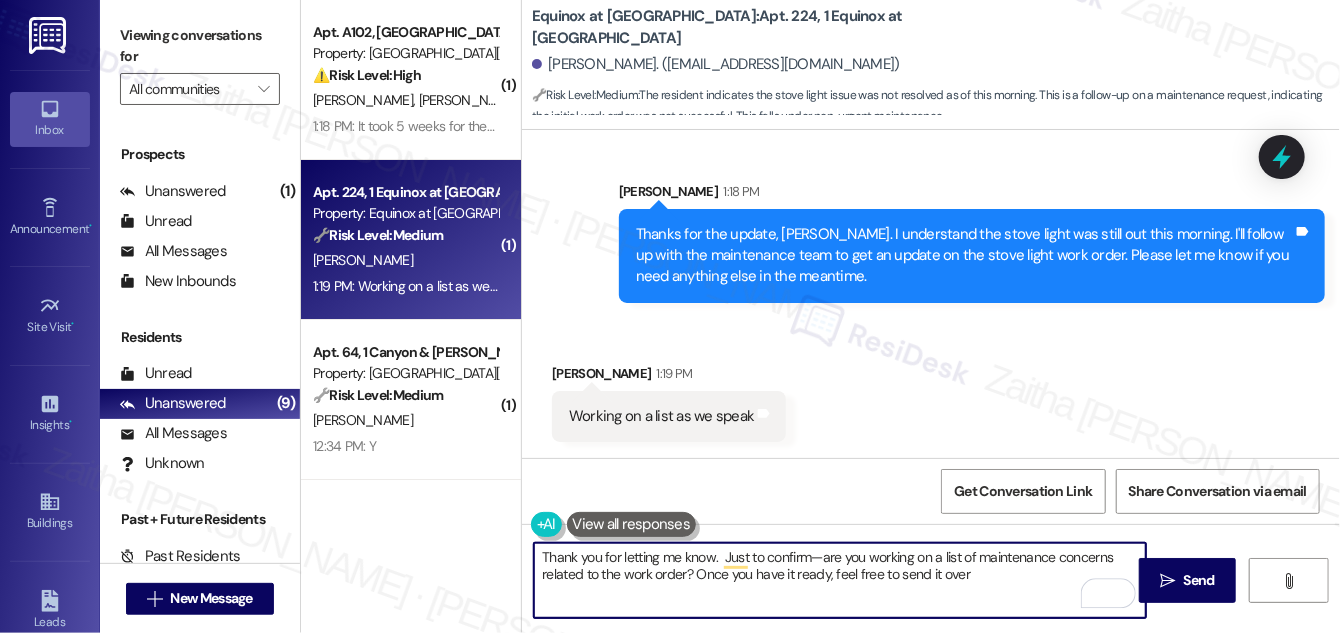 click on "Thank you for letting me know.  Just to confirm—are you working on a list of maintenance concerns related to the work order? Once you have it ready, feel free to send it over" at bounding box center (840, 580) 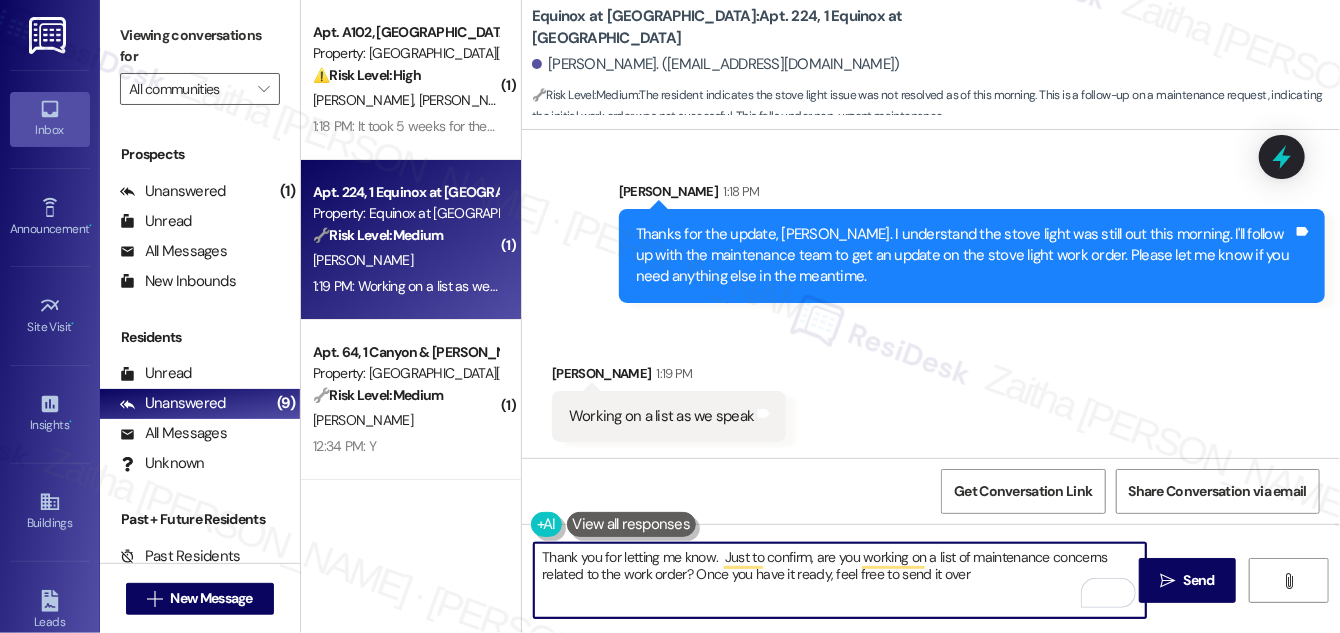 click on "Thank you for letting me know.  Just to confirm, are you working on a list of maintenance concerns related to the work order? Once you have it ready, feel free to send it over" at bounding box center (840, 580) 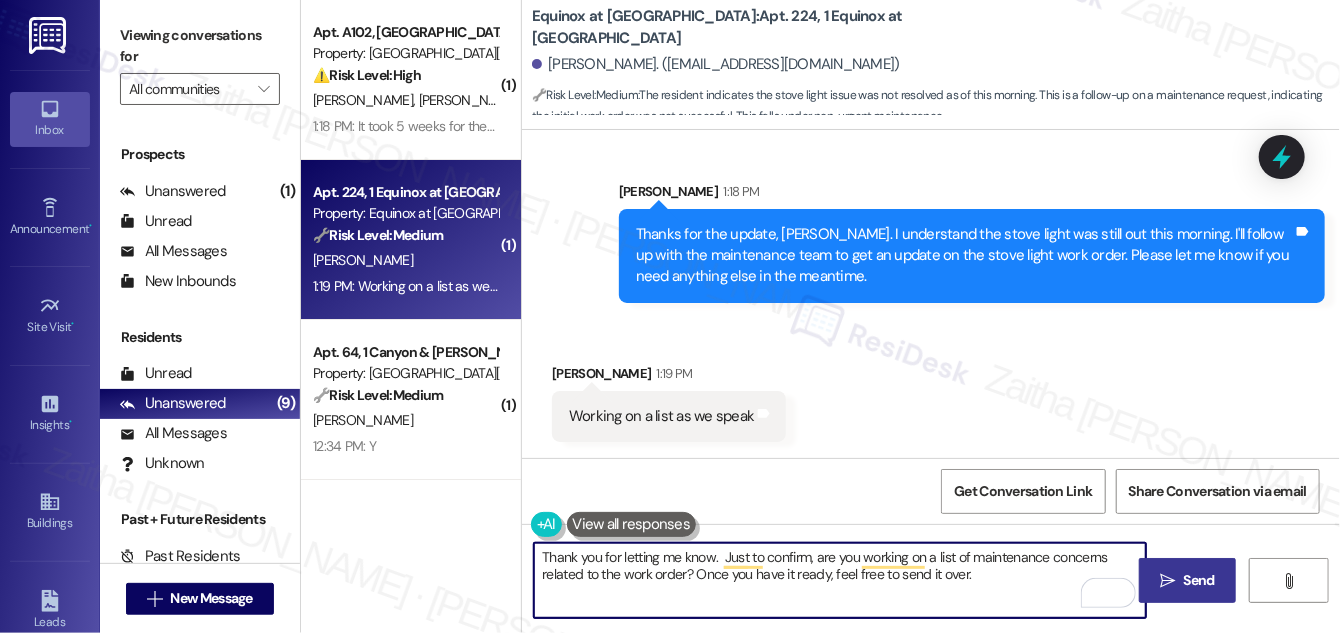 type on "Thank you for letting me know.  Just to confirm, are you working on a list of maintenance concerns related to the work order? Once you have it ready, feel free to send it over." 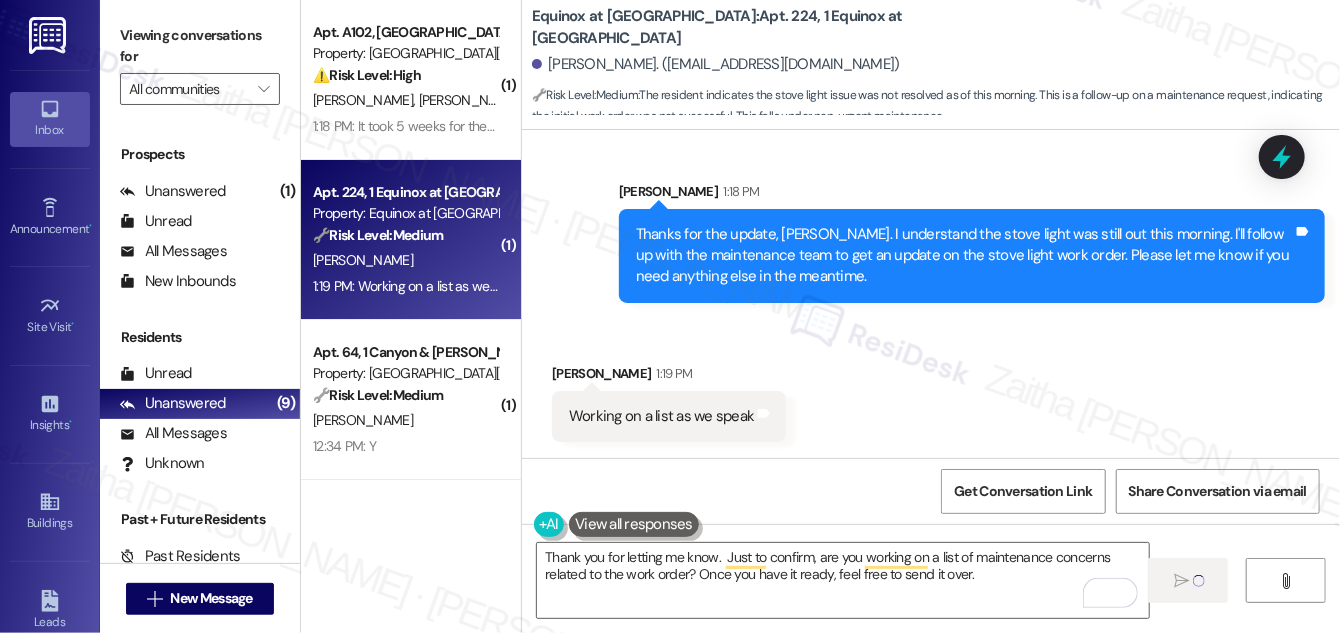 type 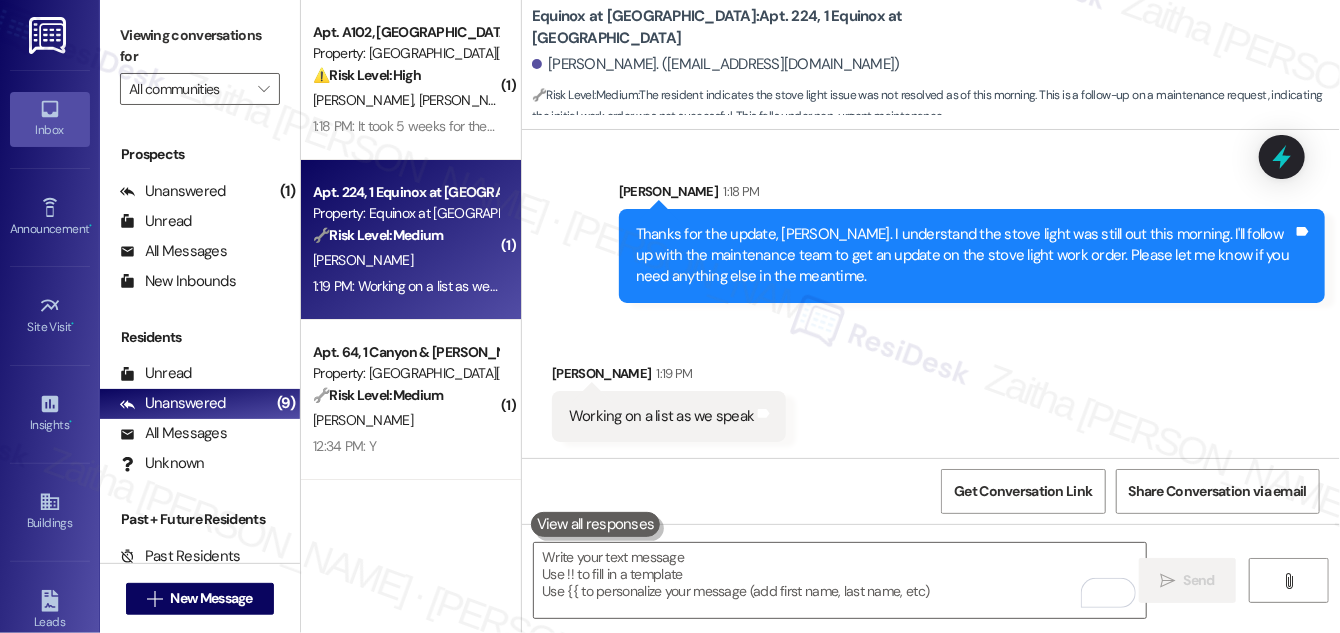 scroll, scrollTop: 3664, scrollLeft: 0, axis: vertical 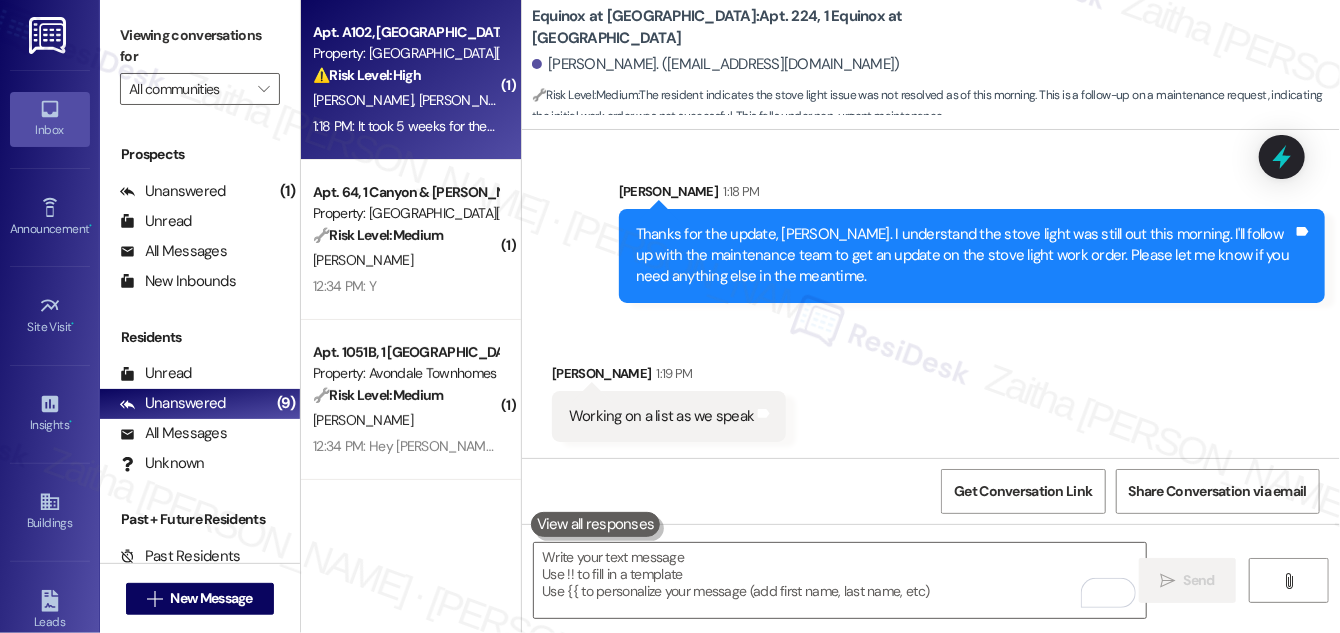 click on "D. Lawson T. Lawson" at bounding box center (405, 100) 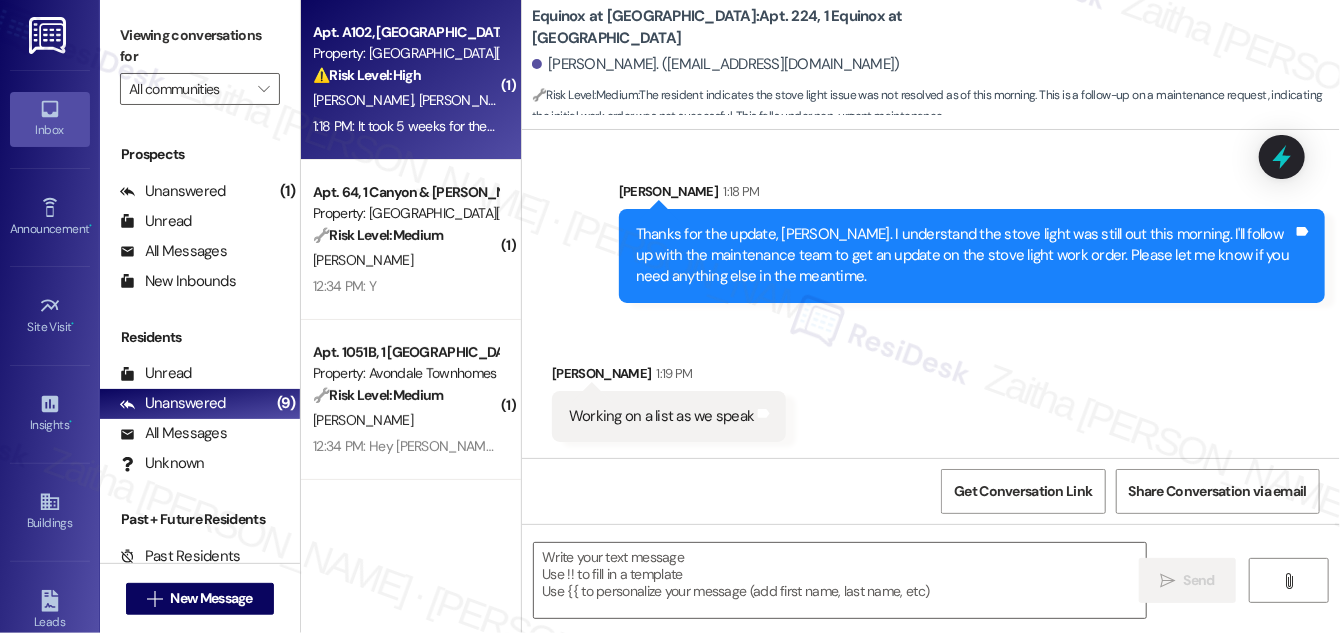 type on "Fetching suggested responses. Please feel free to read through the conversation in the meantime." 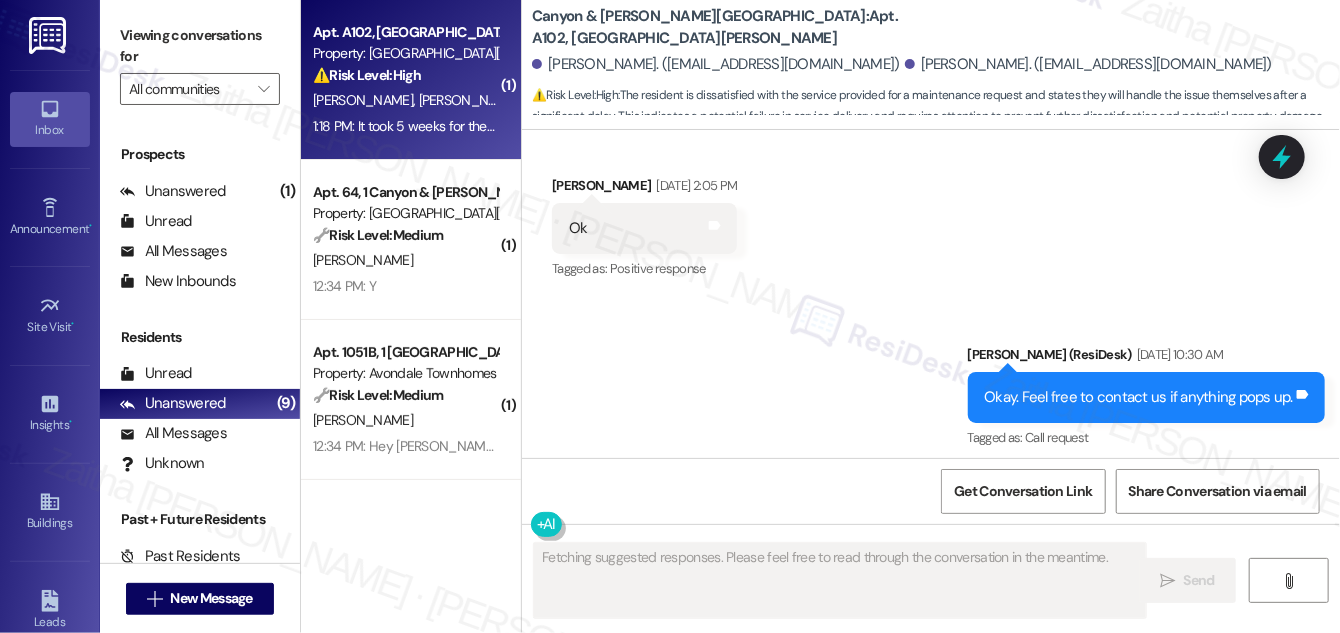 scroll, scrollTop: 5405, scrollLeft: 0, axis: vertical 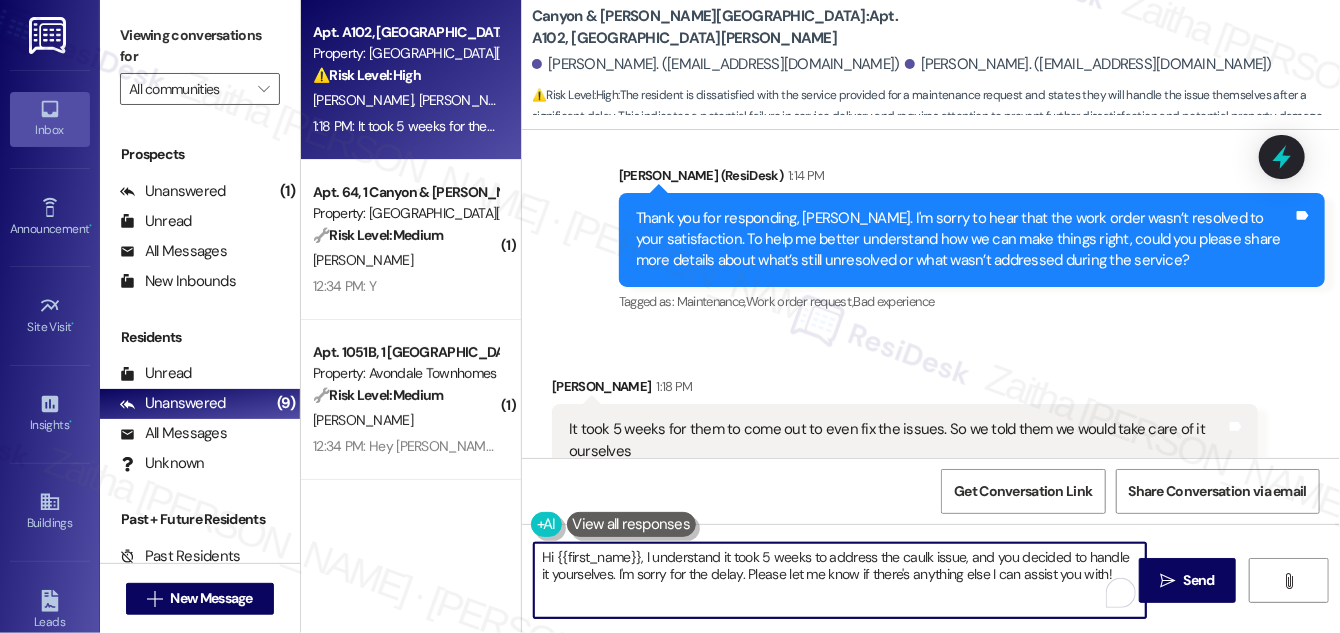 drag, startPoint x: 643, startPoint y: 555, endPoint x: 533, endPoint y: 563, distance: 110.29053 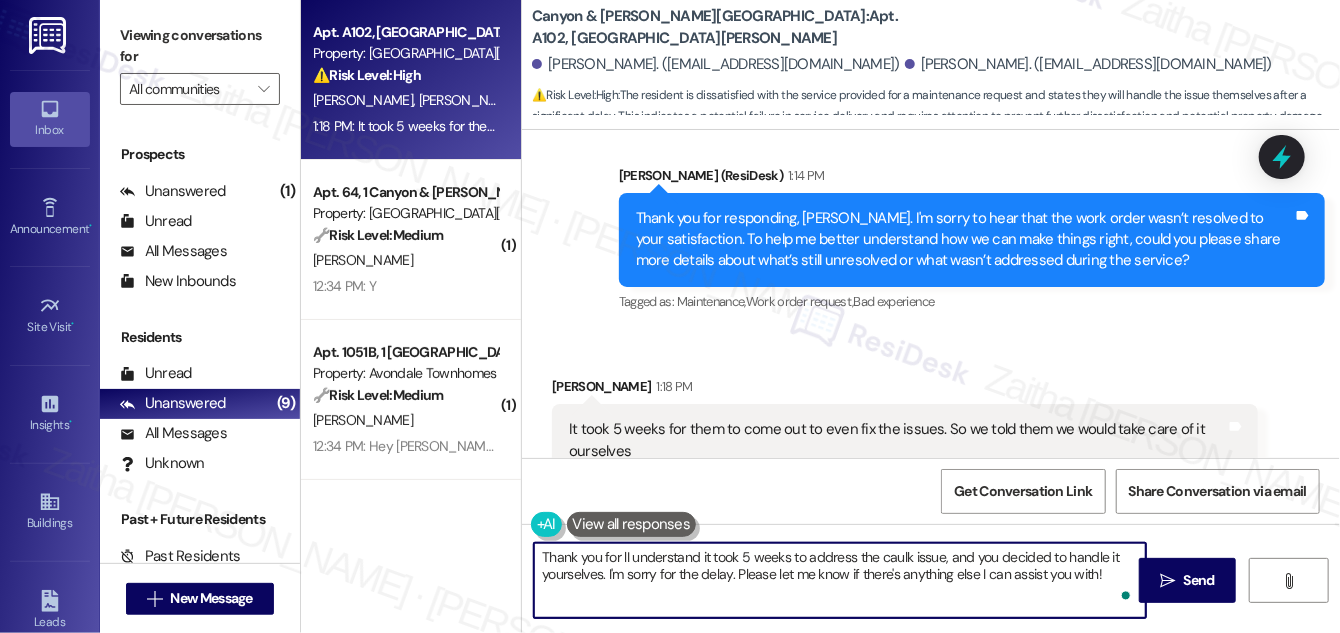 type on "Thank you for leI understand it took 5 weeks to address the caulk issue, and you decided to handle it yourselves. I'm sorry for the delay. Please let me know if there's anything else I can assist you with!" 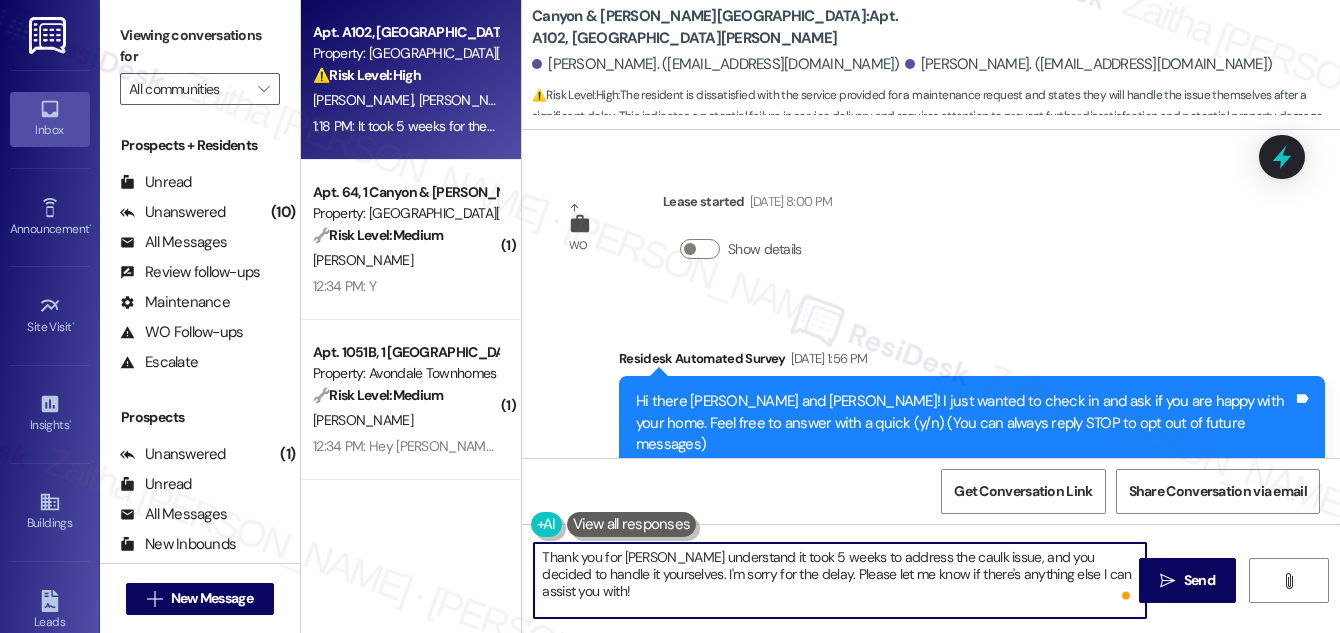 scroll, scrollTop: 0, scrollLeft: 0, axis: both 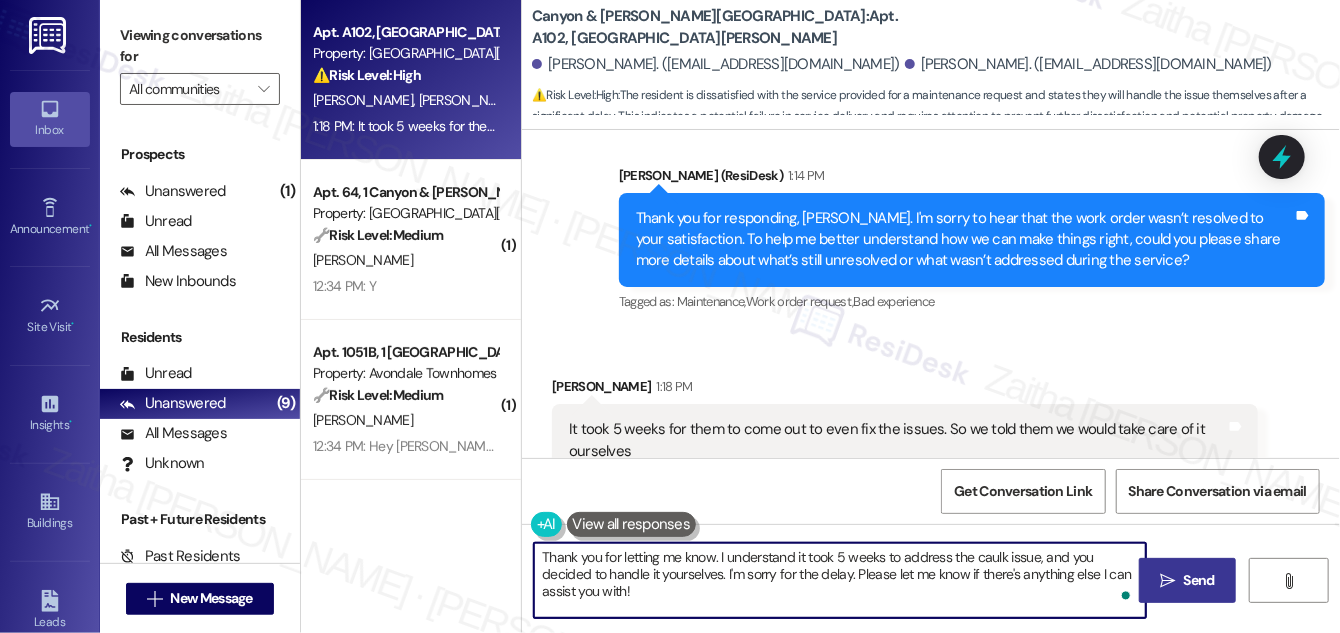type on "Thank you for letting me know. I understand it took 5 weeks to address the caulk issue, and you decided to handle it yourselves. I'm sorry for the delay. Please let me know if there's anything else I can assist you with!" 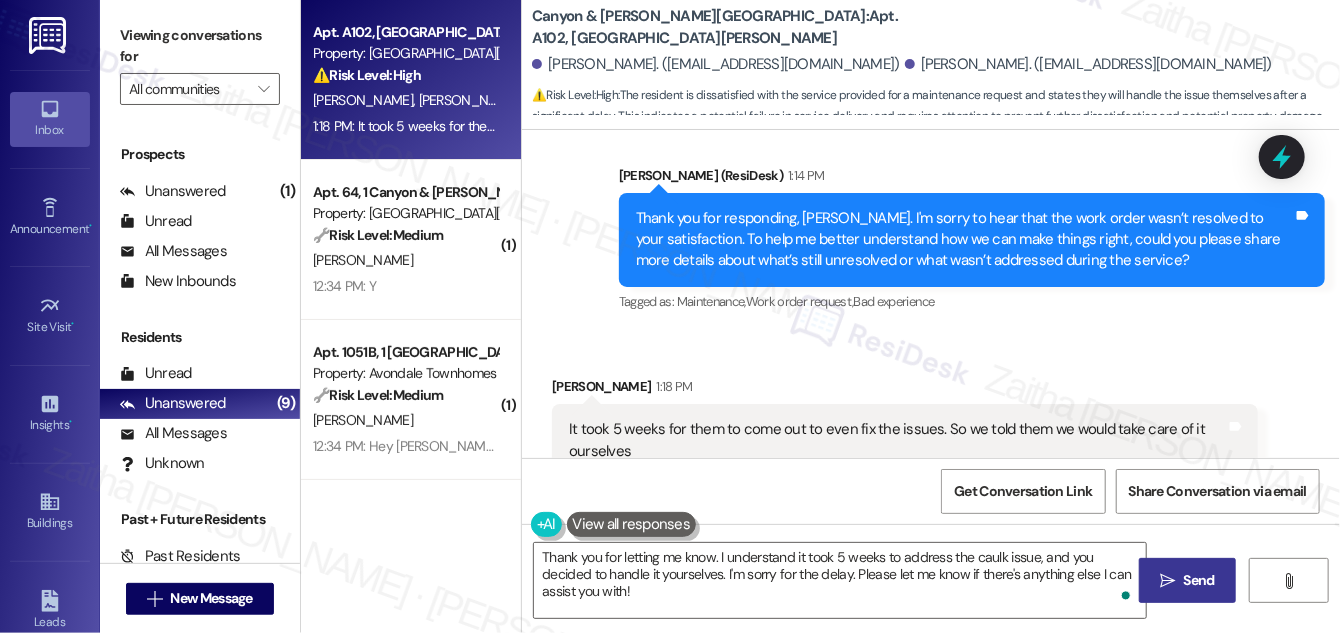 click on "Send" at bounding box center (1199, 580) 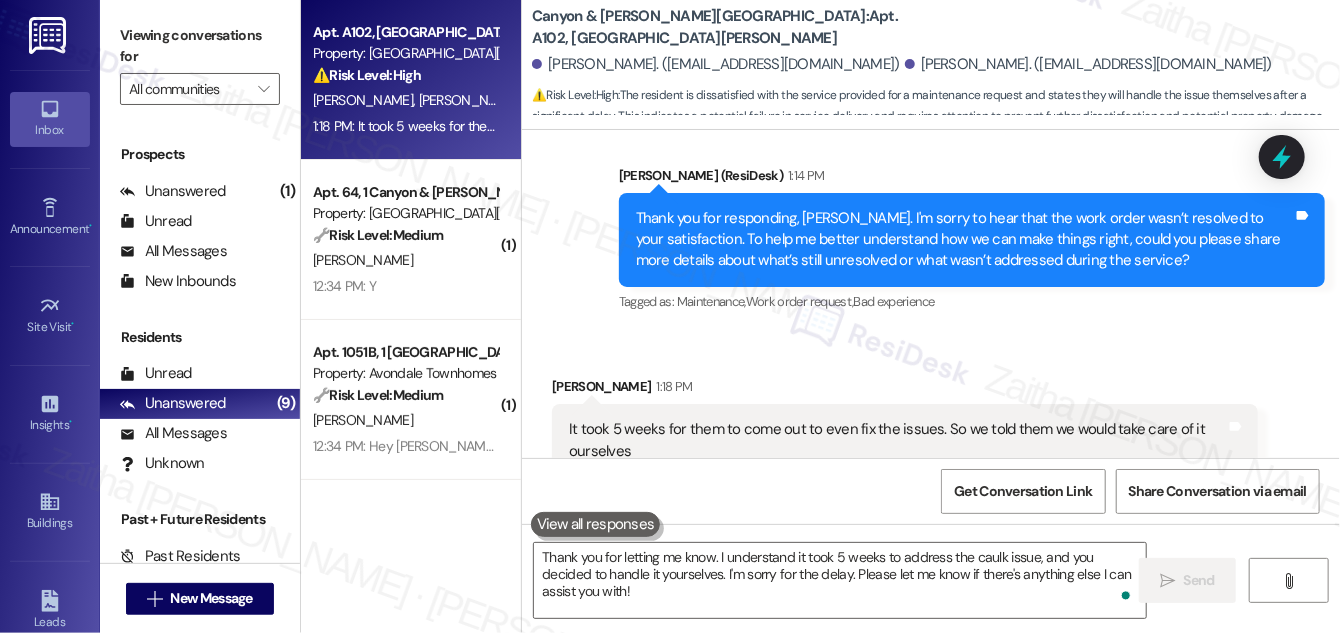 scroll, scrollTop: 5405, scrollLeft: 0, axis: vertical 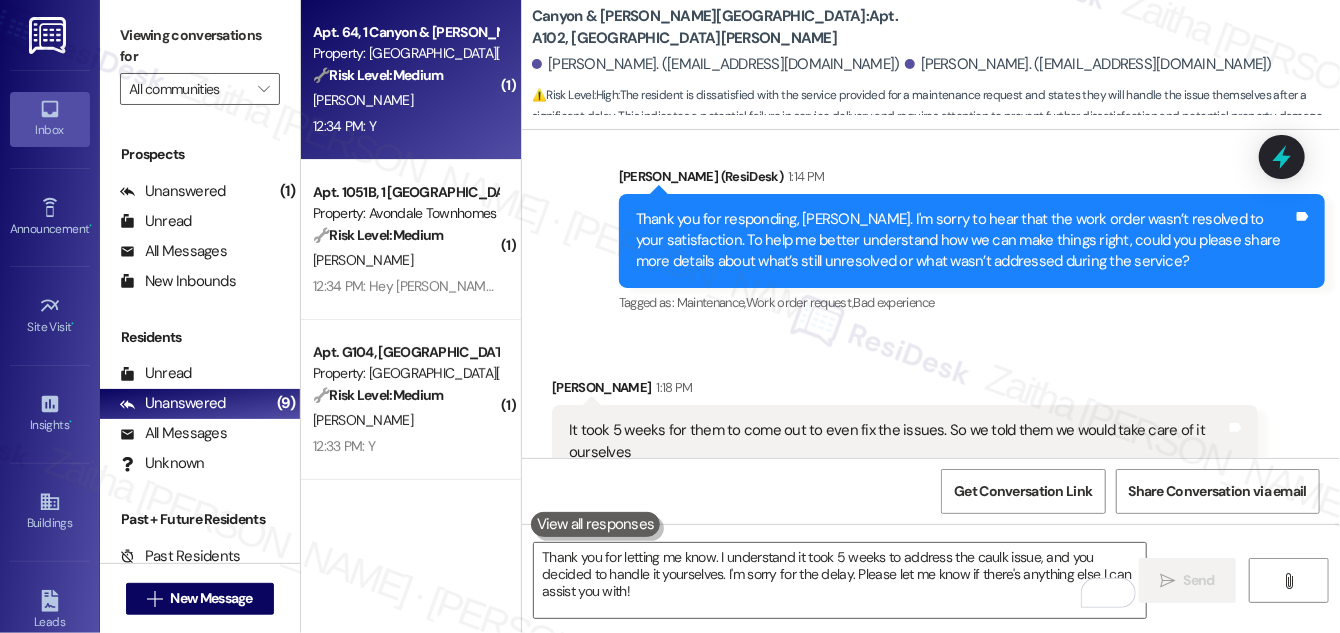 click on "[PERSON_NAME]" at bounding box center (405, 100) 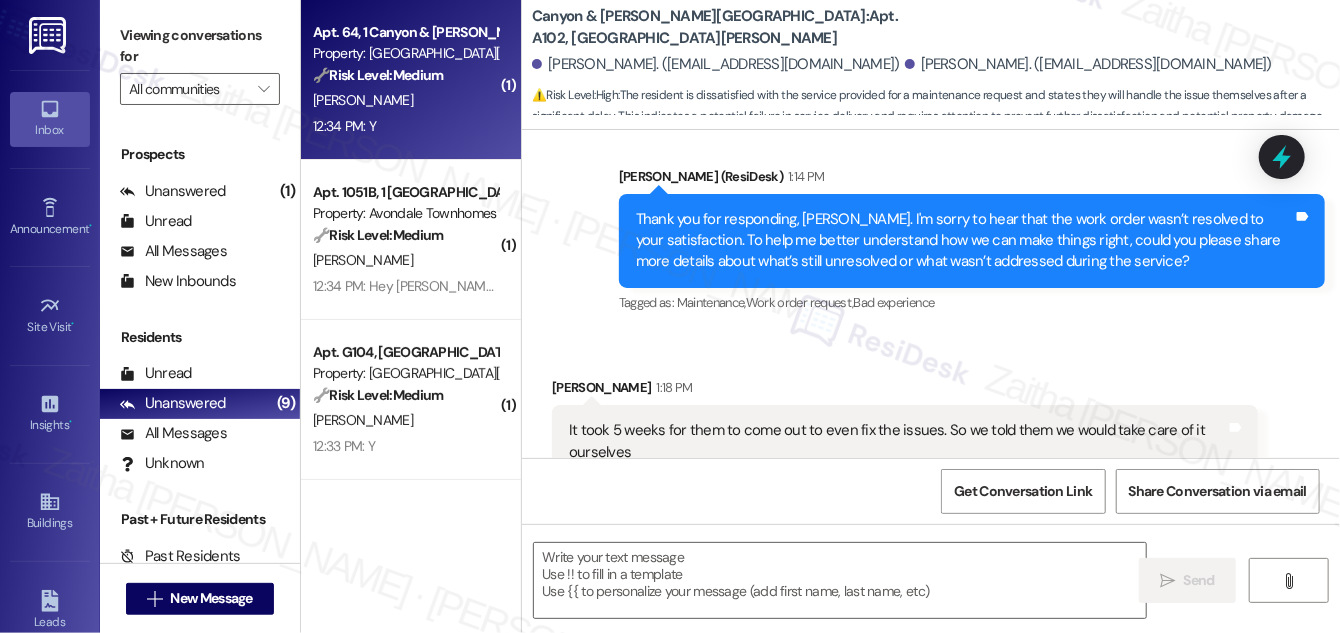 type on "Fetching suggested responses. Please feel free to read through the conversation in the meantime." 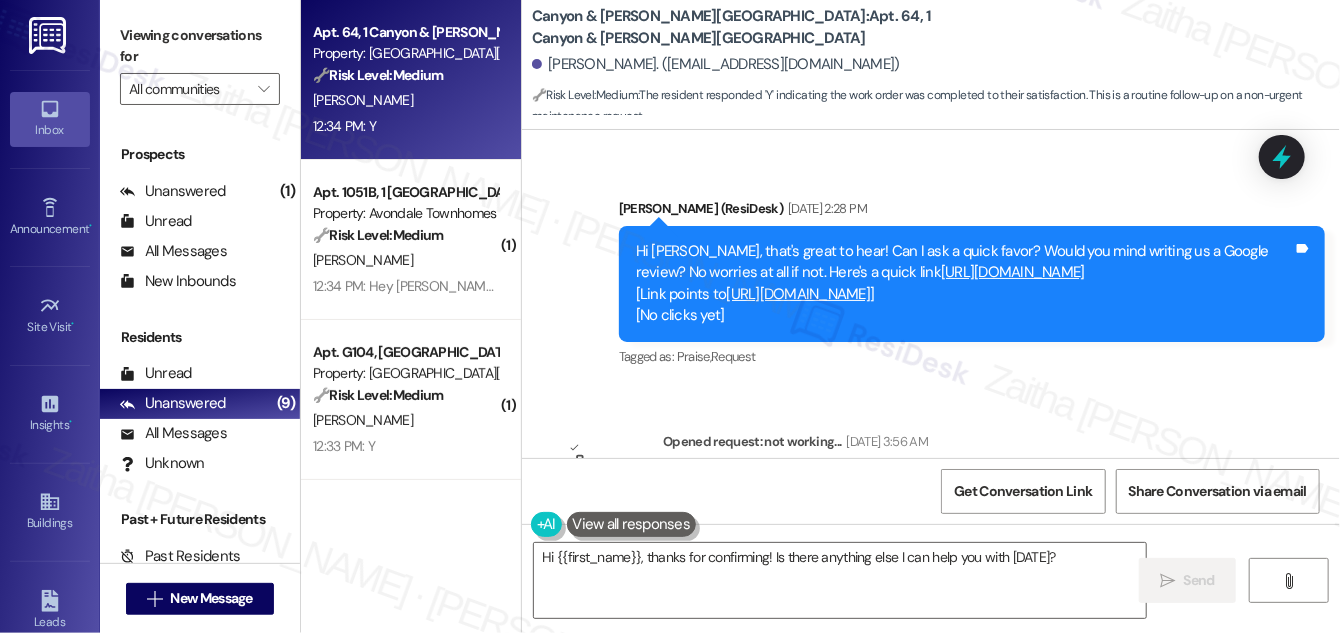 scroll, scrollTop: 1770, scrollLeft: 0, axis: vertical 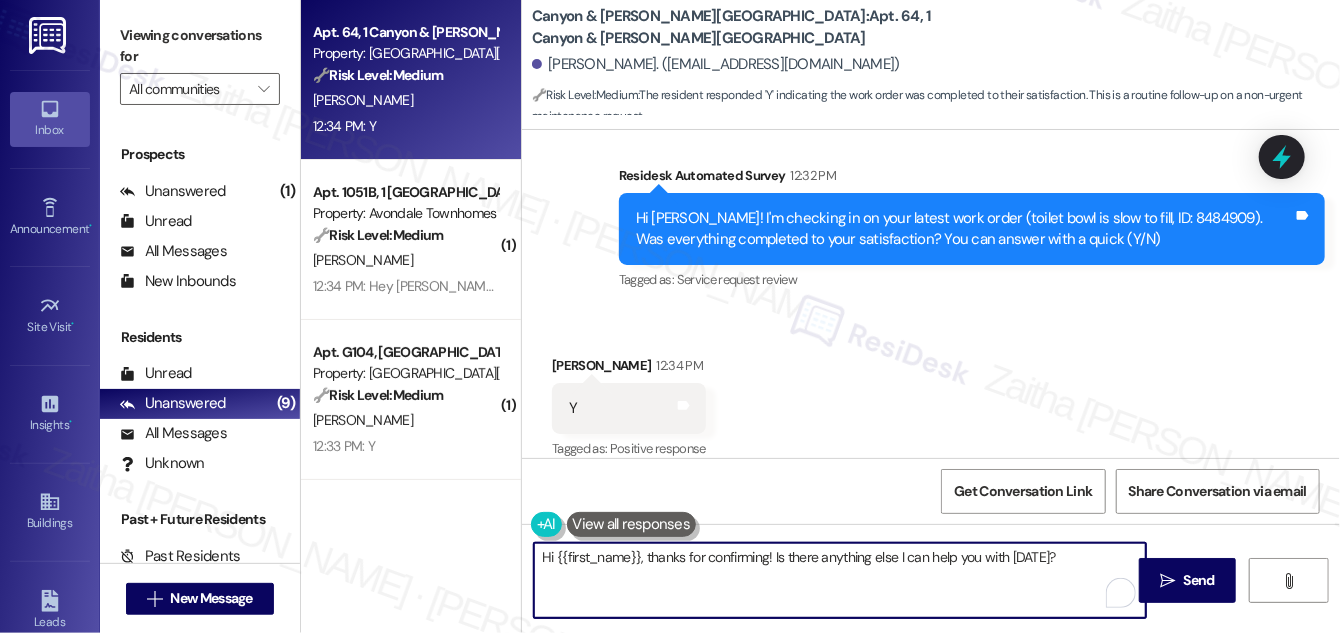 drag, startPoint x: 648, startPoint y: 554, endPoint x: 540, endPoint y: 567, distance: 108.779594 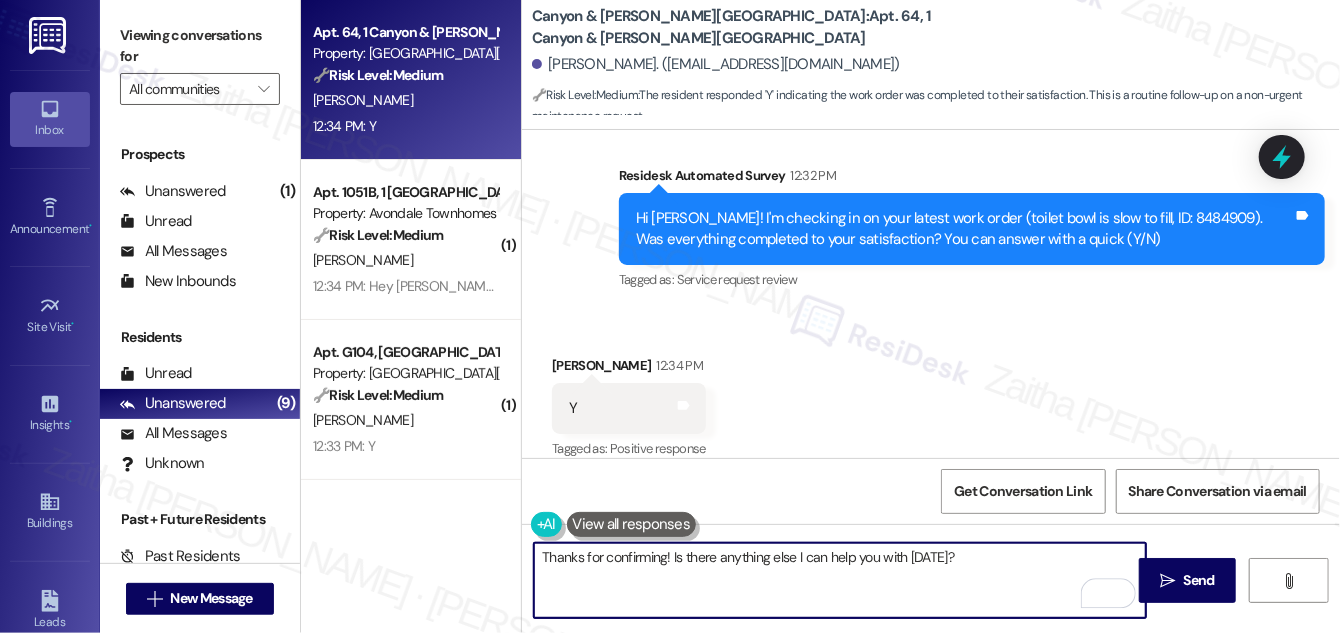 click on "Linda Reynolds 12:34 PM" at bounding box center [629, 369] 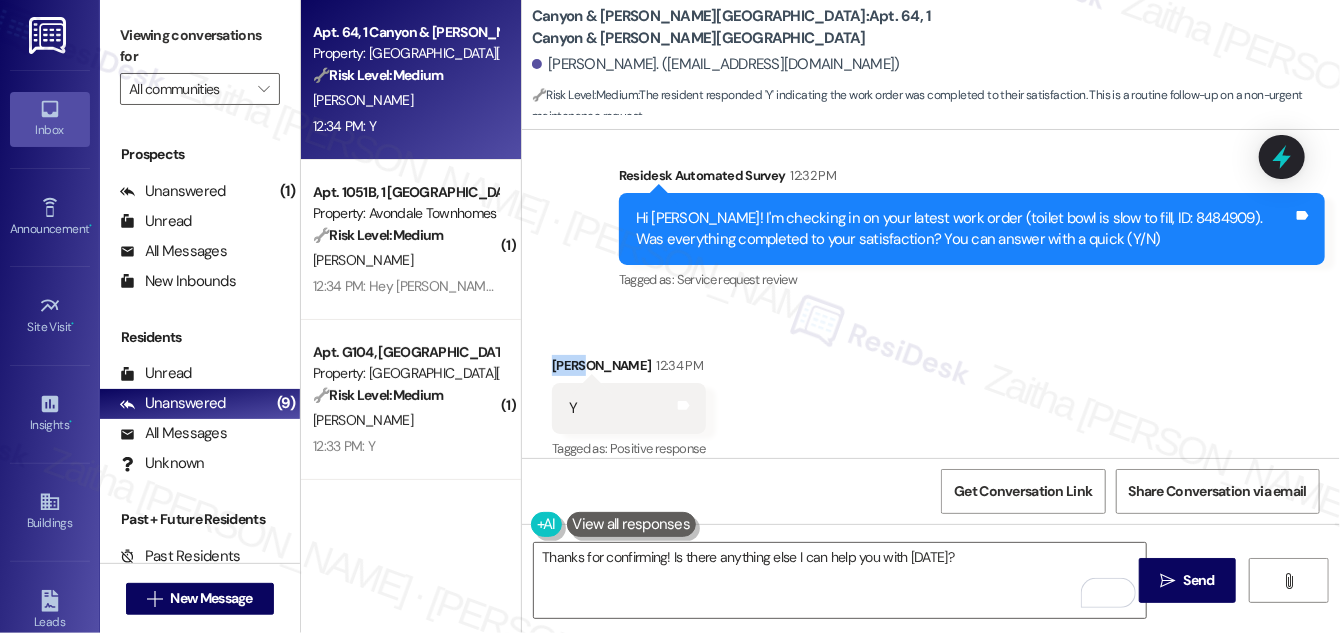 click on "Linda Reynolds 12:34 PM" at bounding box center (629, 369) 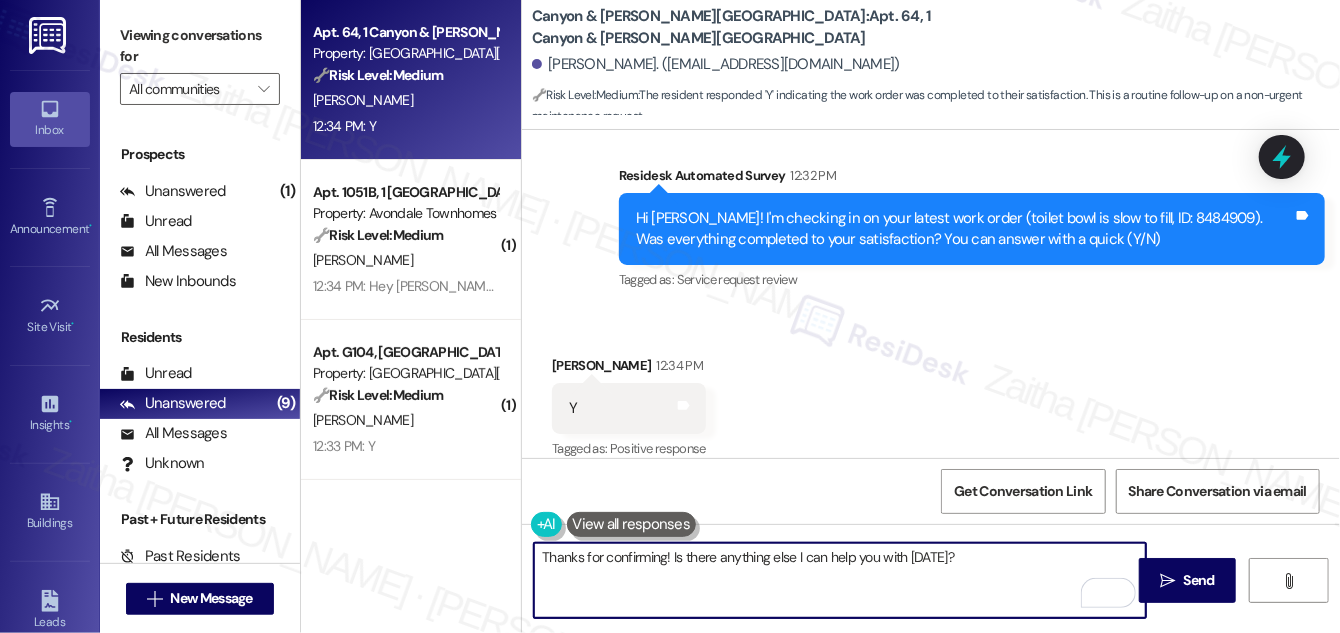 click on "Thanks for confirming! Is there anything else I can help you with today?" at bounding box center [840, 580] 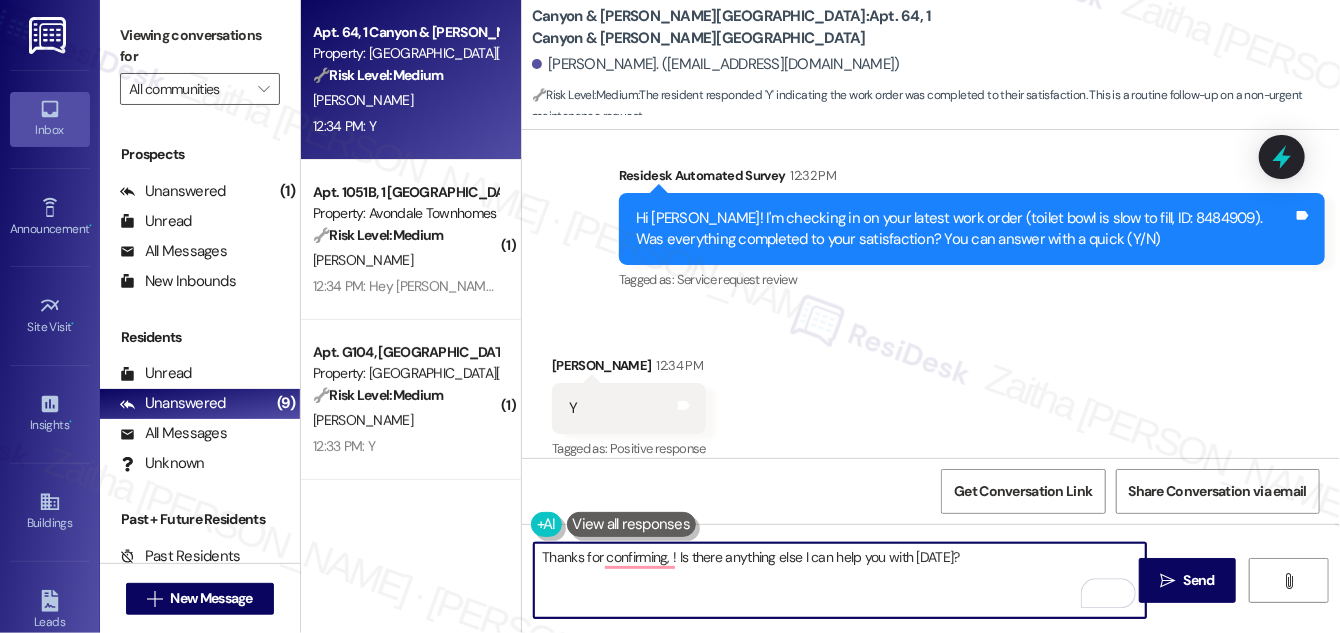 paste on "Linda" 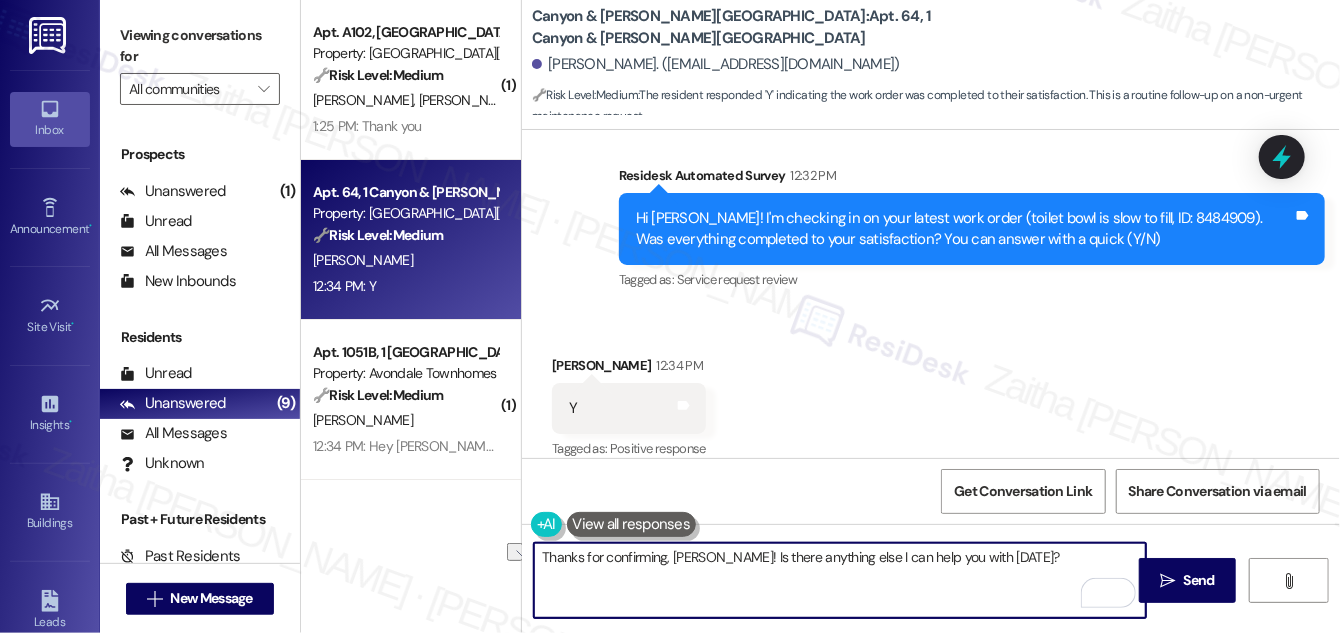 drag, startPoint x: 709, startPoint y: 554, endPoint x: 1000, endPoint y: 555, distance: 291.0017 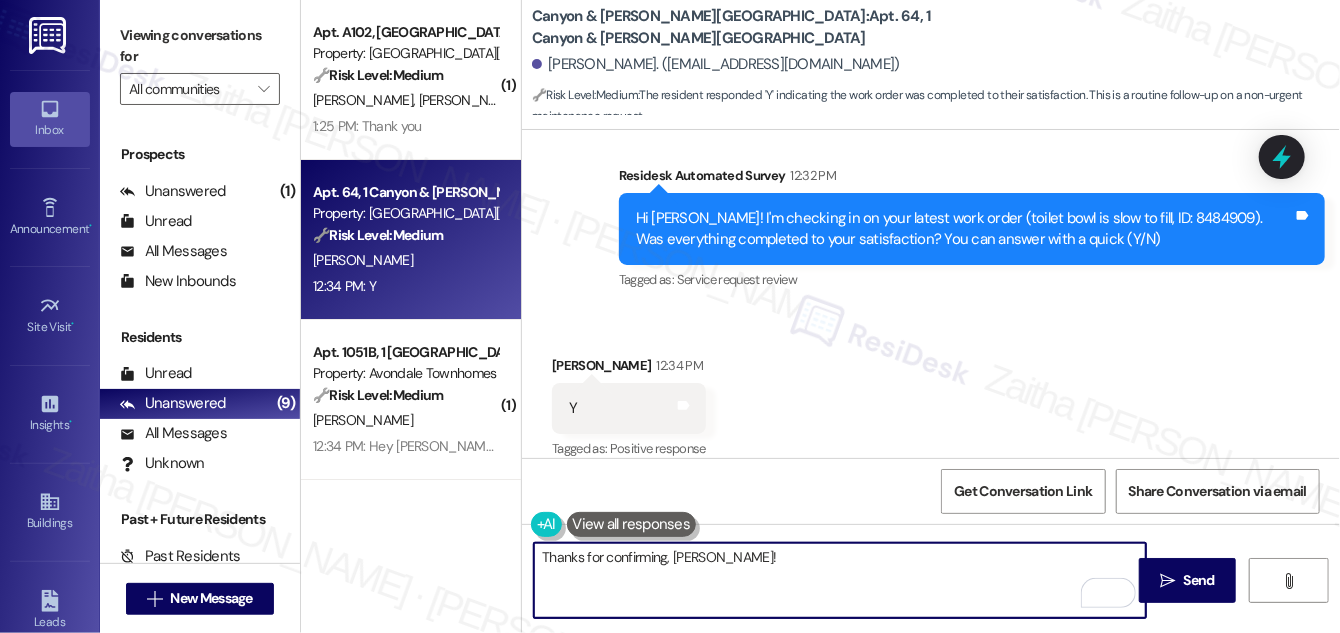 paste on "I'm happy the work order was completed to your satisfaction! We'd also love to hear your thoughts, has {{property}} lived up to your expectations?" 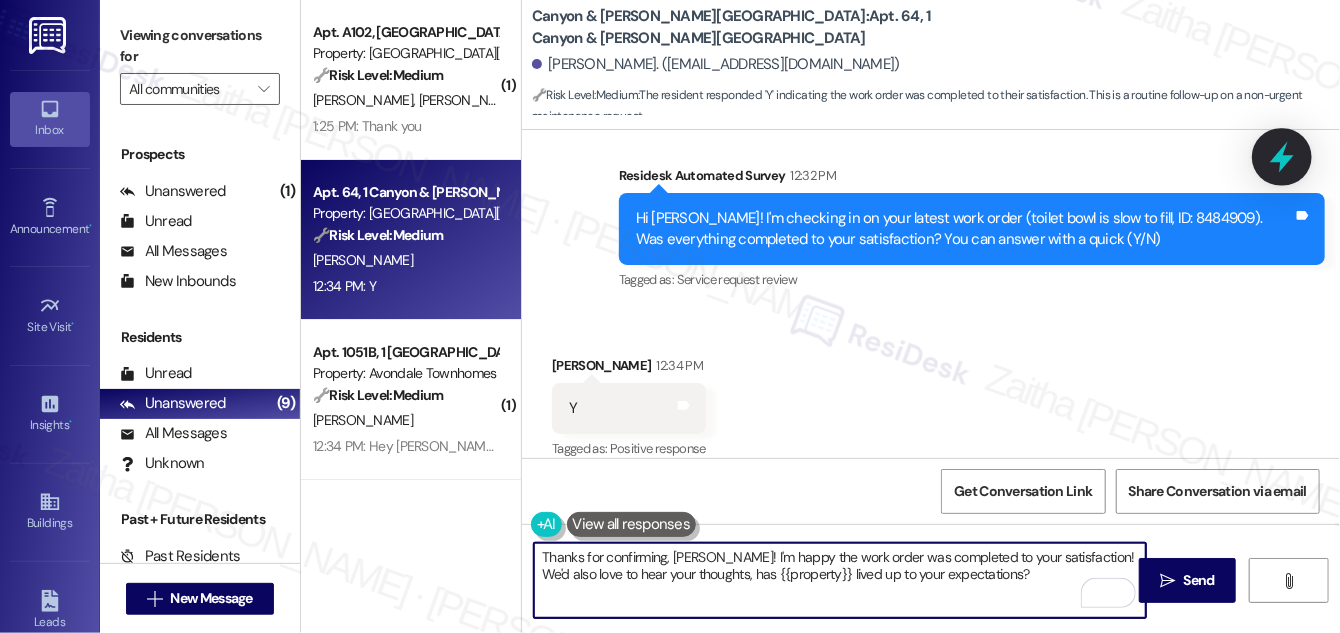 type on "Thanks for confirming, Linda! I'm happy the work order was completed to your satisfaction! We'd also love to hear your thoughts, has {{property}} lived up to your expectations?" 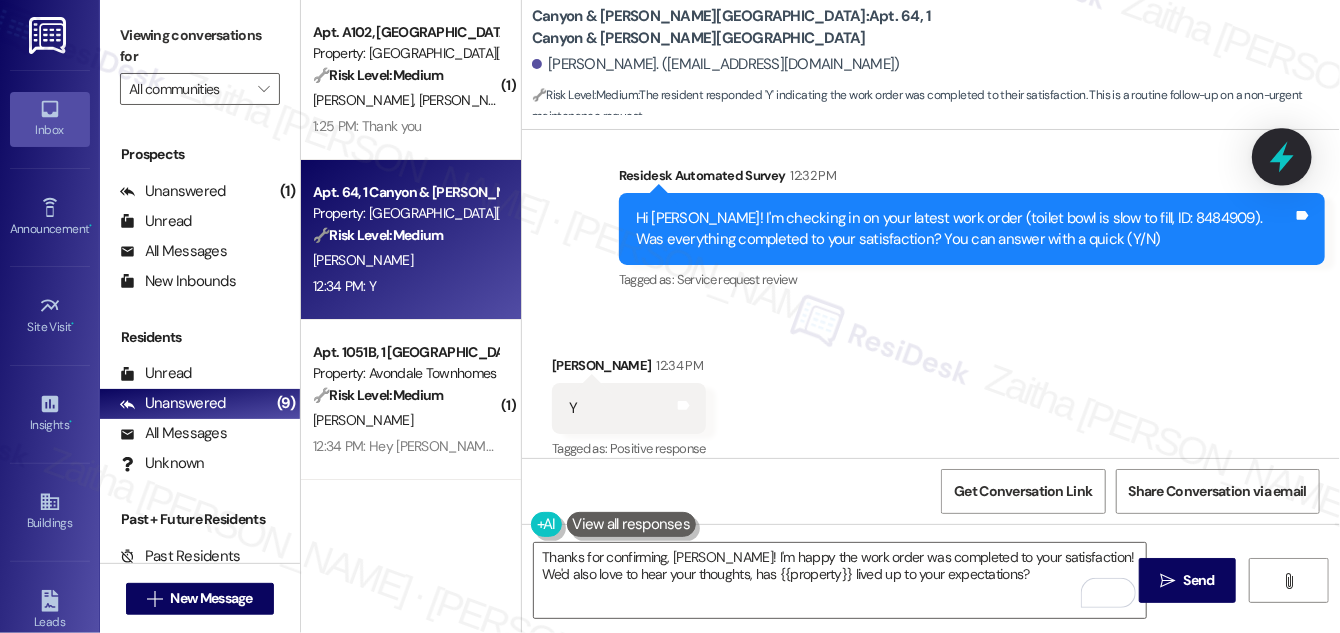 click 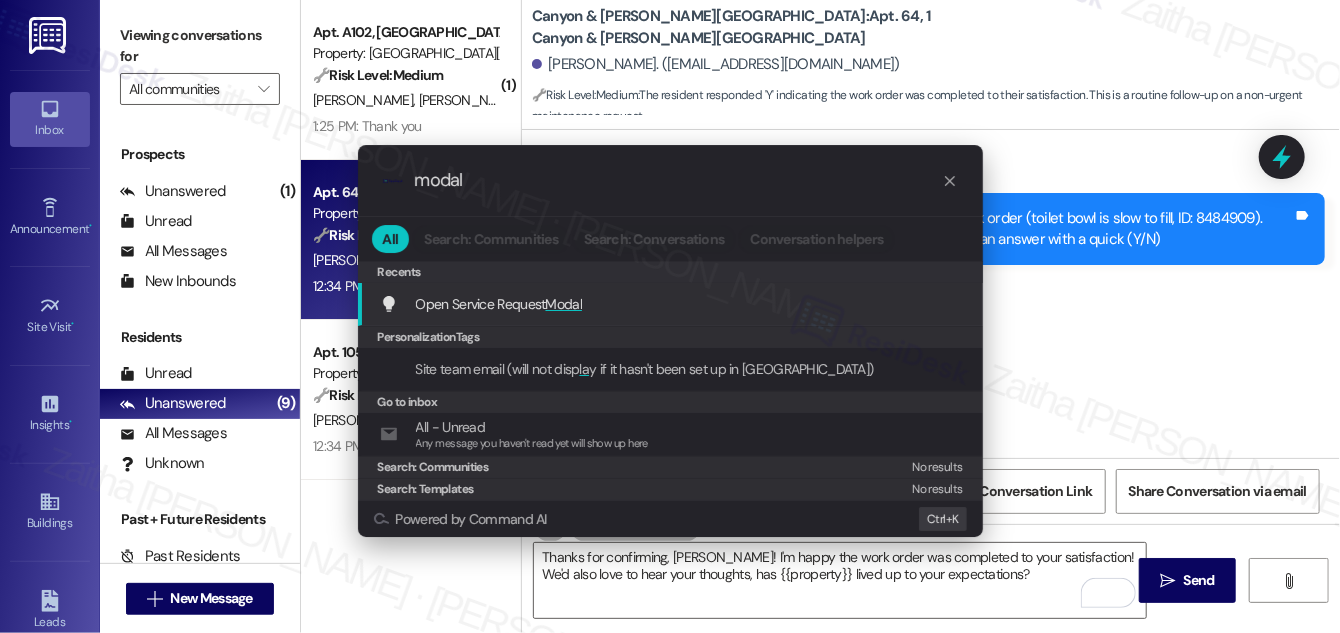 type on "modal" 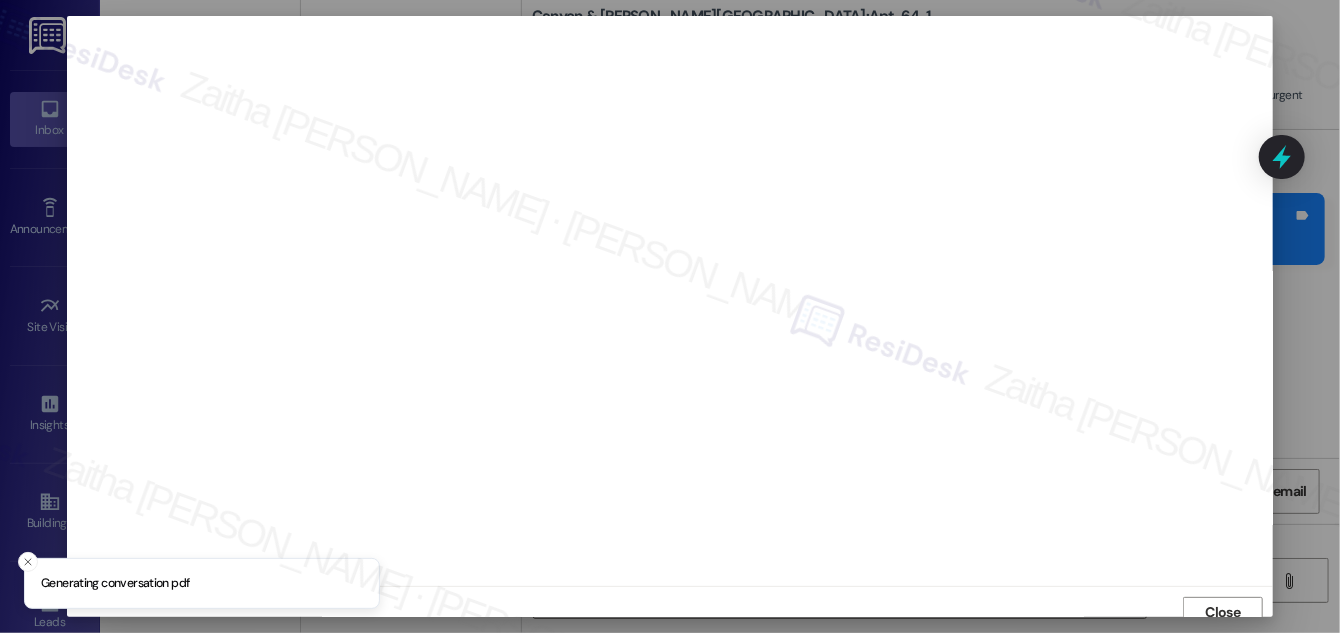 scroll, scrollTop: 11, scrollLeft: 0, axis: vertical 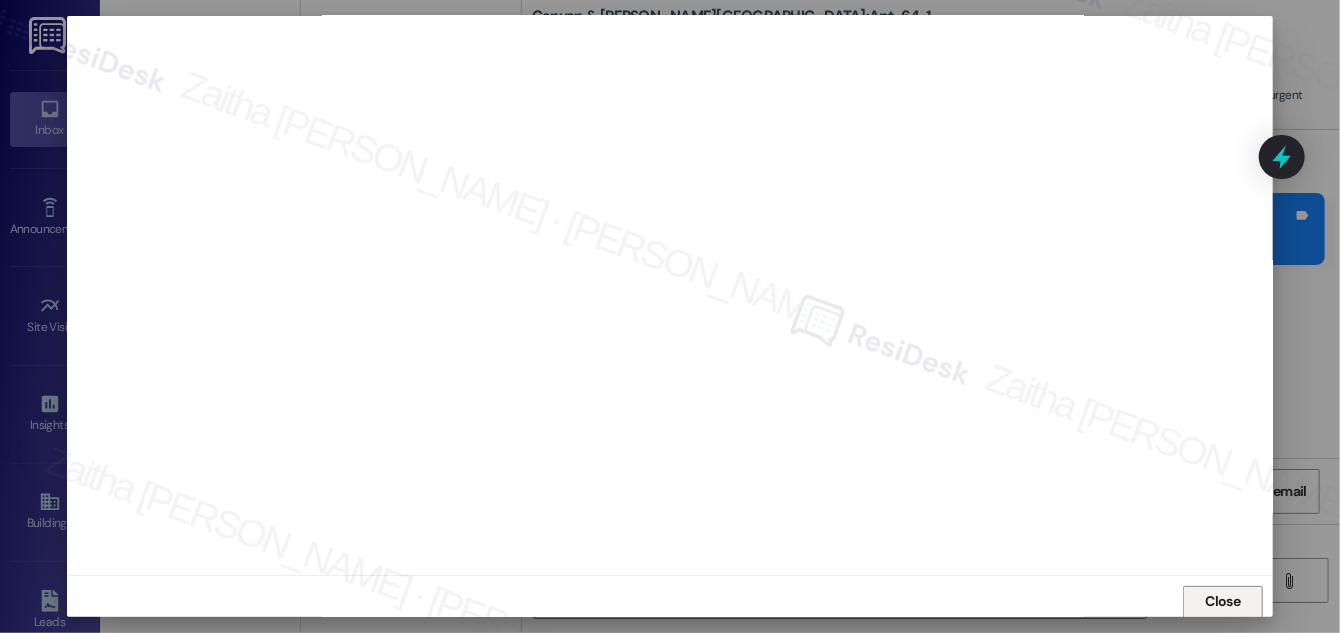 click on "Close" at bounding box center (1223, 601) 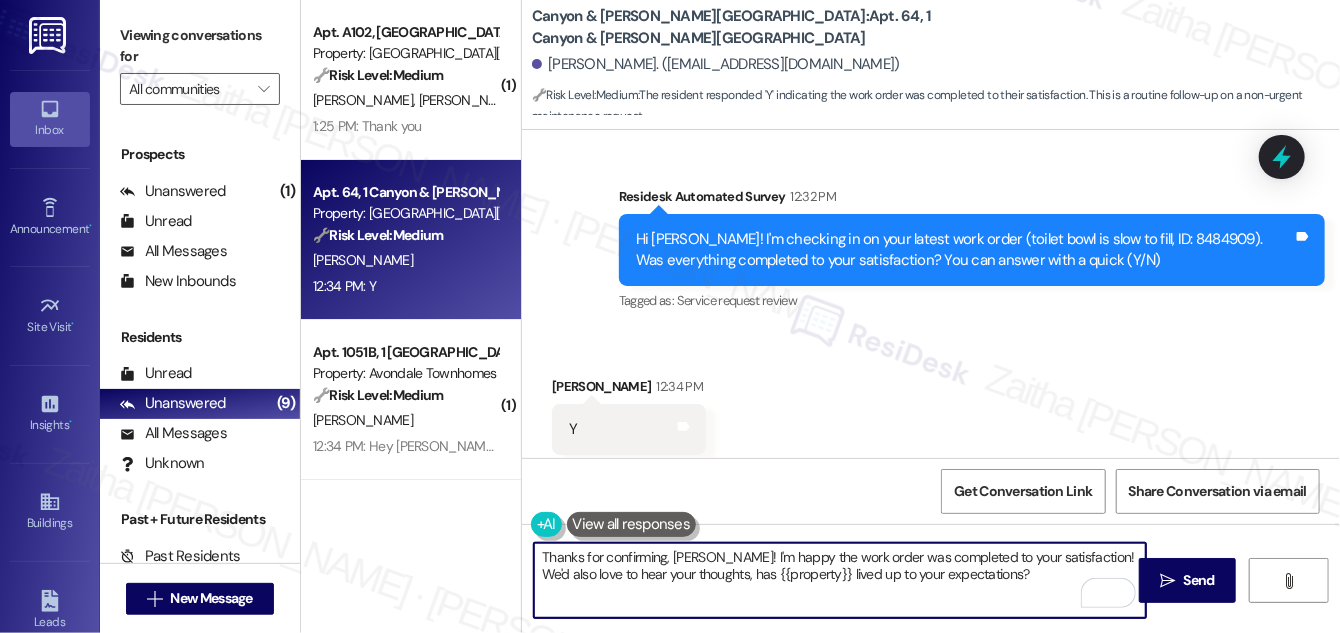 scroll, scrollTop: 1770, scrollLeft: 0, axis: vertical 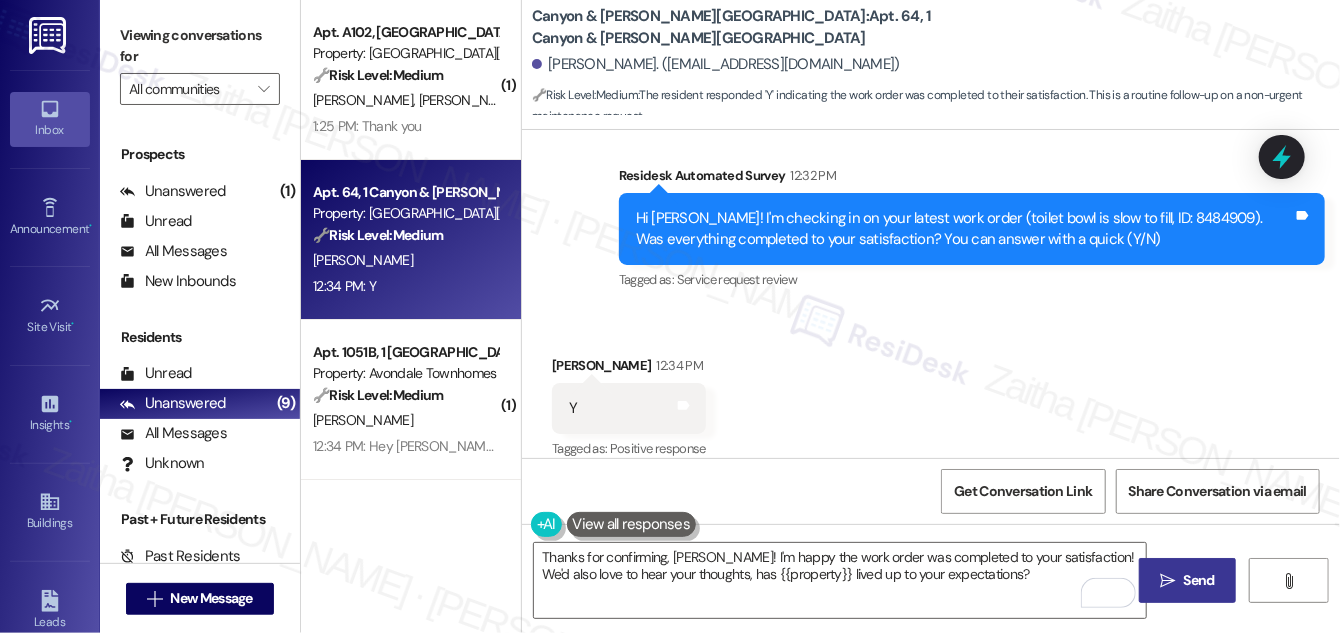 click on "Send" at bounding box center (1199, 580) 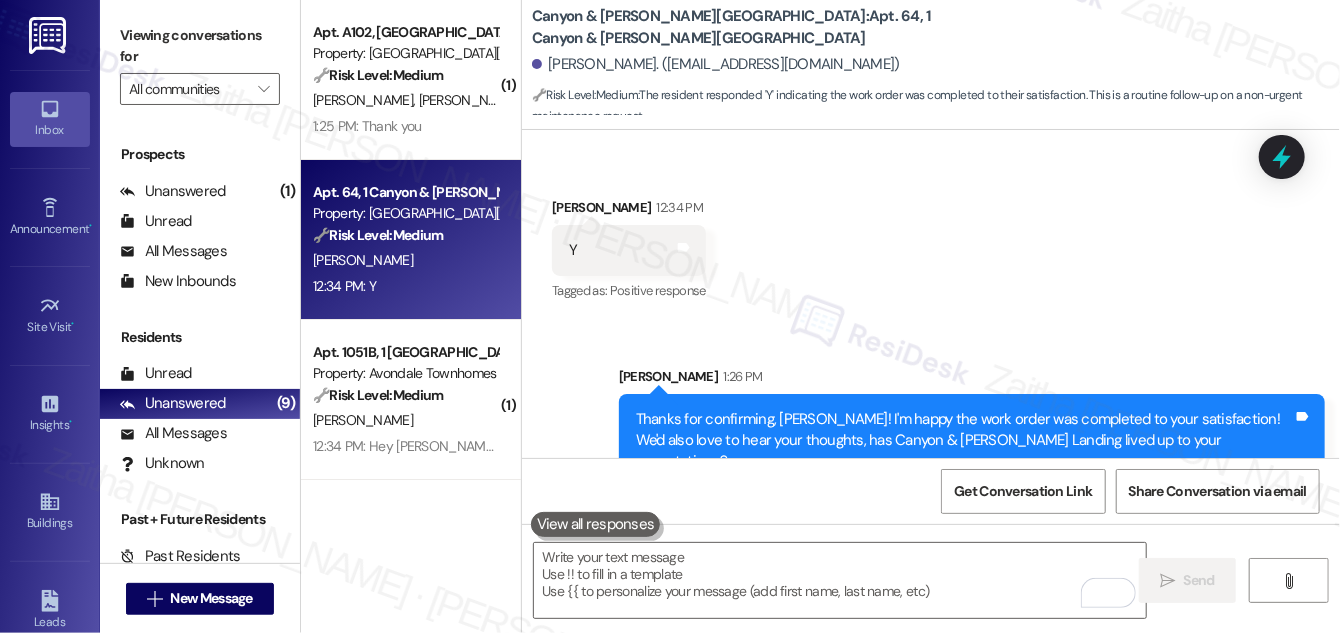 scroll, scrollTop: 1931, scrollLeft: 0, axis: vertical 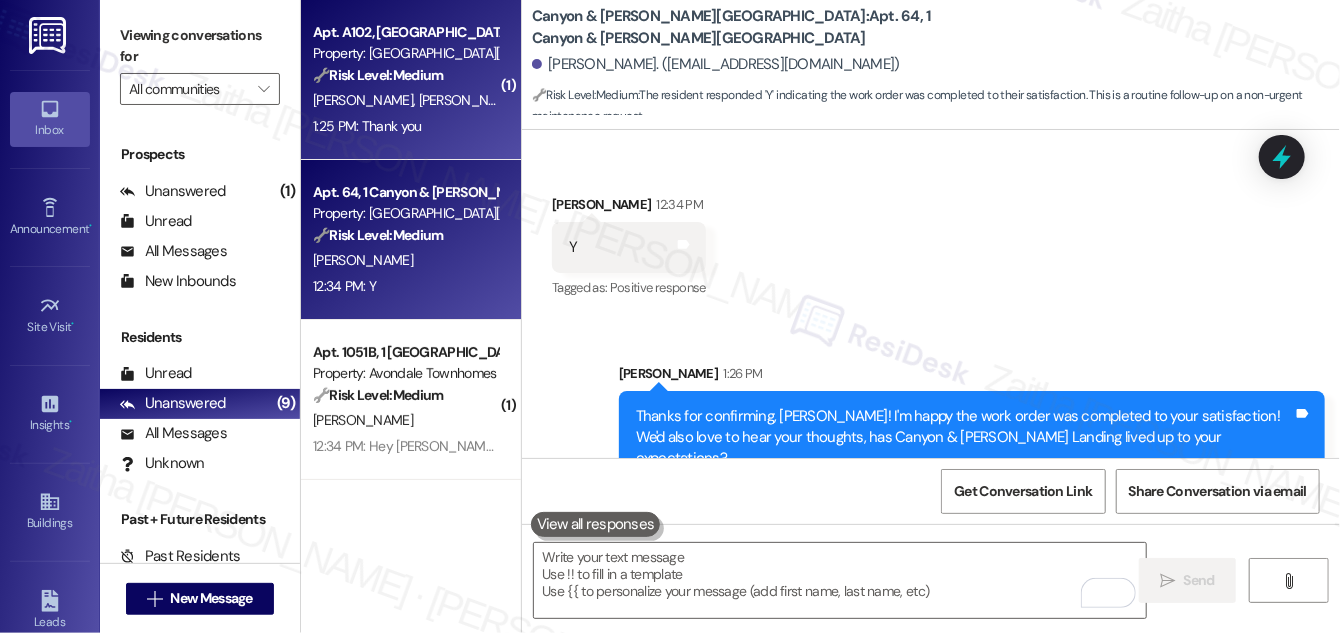 click on "1:25 PM: Thank you 1:25 PM: Thank you" at bounding box center (405, 126) 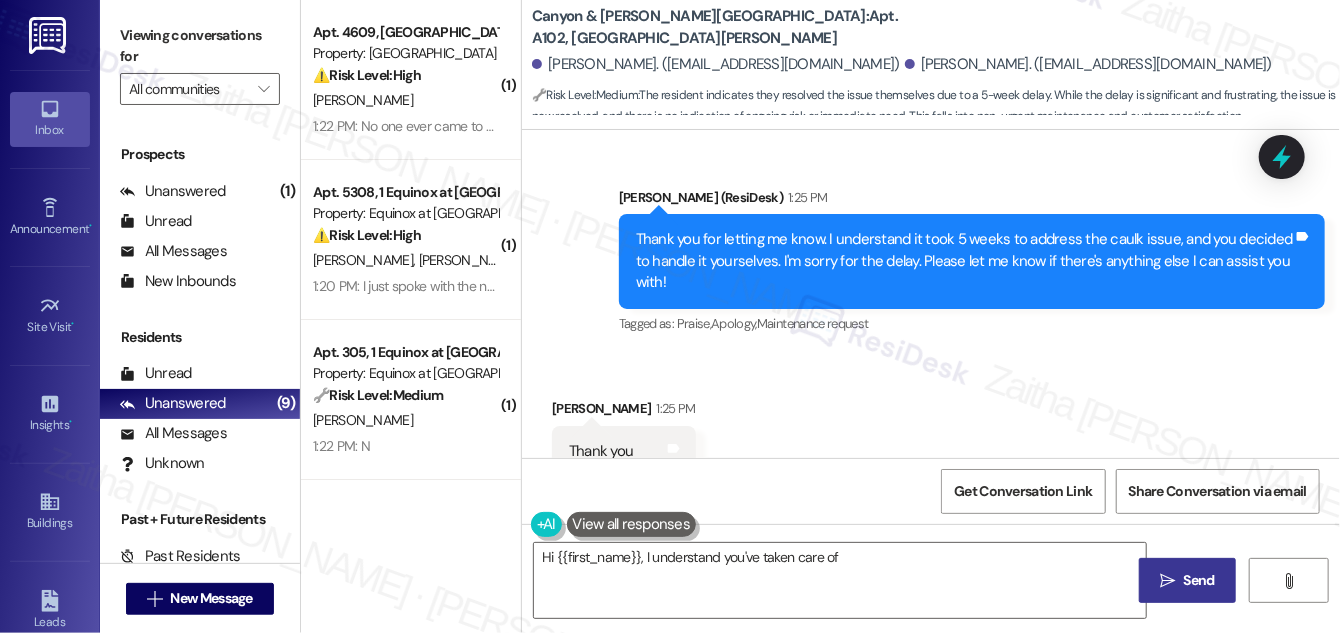 scroll, scrollTop: 5786, scrollLeft: 0, axis: vertical 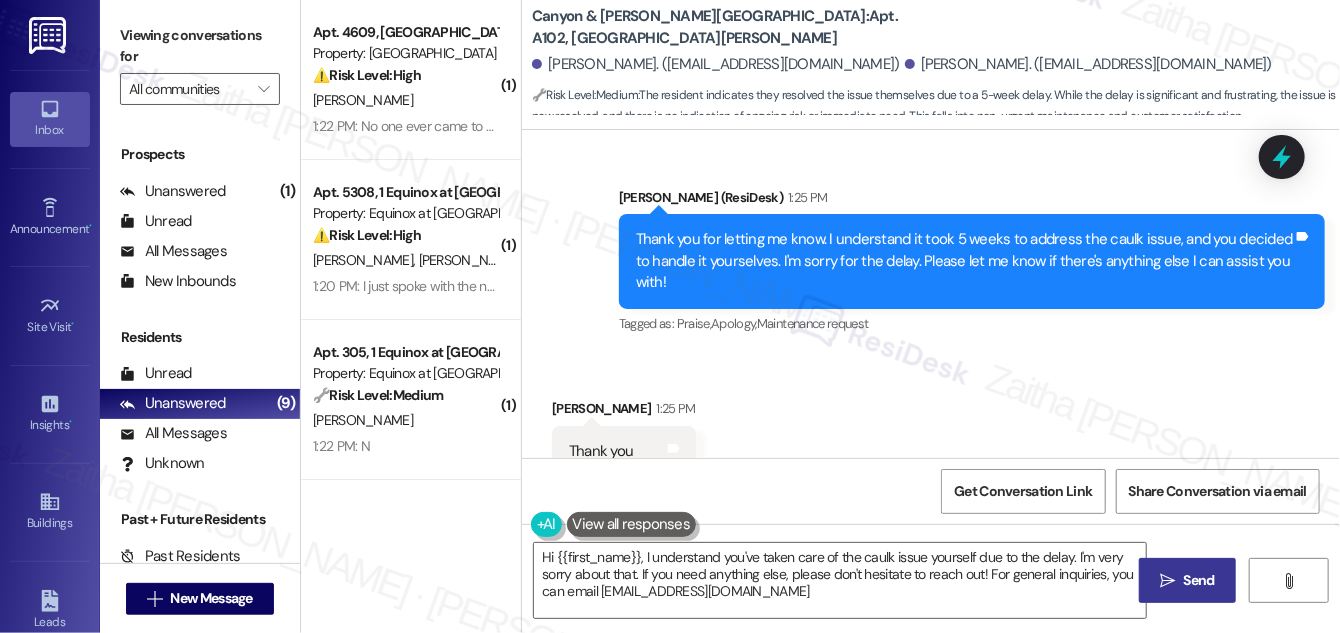 type on "Hi {{first_name}}, I understand you've taken care of the caulk issue yourself due to the delay. I'm very sorry about that. If you need anything else, please don't hesitate to reach out! For general inquiries, you can email canyonknoxlanding@mmgmgt.com." 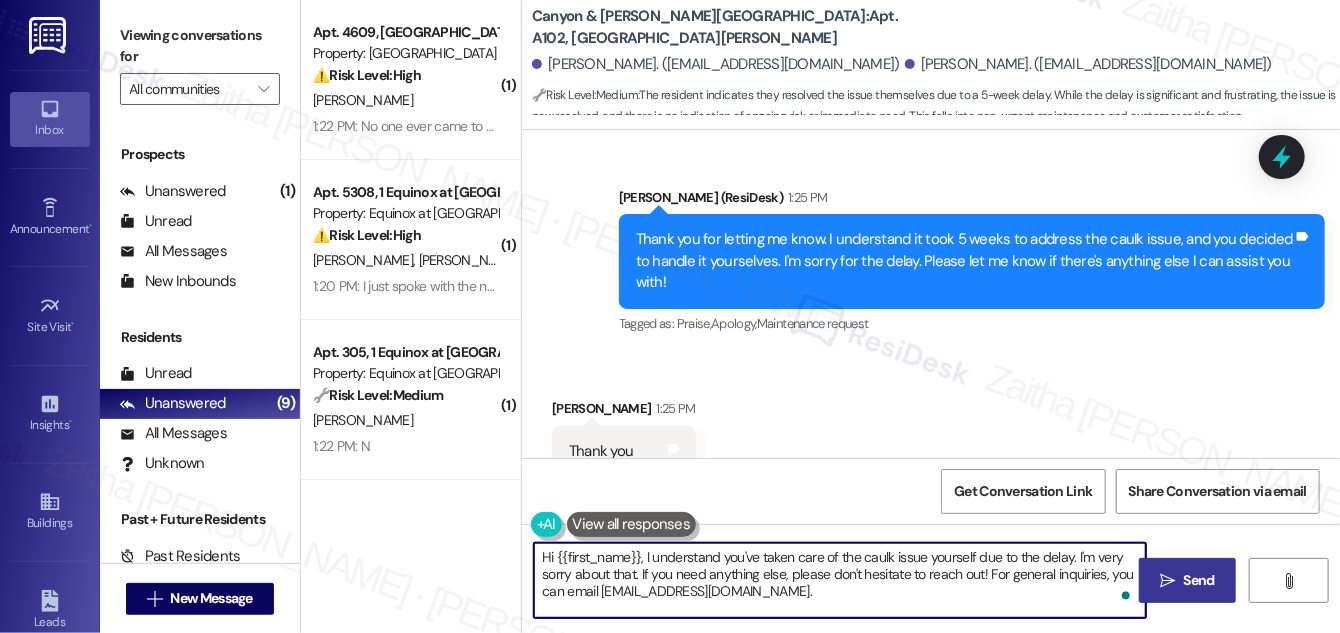 drag, startPoint x: 544, startPoint y: 554, endPoint x: 850, endPoint y: 580, distance: 307.1026 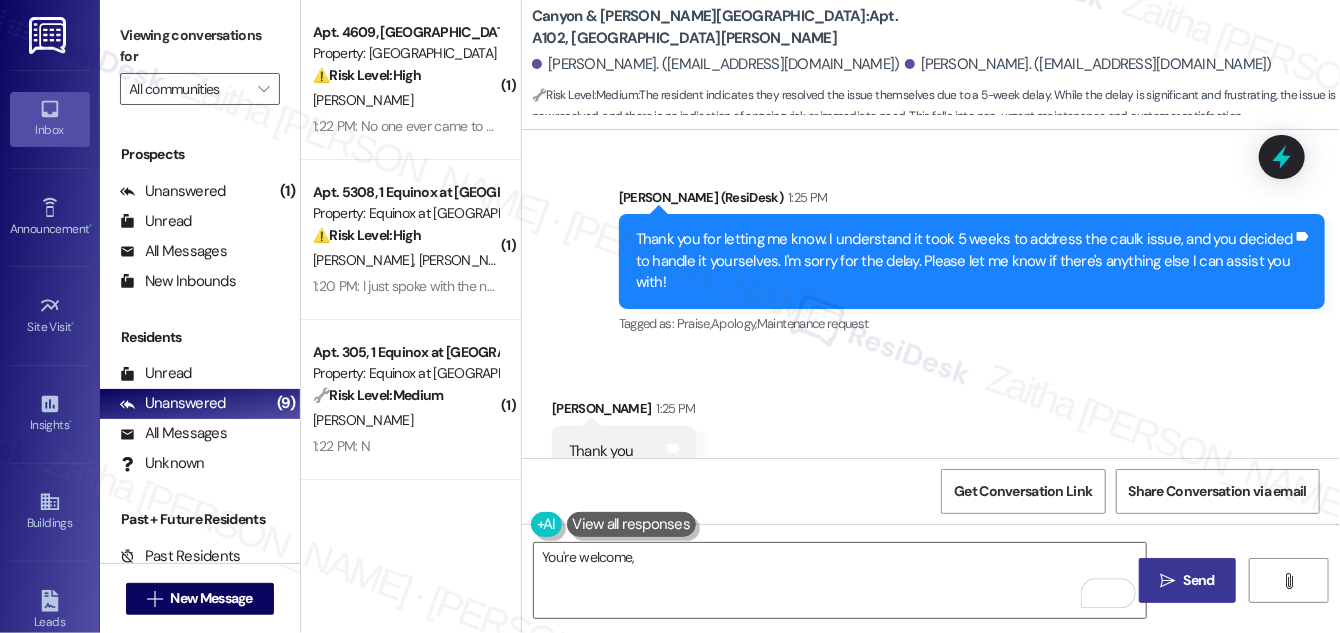 click on "Deeanna Lawson 1:25 PM" at bounding box center (624, 412) 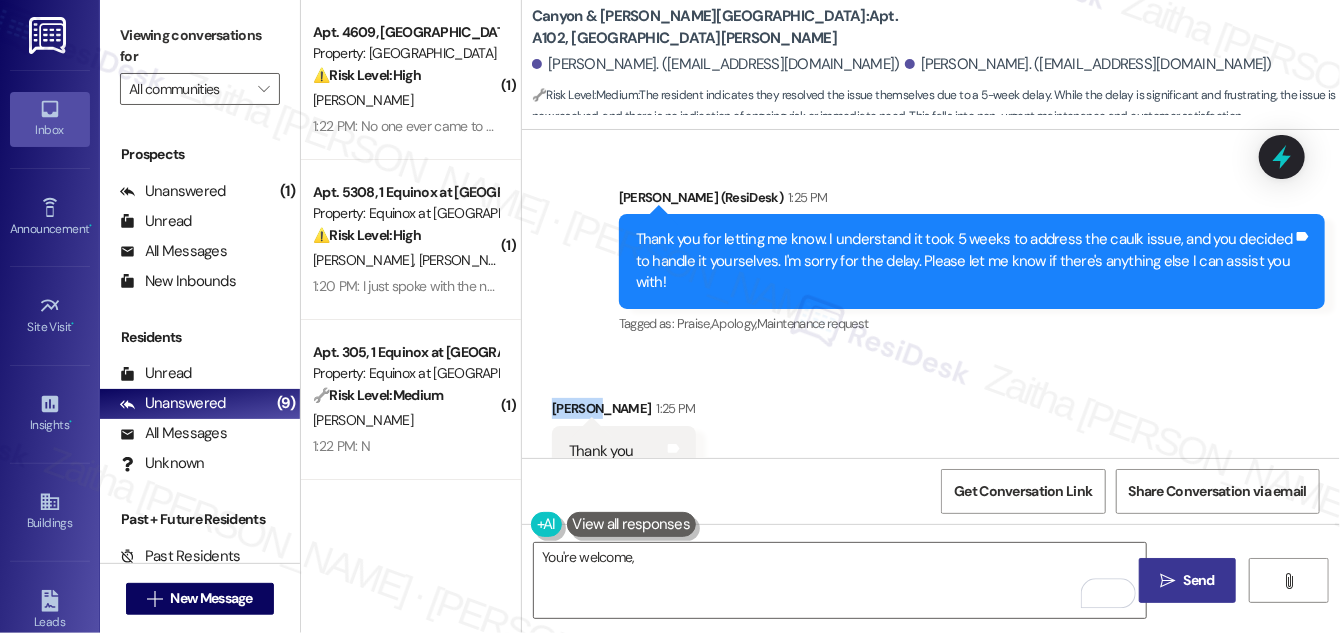 click on "Deeanna Lawson 1:25 PM" at bounding box center [624, 412] 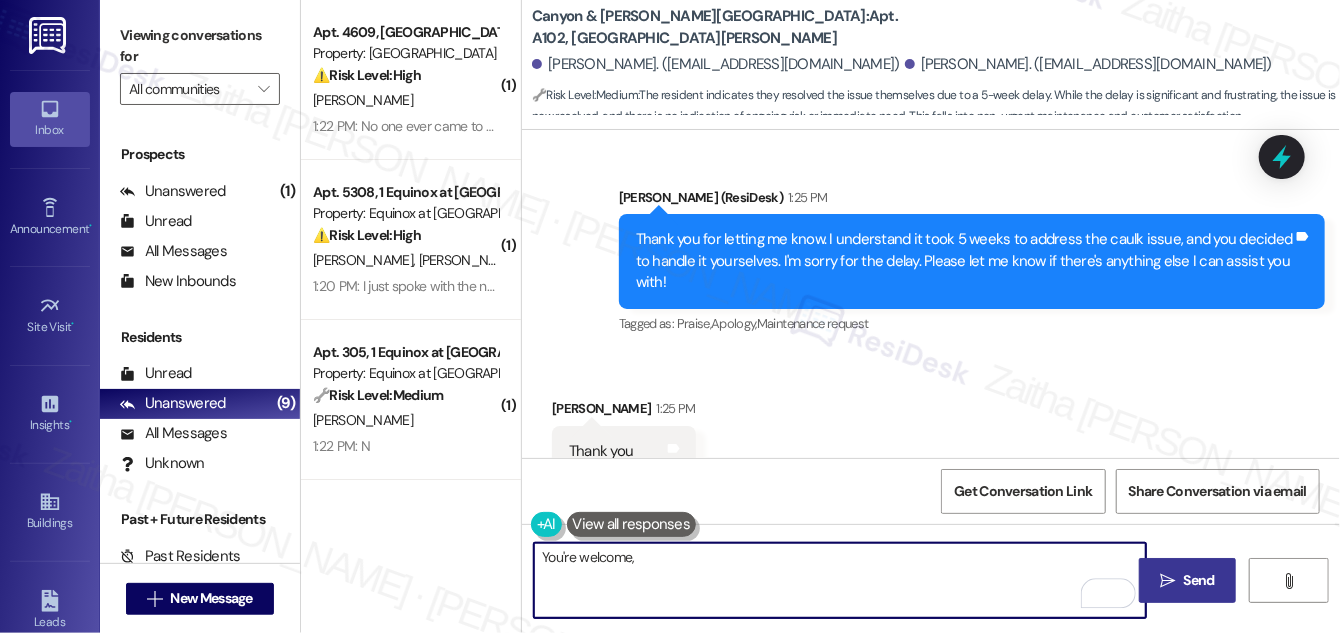 click on "You're welcome," at bounding box center (840, 580) 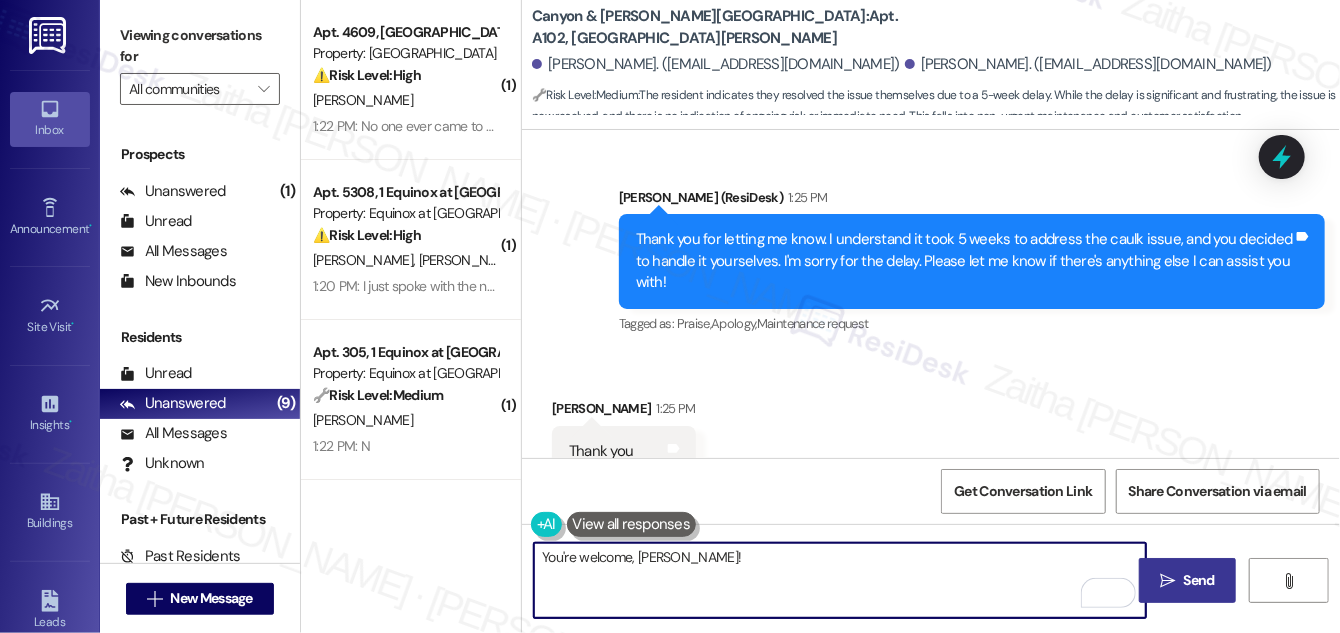 paste on "Please feel free to reach out if you have other concerns or home-related issues. Have a great day" 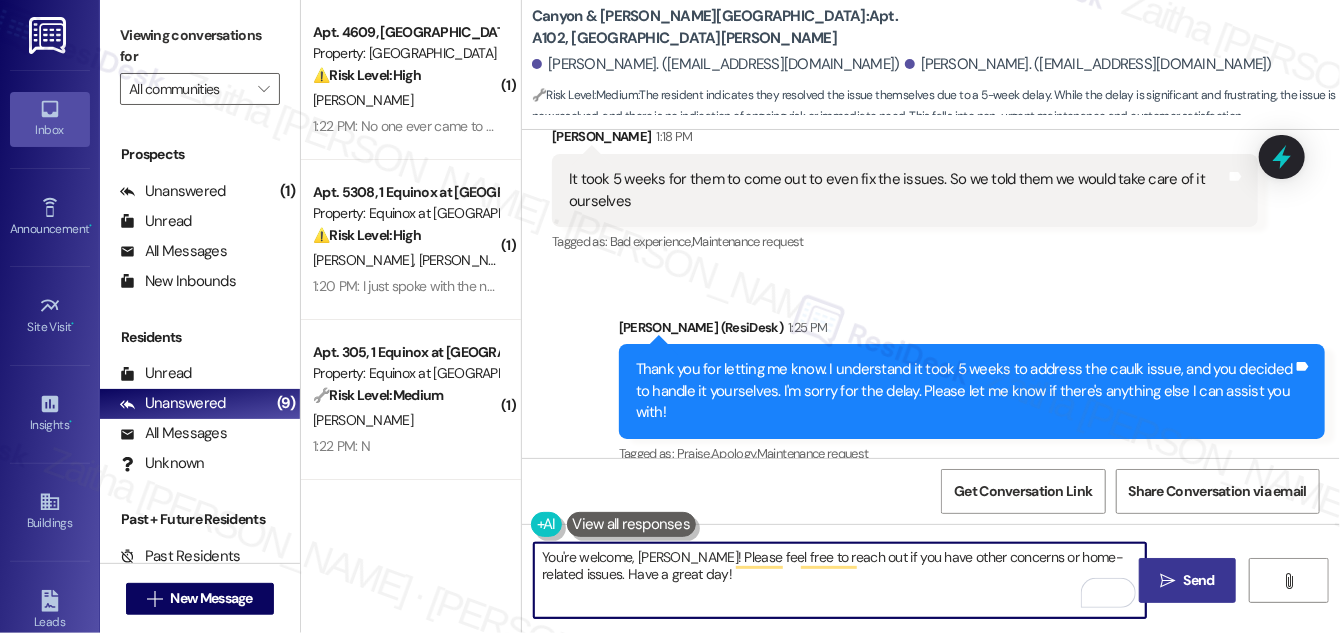 scroll, scrollTop: 5786, scrollLeft: 0, axis: vertical 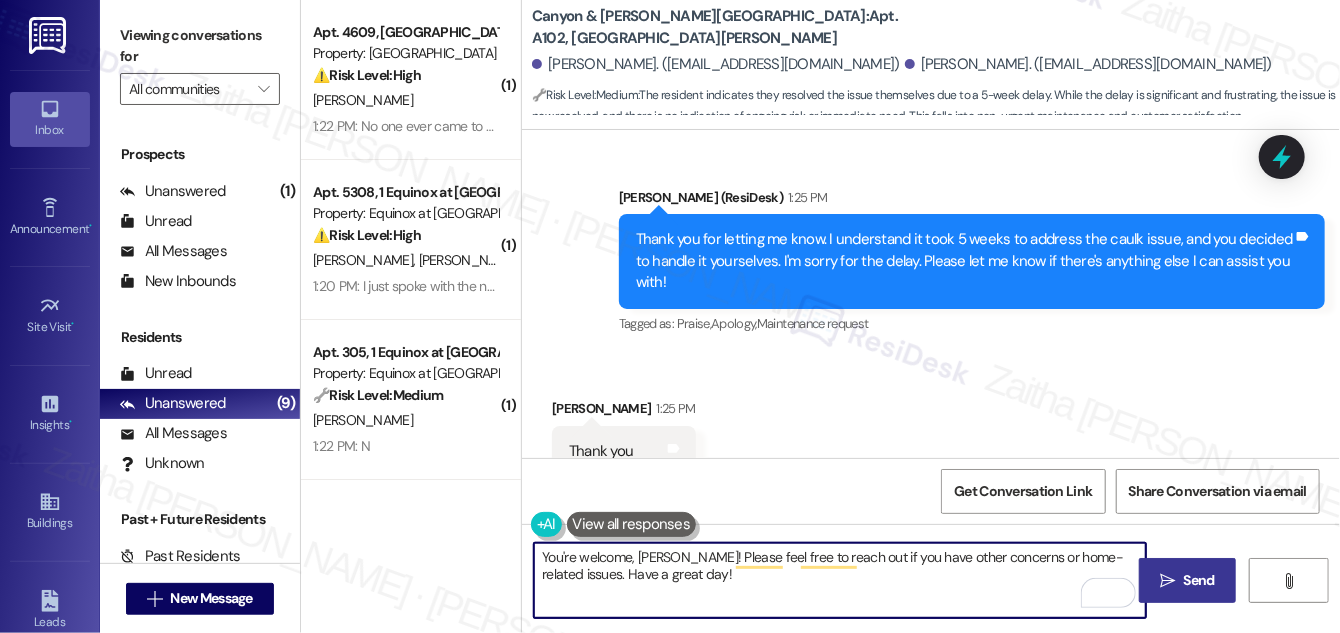 type on "You're welcome, Deeanna! Please feel free to reach out if you have other concerns or home-related issues. Have a great day!" 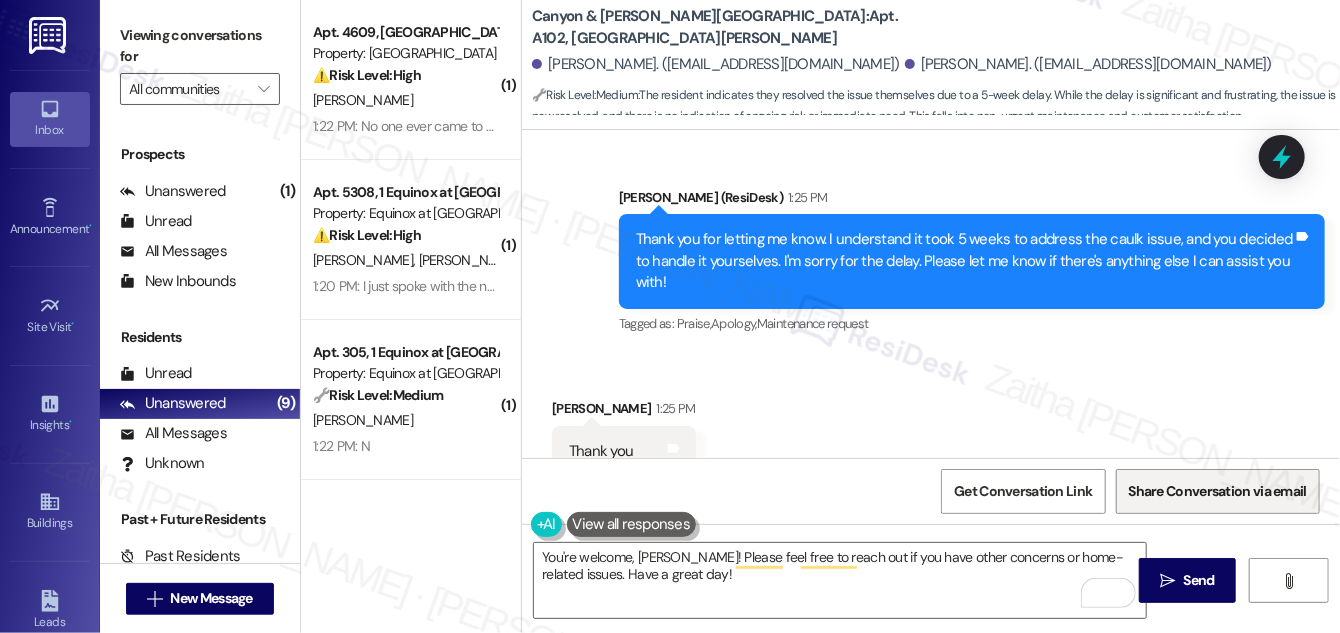 drag, startPoint x: 1203, startPoint y: 571, endPoint x: 1143, endPoint y: 513, distance: 83.450584 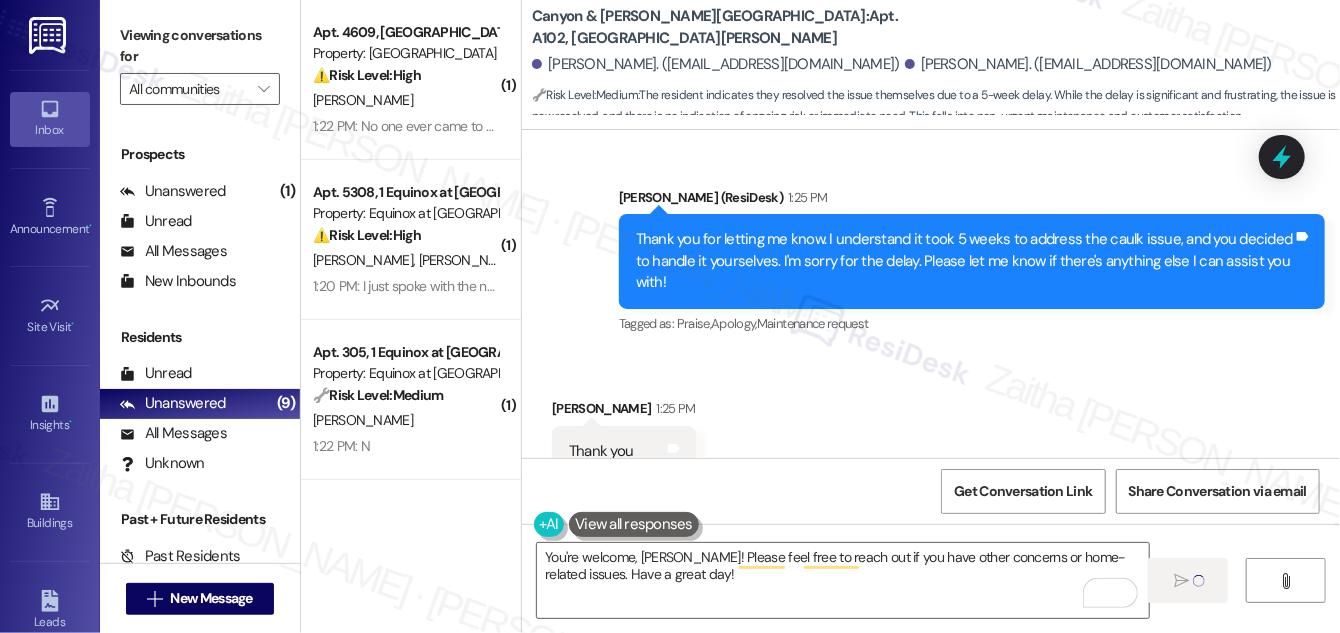 type 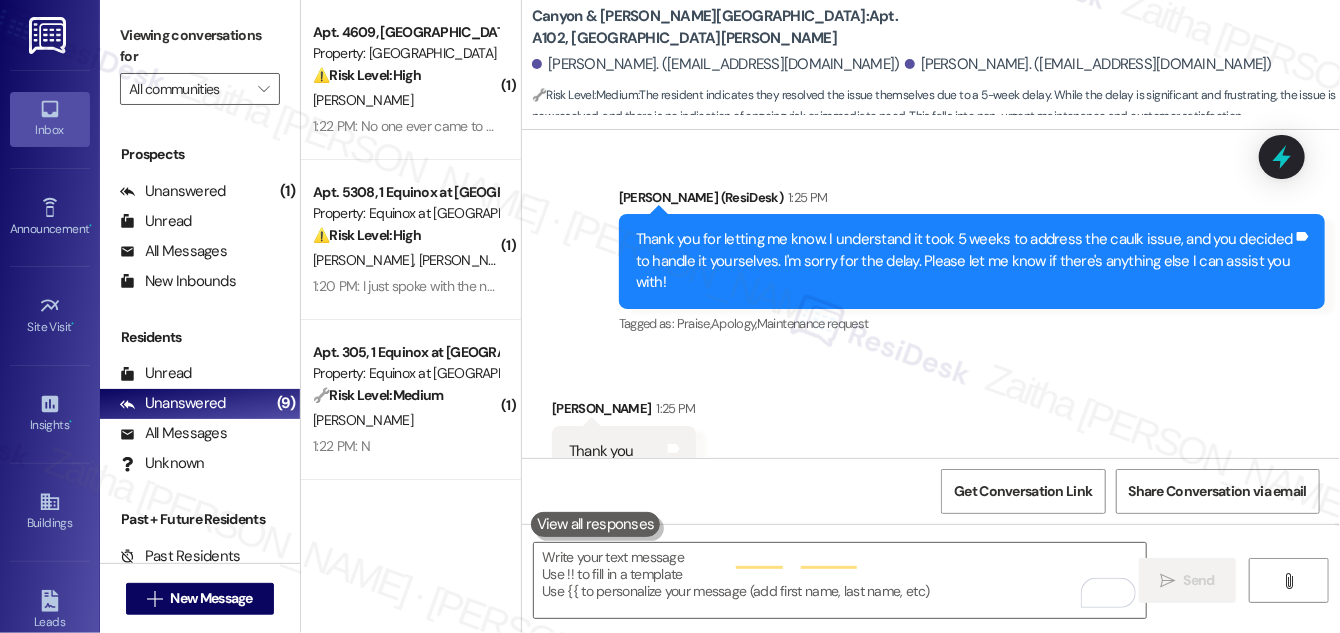 scroll, scrollTop: 5786, scrollLeft: 0, axis: vertical 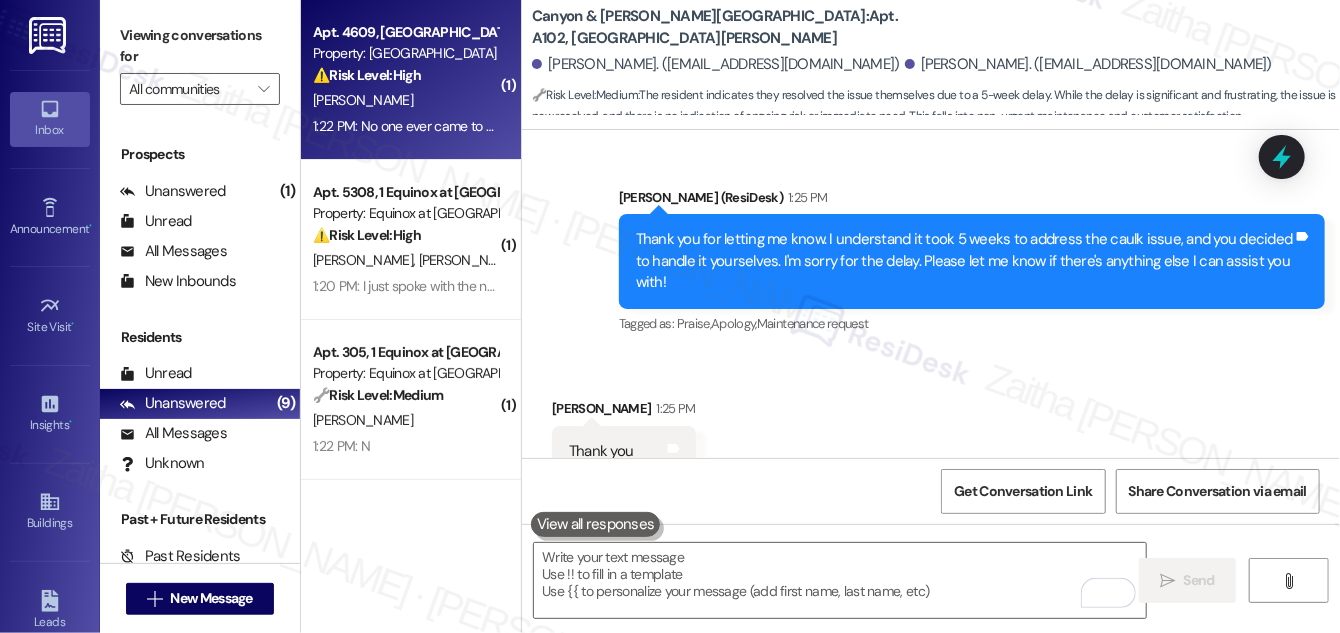 click on "[PERSON_NAME]" at bounding box center [405, 100] 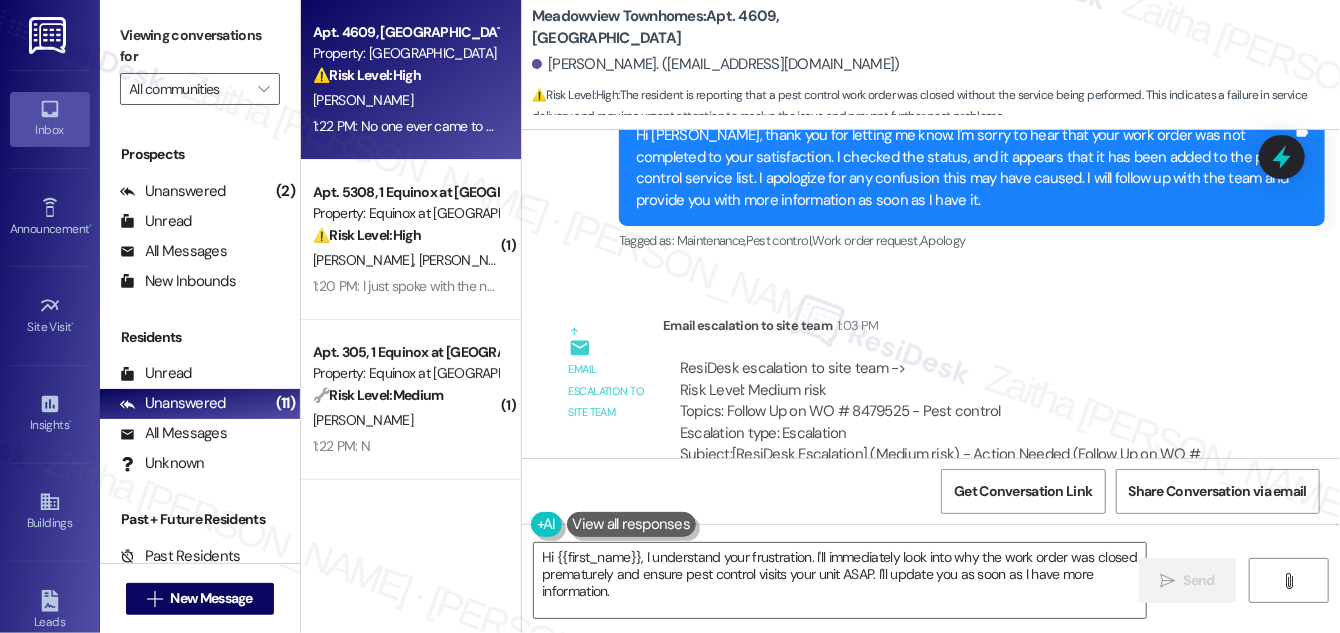 scroll, scrollTop: 1805, scrollLeft: 0, axis: vertical 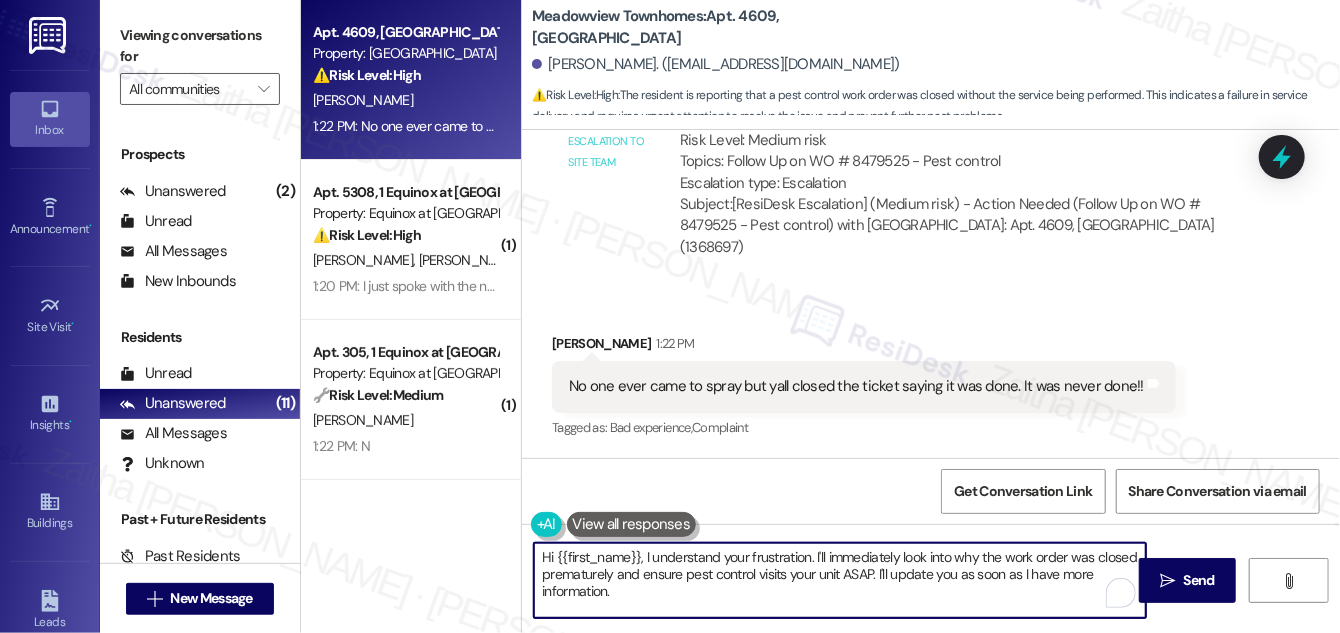 drag, startPoint x: 640, startPoint y: 556, endPoint x: 551, endPoint y: 565, distance: 89.453896 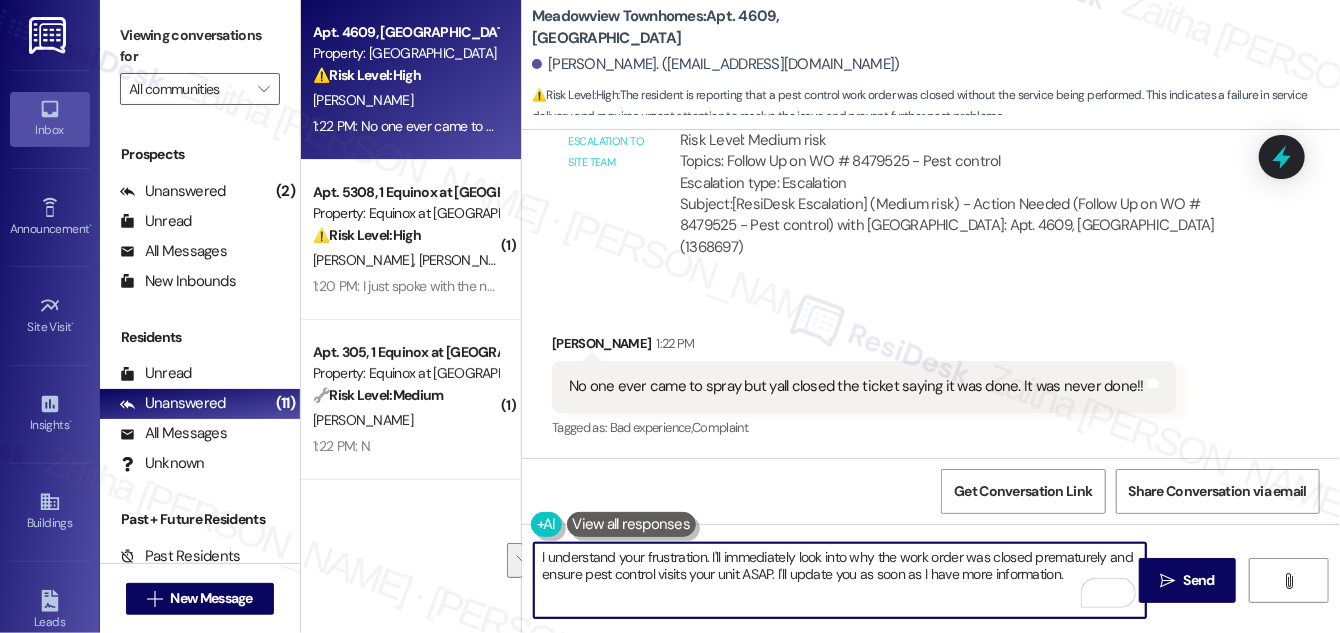 drag, startPoint x: 710, startPoint y: 555, endPoint x: 1076, endPoint y: 580, distance: 366.85284 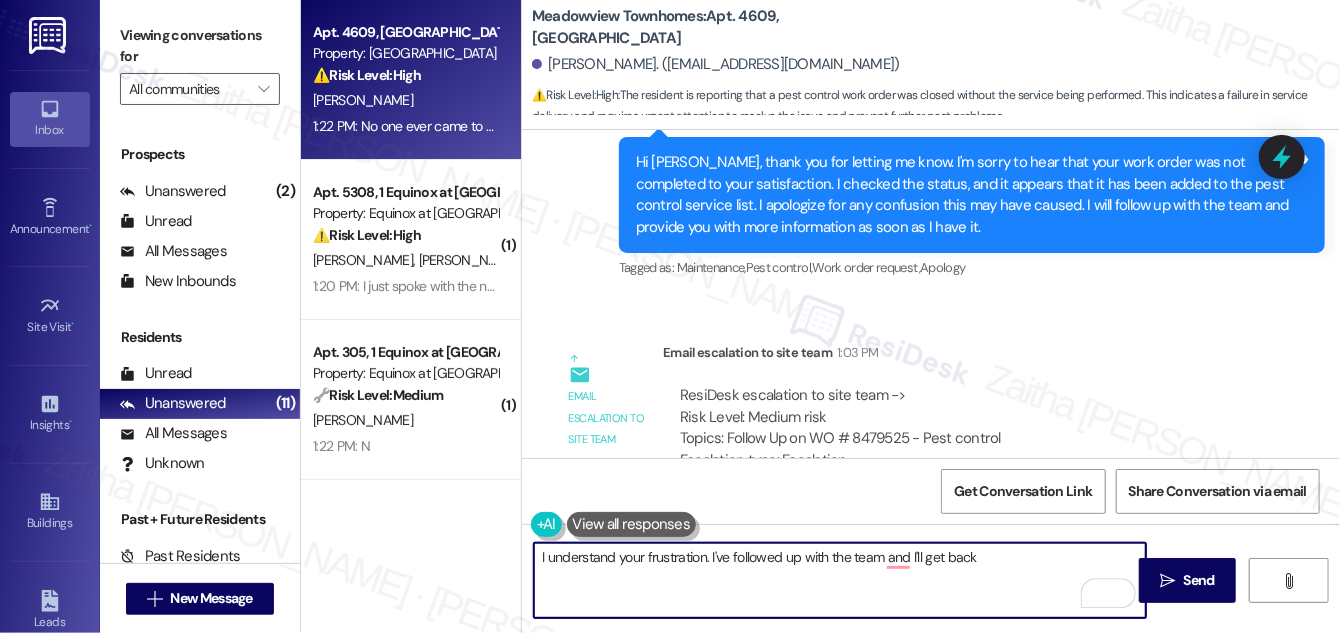 scroll, scrollTop: 1805, scrollLeft: 0, axis: vertical 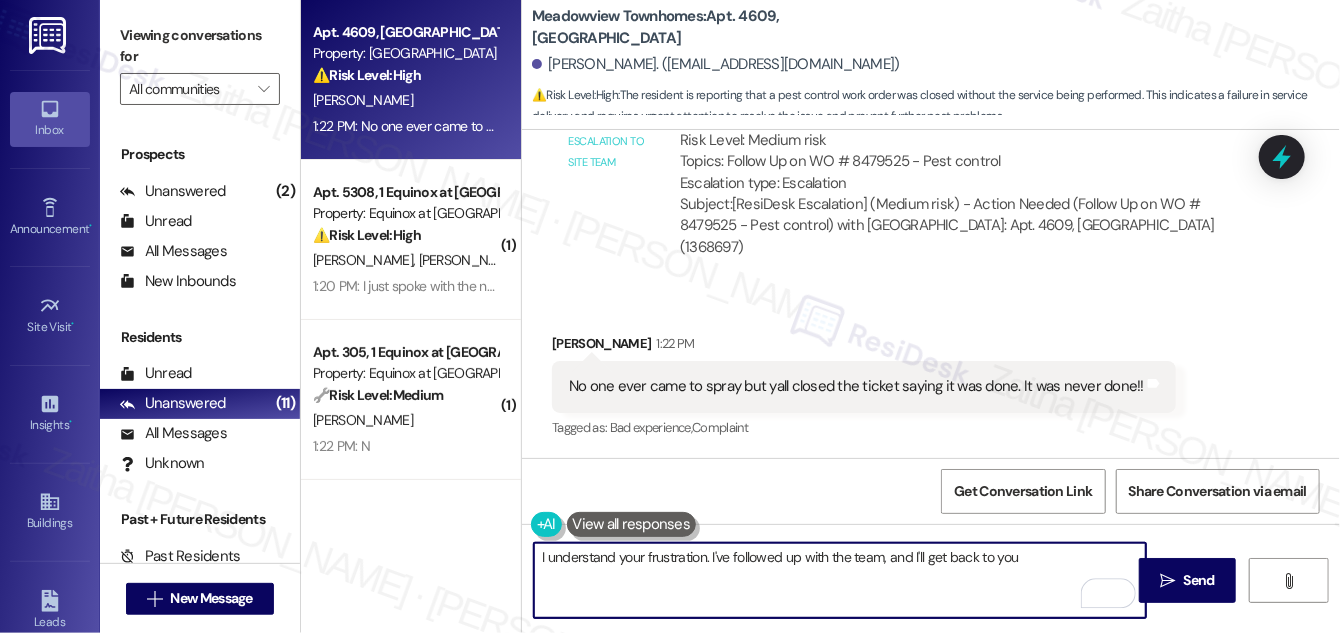 click on "I understand your frustration. I've followed up with the team, and I'll get back to you" at bounding box center [840, 580] 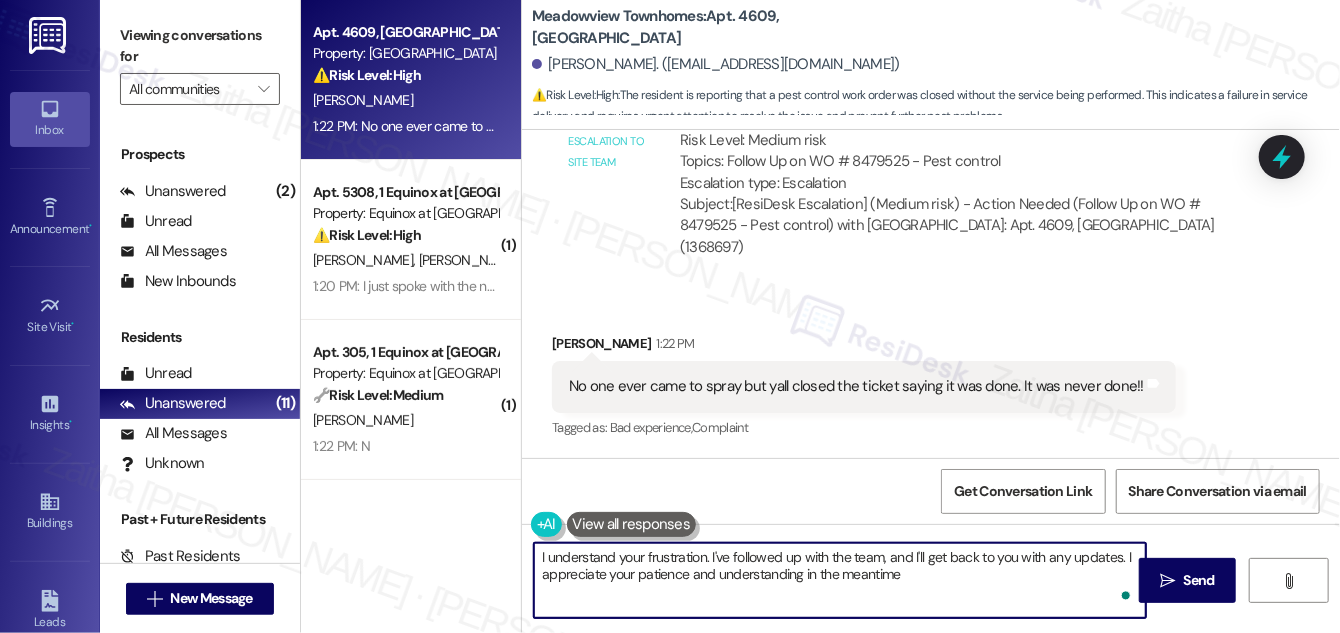 type on "I understand your frustration. I've followed up with the team, and I'll get back to you with any updates. I appreciate your patience and understanding in the meantime." 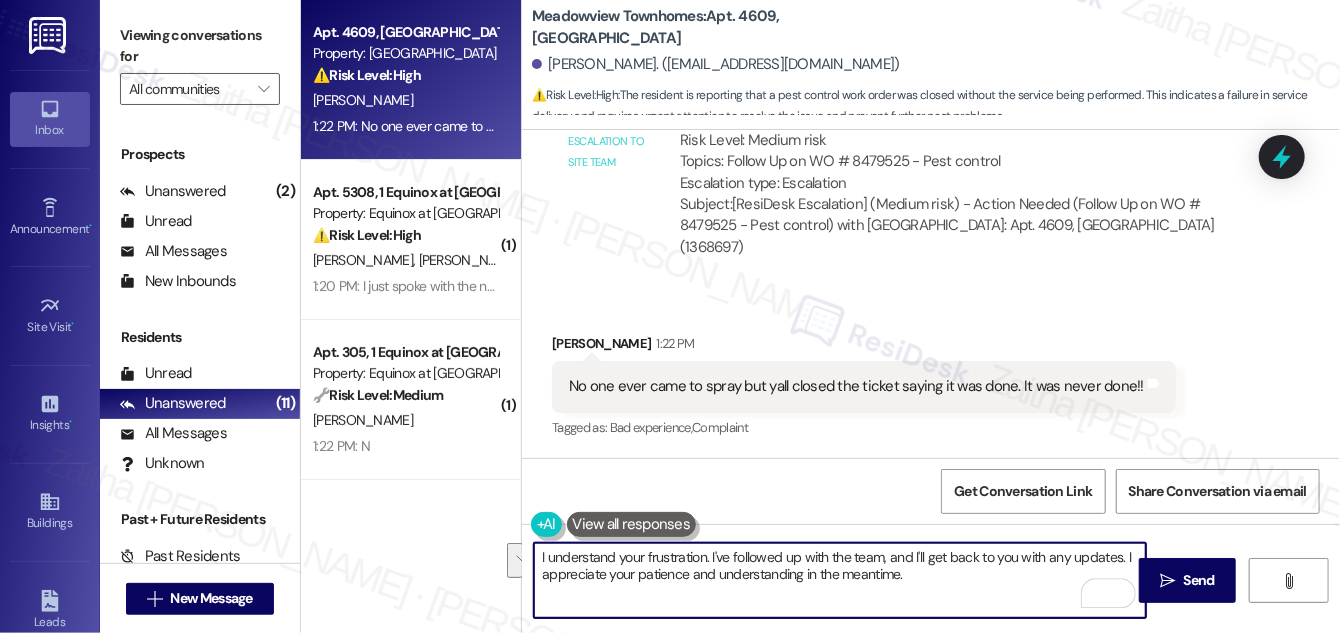 drag, startPoint x: 538, startPoint y: 559, endPoint x: 943, endPoint y: 576, distance: 405.35663 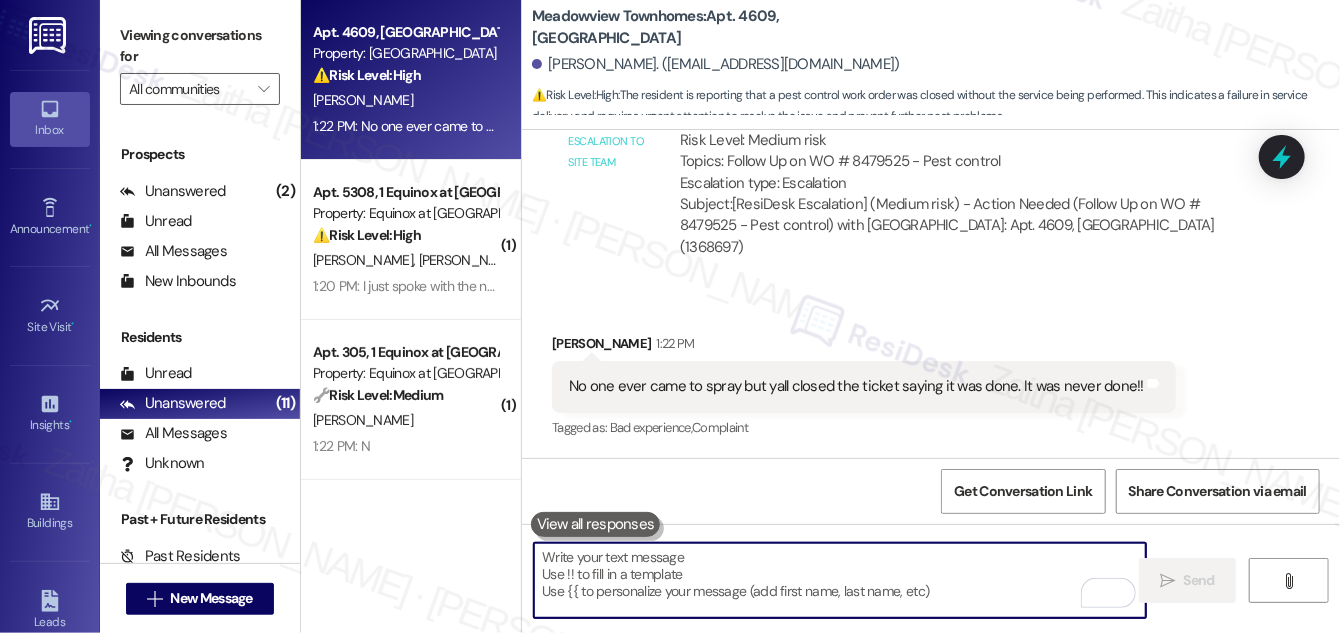 click at bounding box center [840, 580] 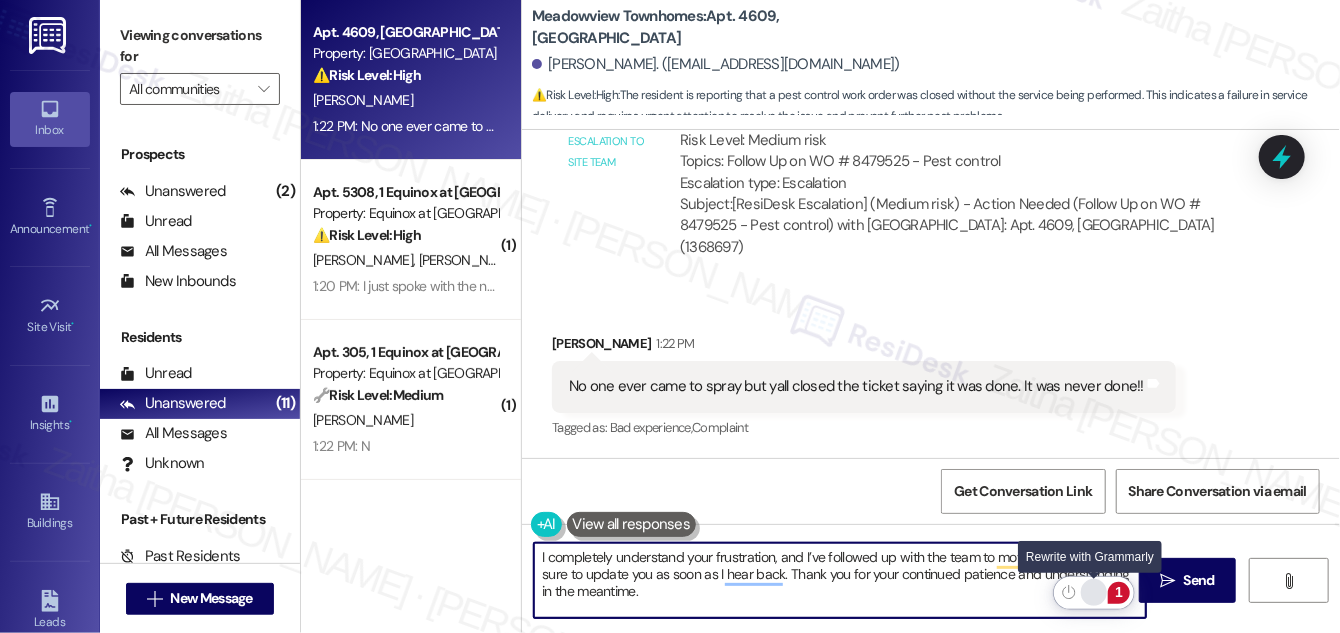 type on "I completely understand your frustration, and I’ve followed up with the team to move things along. I’ll be sure to update you as soon as I hear back. Thank you for your continued patience and understanding in the meantime." 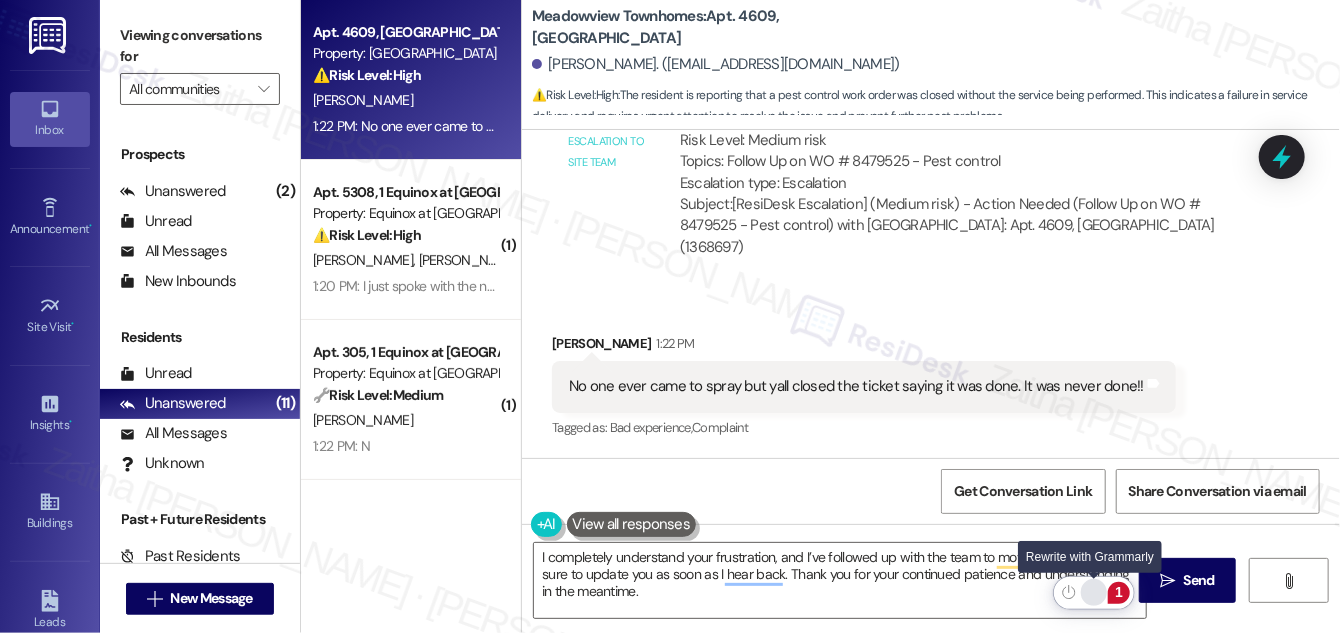 click 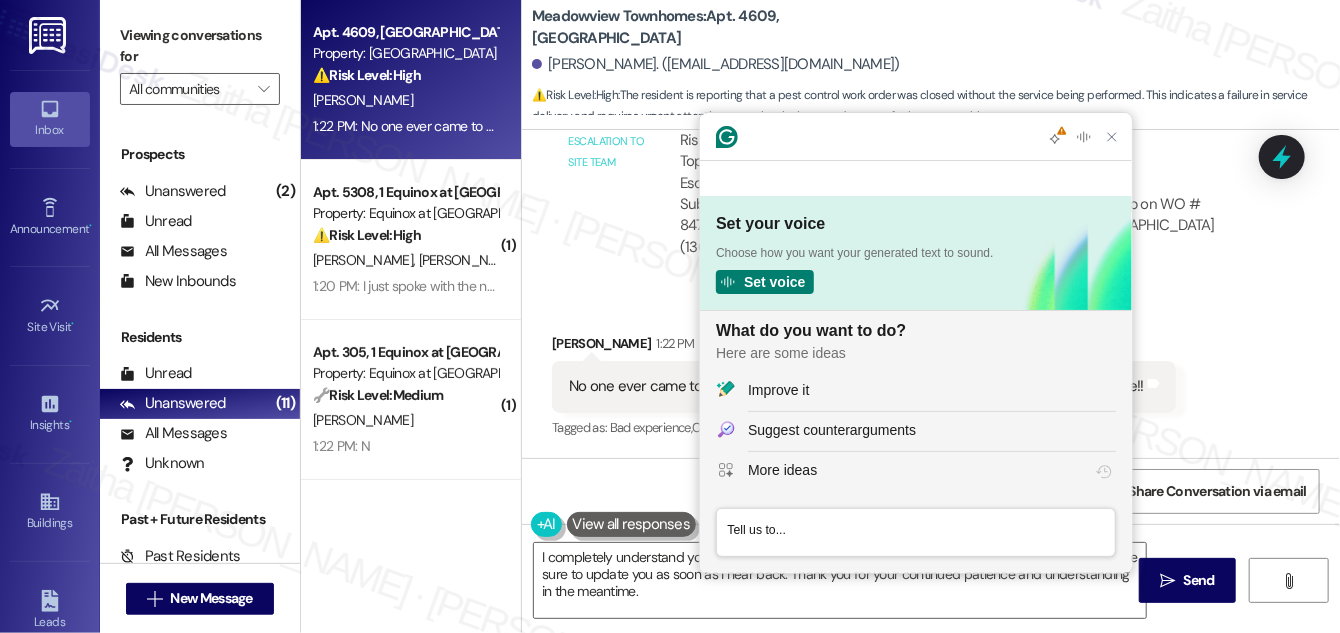 scroll, scrollTop: 0, scrollLeft: 0, axis: both 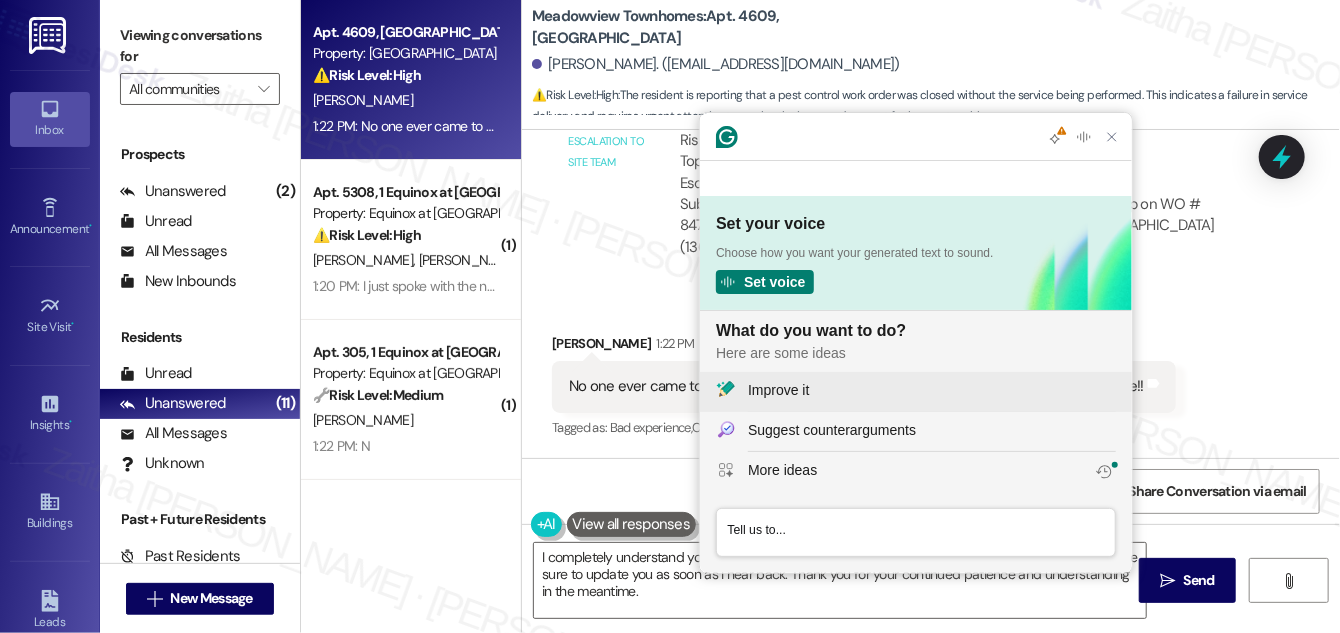 click on "Improve it" 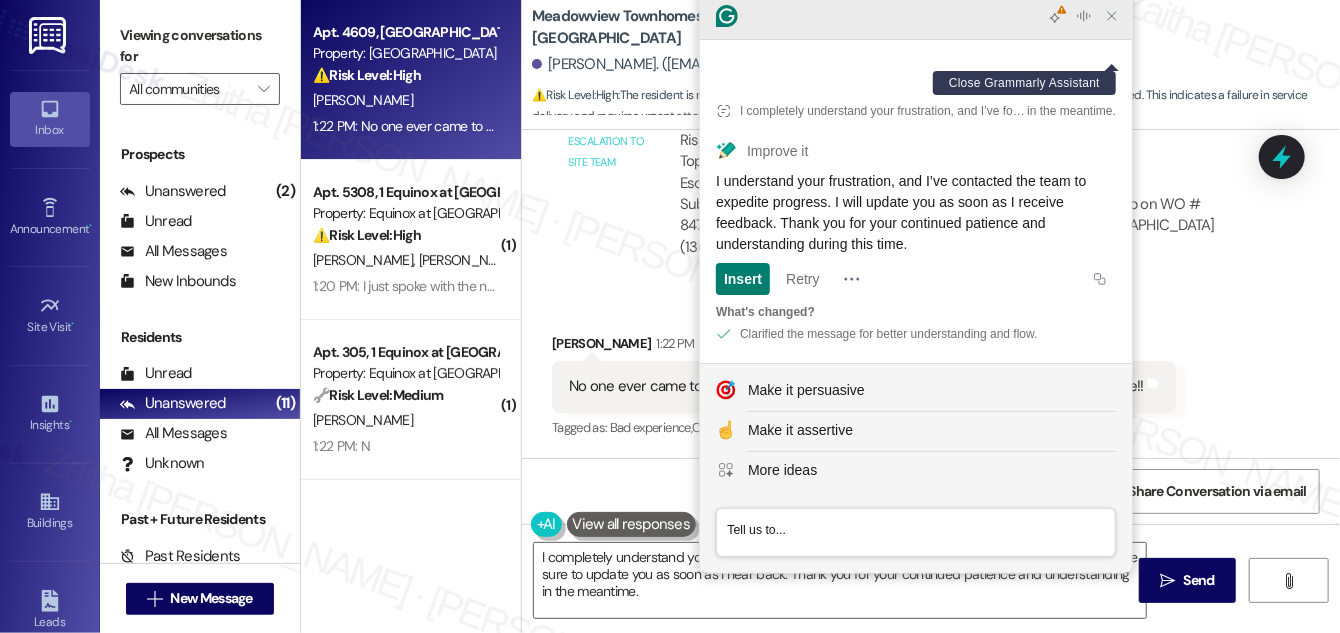 click 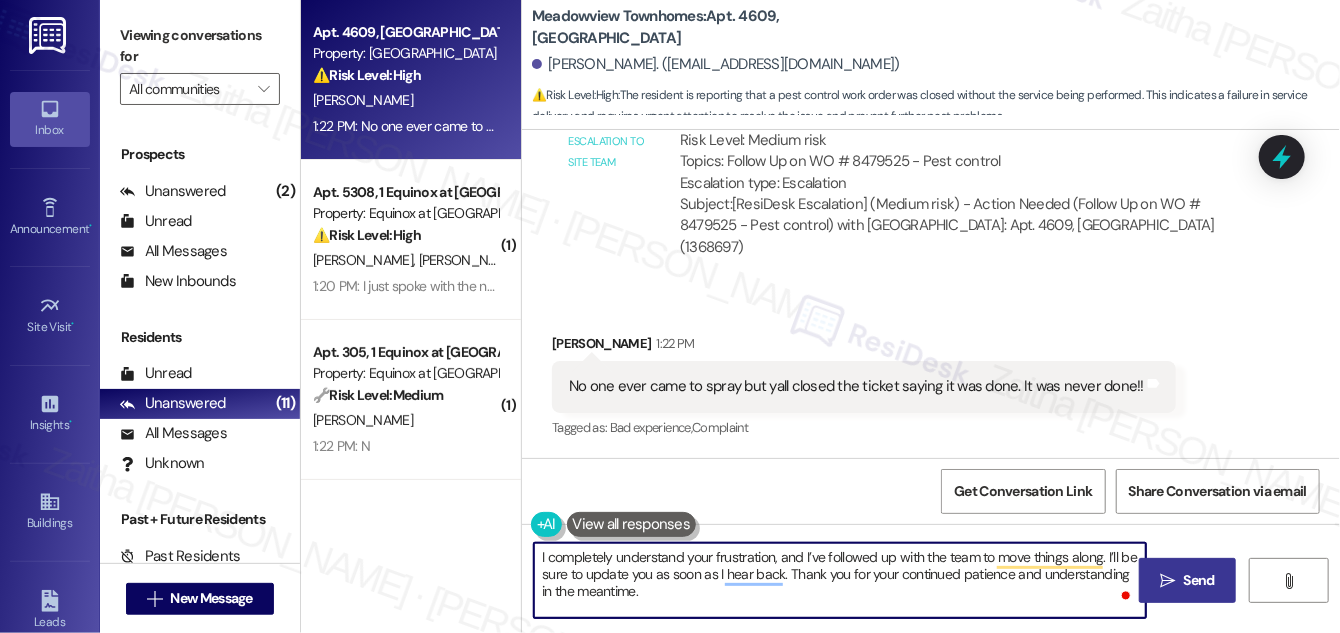 drag, startPoint x: 1194, startPoint y: 579, endPoint x: 1184, endPoint y: 565, distance: 17.20465 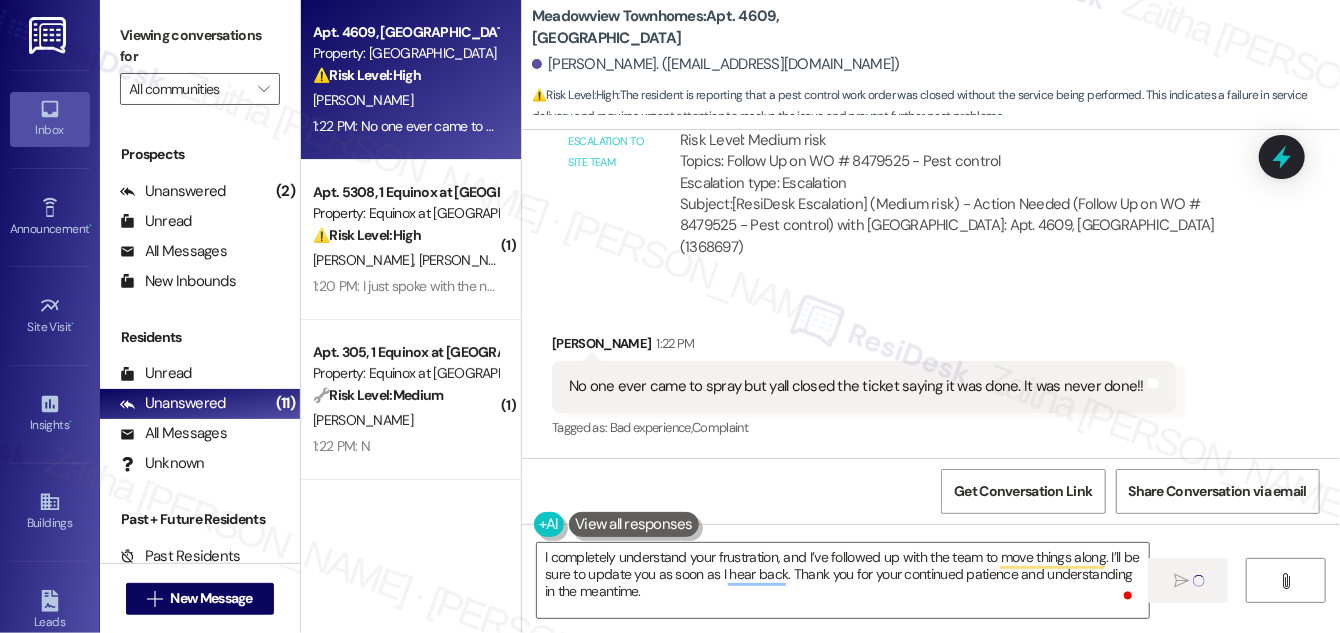 type 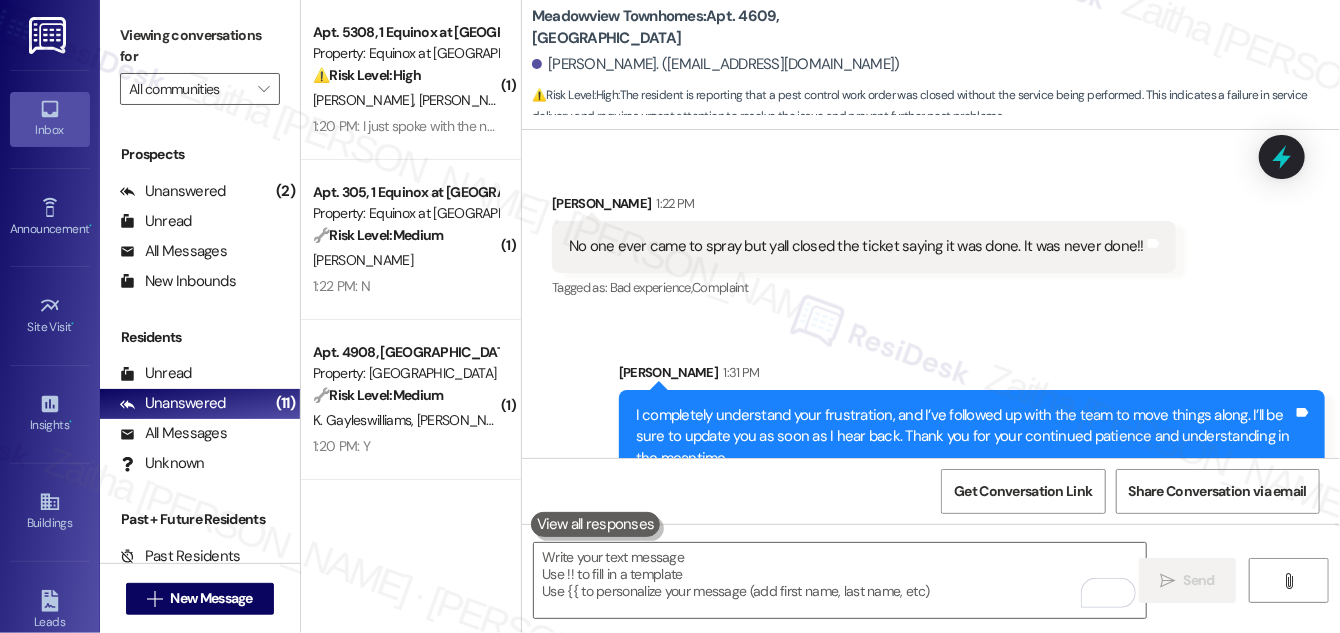 scroll, scrollTop: 1986, scrollLeft: 0, axis: vertical 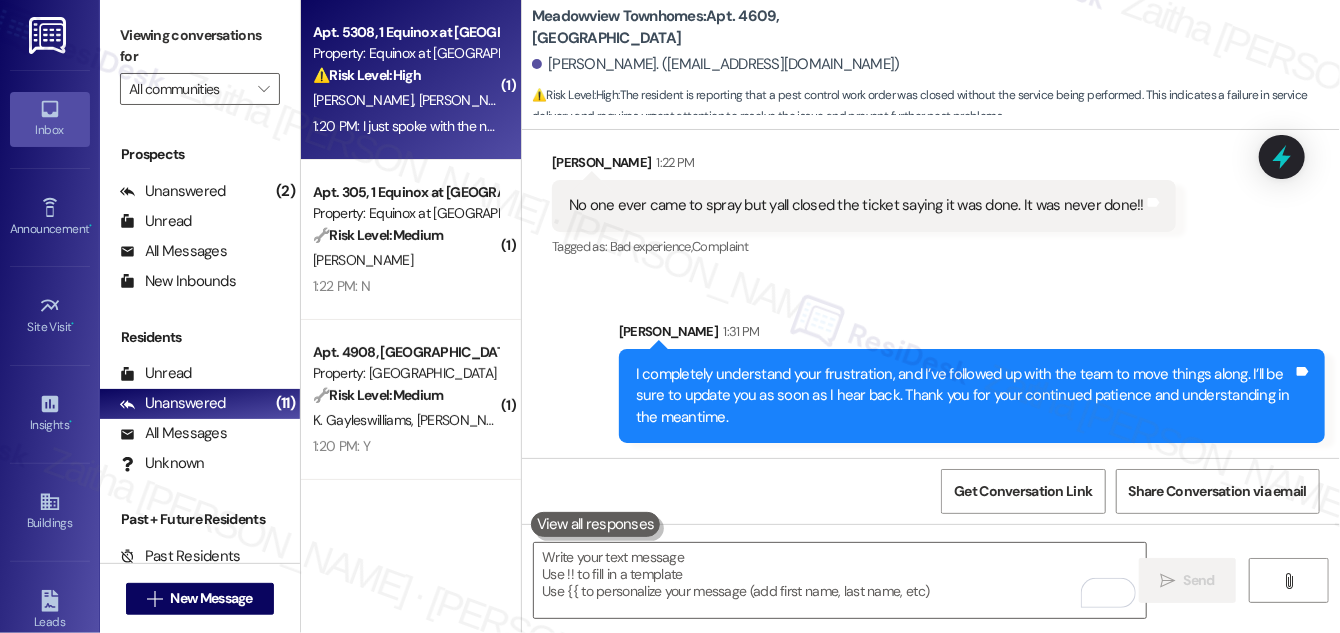 click on "[PERSON_NAME] [PERSON_NAME]" at bounding box center [405, 100] 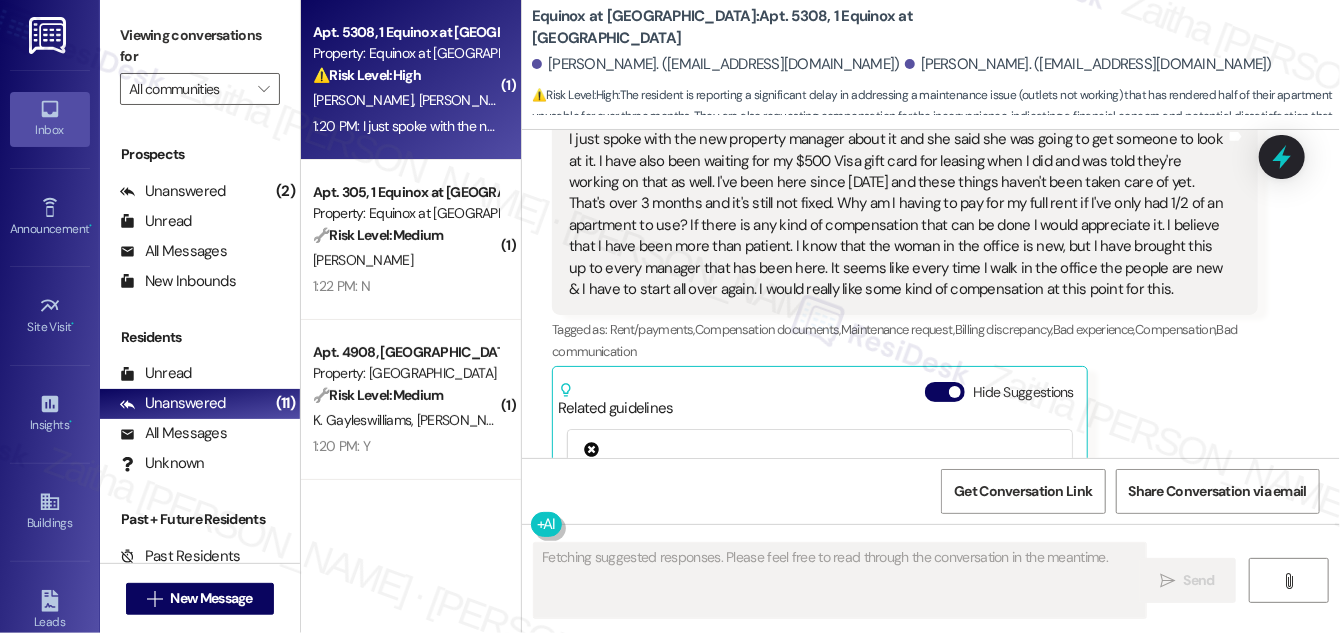 scroll, scrollTop: 3432, scrollLeft: 0, axis: vertical 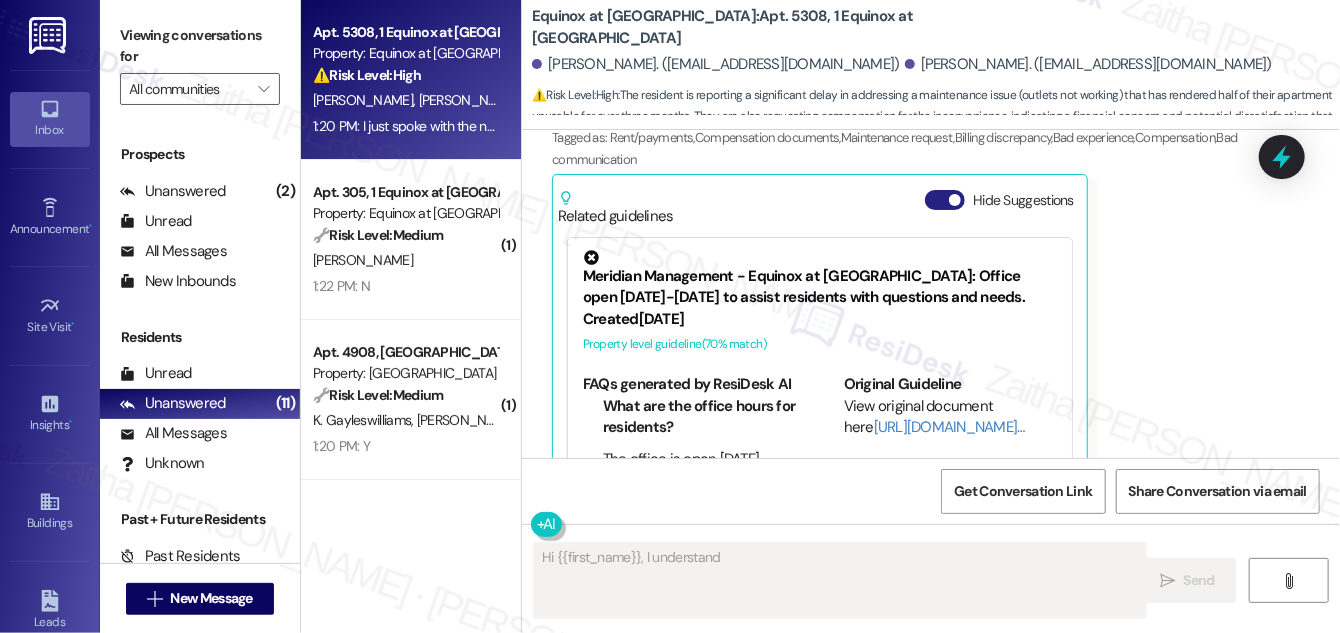 click on "Hide Suggestions" at bounding box center [945, 200] 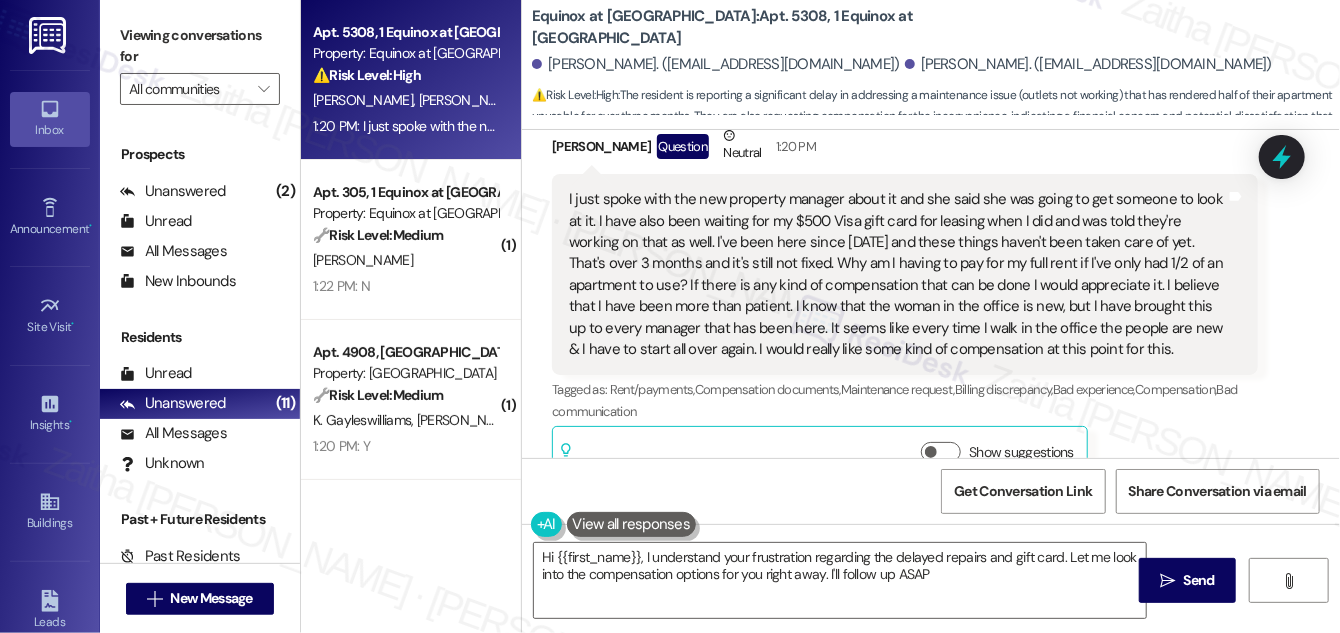 type on "Hi {{first_name}}, I understand your frustration regarding the delayed repairs and gift card. Let me look into the compensation options for you right away. I'll follow up ASAP!" 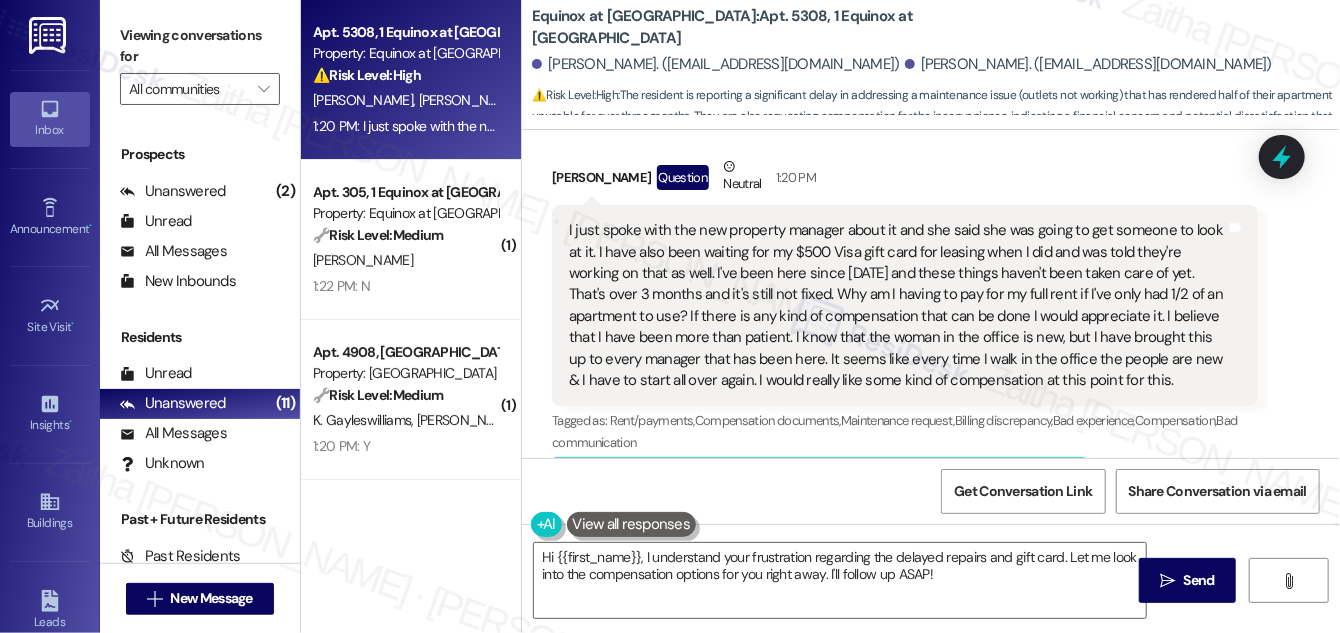 scroll, scrollTop: 3180, scrollLeft: 0, axis: vertical 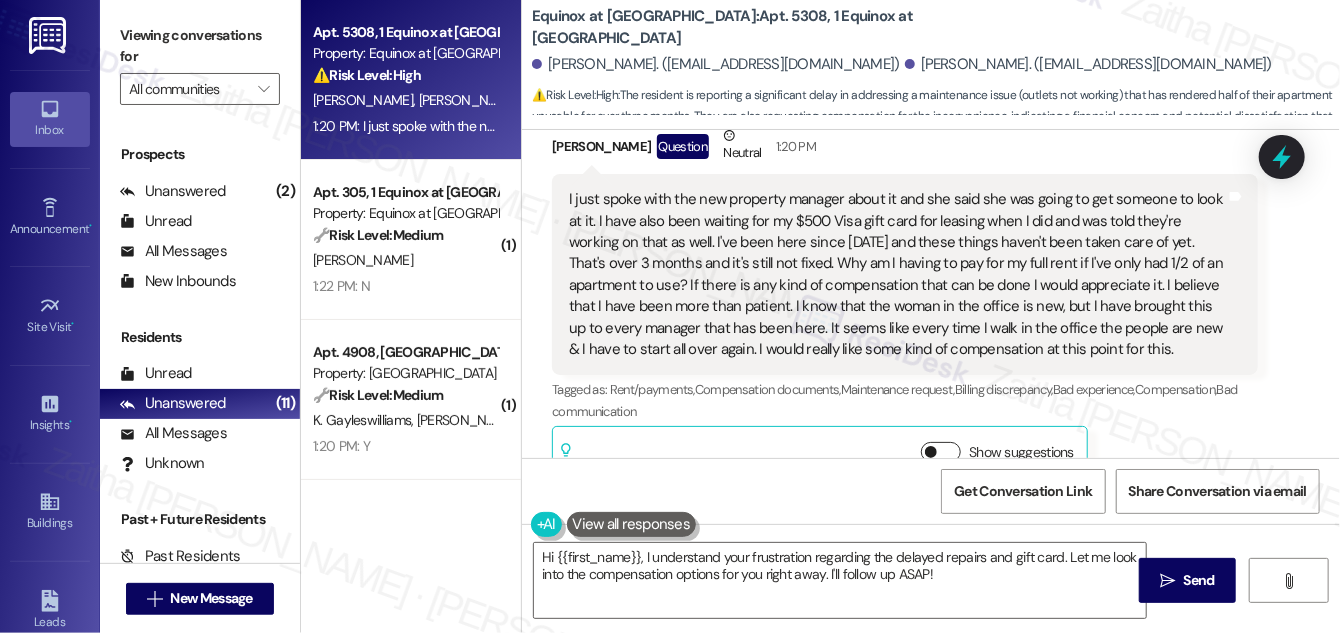 click on "Show suggestions" at bounding box center [941, 452] 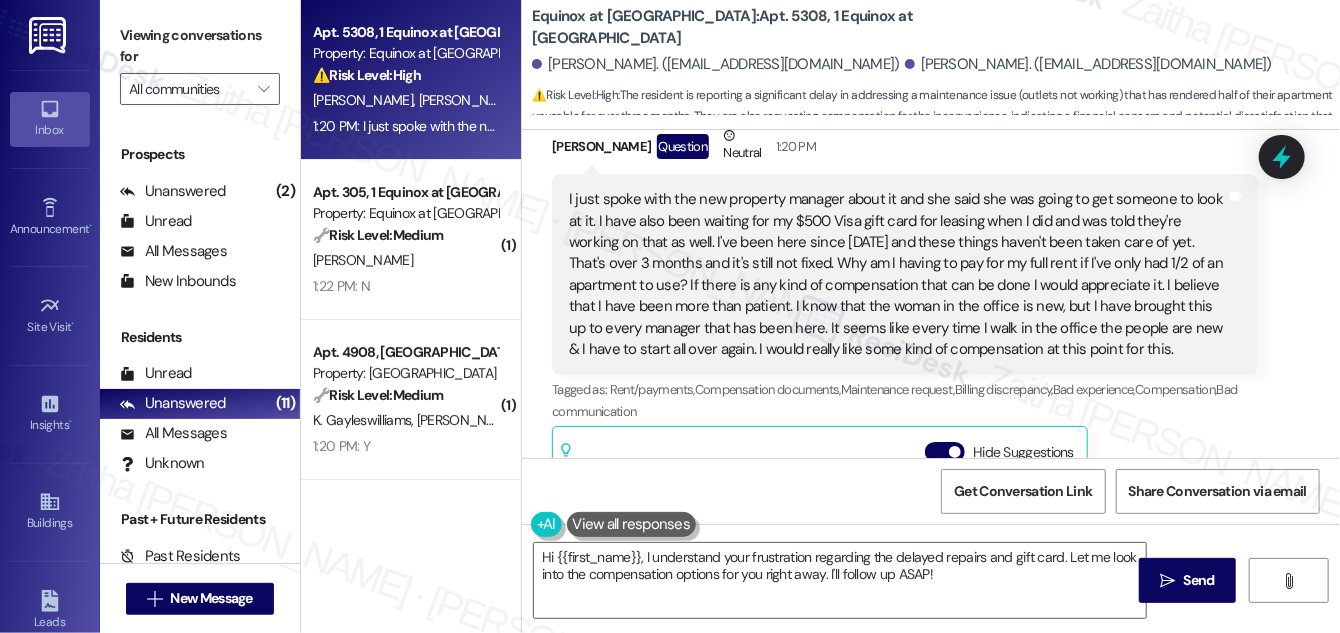 scroll, scrollTop: 3433, scrollLeft: 0, axis: vertical 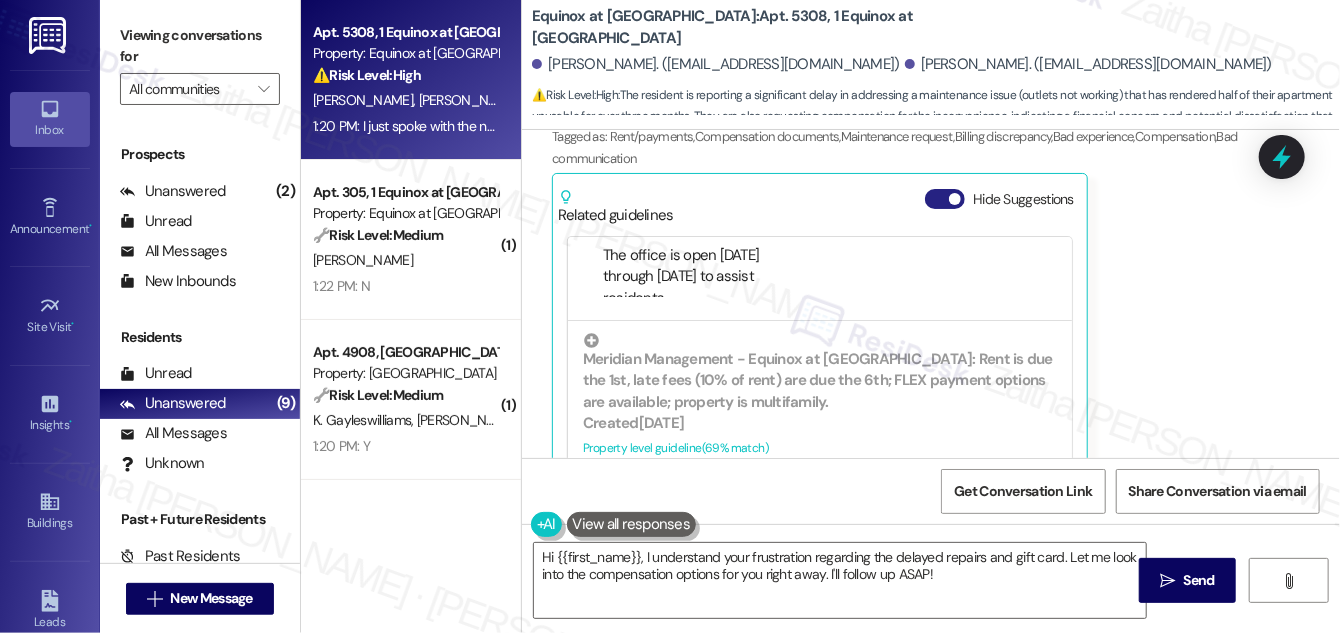 click on "Hide Suggestions" at bounding box center (945, 199) 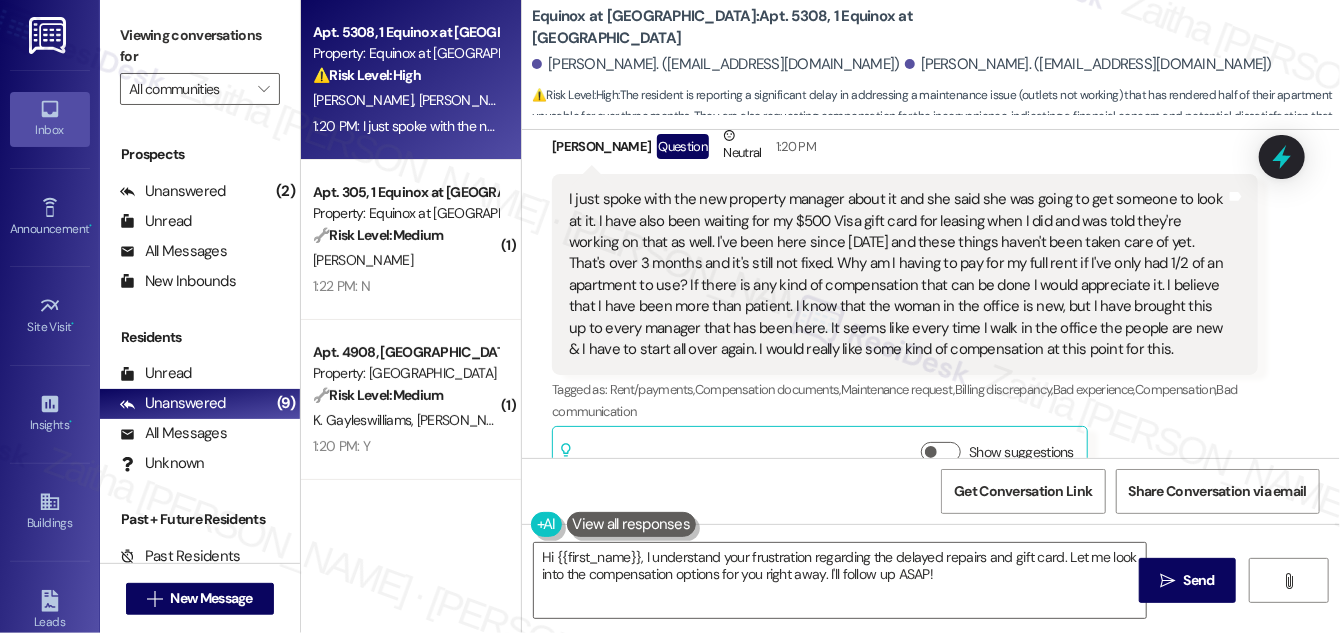 drag, startPoint x: 568, startPoint y: 153, endPoint x: 1175, endPoint y: 300, distance: 624.54626 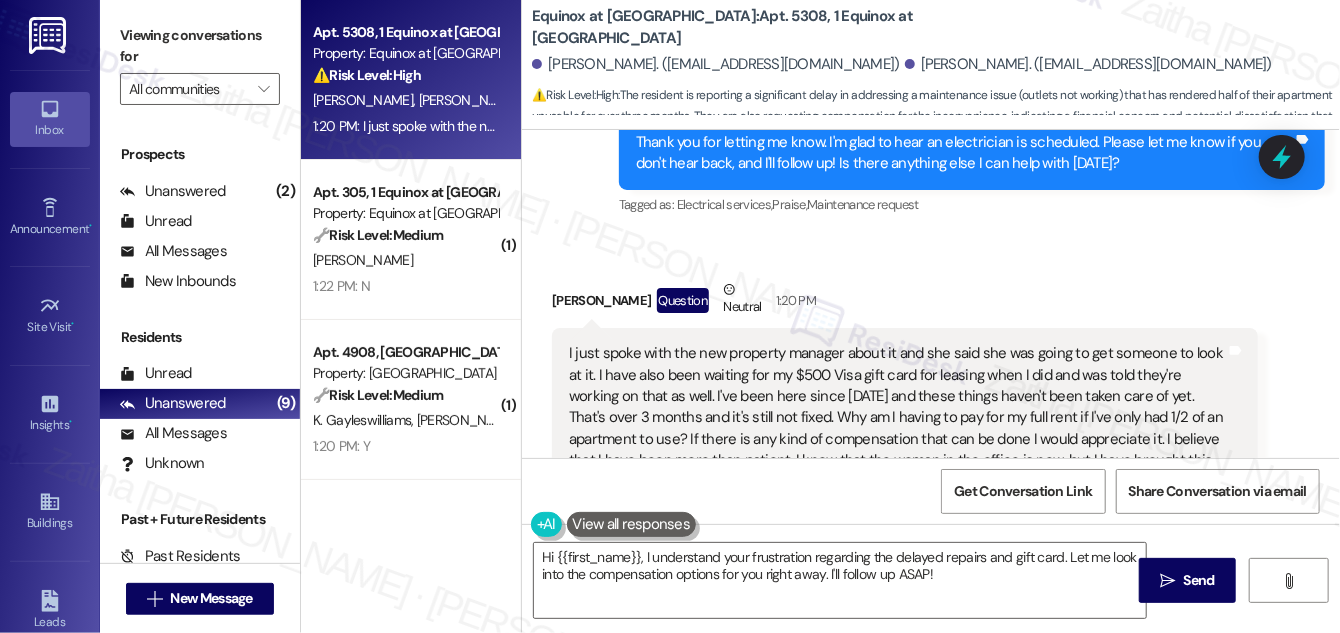 scroll, scrollTop: 3180, scrollLeft: 0, axis: vertical 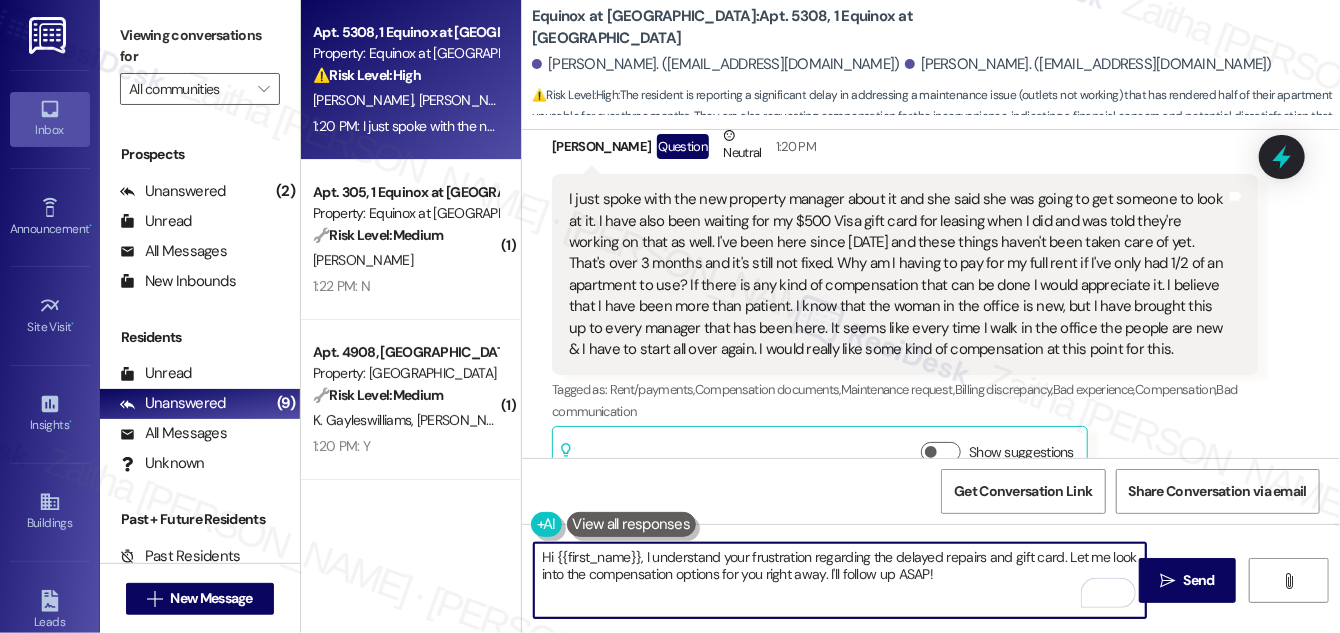 drag, startPoint x: 544, startPoint y: 558, endPoint x: 946, endPoint y: 567, distance: 402.10074 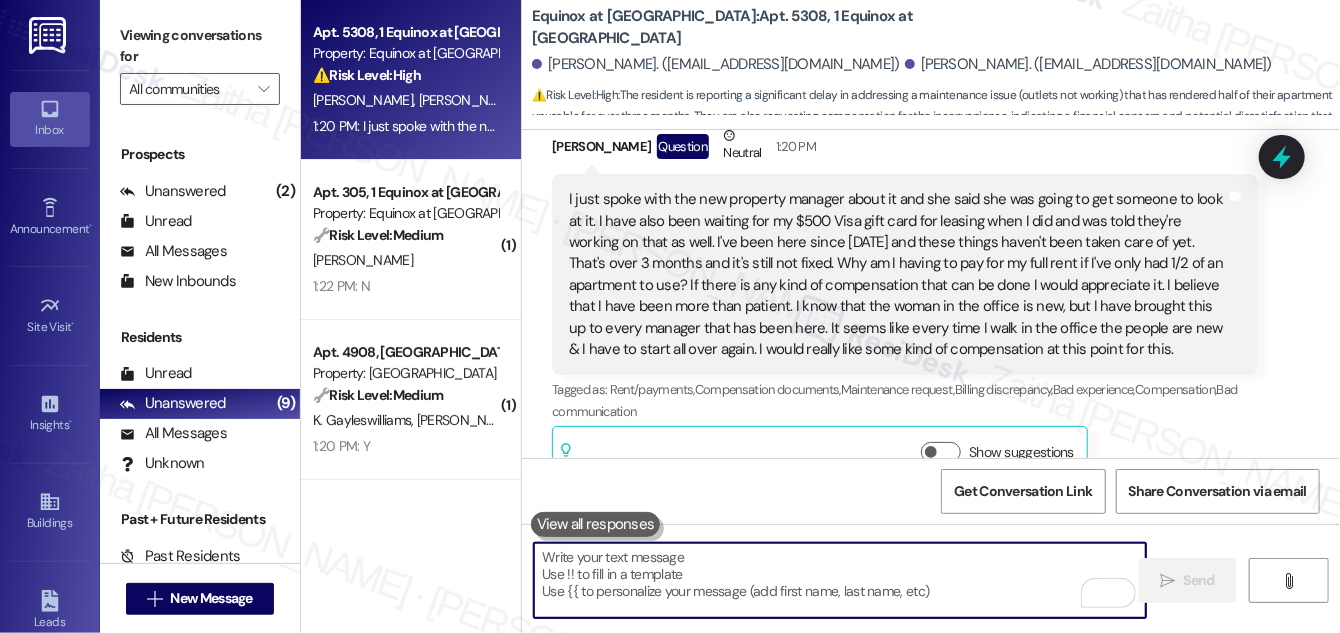 paste on "Thank you for taking the time to share all of this" 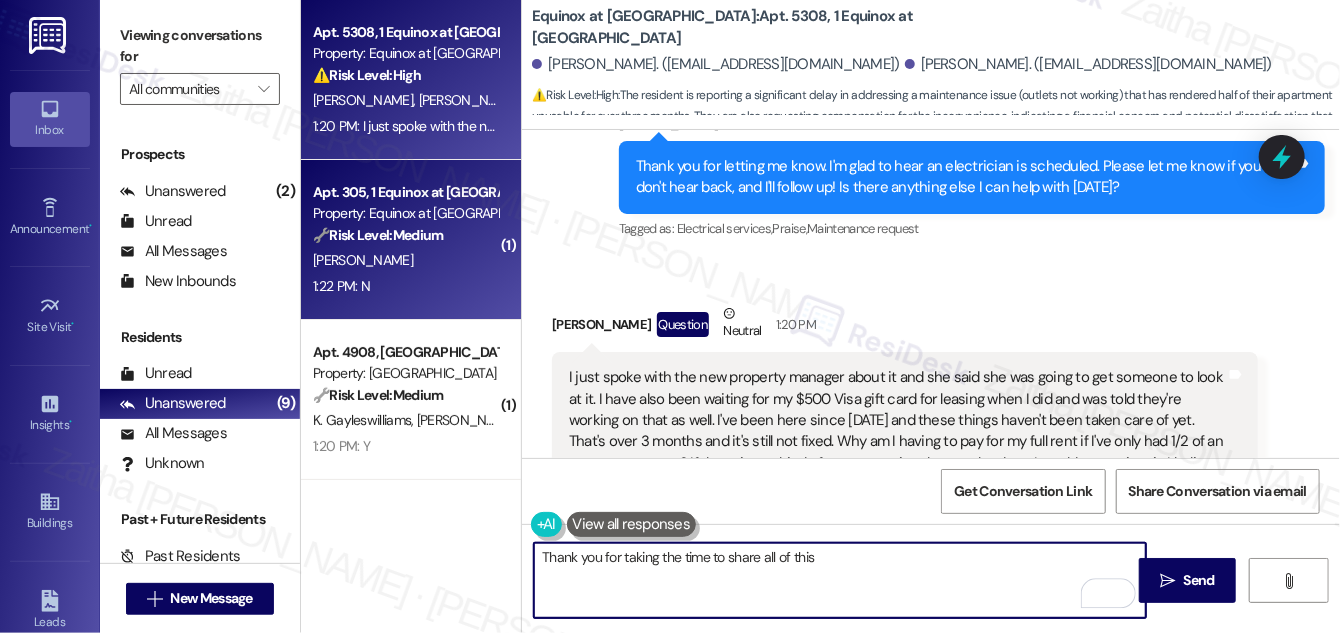 scroll, scrollTop: 2998, scrollLeft: 0, axis: vertical 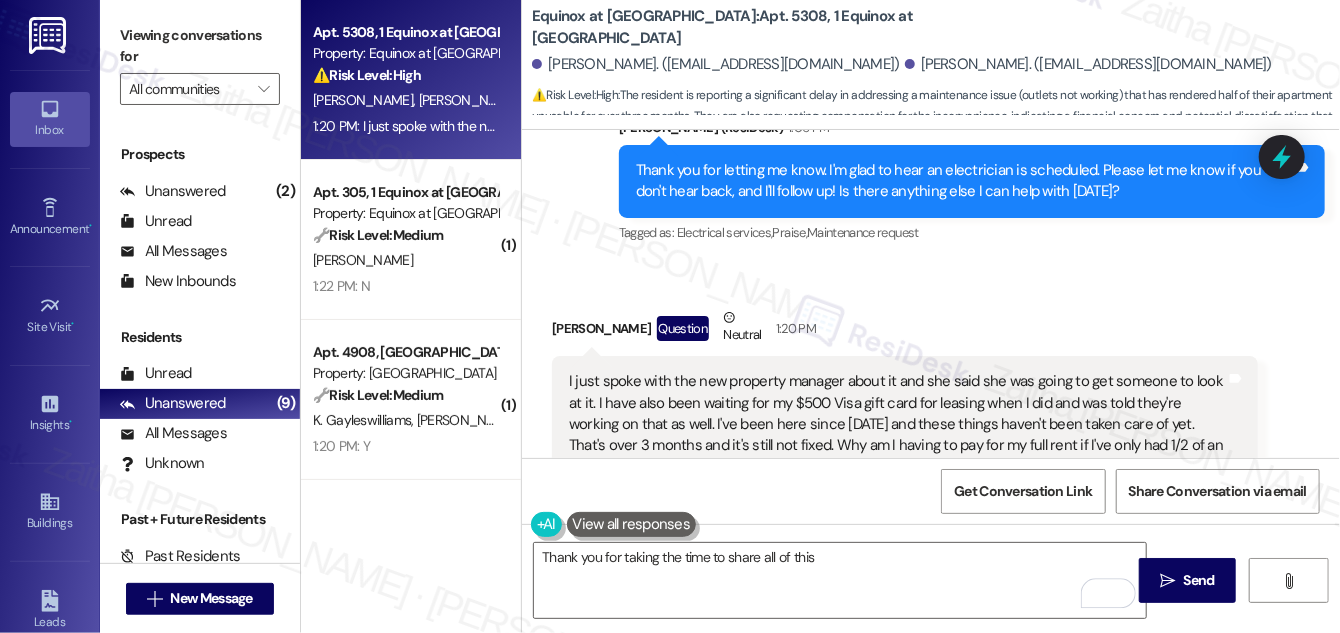 click on "David Sisson Question   Neutral 1:20 PM" at bounding box center [905, 331] 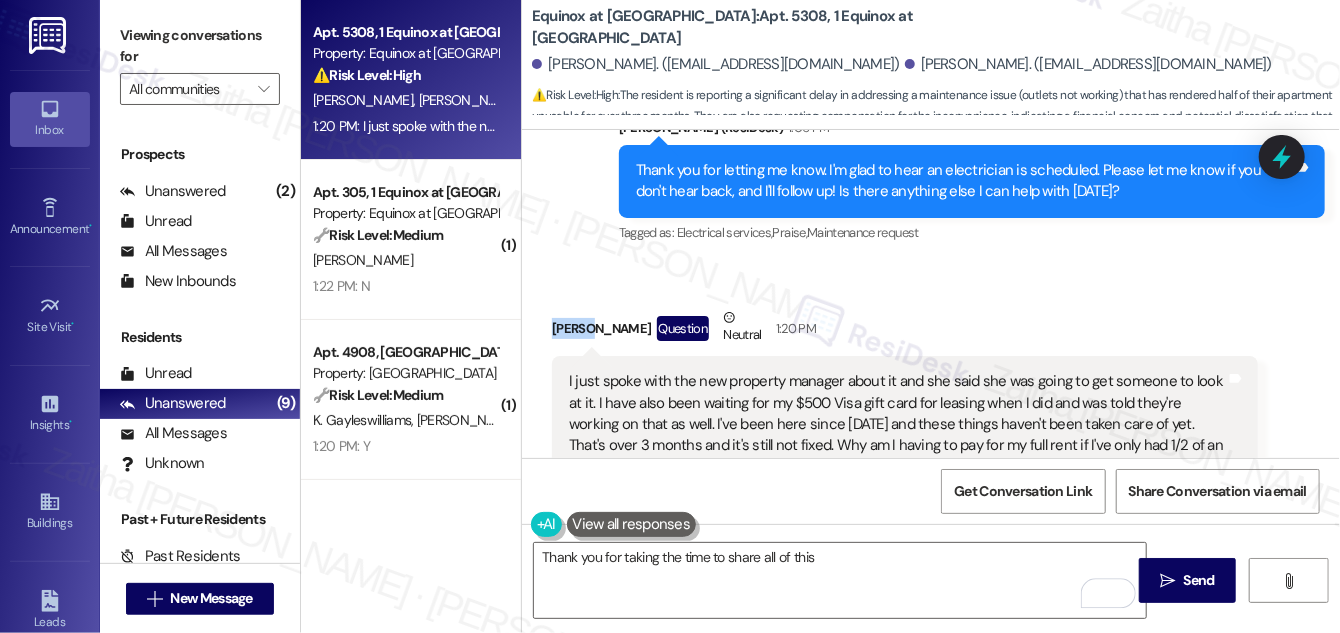 click on "David Sisson Question   Neutral 1:20 PM" at bounding box center (905, 331) 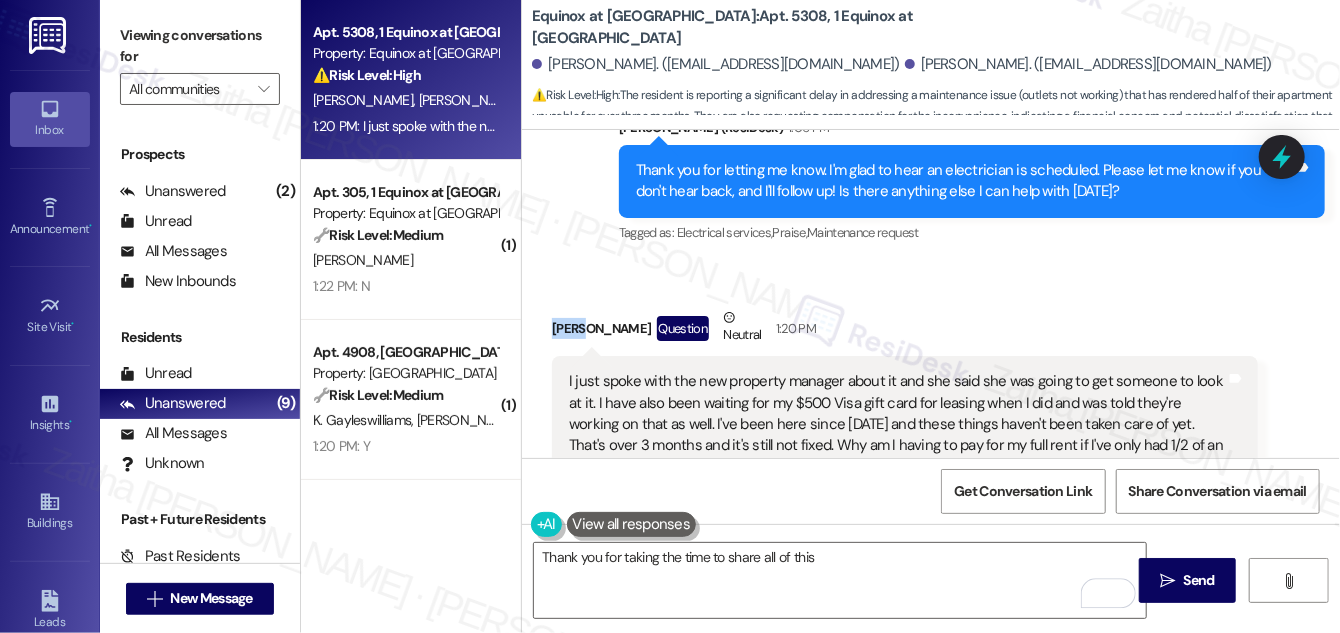 copy on "[PERSON_NAME]" 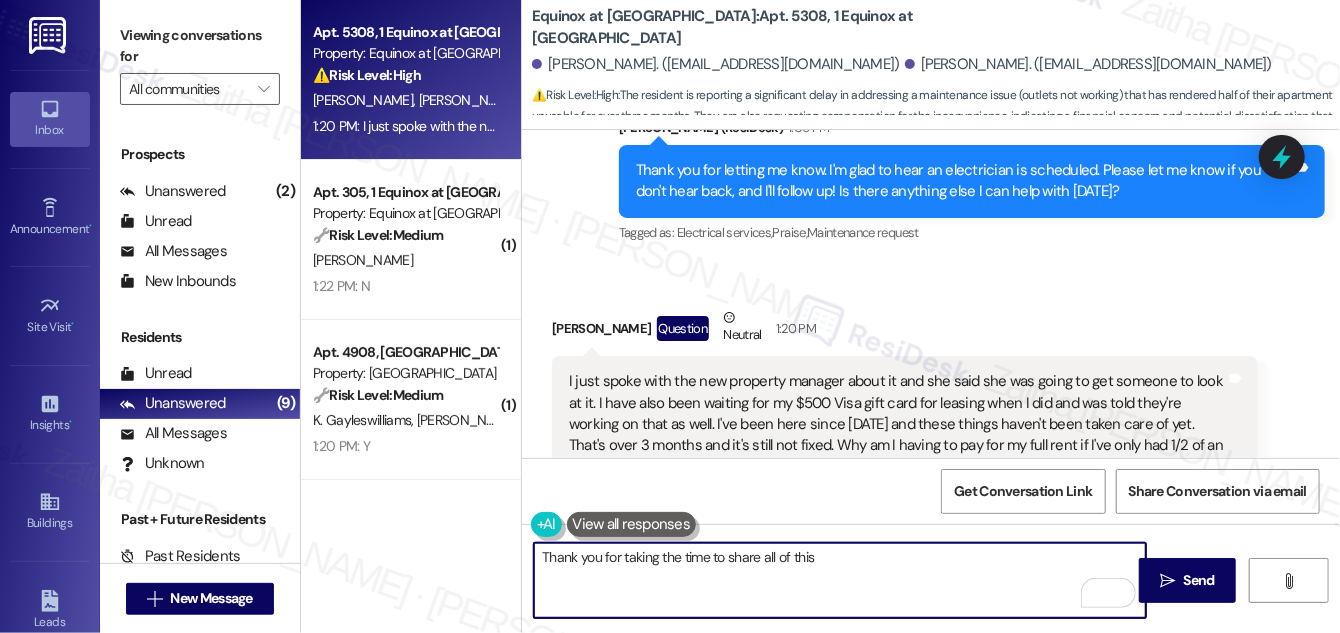 click on "Thank you for taking the time to share all of this" at bounding box center (840, 580) 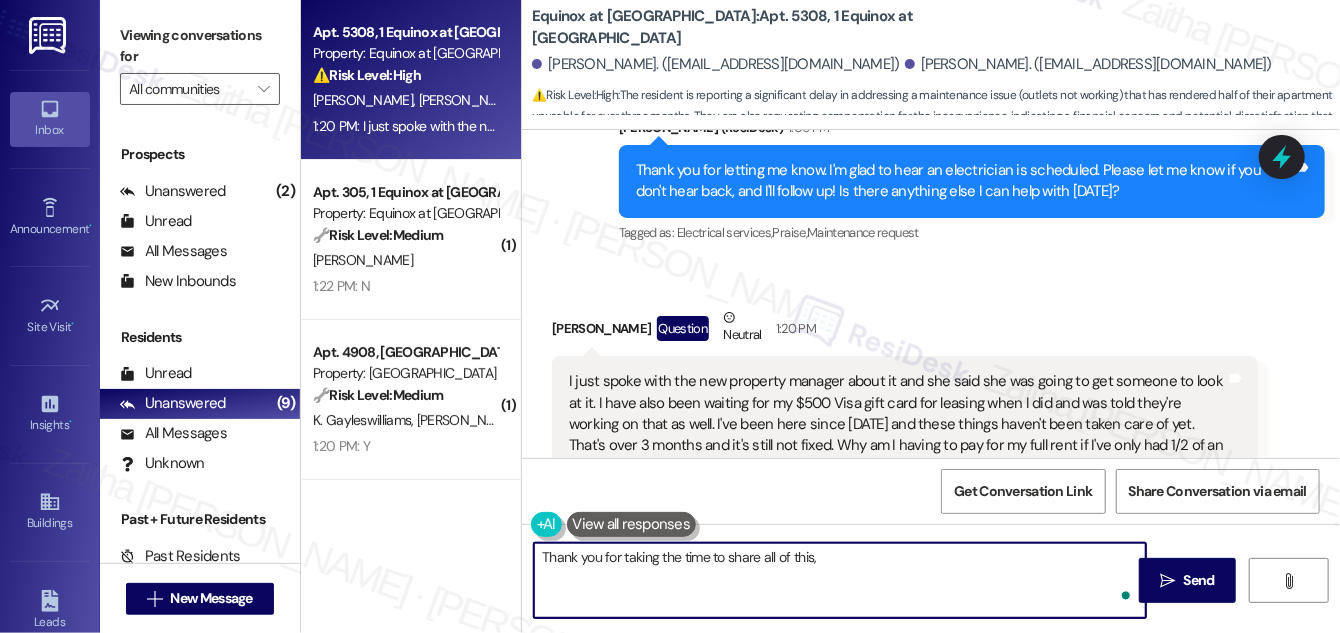 paste on "[PERSON_NAME]" 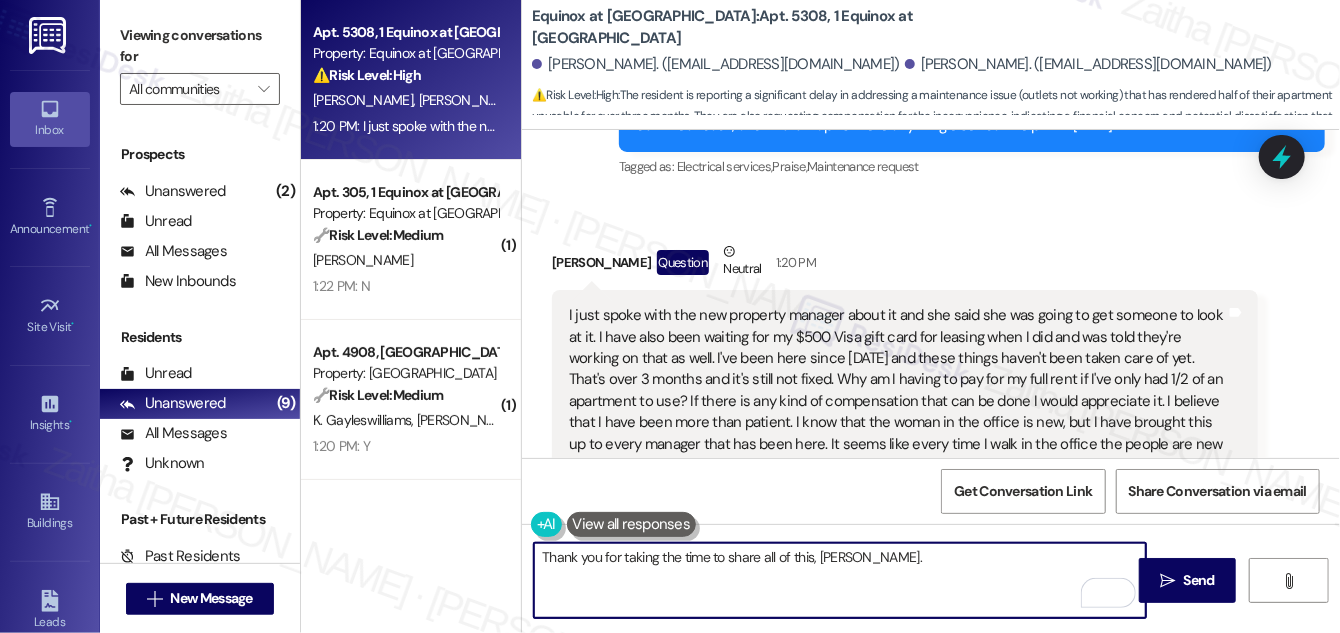 scroll, scrollTop: 3180, scrollLeft: 0, axis: vertical 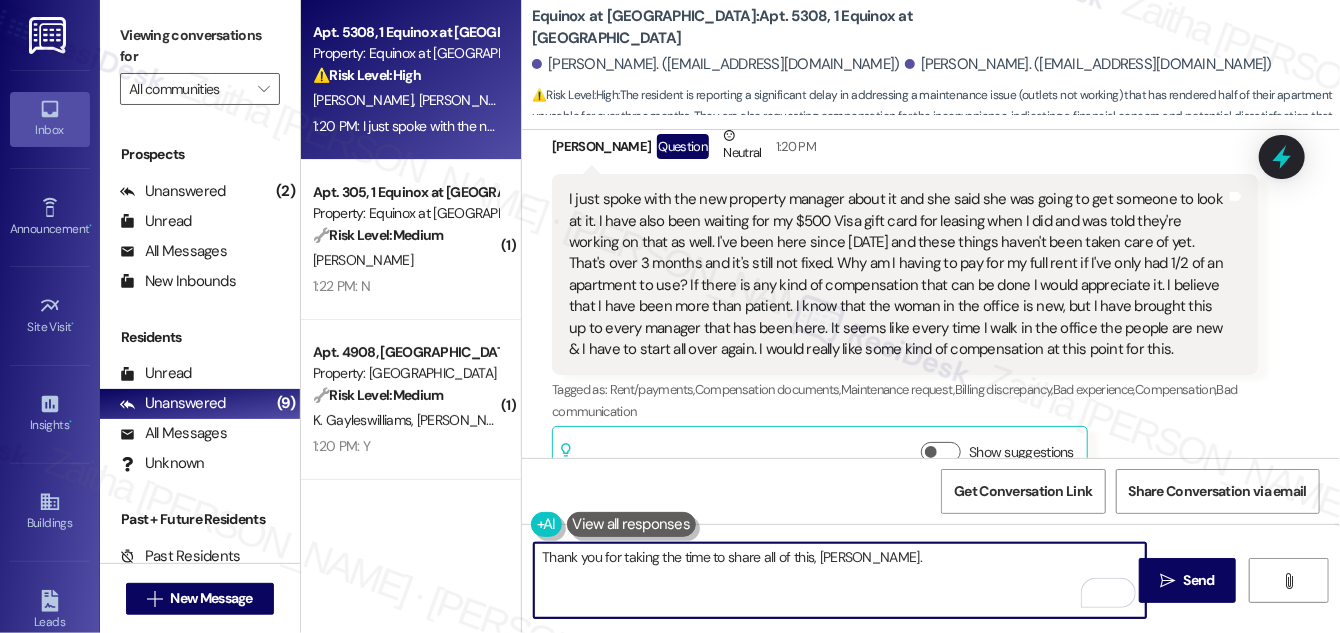 paste on "I’m truly sorry for the ongoing frustrations you’ve experienced. I understand how difficult it is to deal with unresolved issues, especially after multiple attempts and changes in management." 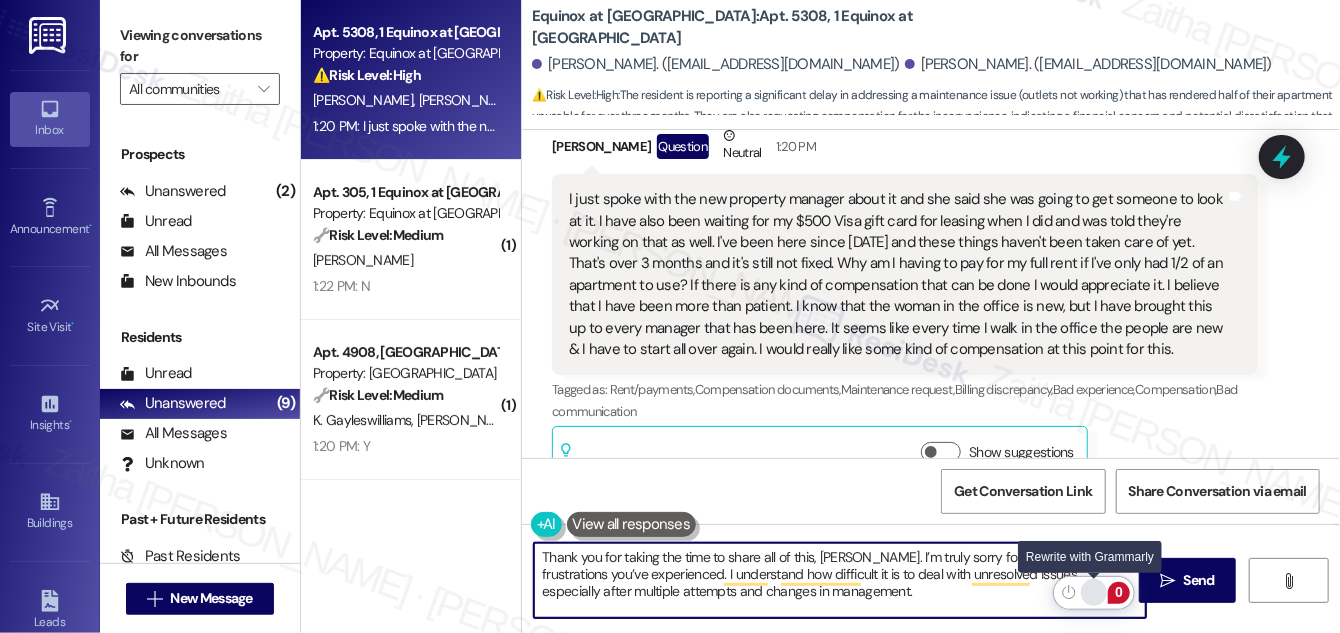 type on "Thank you for taking the time to share all of this, David. I’m truly sorry for the ongoing frustrations you’ve experienced. I understand how difficult it is to deal with unresolved issues, especially after multiple attempts and changes in management." 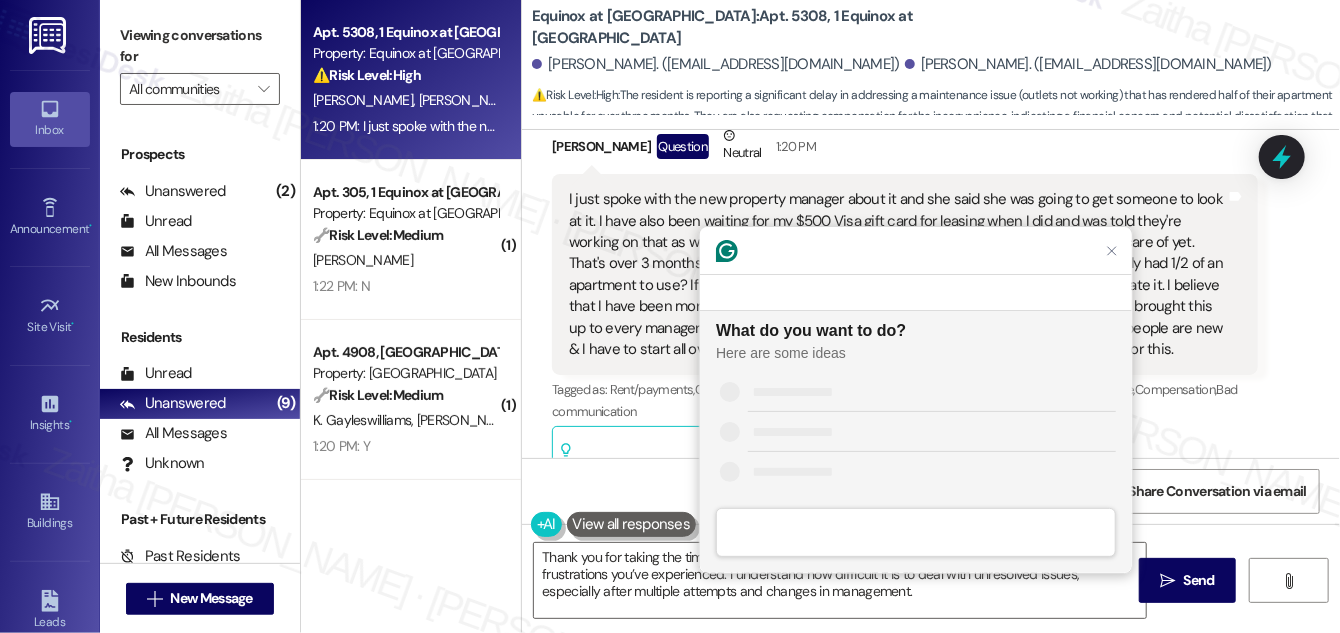 scroll, scrollTop: 0, scrollLeft: 0, axis: both 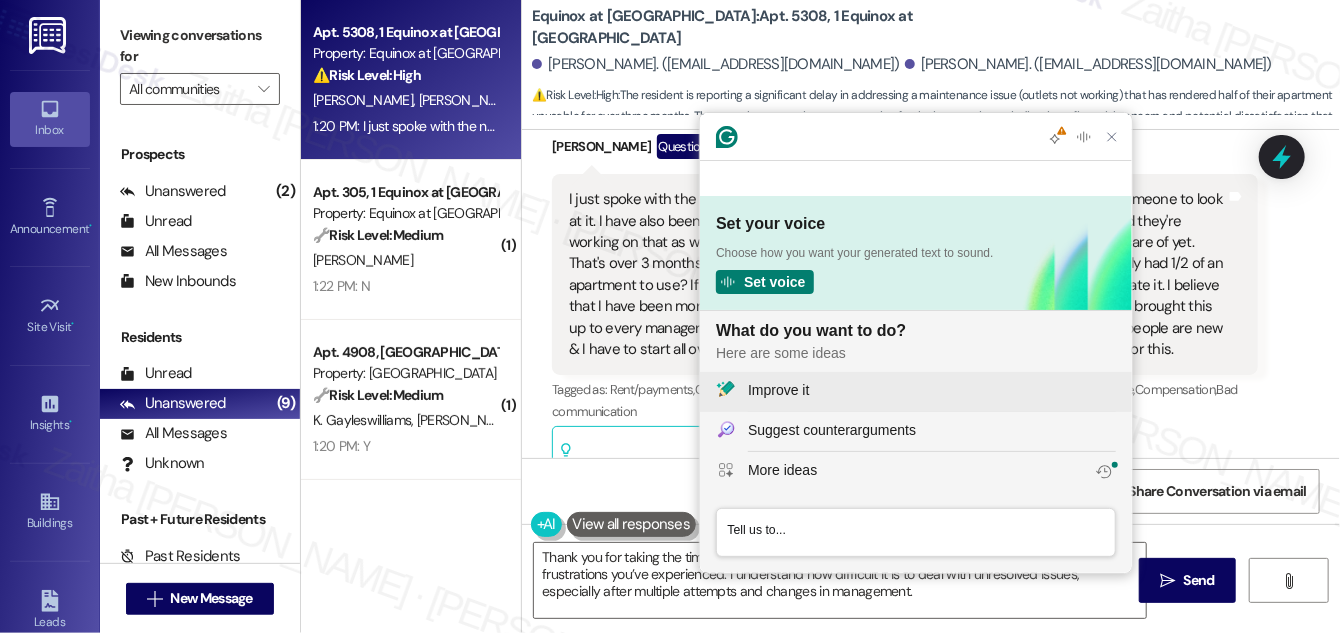 click on "Improve it" 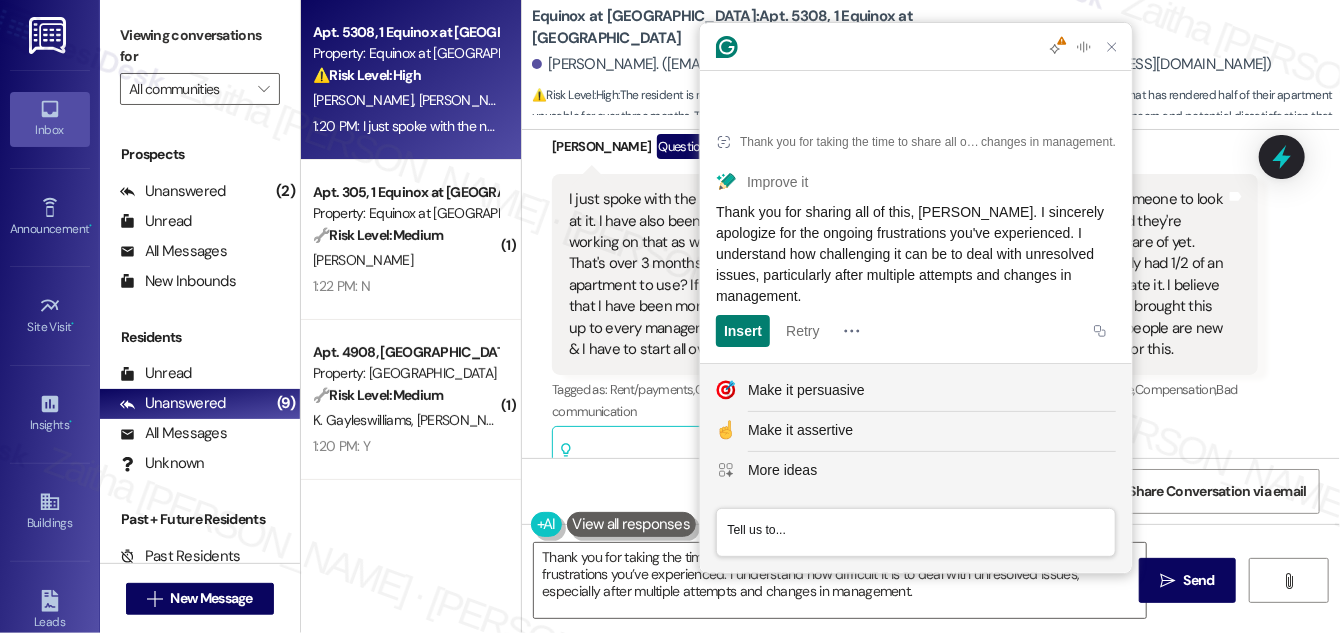 drag, startPoint x: 1037, startPoint y: 231, endPoint x: 1047, endPoint y: 290, distance: 59.841457 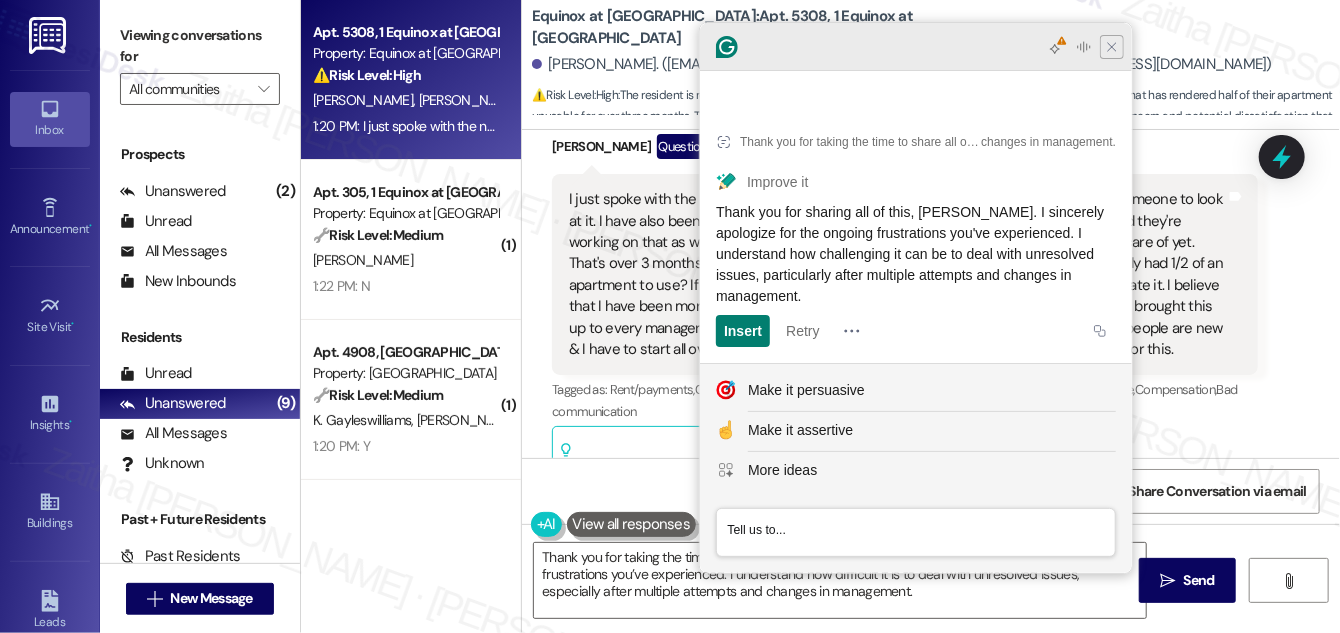 click 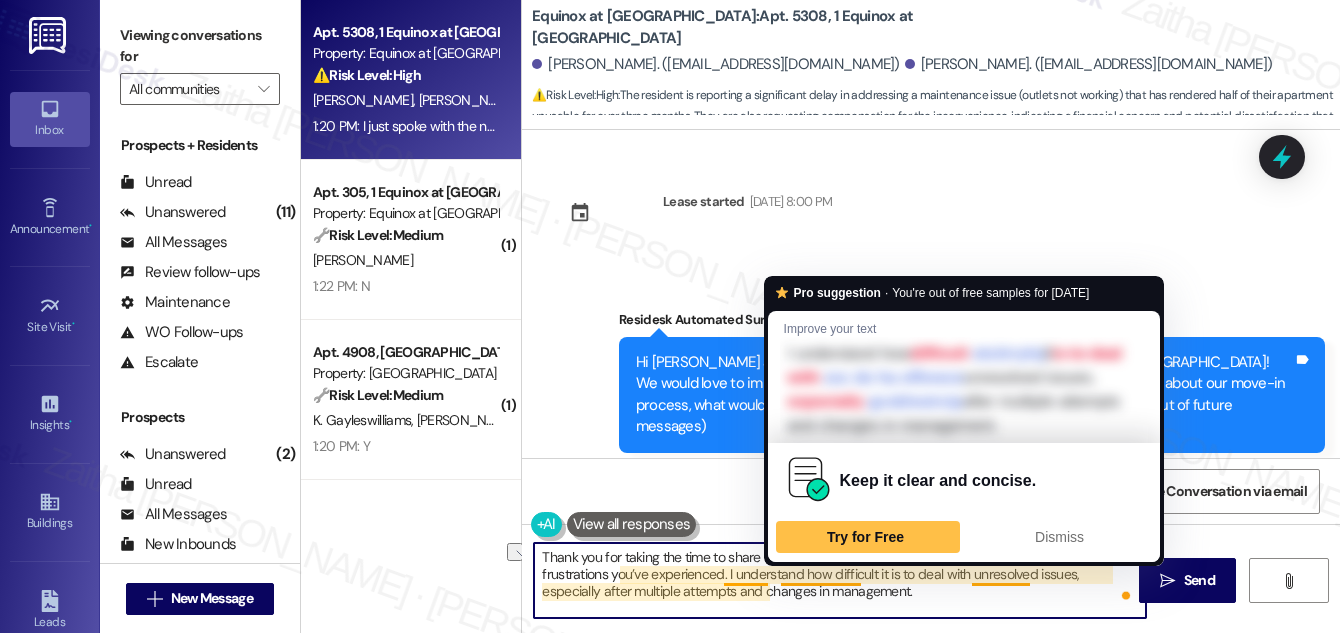 scroll, scrollTop: 0, scrollLeft: 0, axis: both 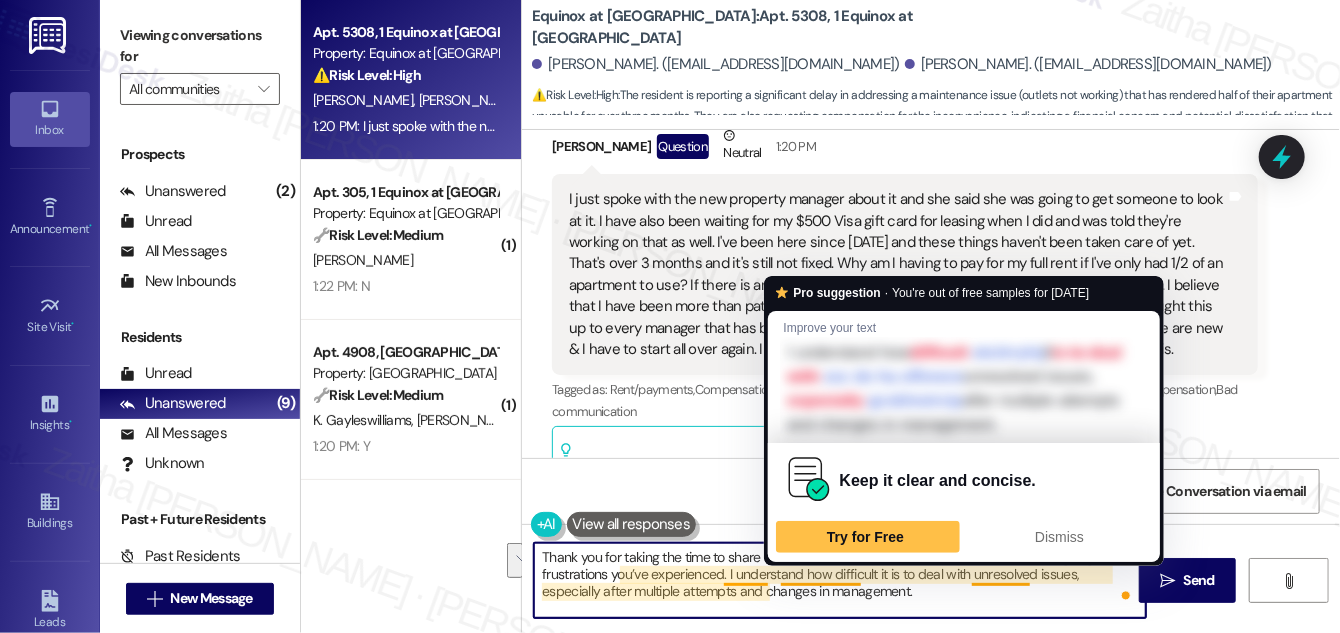 click on "Thank you for taking the time to share all of this, [PERSON_NAME]. I’m truly sorry for the ongoing frustrations you’ve experienced. I understand how difficult it is to deal with unresolved issues, especially after multiple attempts and changes in management." at bounding box center [840, 580] 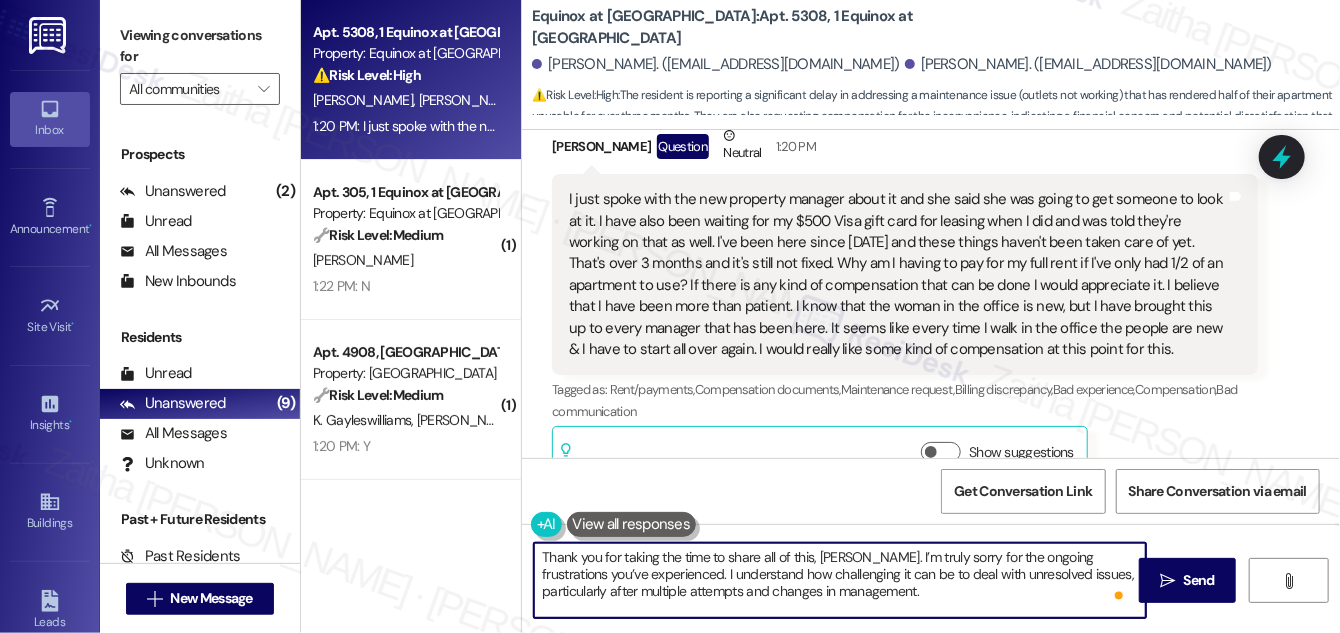 scroll, scrollTop: 16, scrollLeft: 0, axis: vertical 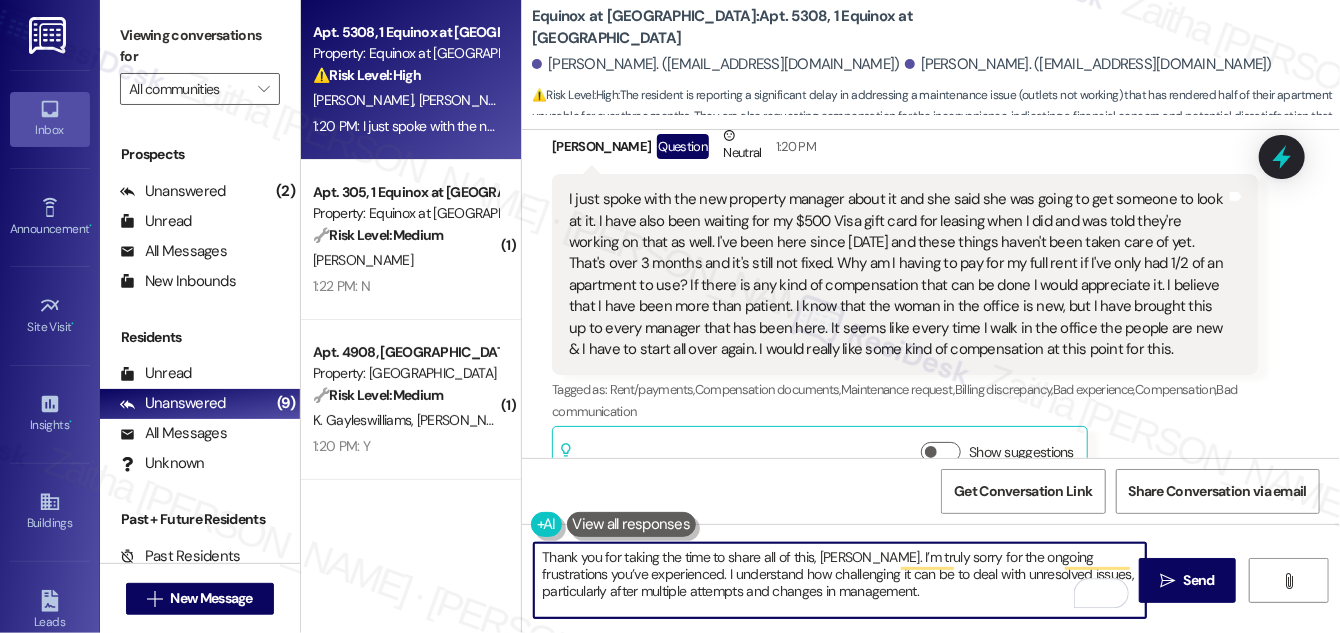 paste on "I’ll be relaying your concerns, including the pending repairs, gift card, and request for compensation, to the appropriate team. I’ll follow up with you as soon as I have an update." 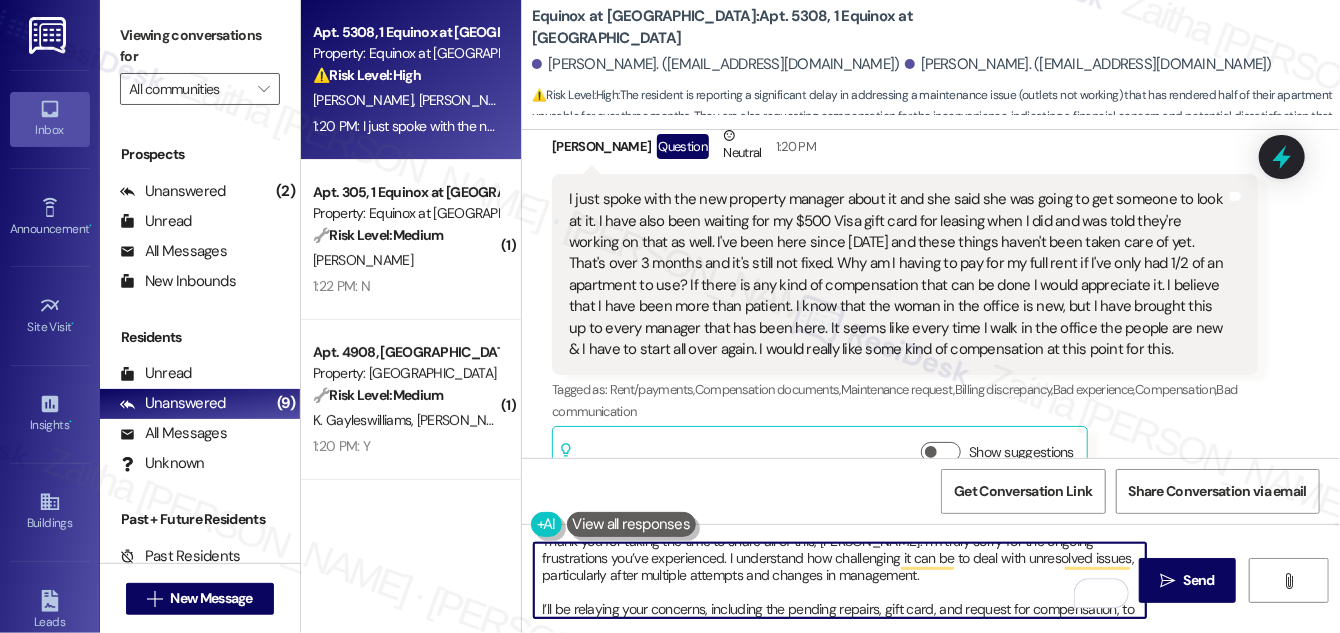 scroll, scrollTop: 34, scrollLeft: 0, axis: vertical 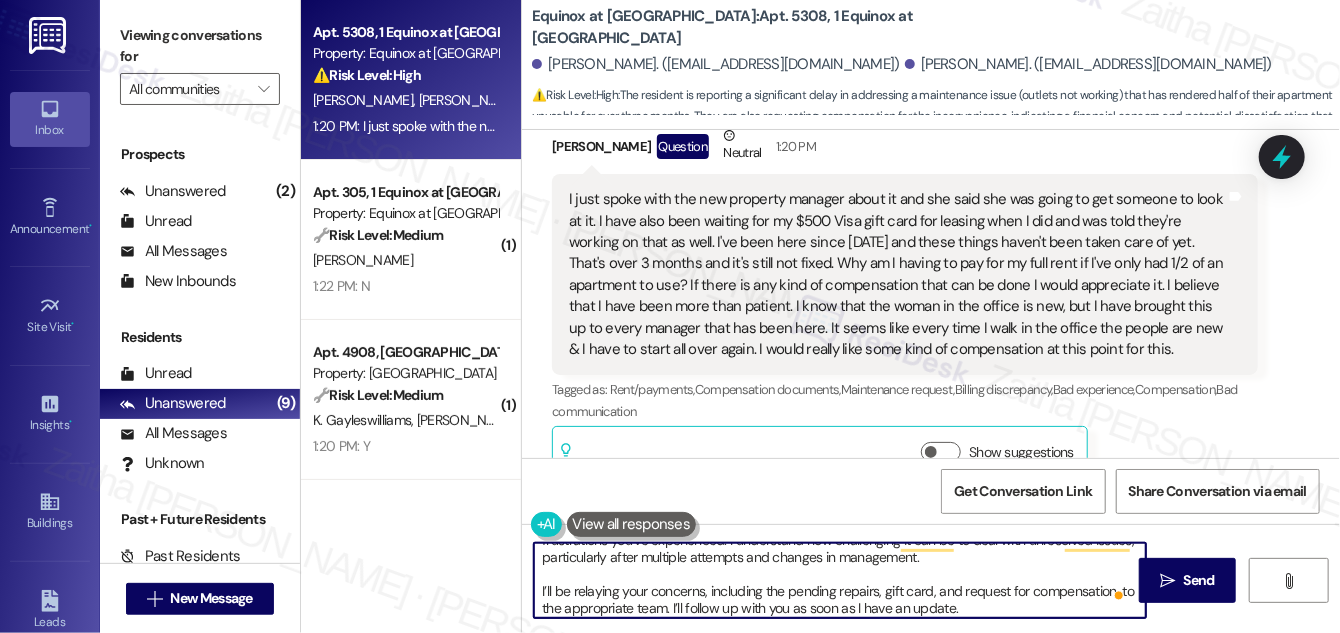 click on "Thank you for taking the time to share all of this, David. I’m truly sorry for the ongoing frustrations you’ve experienced. I understand how challenging it can be to deal with unresolved issues, particularly after multiple attempts and changes in management.
I’ll be relaying your concerns, including the pending repairs, gift card, and request for compensation, to the appropriate team. I’ll follow up with you as soon as I have an update." at bounding box center [840, 580] 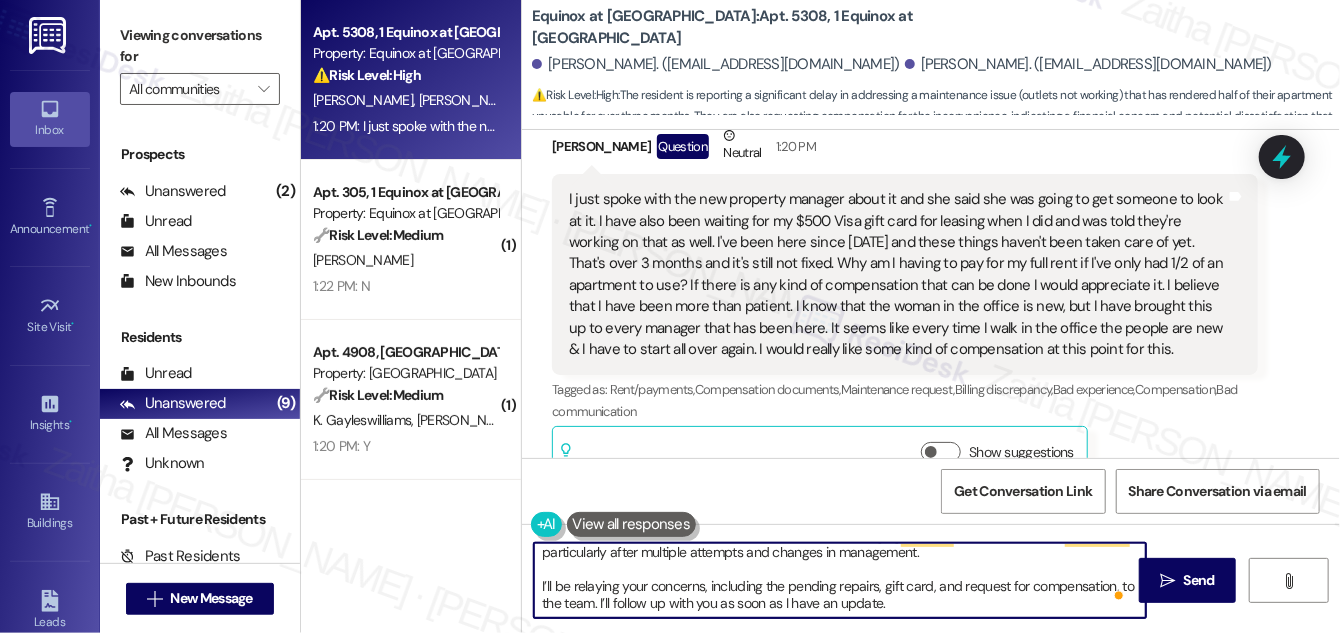 click on "Thank you for taking the time to share all of this, David. I’m truly sorry for the ongoing frustrations you’ve experienced. I understand how challenging it can be to deal with unresolved issues, particularly after multiple attempts and changes in management.
I’ll be relaying your concerns, including the pending repairs, gift card, and request for compensation, to the team. I’ll follow up with you as soon as I have an update." at bounding box center (840, 580) 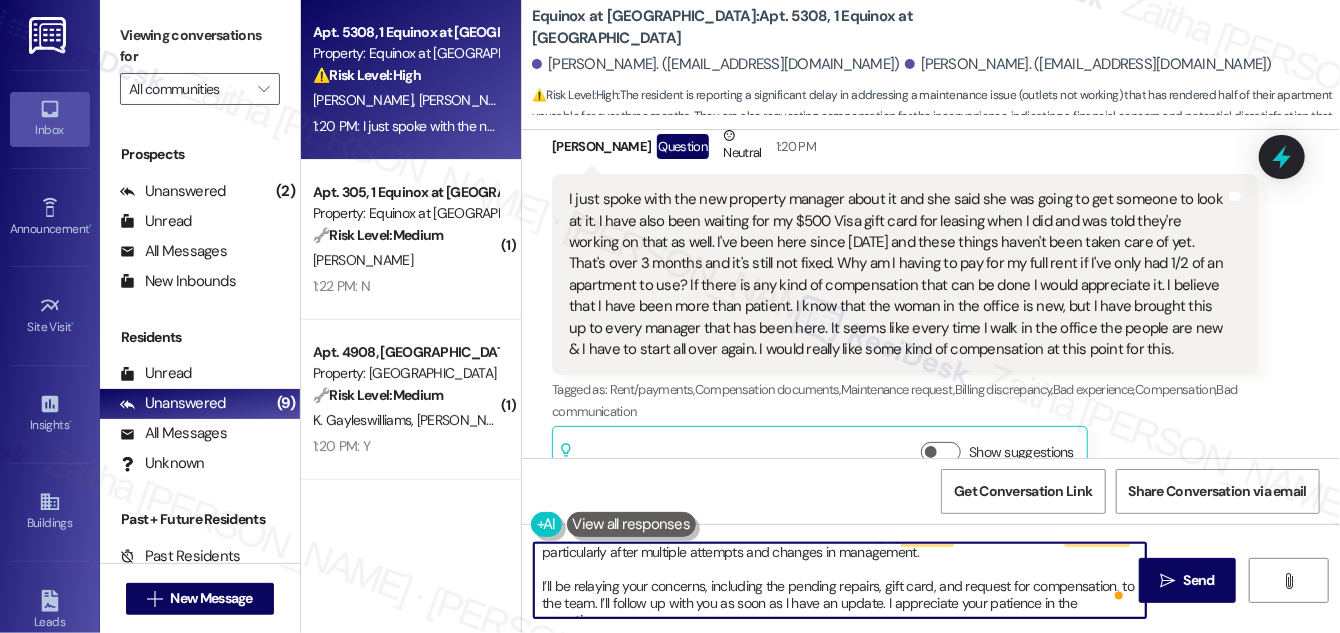 scroll, scrollTop: 50, scrollLeft: 0, axis: vertical 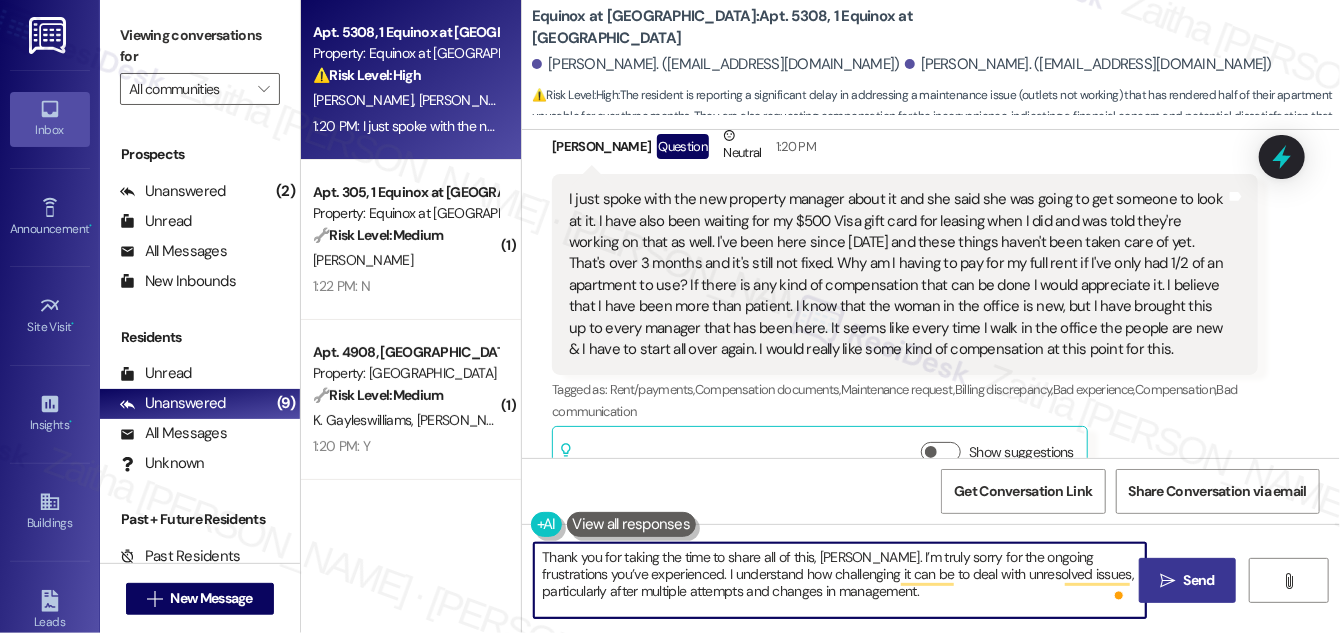 type on "Thank you for taking the time to share all of this, David. I’m truly sorry for the ongoing frustrations you’ve experienced. I understand how challenging it can be to deal with unresolved issues, particularly after multiple attempts and changes in management.
I’ll be relaying your concerns, including the pending repairs, gift card, and request for compensation, to the team. I’ll follow up with you as soon as I have an update. I appreciate your patience in the meantime." 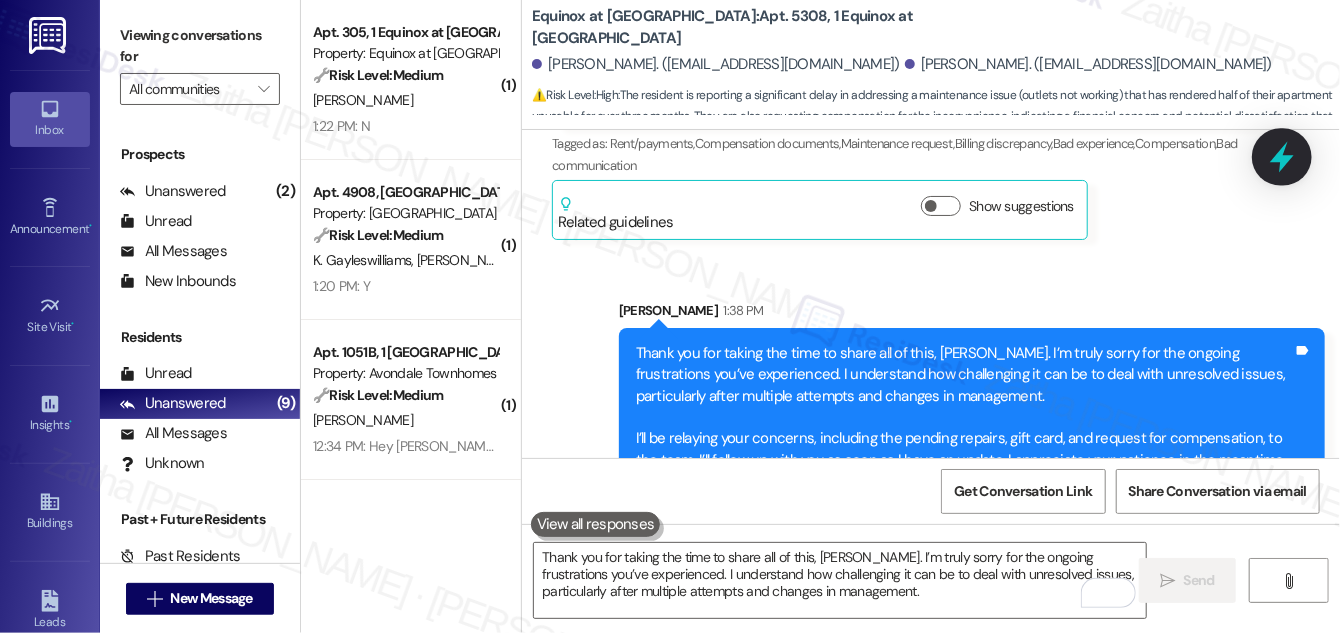 click 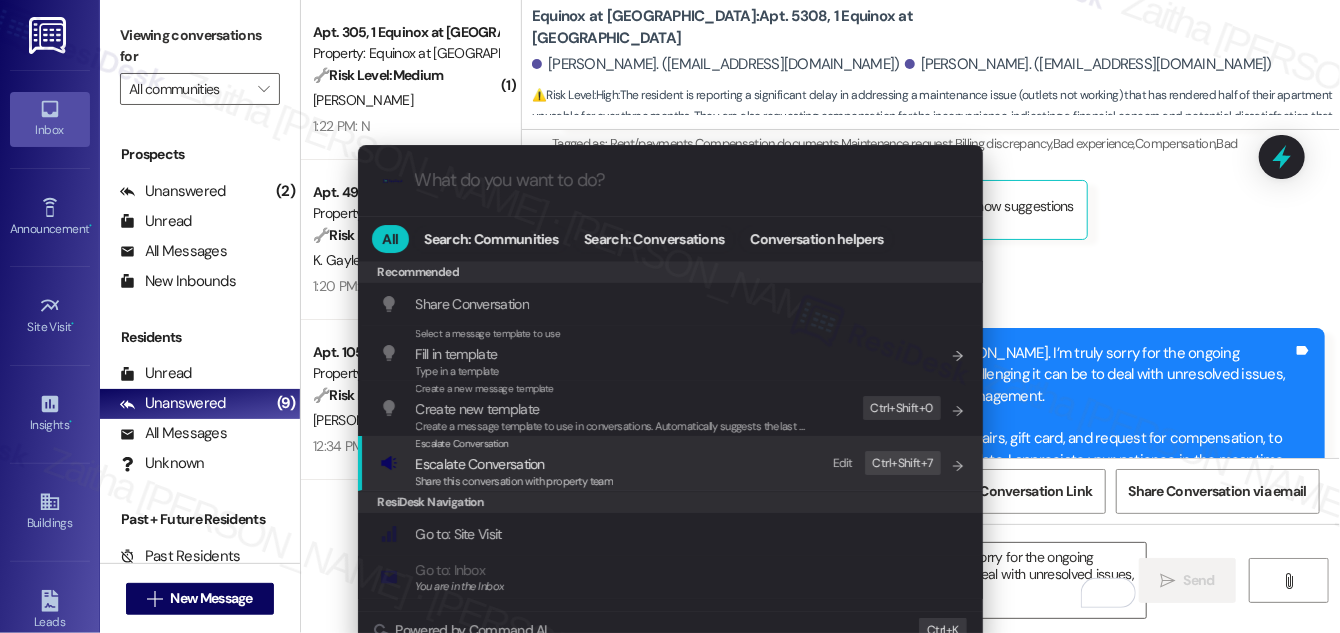 click on "Escalate Conversation" at bounding box center [480, 464] 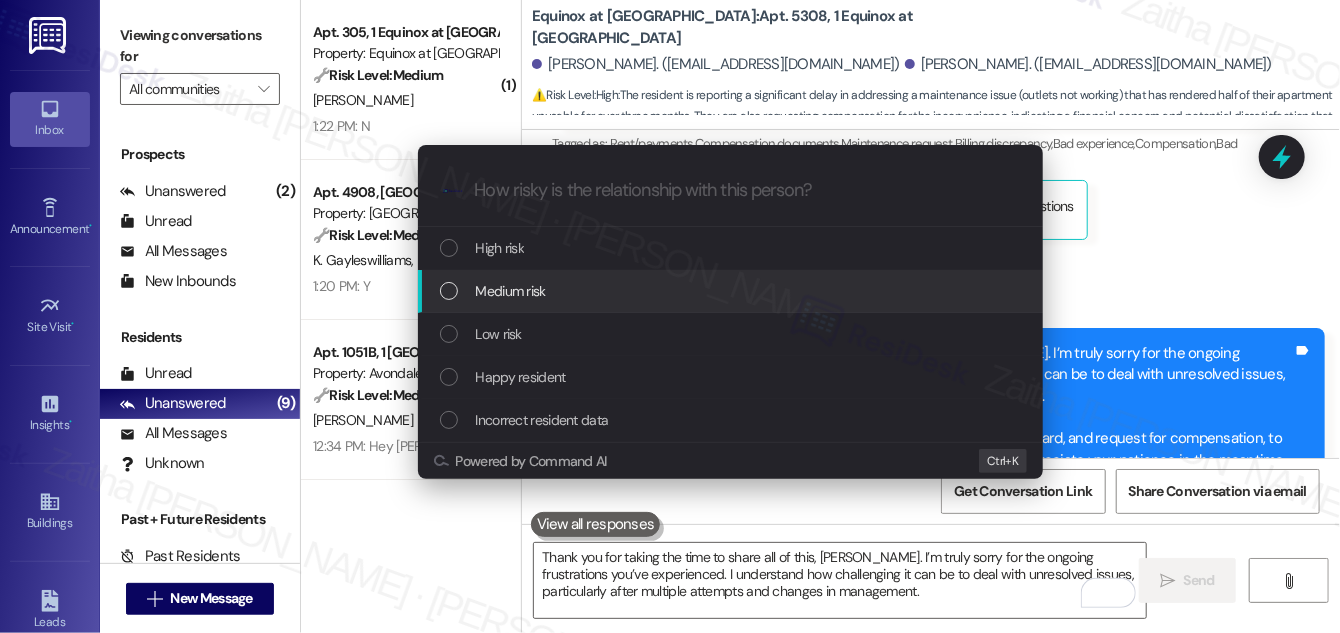 click on "Medium risk" at bounding box center (511, 291) 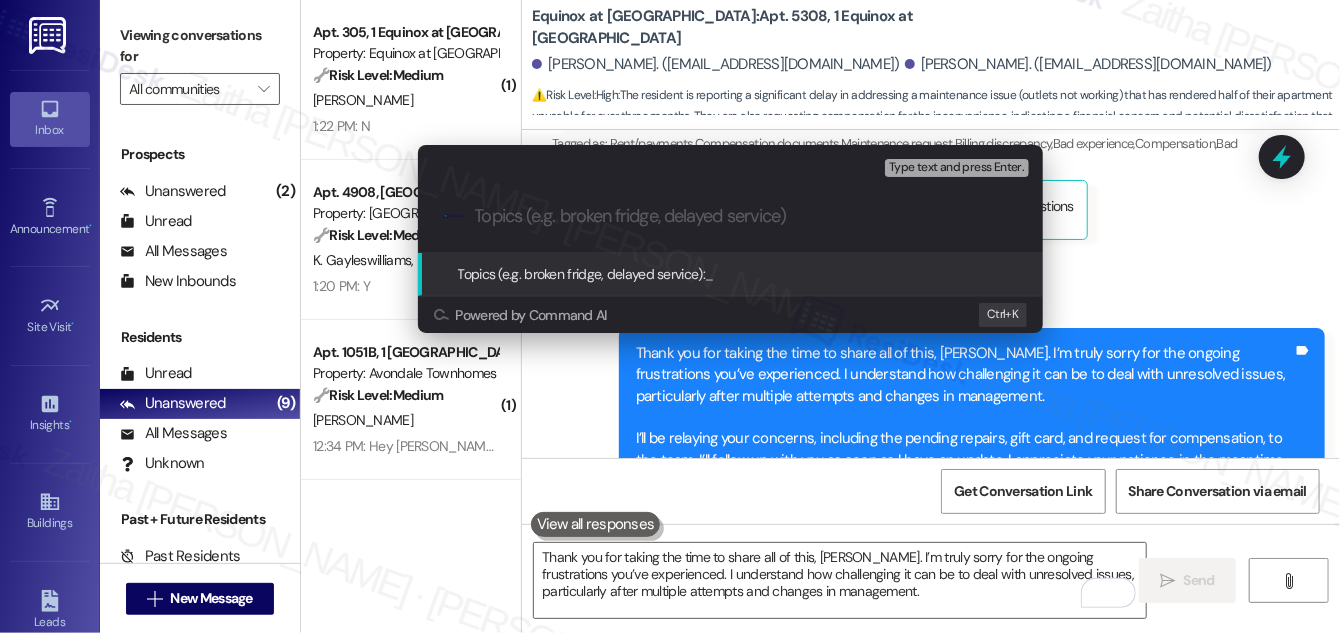 paste on "Pending Issues and Compensation Request" 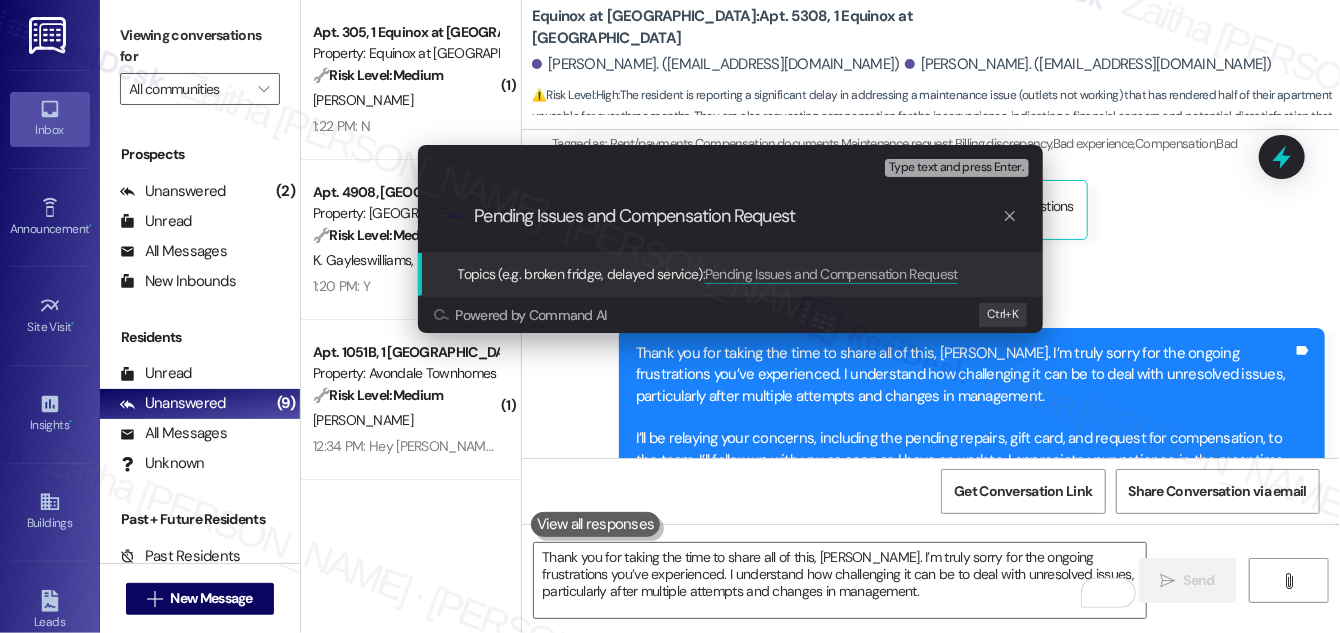 click on "Pending Issues and Compensation Request" at bounding box center [738, 216] 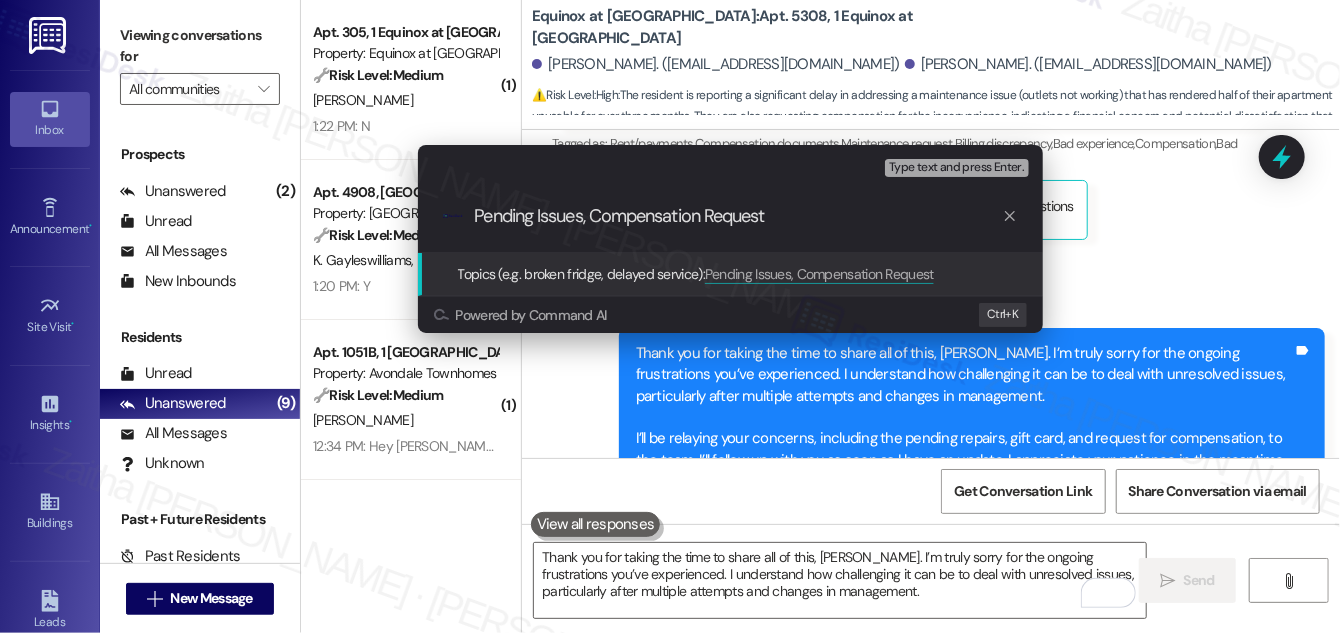 click on "Pending Issues, Compensation Request" at bounding box center [738, 216] 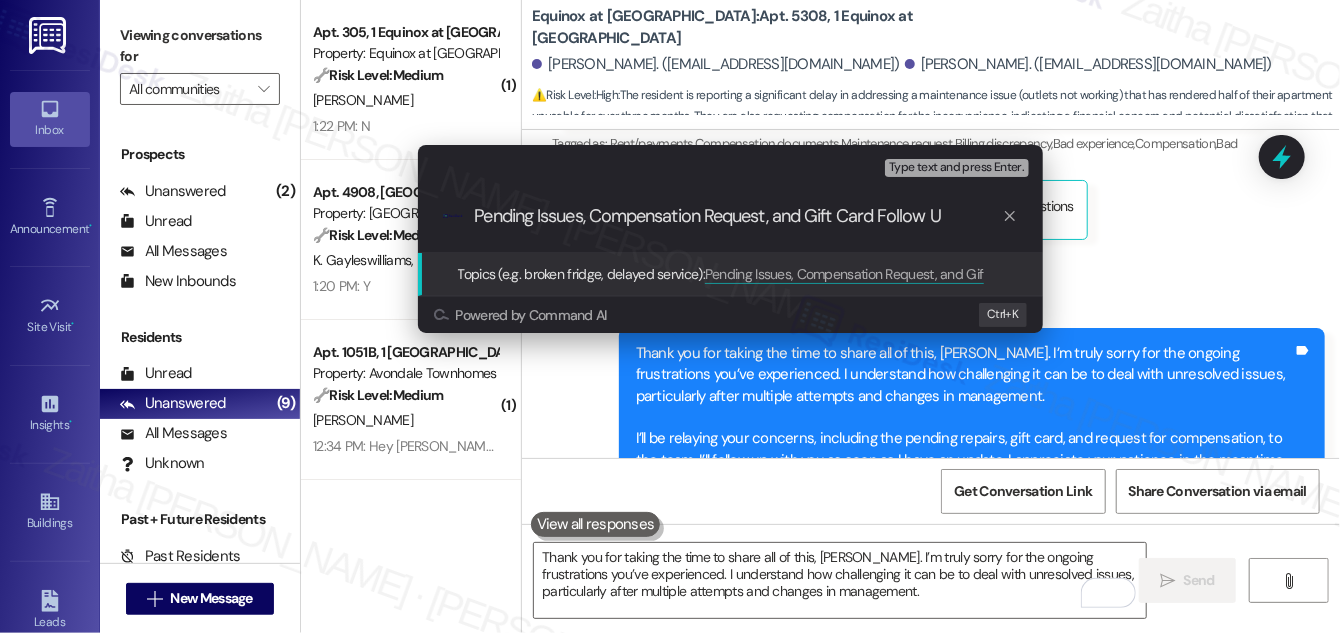 type on "Pending Issues, Compensation Request, and Gift Card Follow Up" 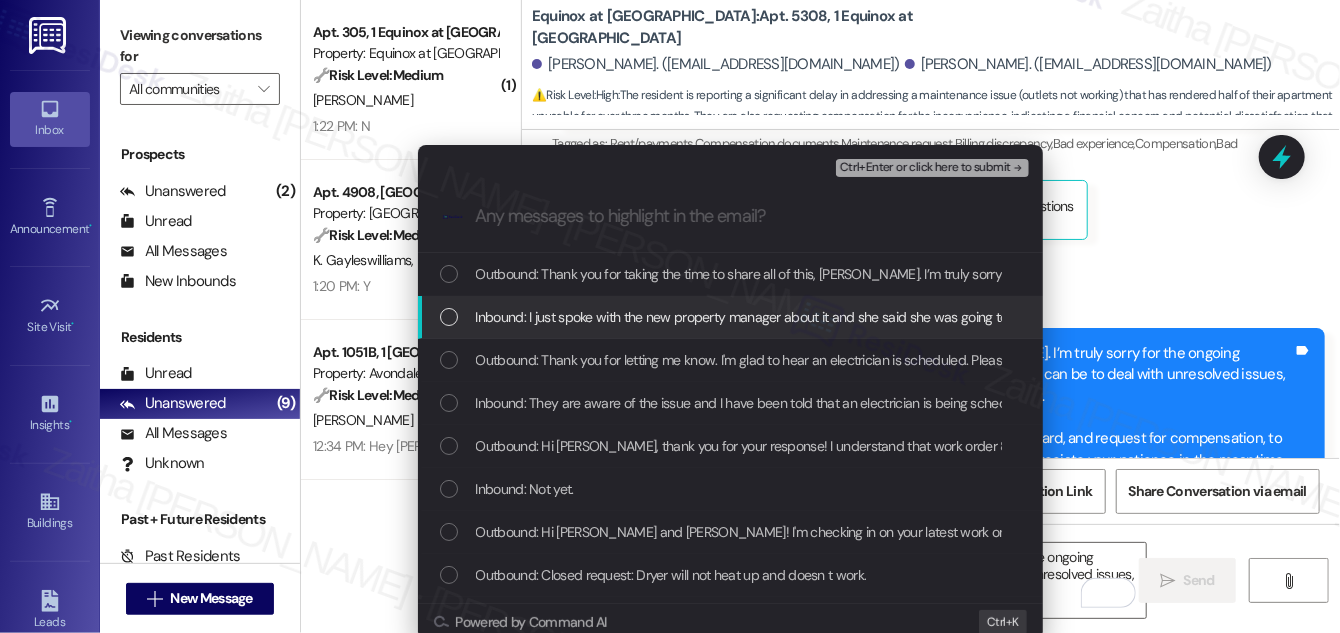 type 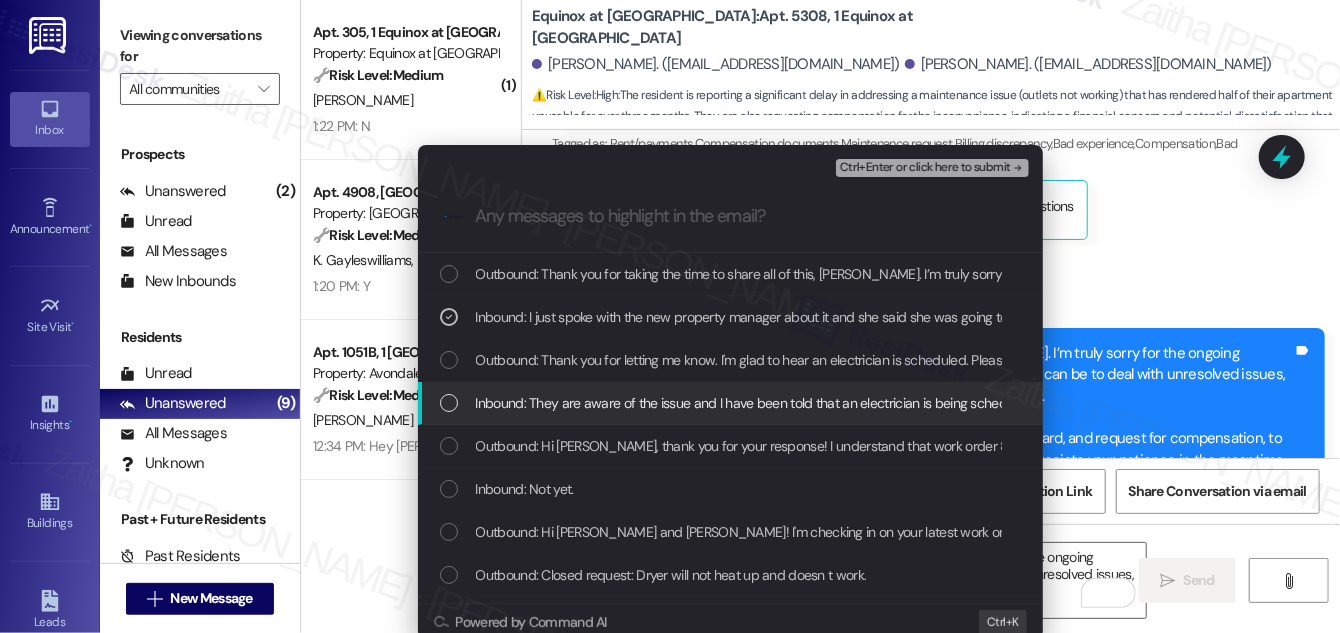 click at bounding box center [449, 403] 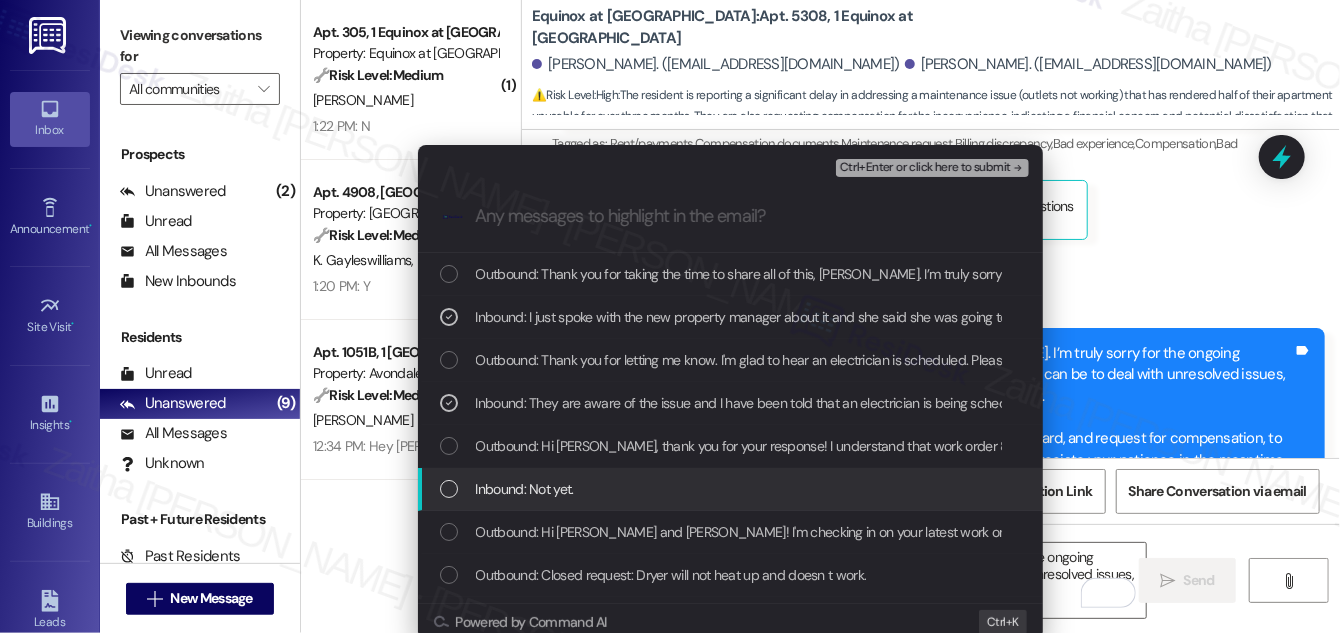 click at bounding box center [449, 489] 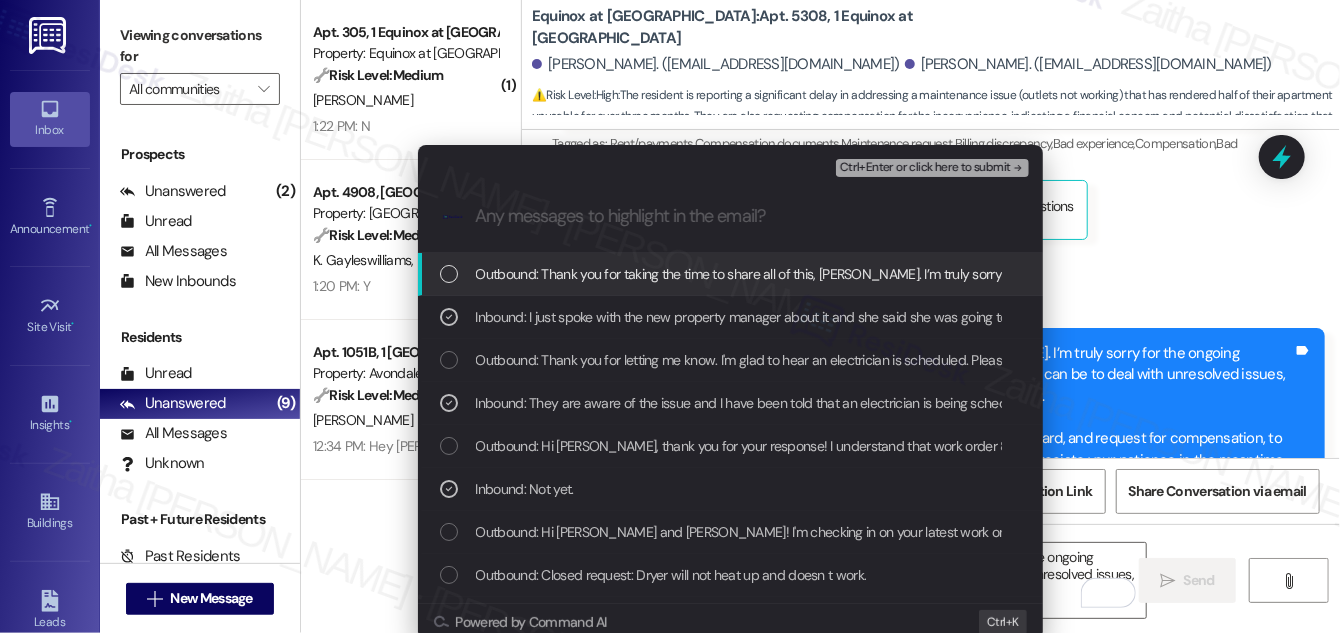click on "Ctrl+Enter or click here to submit" at bounding box center (934, 168) 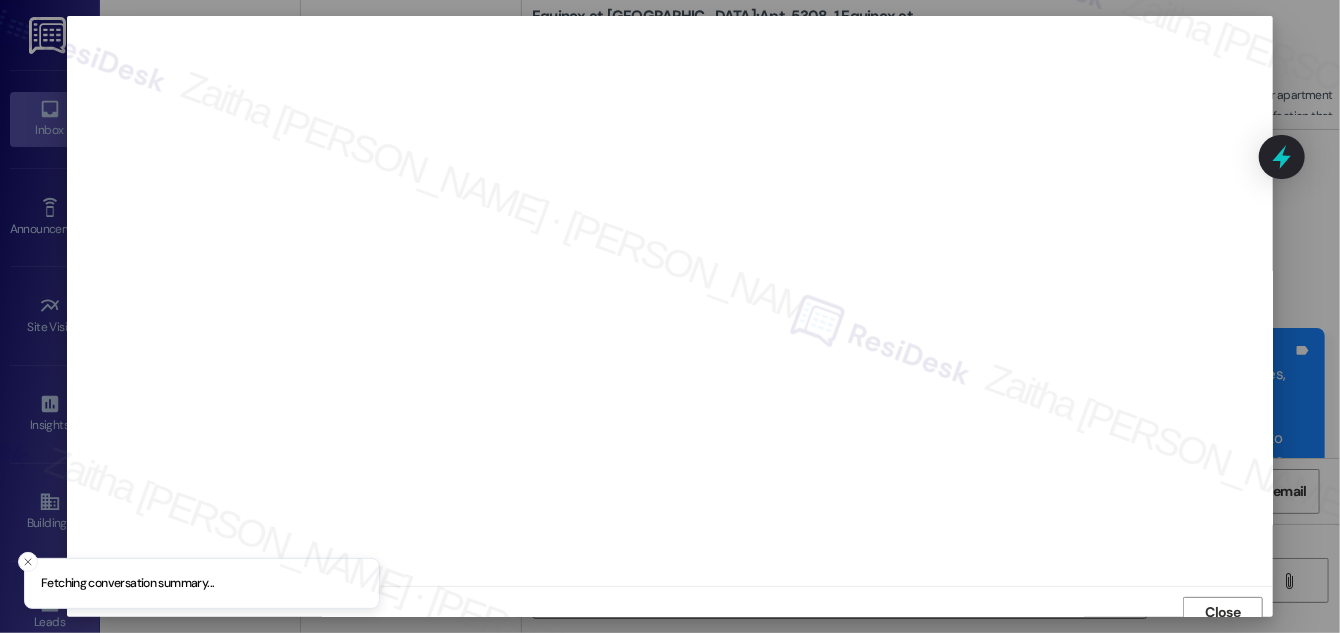 scroll, scrollTop: 11, scrollLeft: 0, axis: vertical 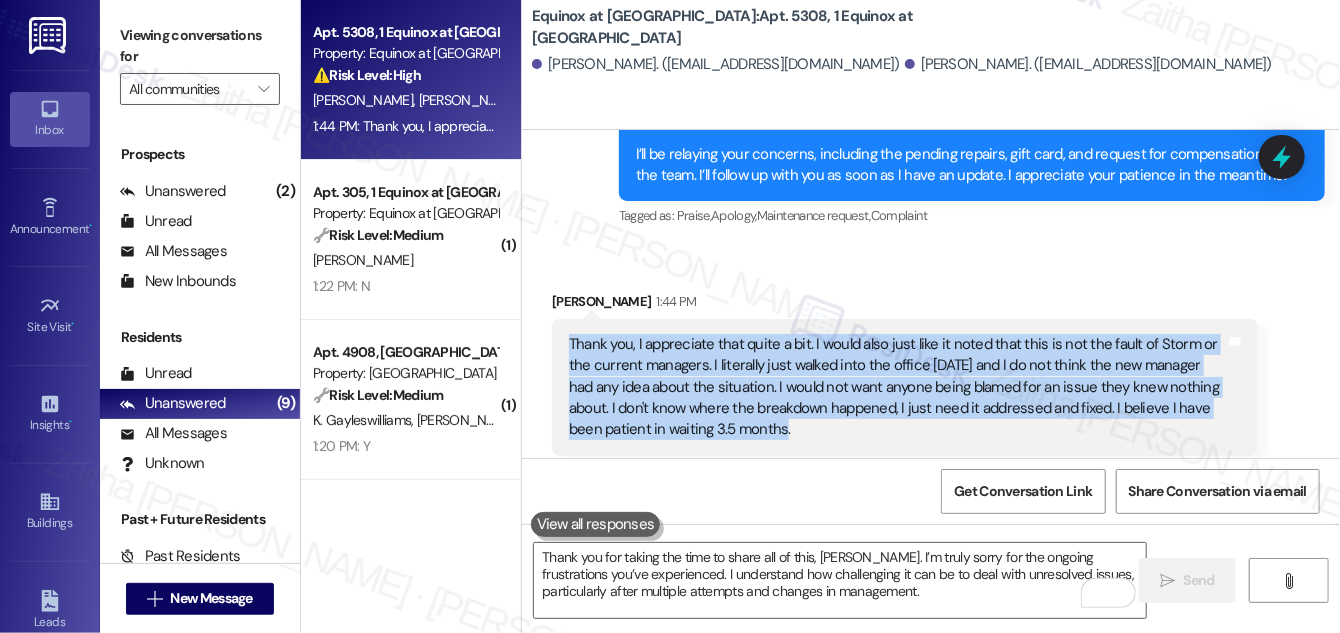 drag, startPoint x: 566, startPoint y: 298, endPoint x: 794, endPoint y: 385, distance: 244.03484 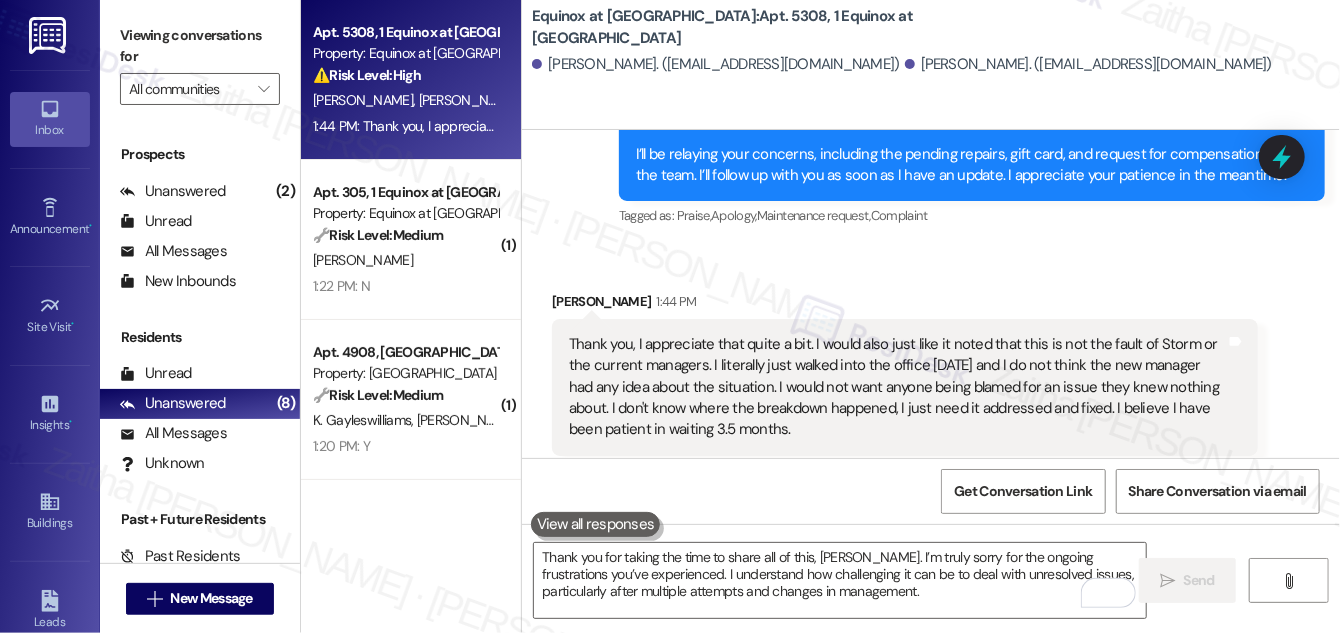 click on "Tagged as:   Praise ,  Click to highlight conversations about Praise Complaint Click to highlight conversations about Complaint" at bounding box center (905, 470) 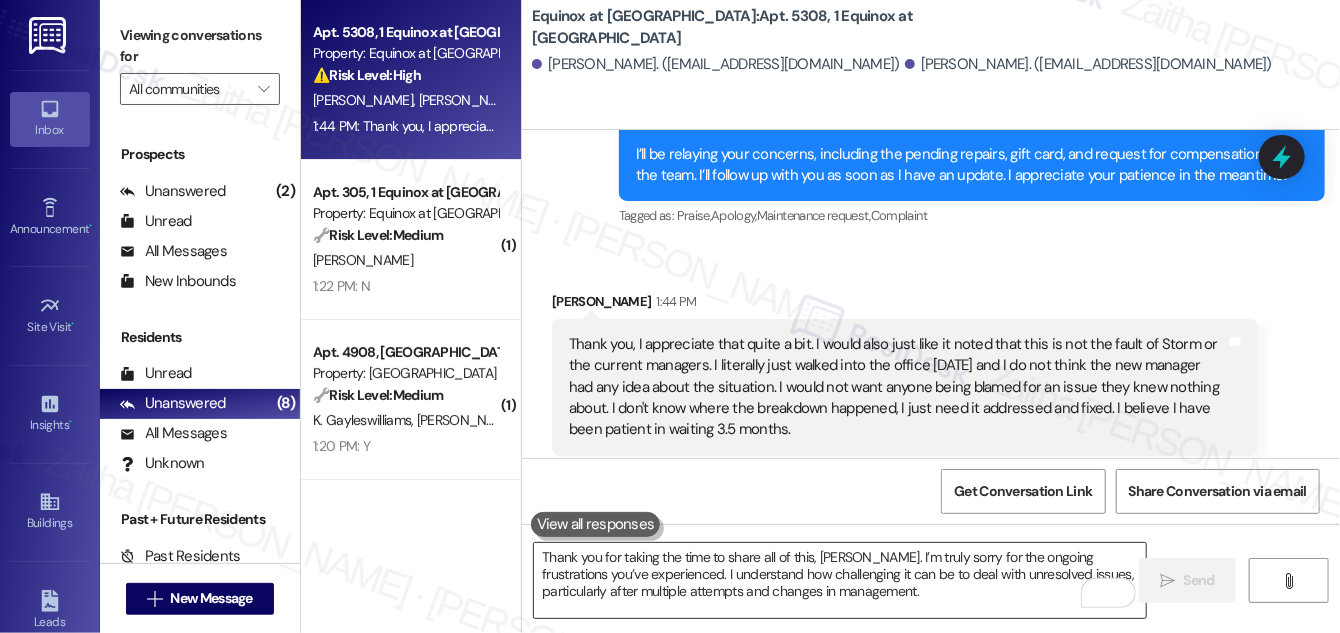 click on "Thank you for taking the time to share all of this, David. I’m truly sorry for the ongoing frustrations you’ve experienced. I understand how challenging it can be to deal with unresolved issues, particularly after multiple attempts and changes in management.
I’ll be relaying your concerns, including the pending repairs, gift card, and request for compensation, to the team. I’ll follow up with you as soon as I have an update. I appreciate your patience in the meantime." at bounding box center (840, 580) 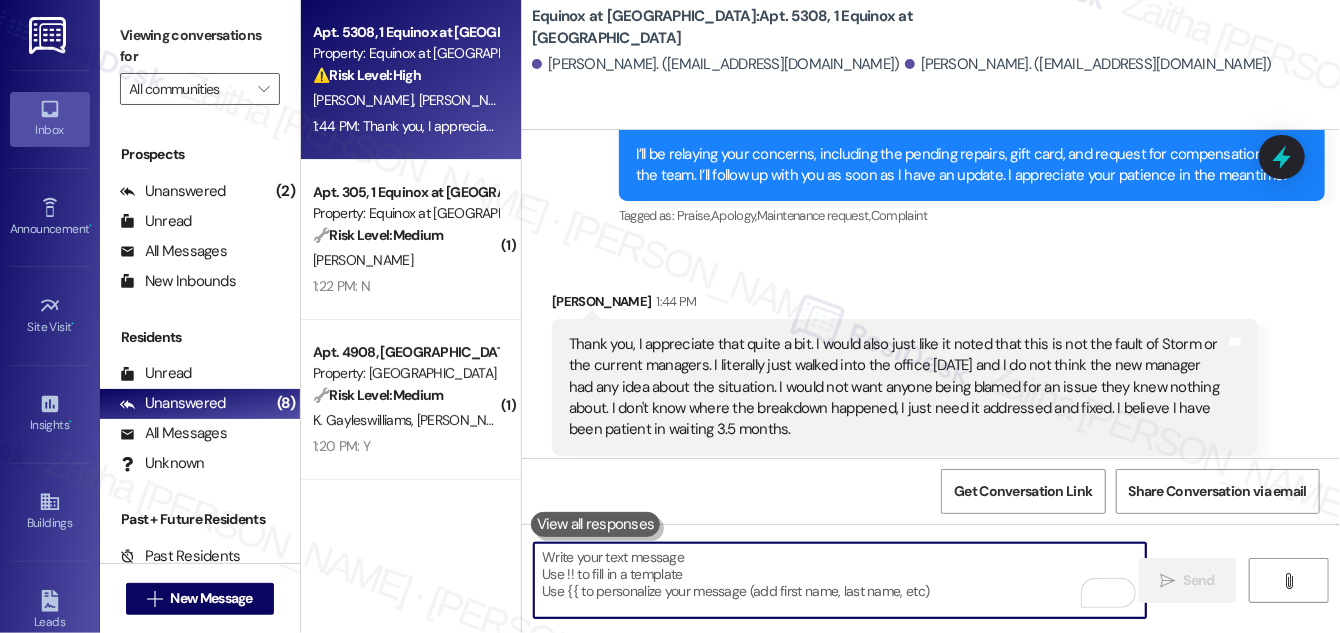 paste on "I truly appreciate your understanding and for clarifying that this isn’t a reflection on Storm or the current team." 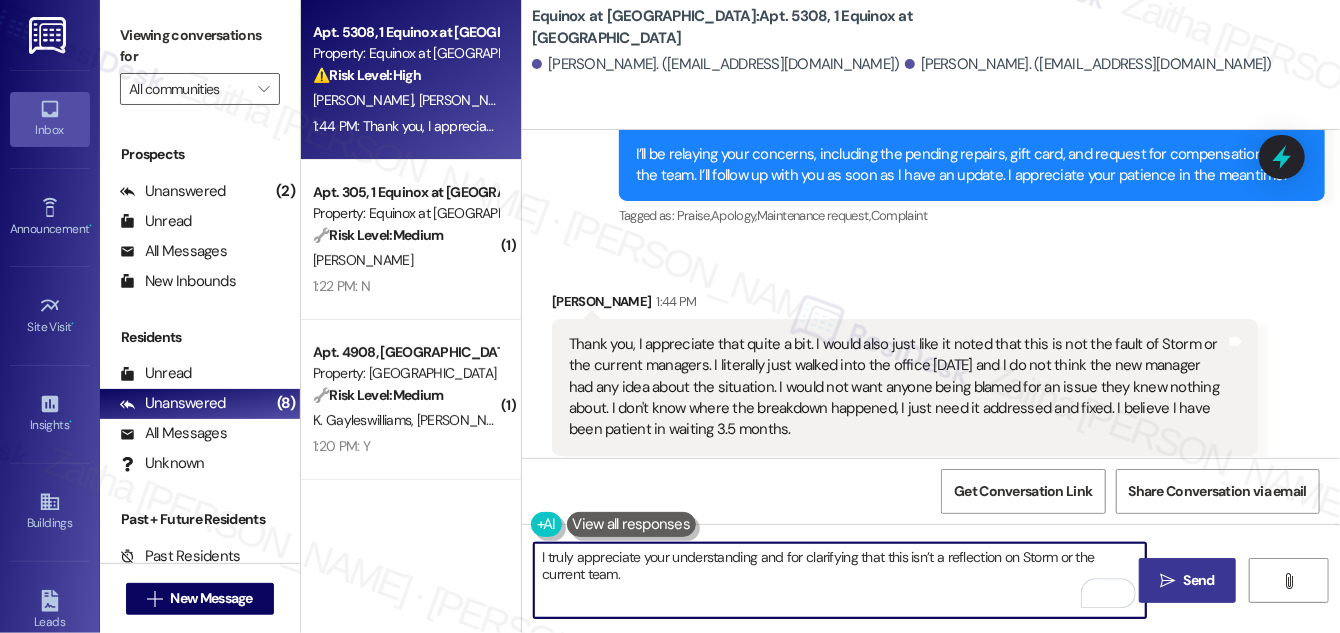 paste on "I've noted your comments, and we’ve already notified the appropriate team about your concerns." 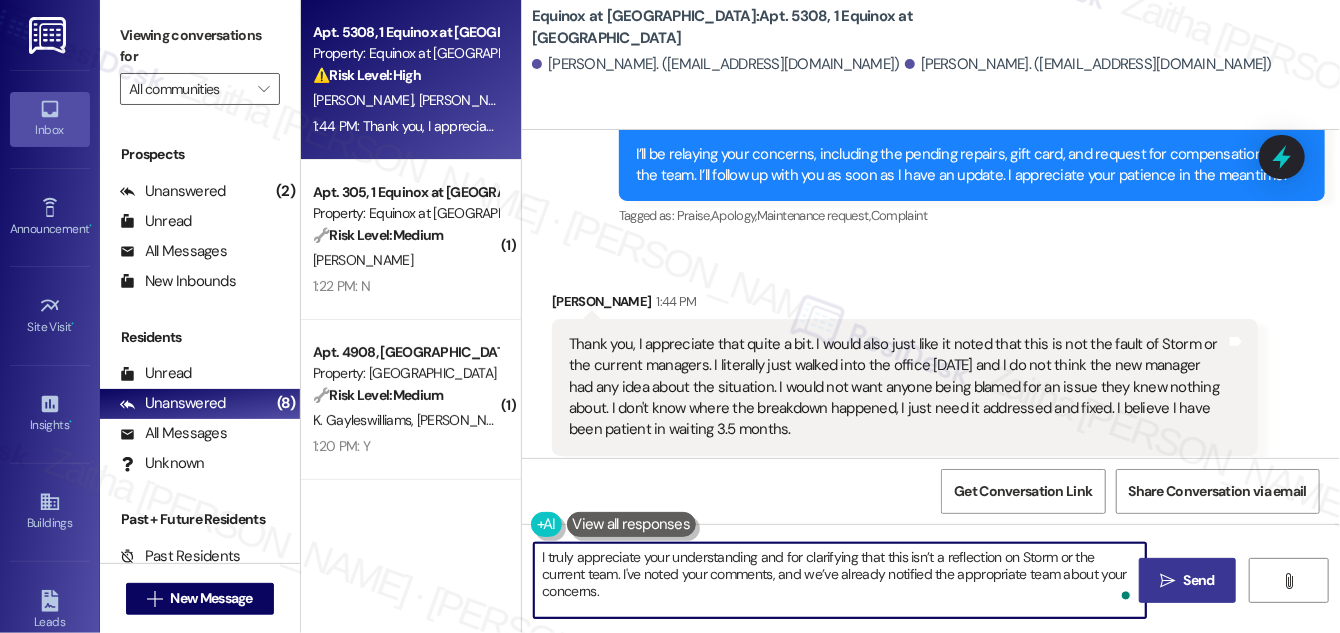 click on "I truly appreciate your understanding and for clarifying that this isn’t a reflection on Storm or the current team. I've noted your comments, and we’ve already notified the appropriate team about your concerns." at bounding box center [840, 580] 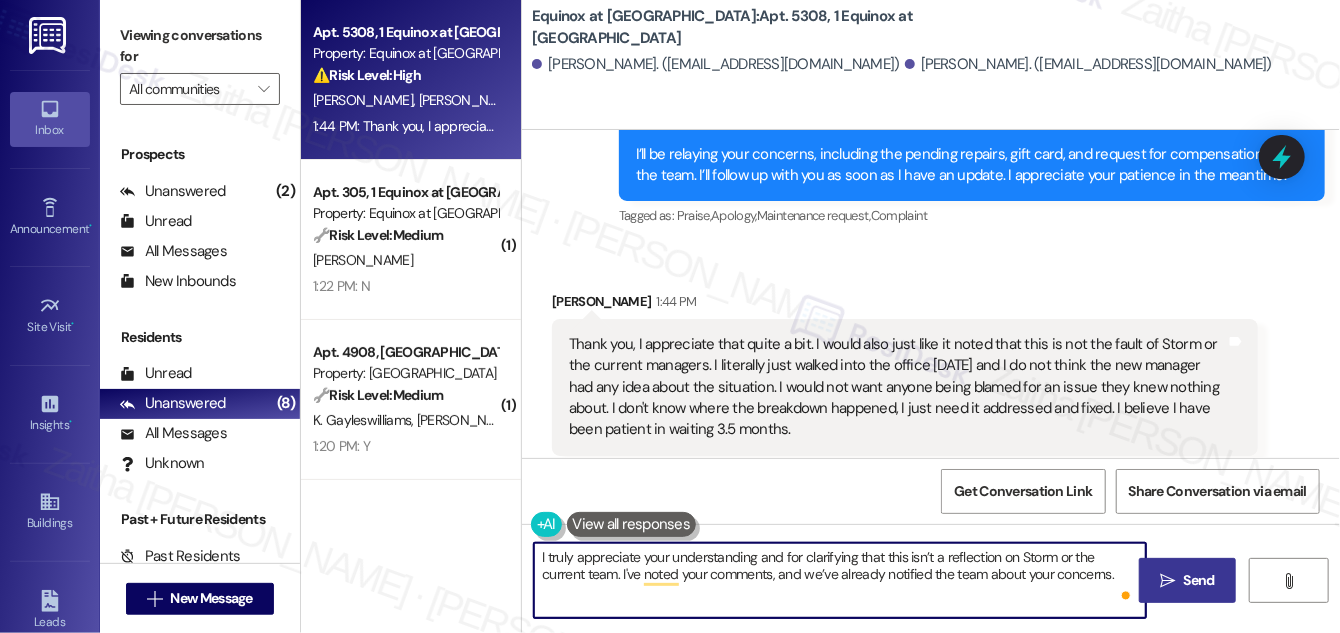 drag, startPoint x: 1115, startPoint y: 572, endPoint x: 1101, endPoint y: 584, distance: 18.439089 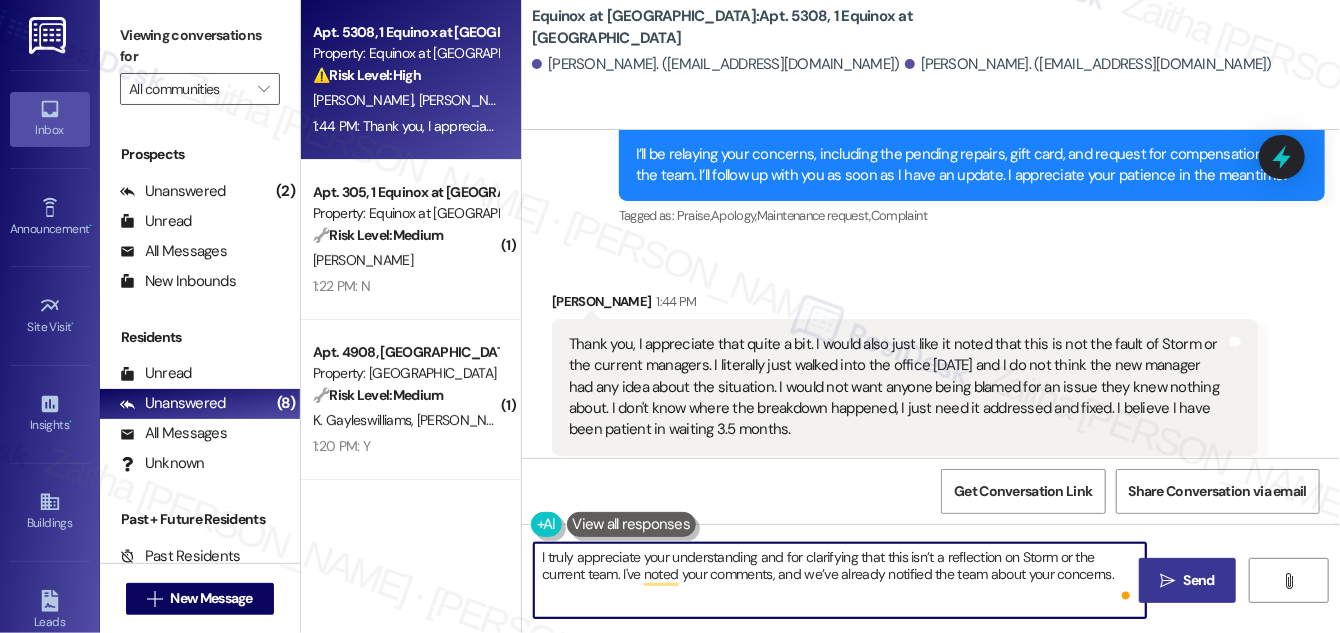 paste on "Please know we understand the frustration and want to make sure it's properly addressed." 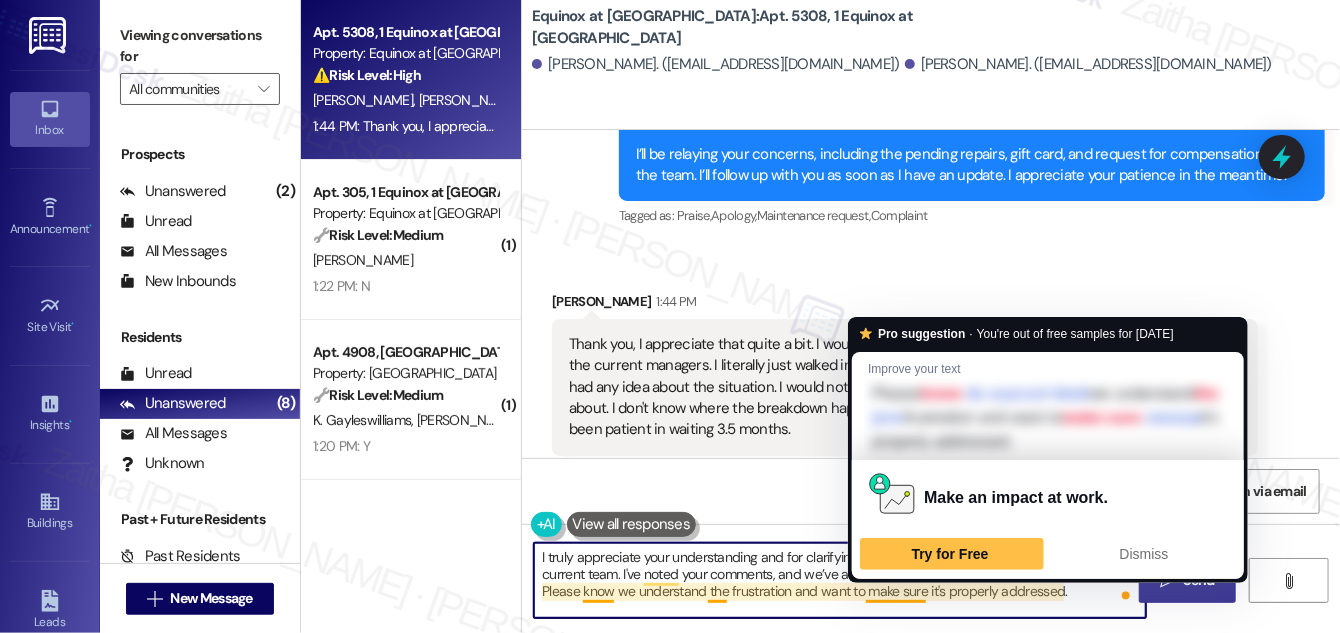 click on "I truly appreciate your understanding and for clarifying that this isn’t a reflection on Storm or the current team. I've noted your comments, and we’ve already notified the team about your concerns. Please know we understand the frustration and want to make sure it's properly addressed." at bounding box center [840, 580] 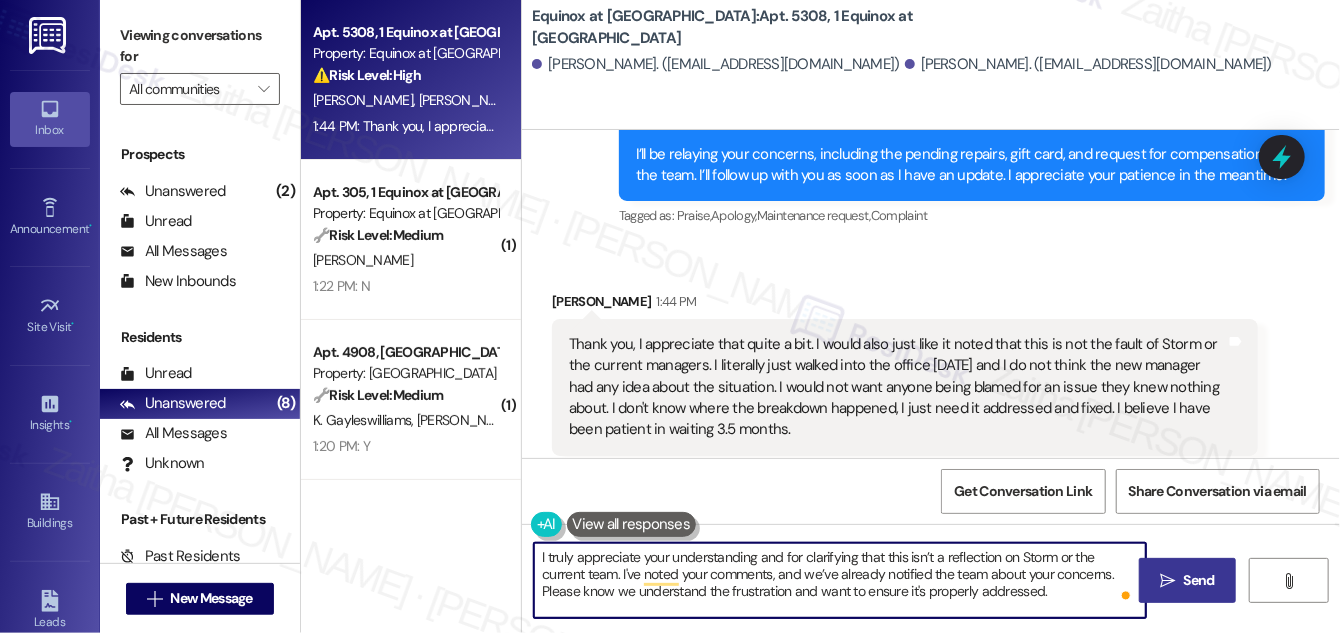 type on "I truly appreciate your understanding and for clarifying that this isn’t a reflection on Storm or the current team. I've noted your comments, and we’ve already notified the team about your concerns. Please know we understand the frustration and want to ensure it's properly addressed." 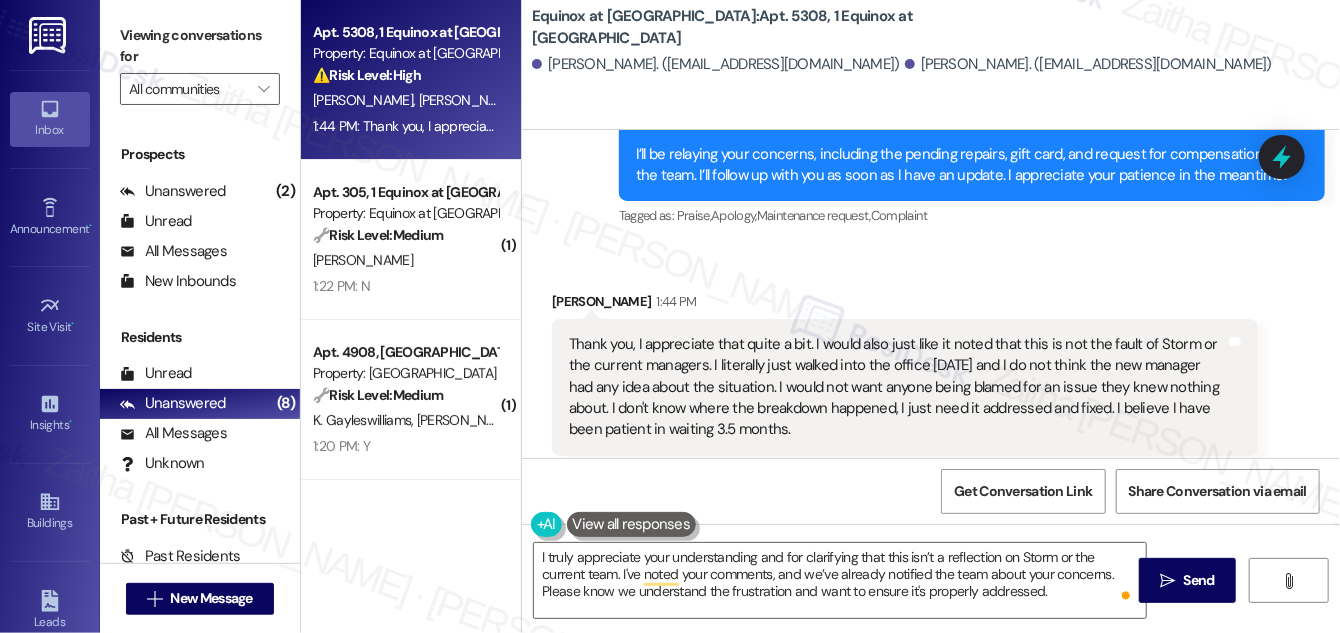 drag, startPoint x: 1205, startPoint y: 585, endPoint x: 1167, endPoint y: 535, distance: 62.801273 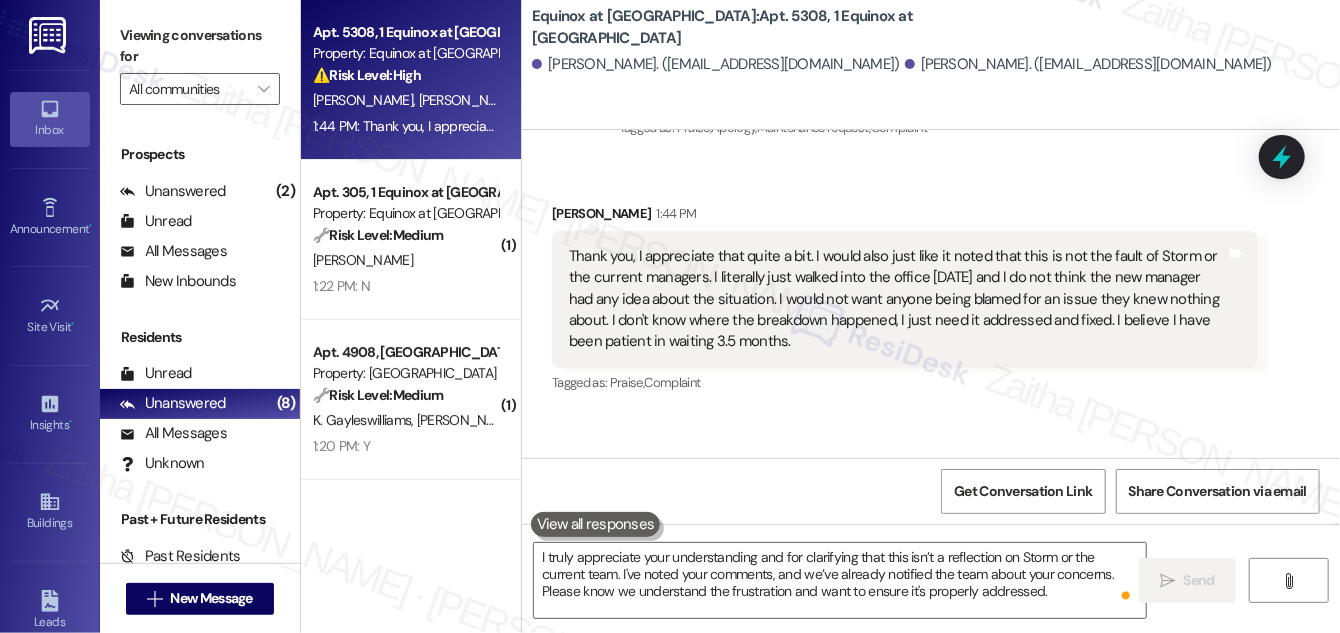 scroll, scrollTop: 4146, scrollLeft: 0, axis: vertical 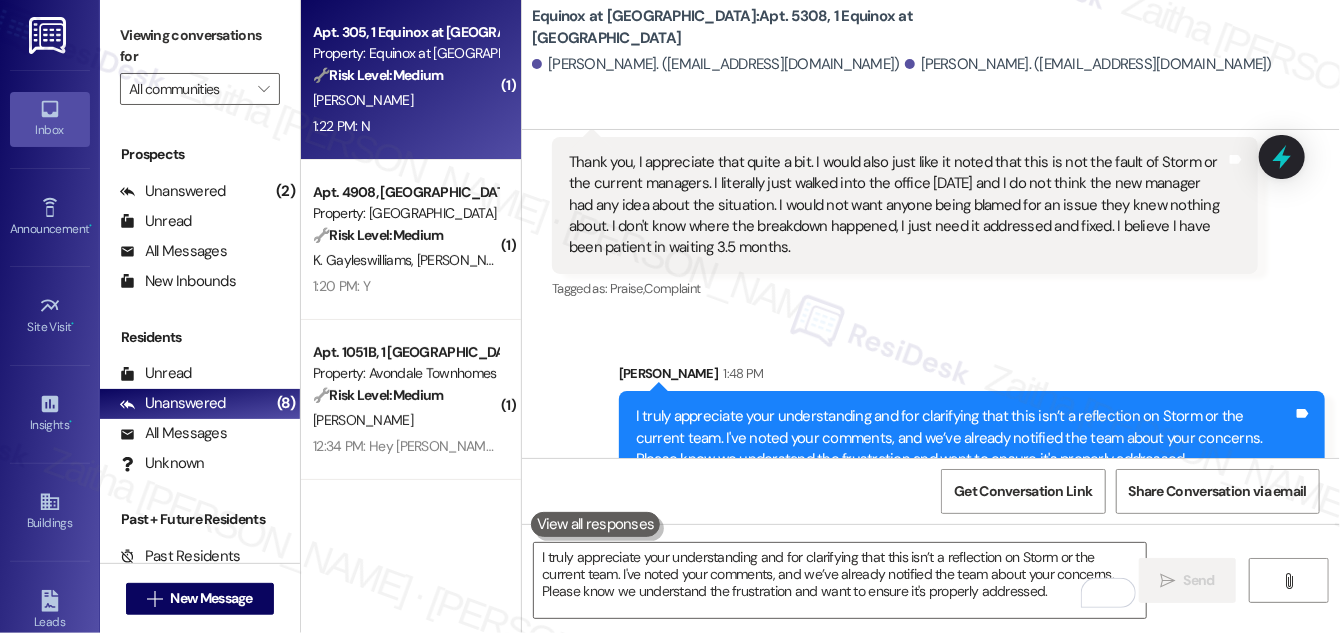 click on "T. Bailey" at bounding box center [405, 100] 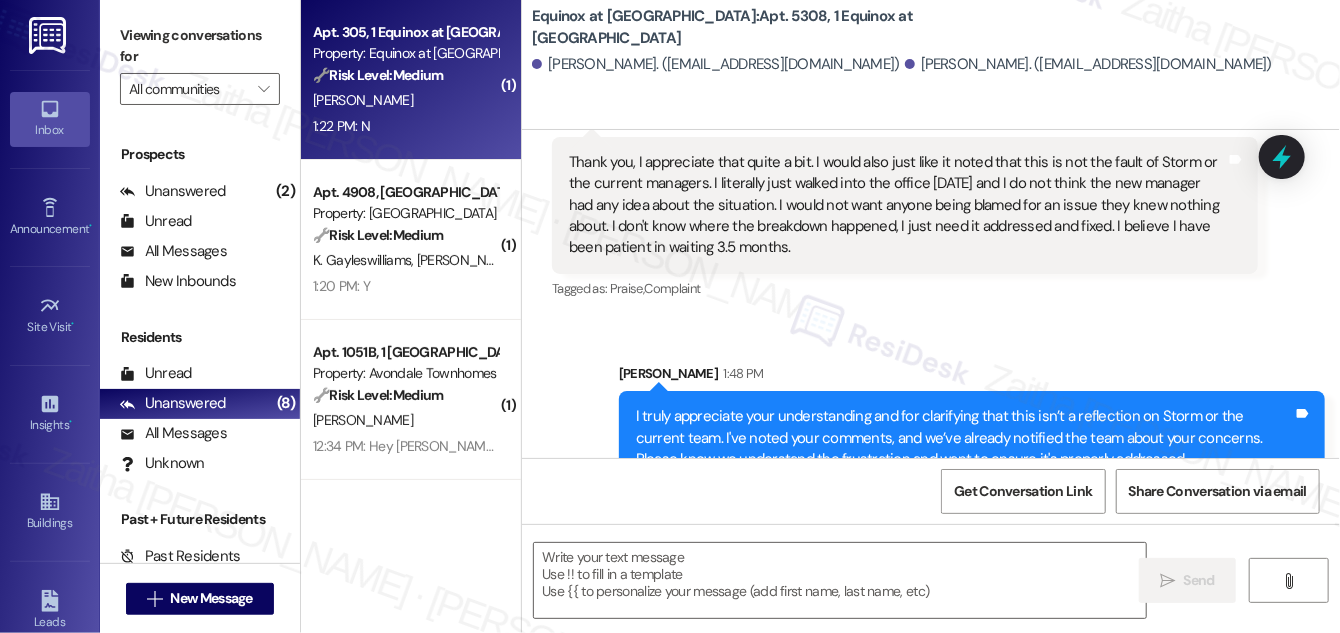 type on "Fetching suggested responses. Please feel free to read through the conversation in the meantime." 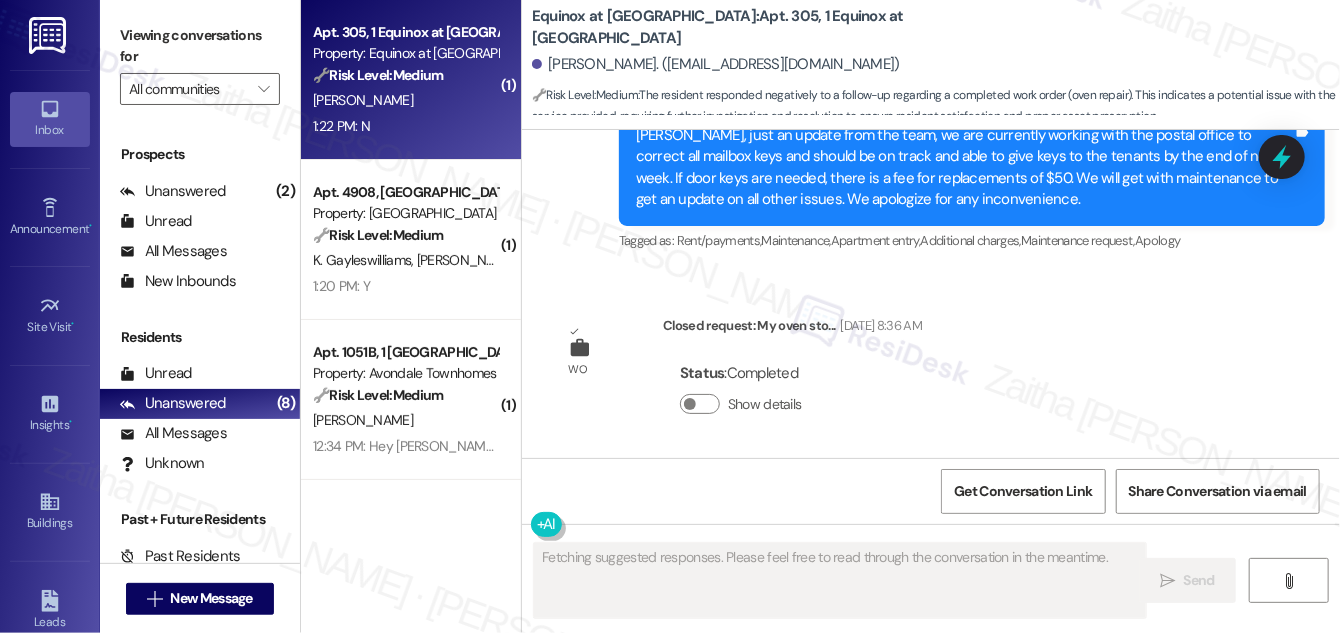 scroll, scrollTop: 7313, scrollLeft: 0, axis: vertical 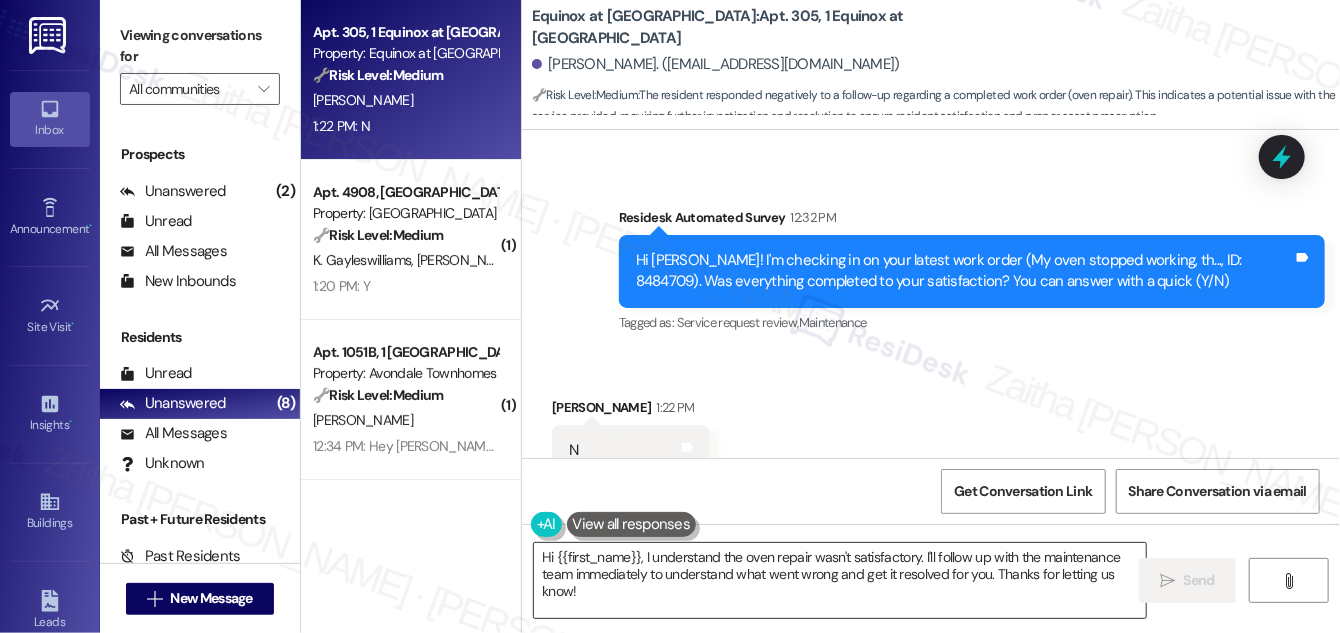 click on "Hi {{first_name}}, I understand the oven repair wasn't satisfactory. I'll follow up with the maintenance team immediately to understand what went wrong and get it resolved for you. Thanks for letting us know!" at bounding box center [840, 580] 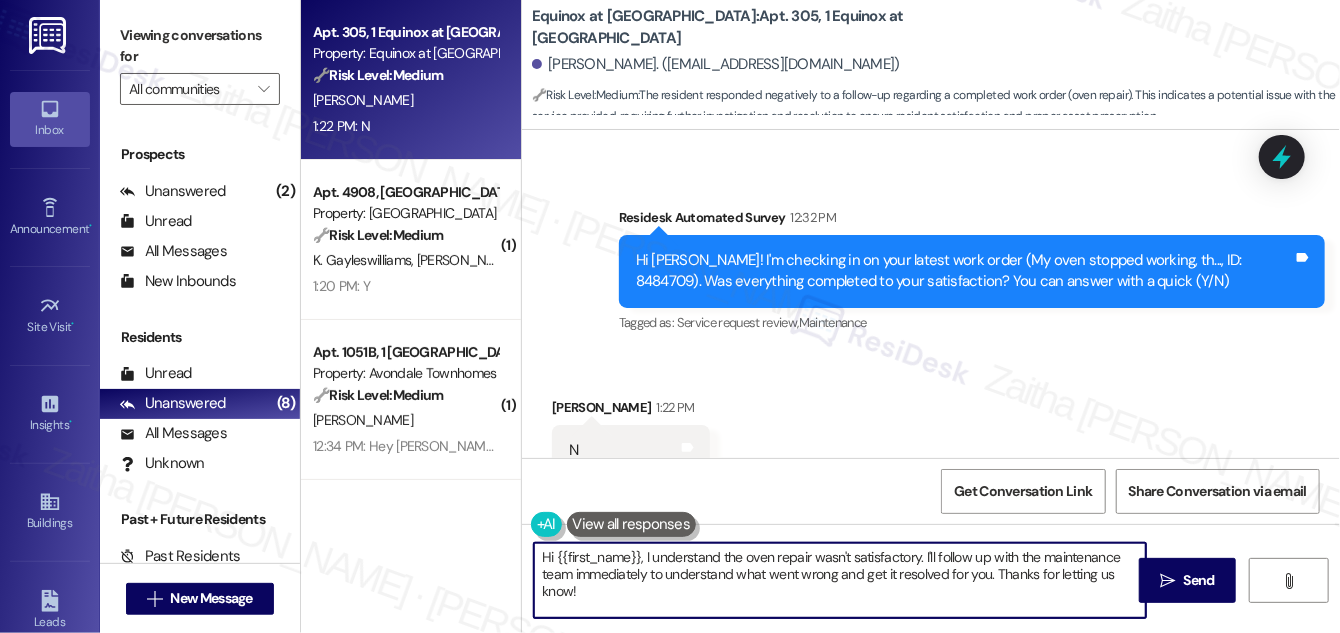 click on "Hi {{first_name}}, I understand the oven repair wasn't satisfactory. I'll follow up with the maintenance team immediately to understand what went wrong and get it resolved for you. Thanks for letting us know!" at bounding box center [840, 580] 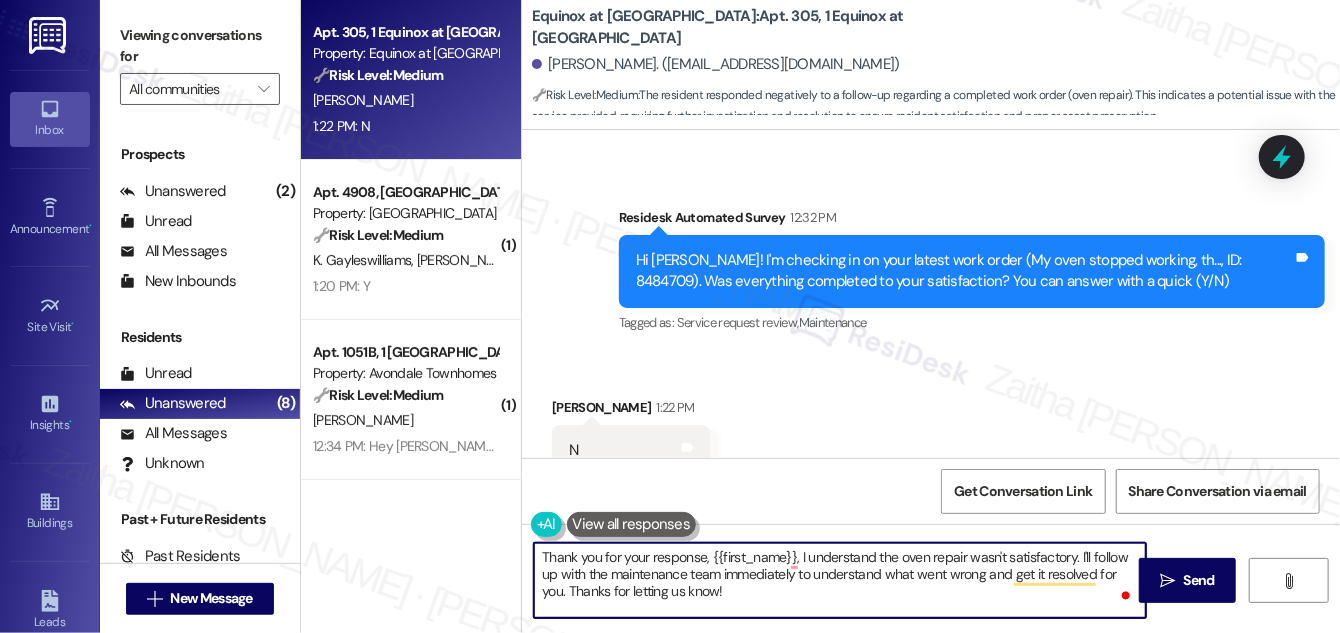 click on "Thank you for your response, {{first_name}}, I understand the oven repair wasn't satisfactory. I'll follow up with the maintenance team immediately to understand what went wrong and get it resolved for you. Thanks for letting us know!" at bounding box center (840, 580) 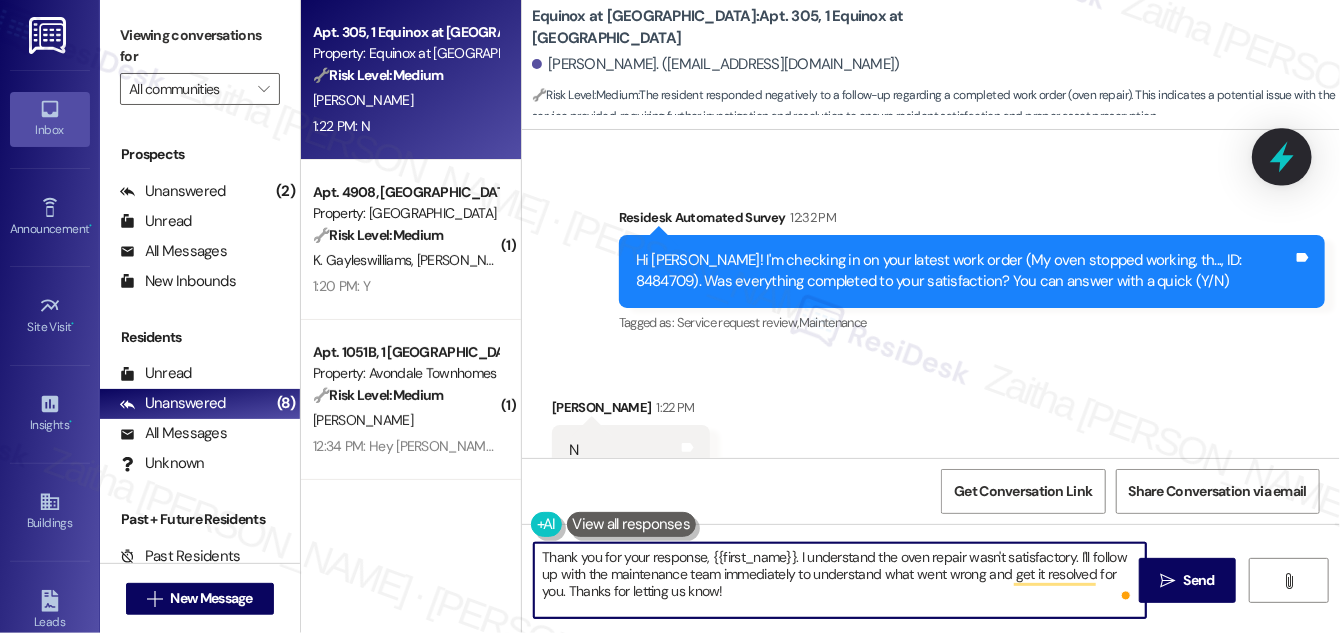 type on "Thank you for your response, {{first_name}}. I understand the oven repair wasn't satisfactory. I'll follow up with the maintenance team immediately to understand what went wrong and get it resolved for you. Thanks for letting us know!" 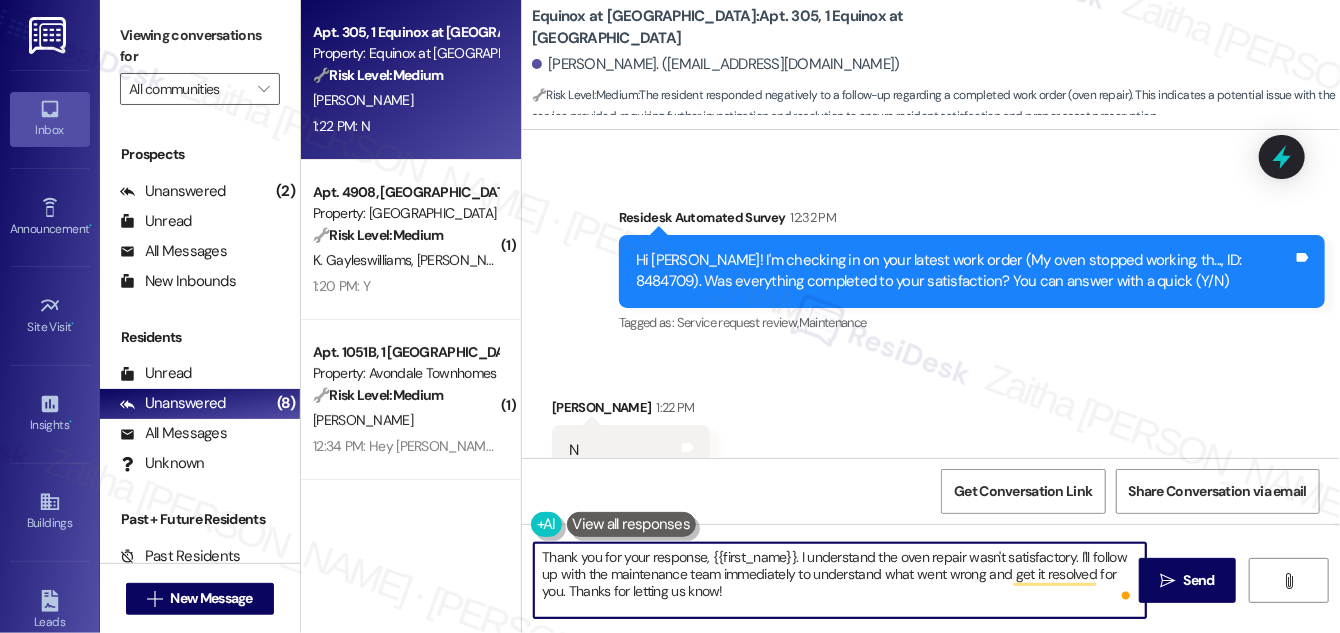 drag, startPoint x: 1275, startPoint y: 150, endPoint x: 1091, endPoint y: 191, distance: 188.5126 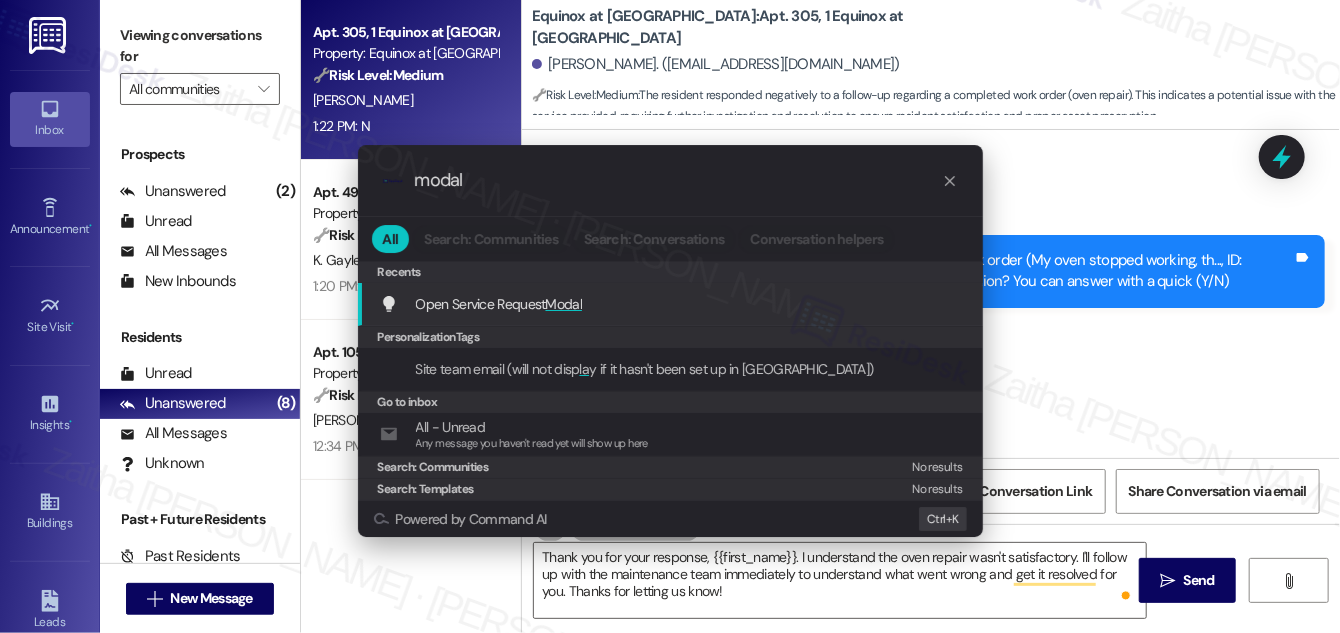 type on "modal" 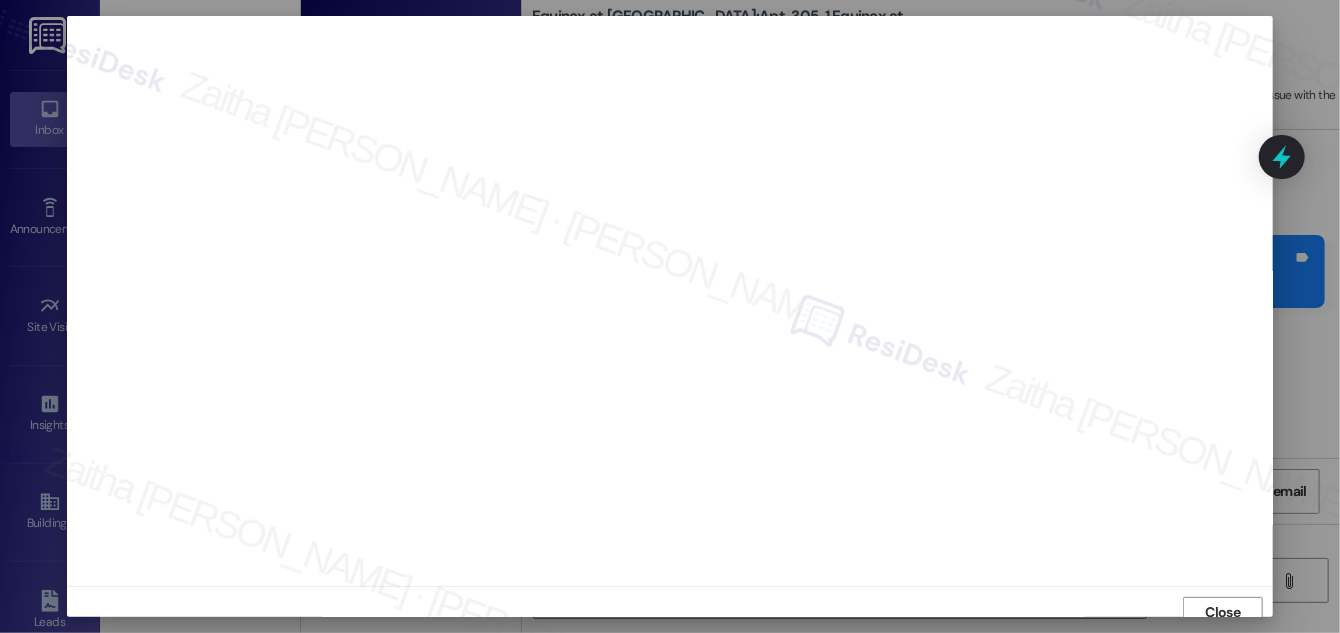 scroll, scrollTop: 11, scrollLeft: 0, axis: vertical 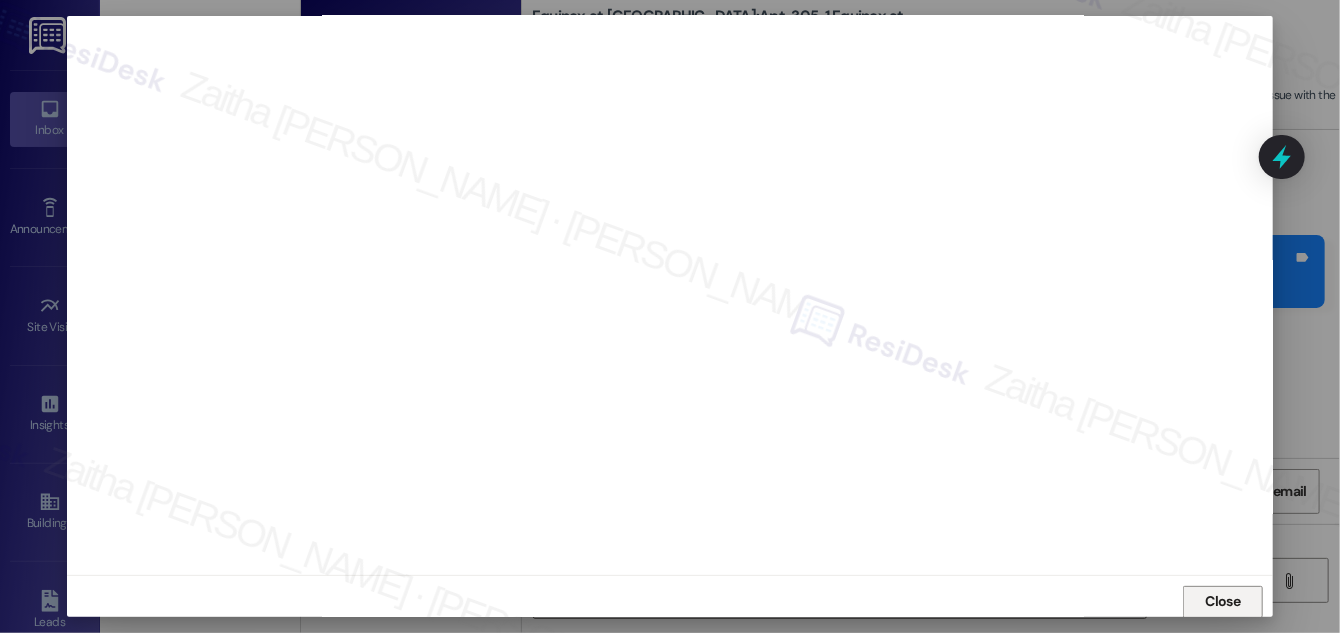 click on "Close" at bounding box center (1223, 601) 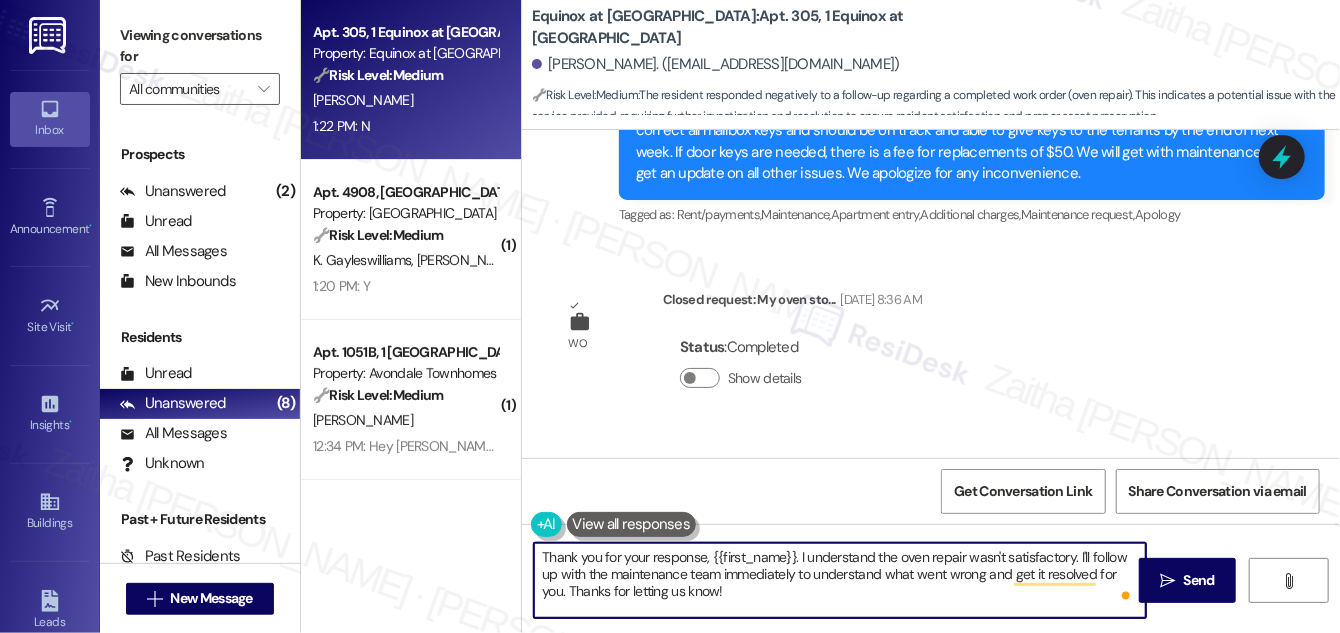 scroll, scrollTop: 7314, scrollLeft: 0, axis: vertical 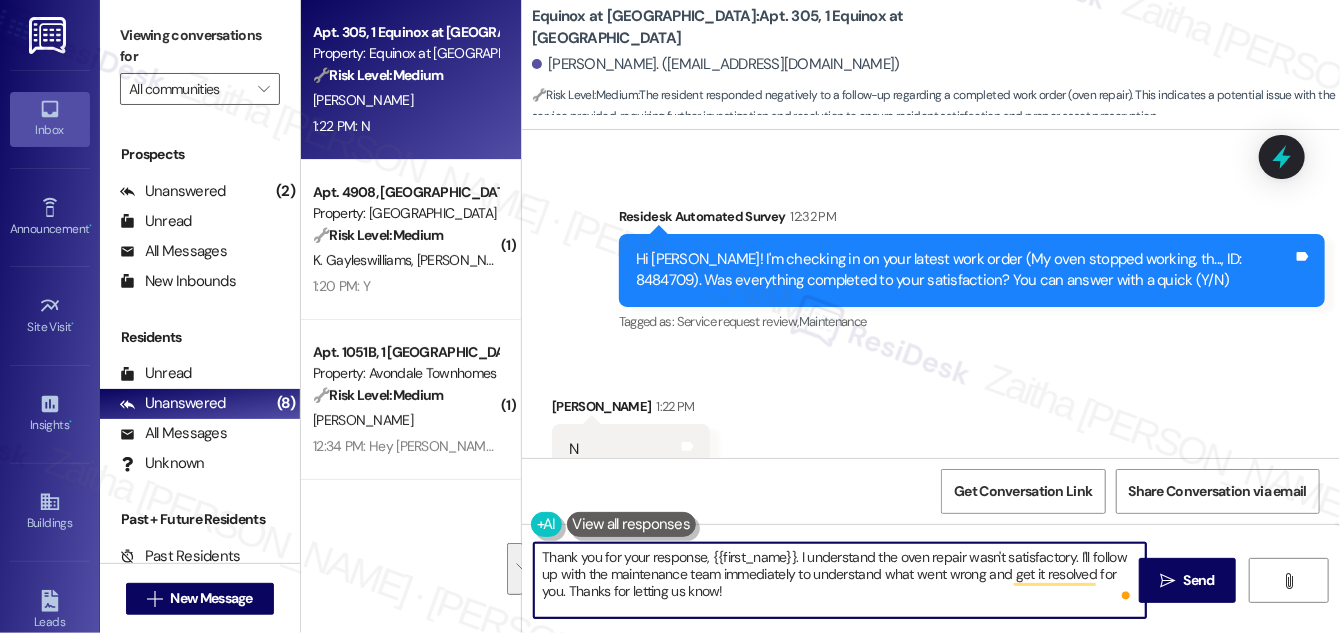 drag, startPoint x: 1074, startPoint y: 551, endPoint x: 1068, endPoint y: 588, distance: 37.48333 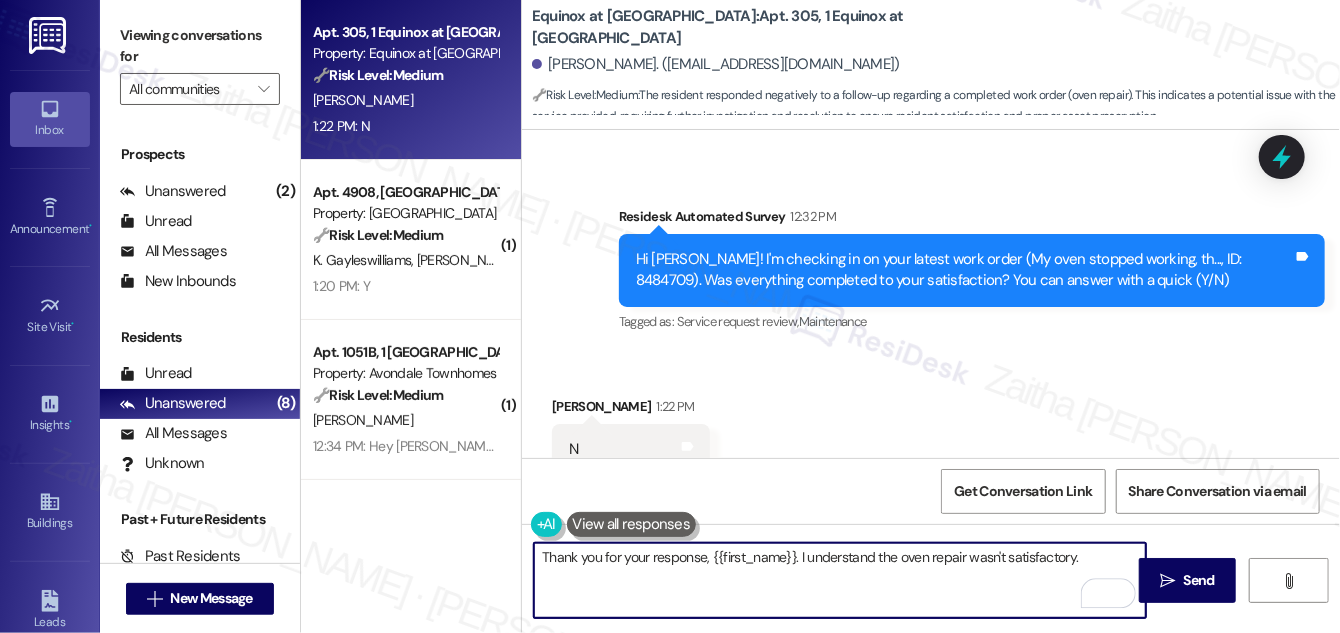 paste on "To help me better understand how we can make things right, could you please share more details about what’s still unresolved or what wasn’t addressed during the service?" 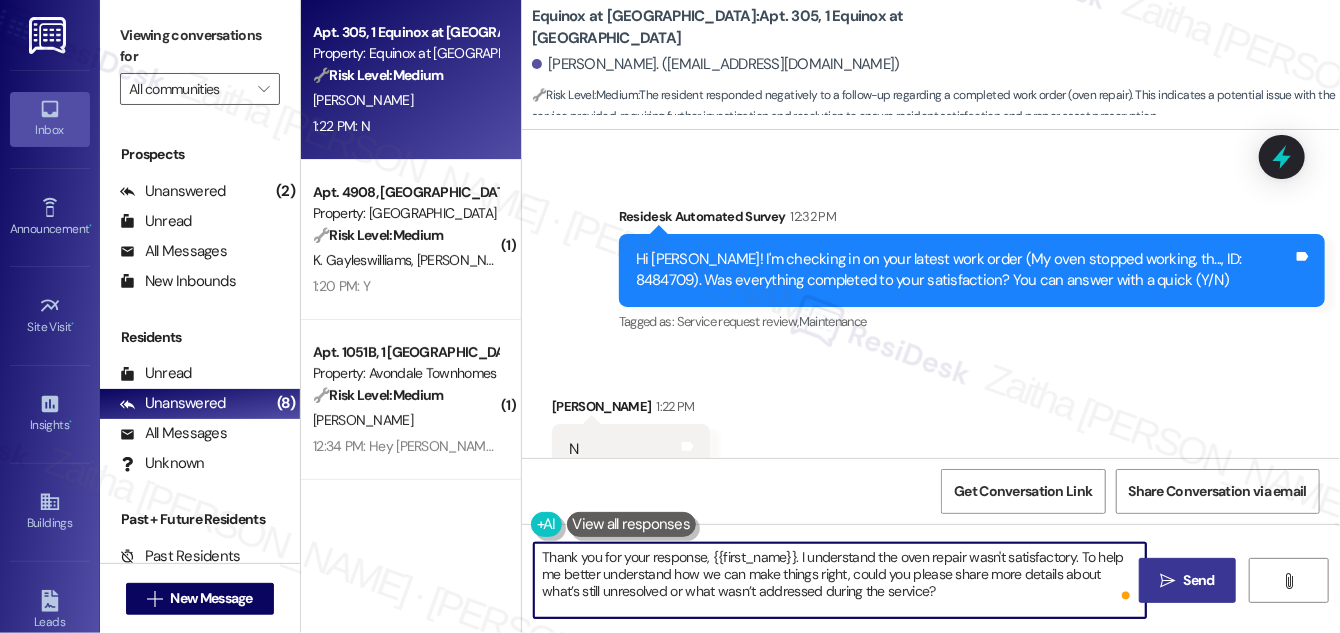 type on "Thank you for your response, {{first_name}}. I understand the oven repair wasn't satisfactory. To help me better understand how we can make things right, could you please share more details about what’s still unresolved or what wasn’t addressed during the service?" 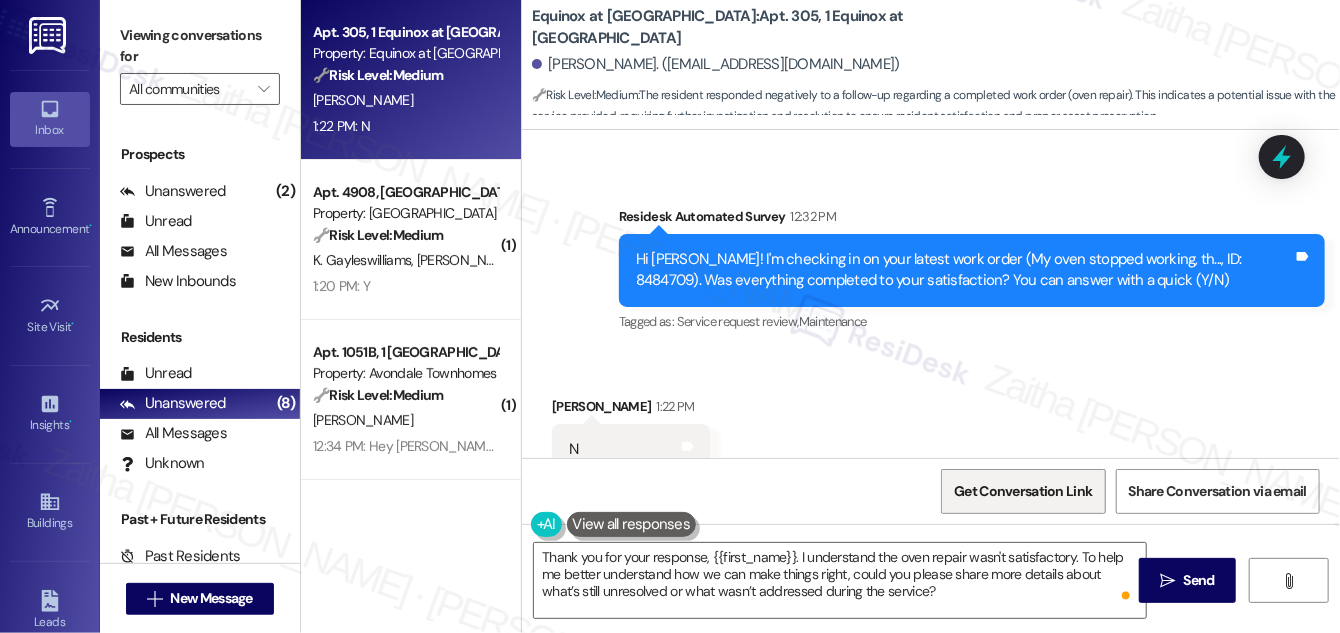 drag, startPoint x: 1189, startPoint y: 574, endPoint x: 1103, endPoint y: 478, distance: 128.88754 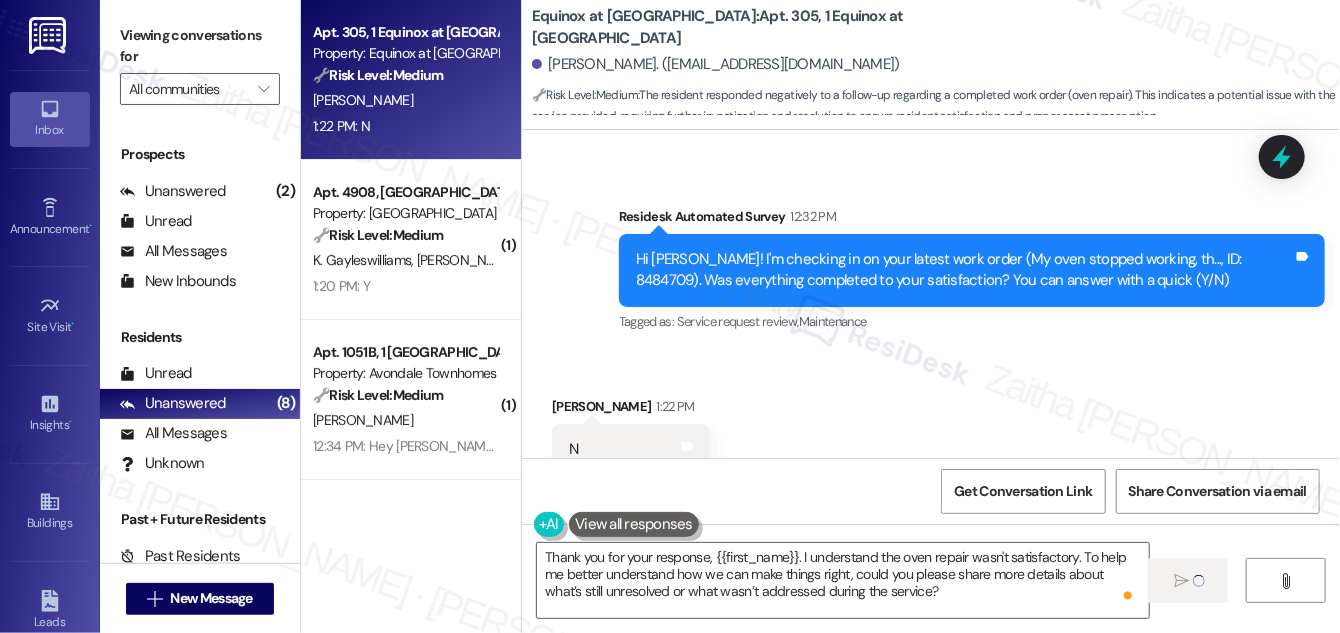 type 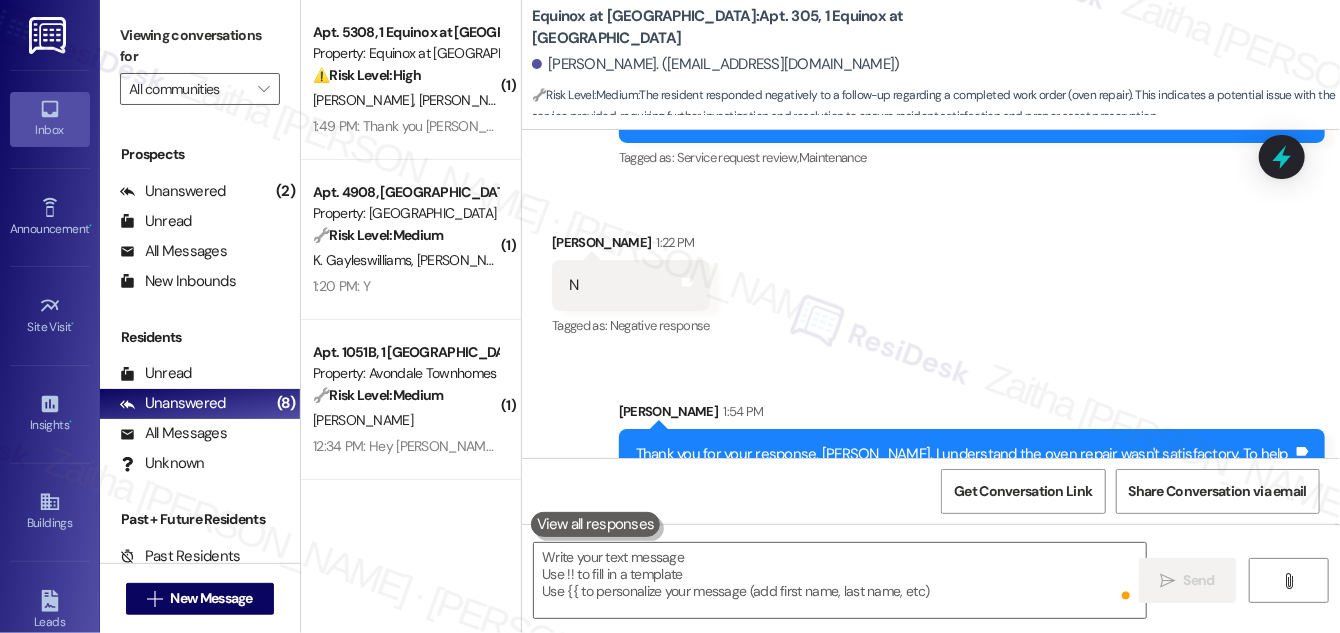 scroll, scrollTop: 7496, scrollLeft: 0, axis: vertical 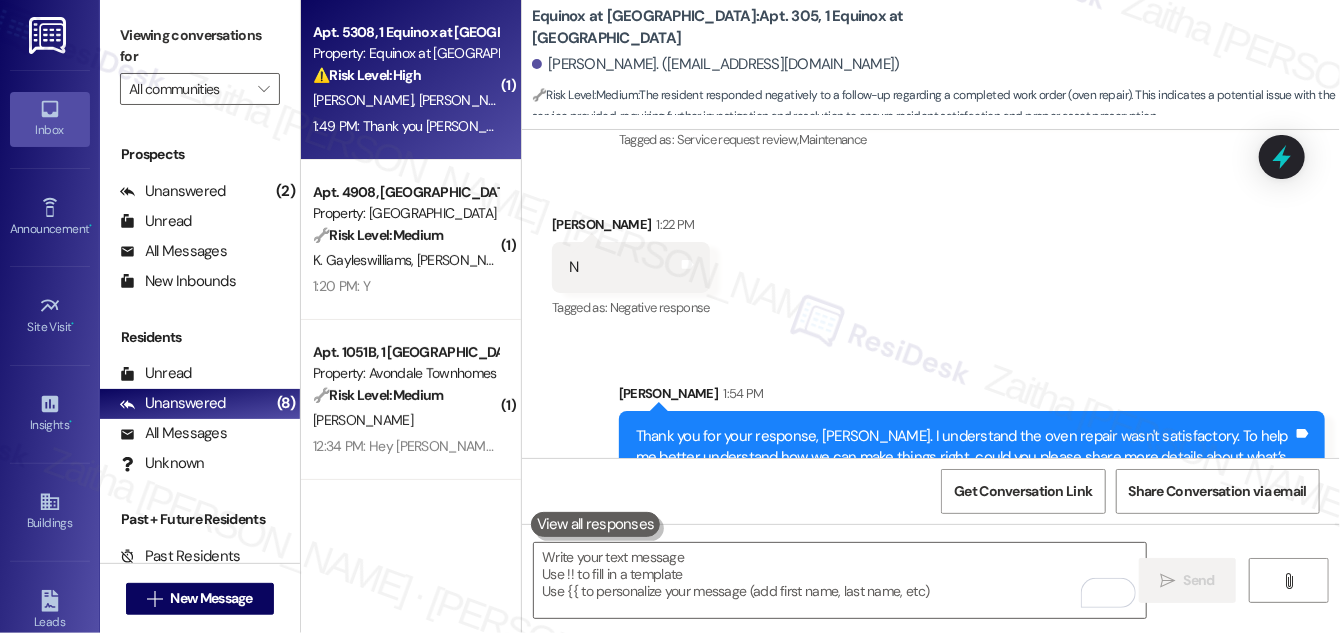click on "⚠️  Risk Level:  High The resident is requesting compensation for only having half of their apartment to use for over 3 months, indicating a habitability issue and financial concern. They also mention a missing $500 gift card, which is a financial obligation. While the resident is being polite and understanding, the length of time the issue has persisted and the request for compensation elevates this to Tier 2." at bounding box center (405, 75) 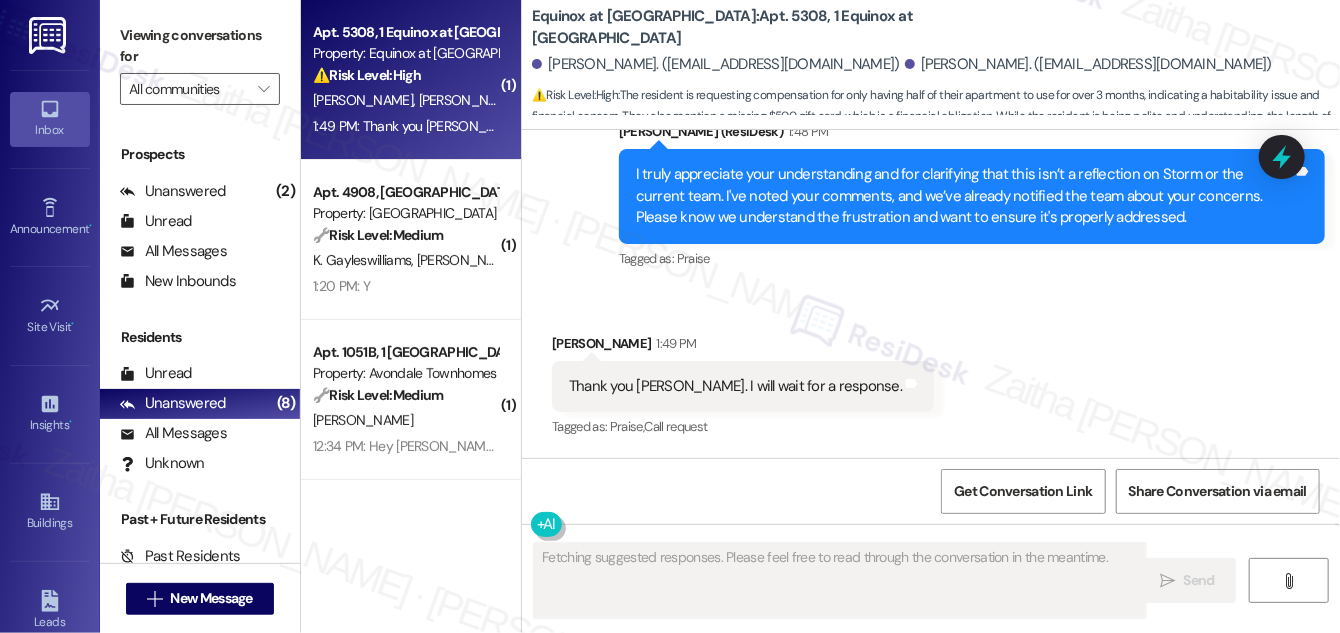 scroll, scrollTop: 4417, scrollLeft: 0, axis: vertical 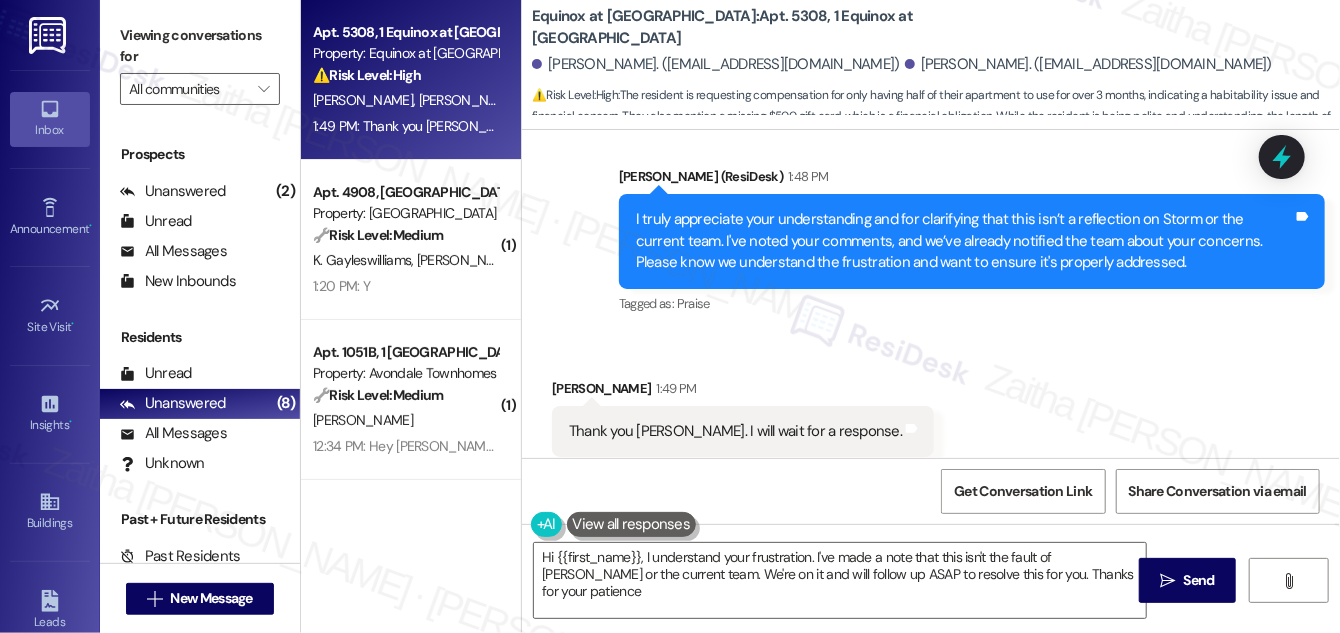 type on "Hi {{first_name}}, I understand your frustration. I've made a note that this isn't the fault of Storm or the current team. We're on it and will follow up ASAP to resolve this for you. Thanks for your patience!" 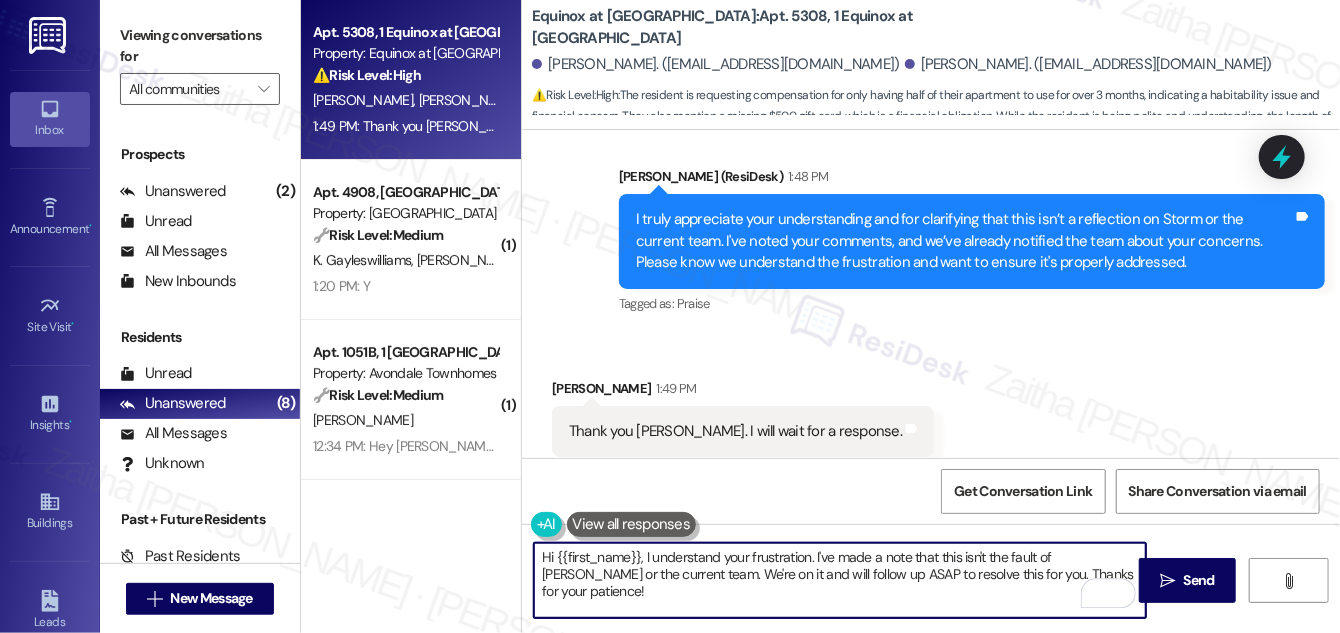 drag, startPoint x: 538, startPoint y: 555, endPoint x: 1080, endPoint y: 598, distance: 543.70306 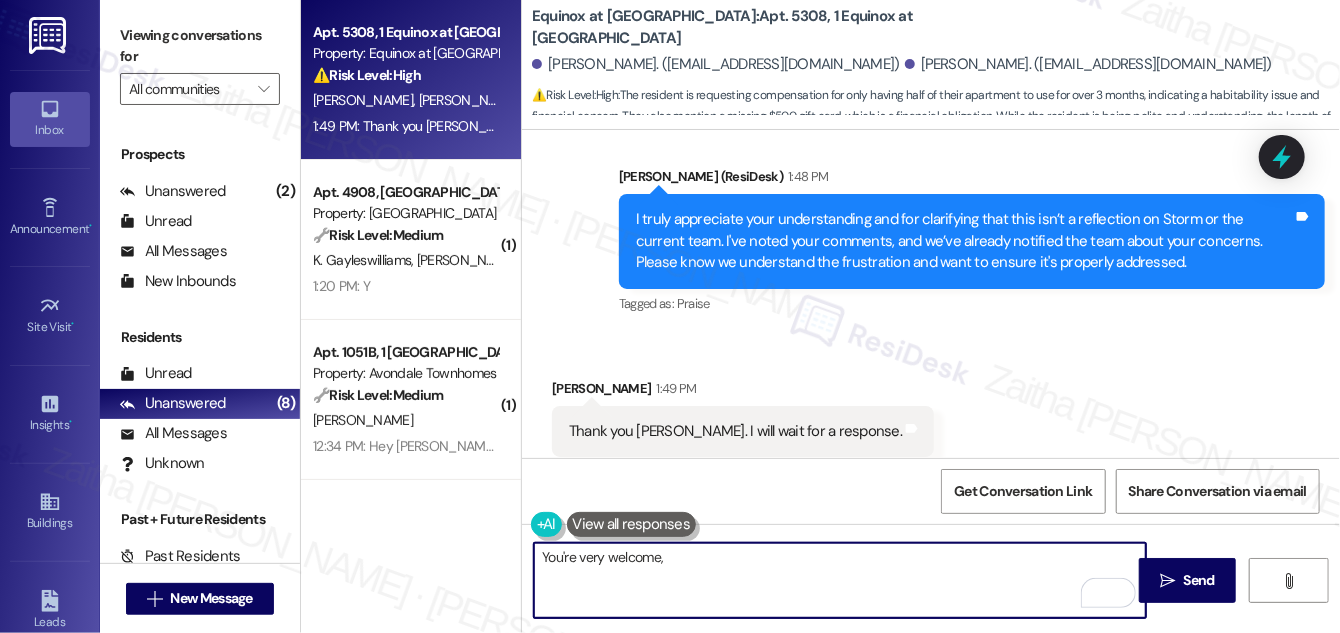 click on "David Sisson 1:49 PM" at bounding box center [743, 392] 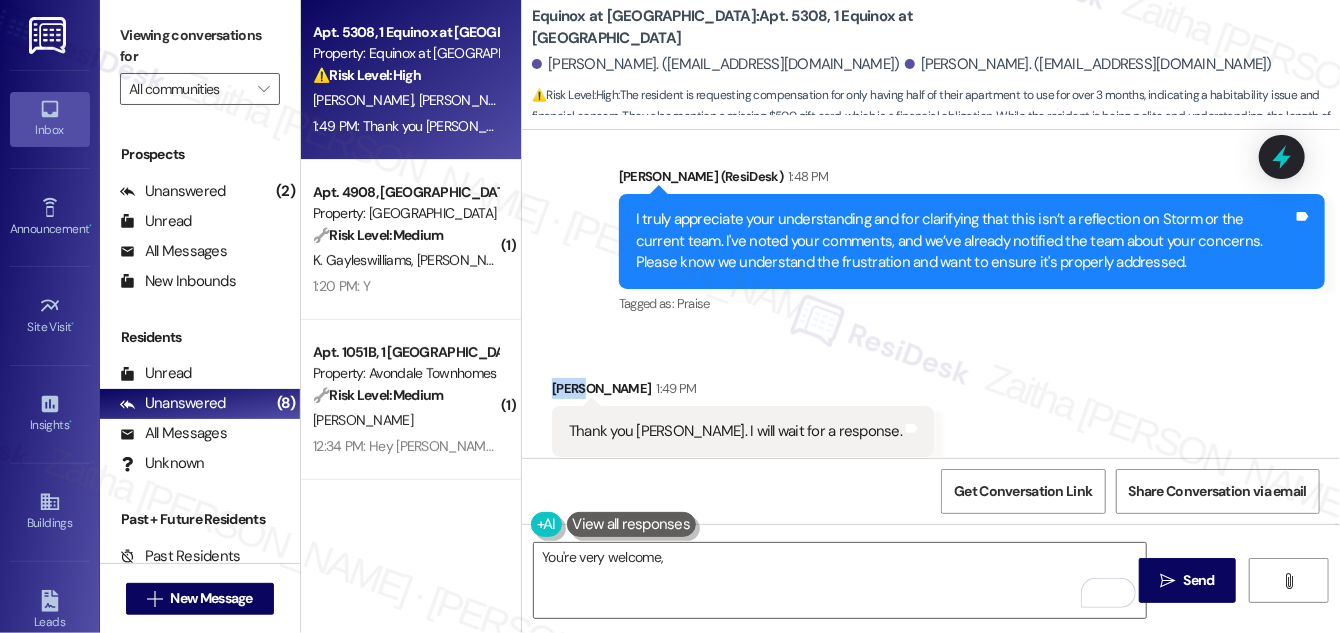 click on "David Sisson 1:49 PM" at bounding box center (743, 392) 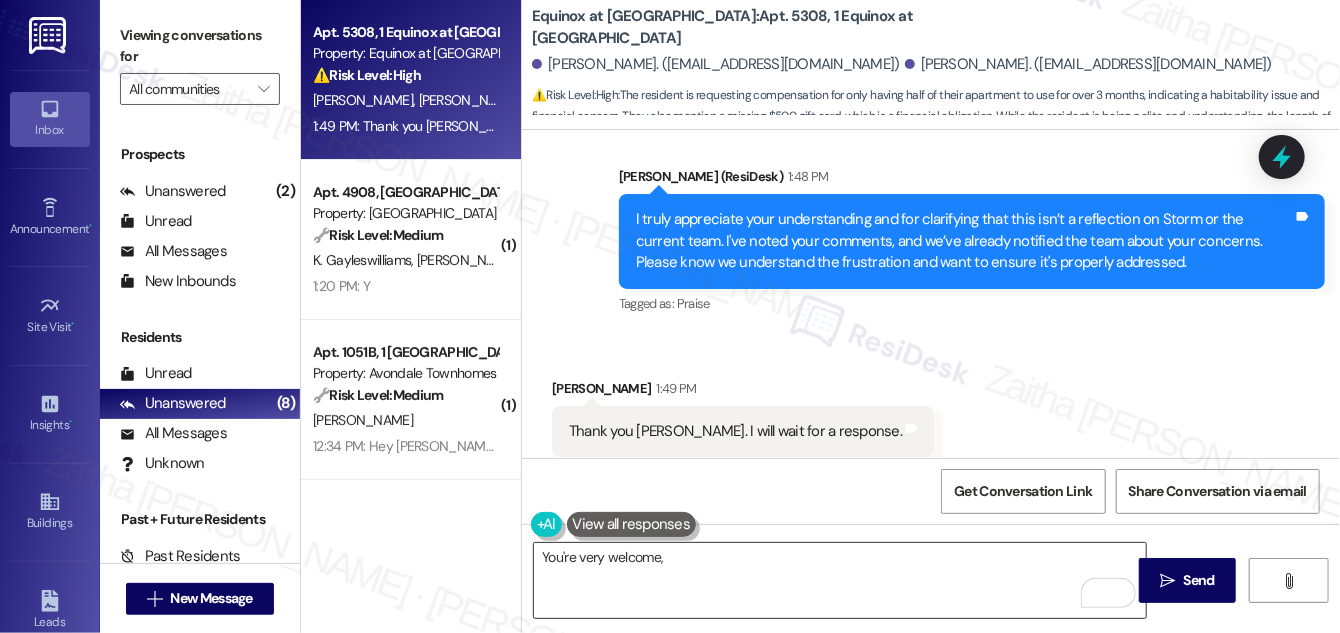 click on "You're very welcome," at bounding box center [840, 580] 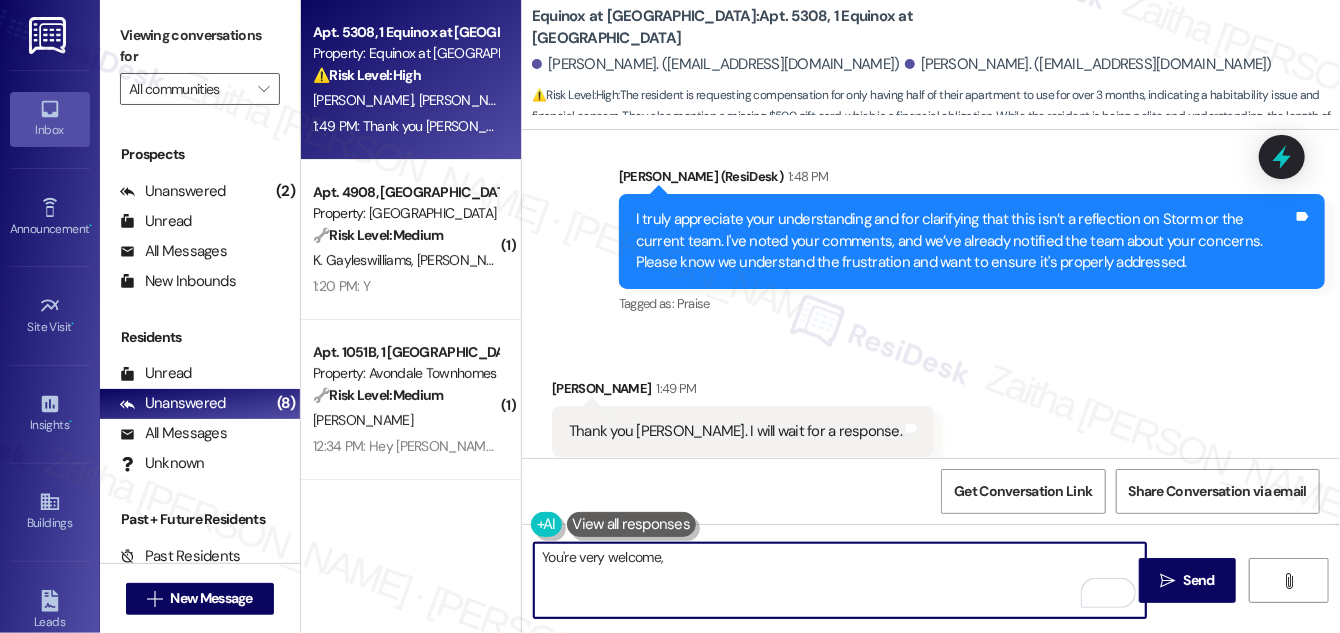 paste on "[PERSON_NAME]" 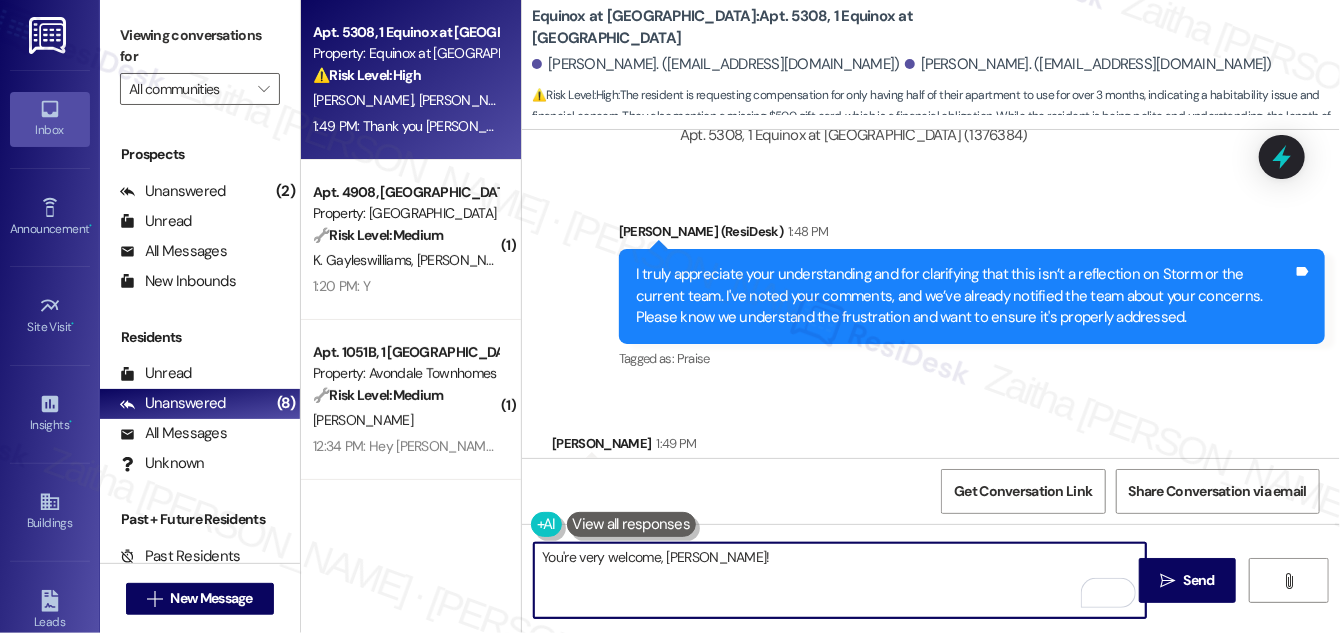 scroll, scrollTop: 4418, scrollLeft: 0, axis: vertical 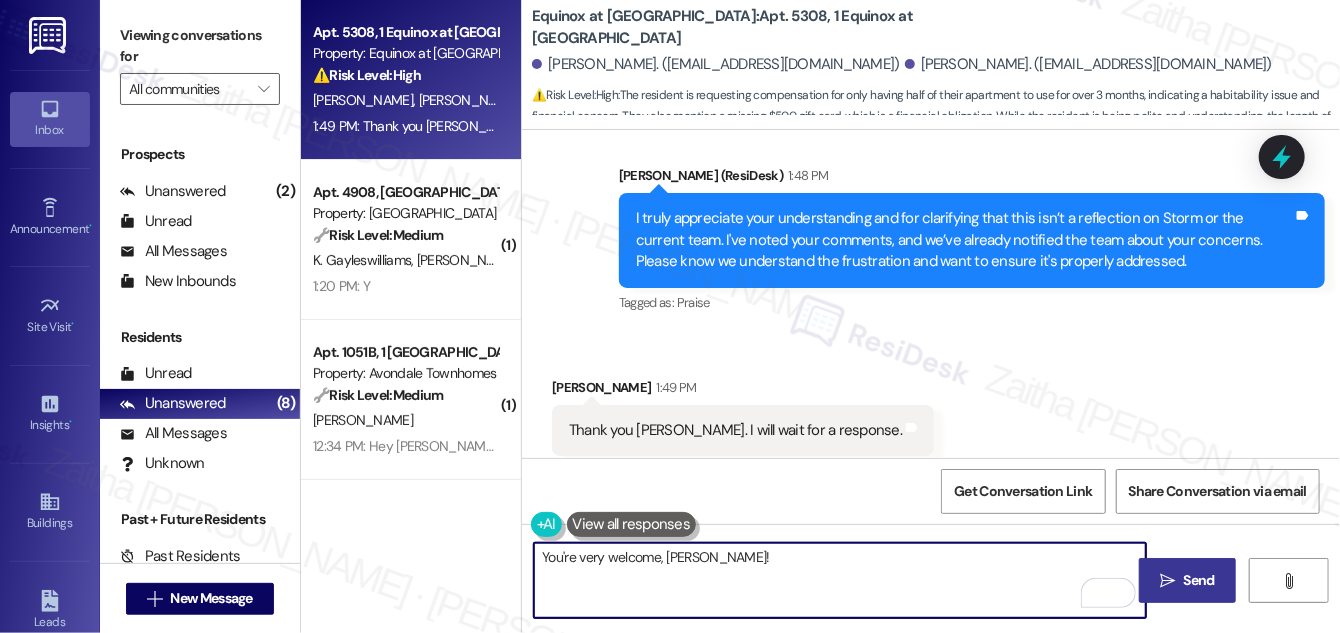 type on "You're very welcome, David!" 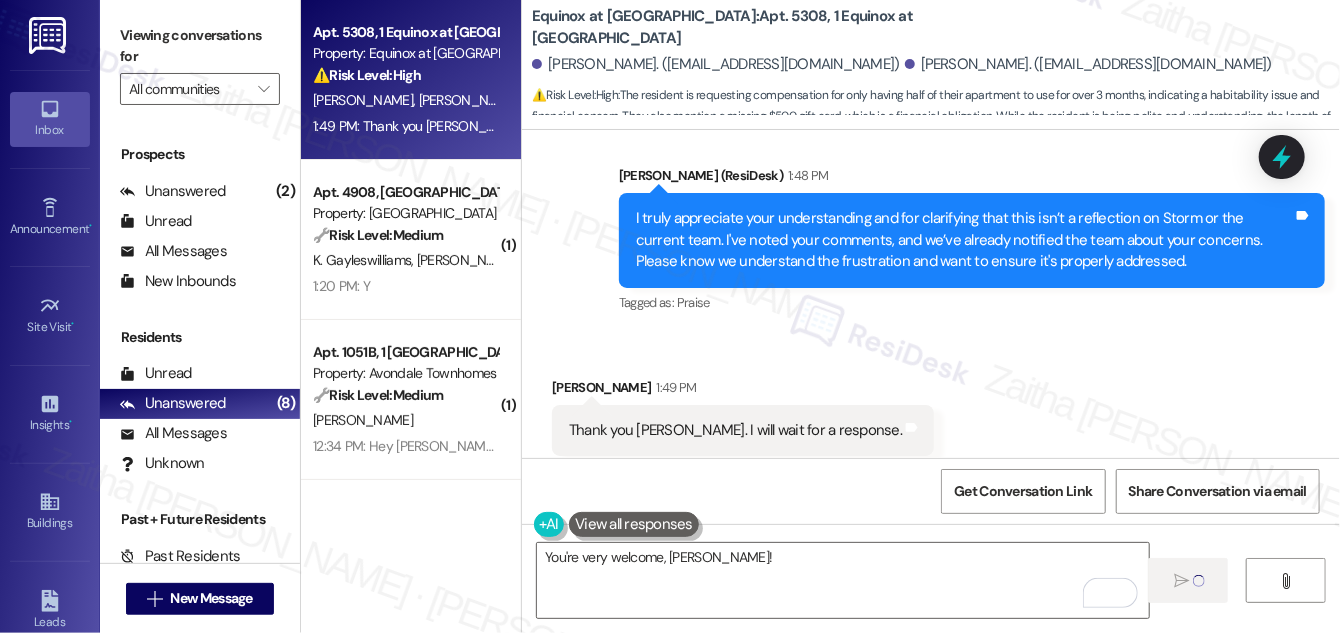 type 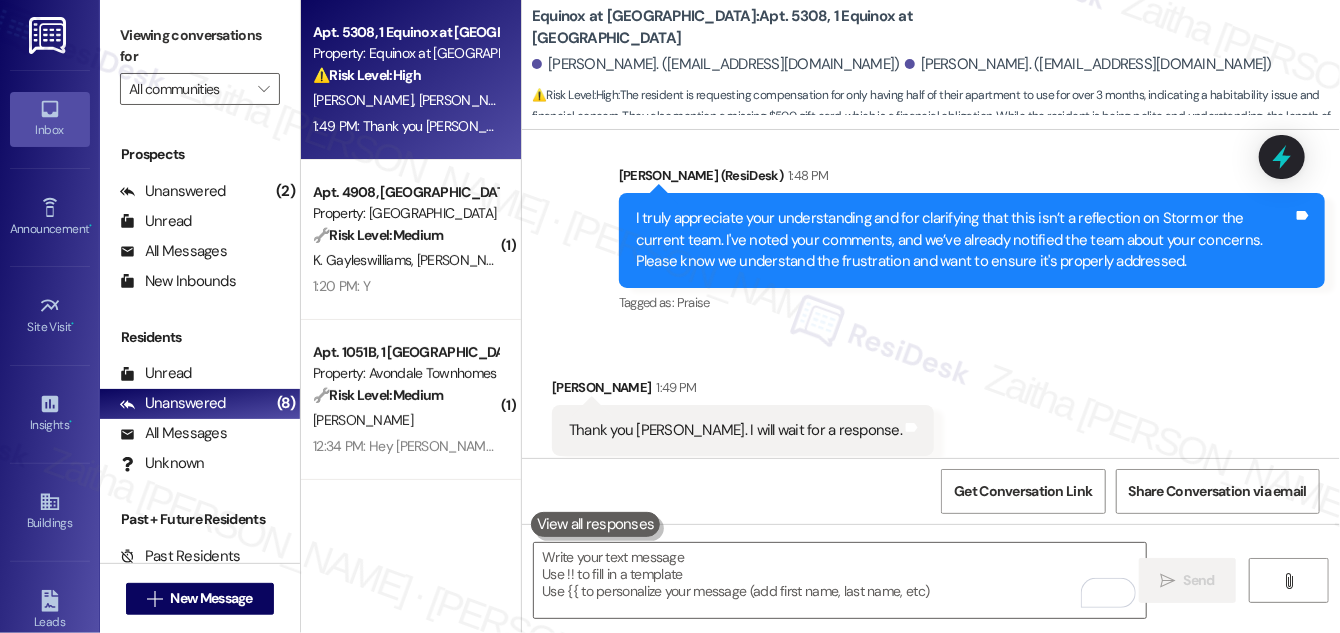 scroll, scrollTop: 4417, scrollLeft: 0, axis: vertical 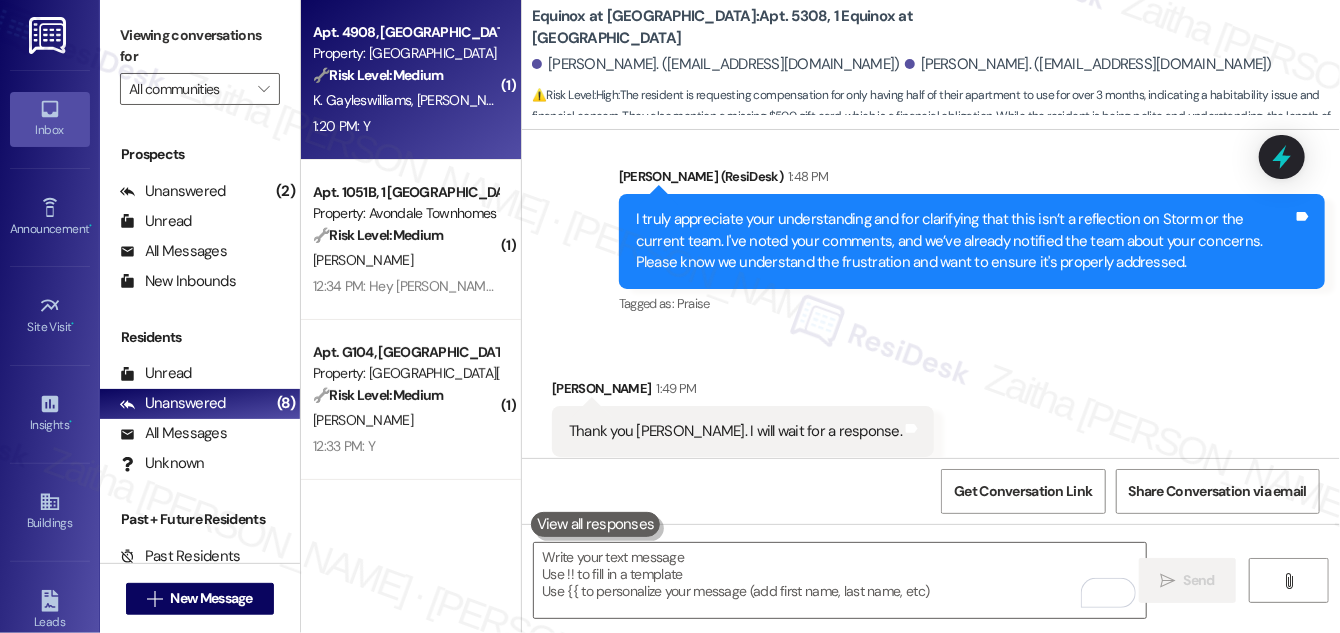 click on "1:20 PM: Y 1:20 PM: Y" at bounding box center (405, 126) 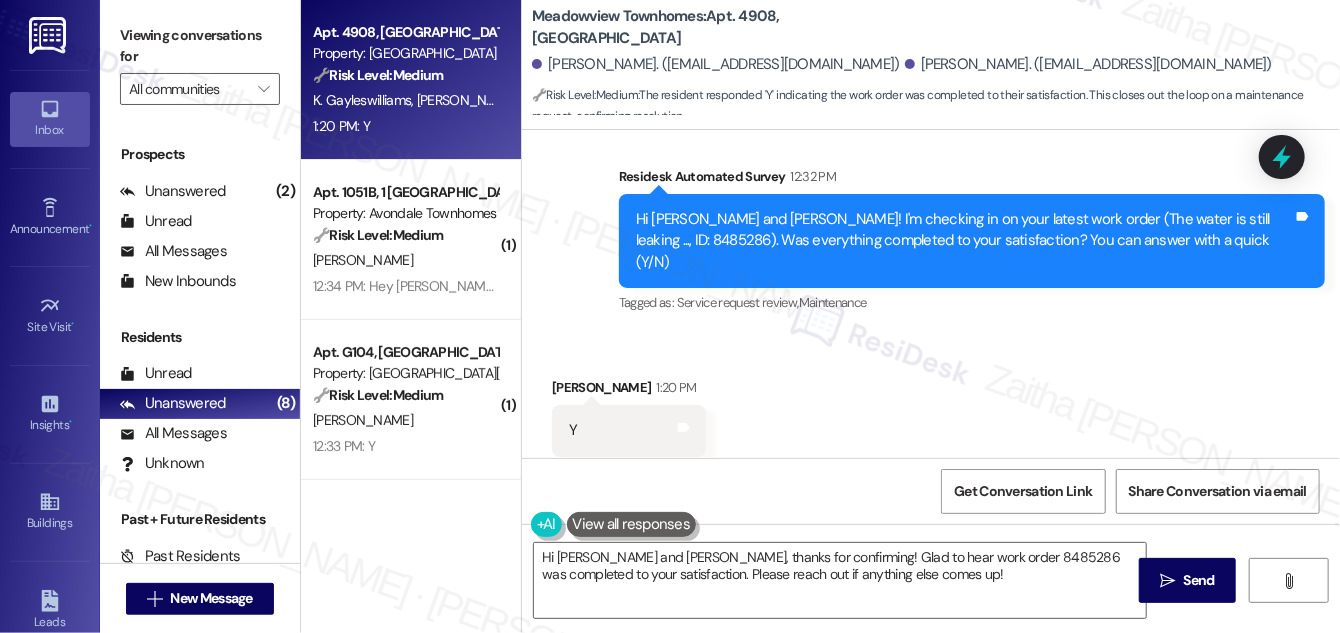 scroll, scrollTop: 1153, scrollLeft: 0, axis: vertical 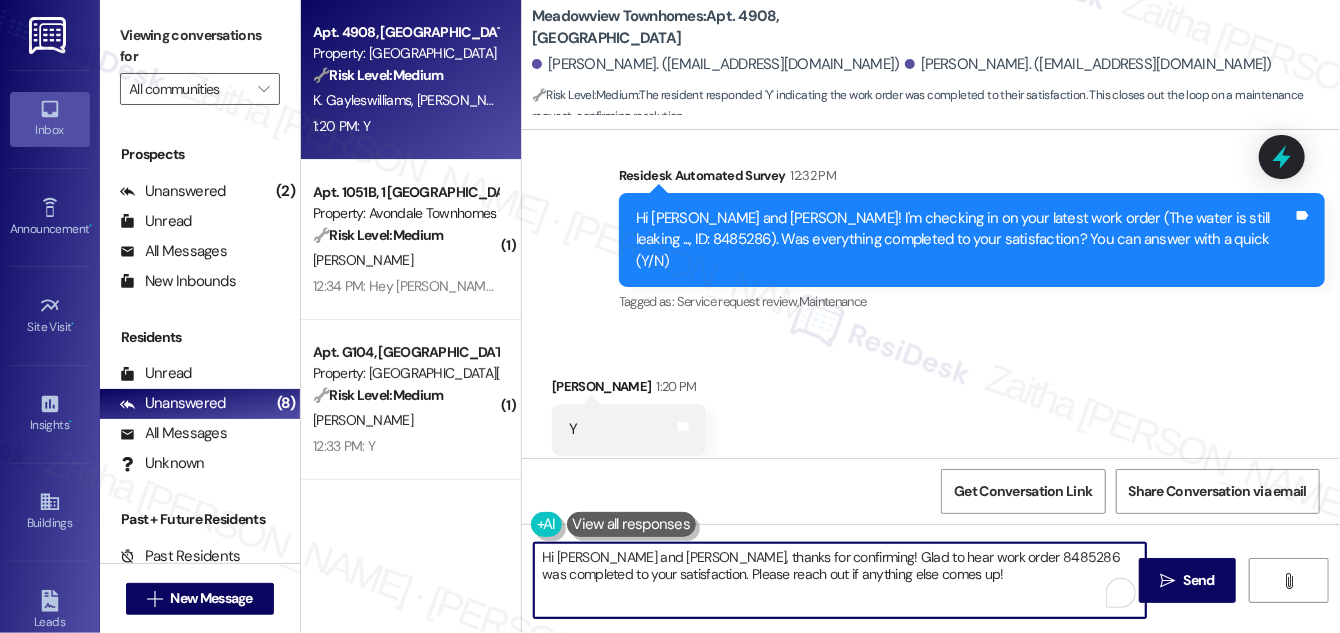 drag, startPoint x: 692, startPoint y: 559, endPoint x: 542, endPoint y: 556, distance: 150.03 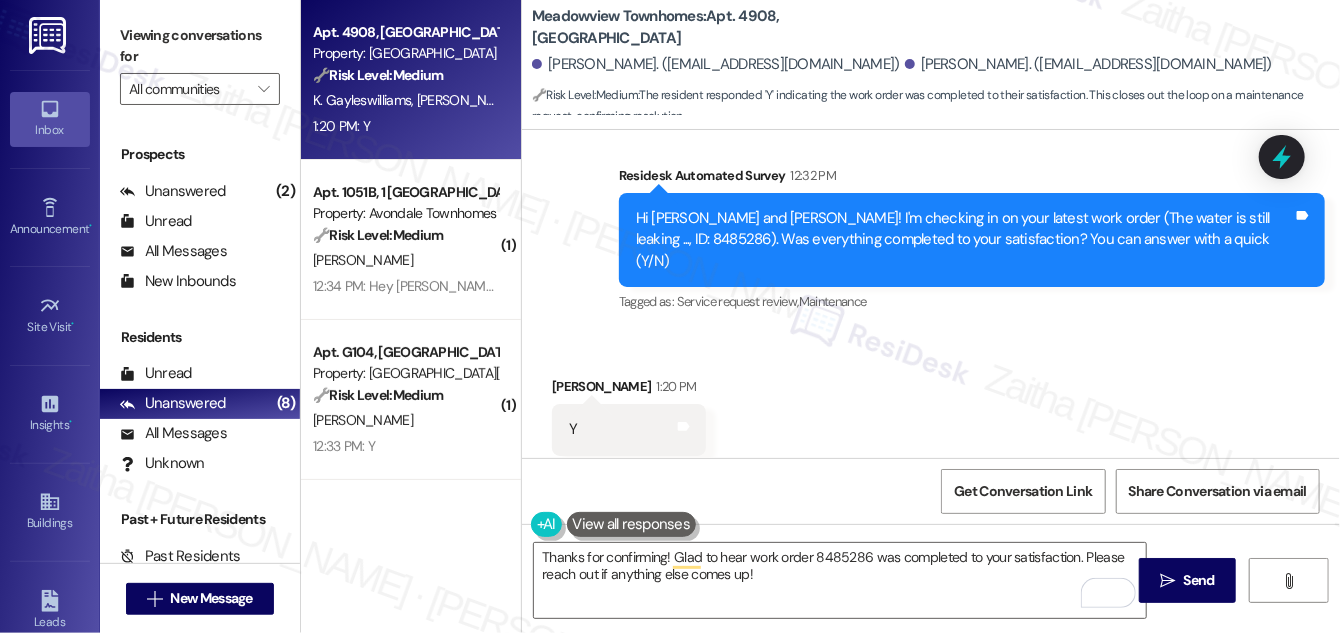 click on "Thomas Williams 1:20 PM" at bounding box center [629, 390] 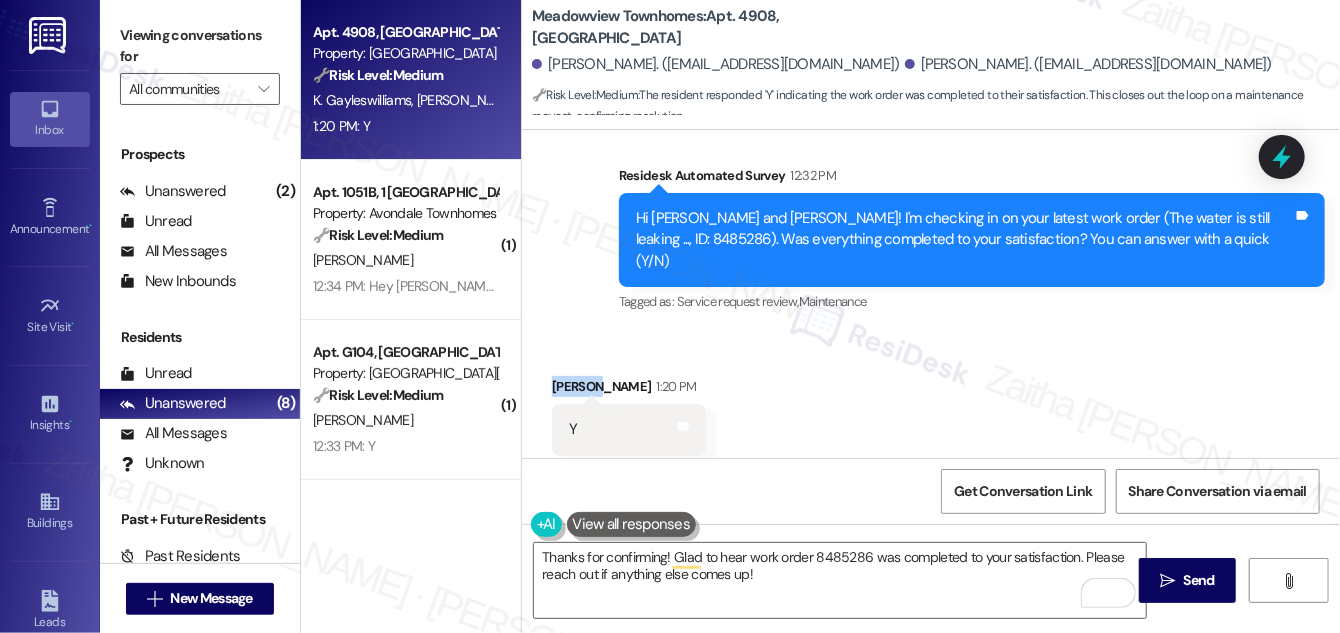 click on "Thomas Williams 1:20 PM" at bounding box center (629, 390) 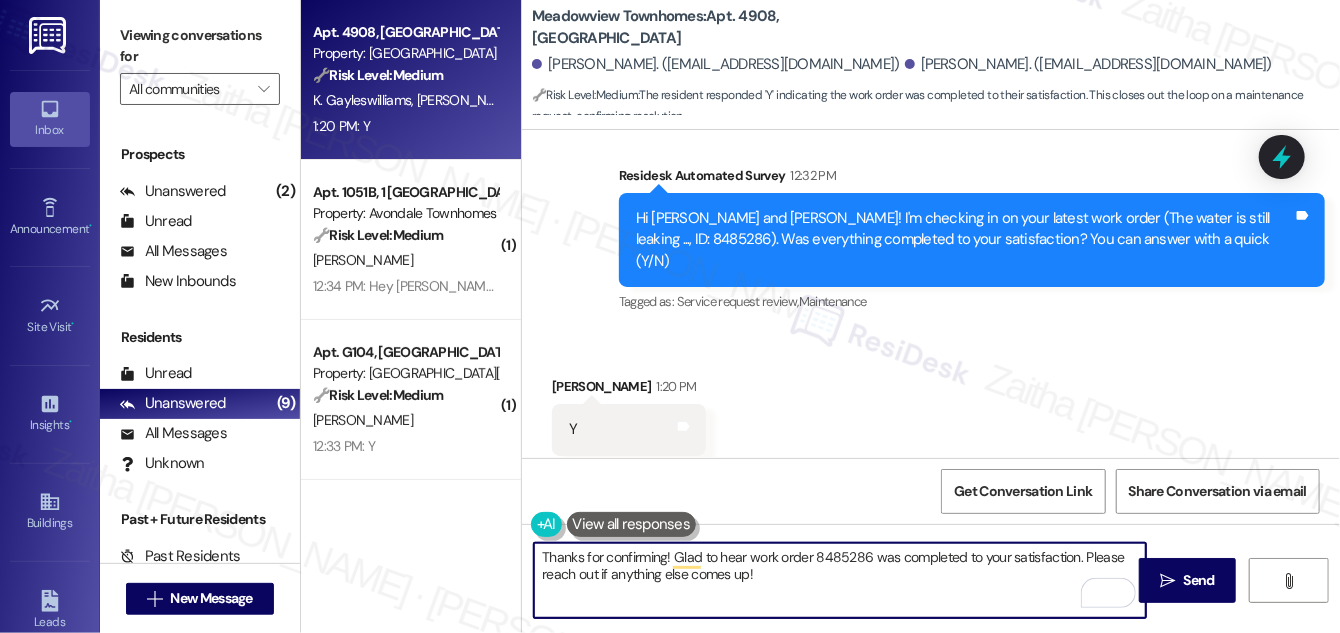 click on "Thanks for confirming! Glad to hear work order 8485286 was completed to your satisfaction. Please reach out if anything else comes up!" at bounding box center [840, 580] 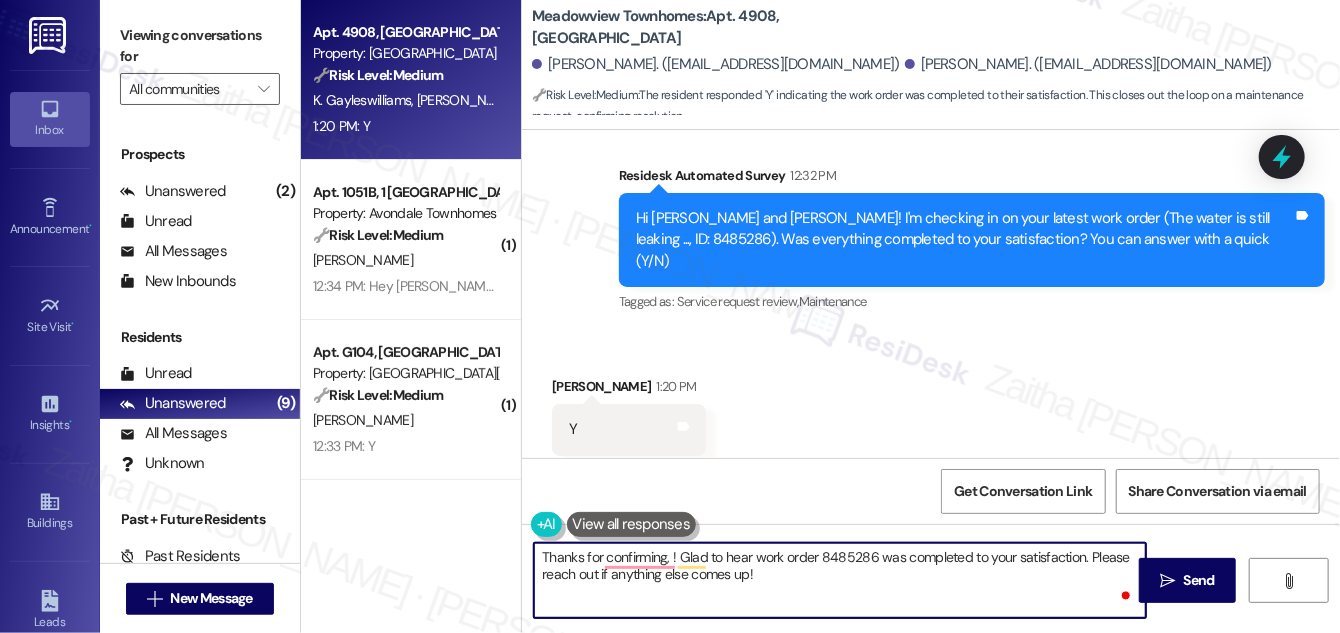 paste on "Thomas" 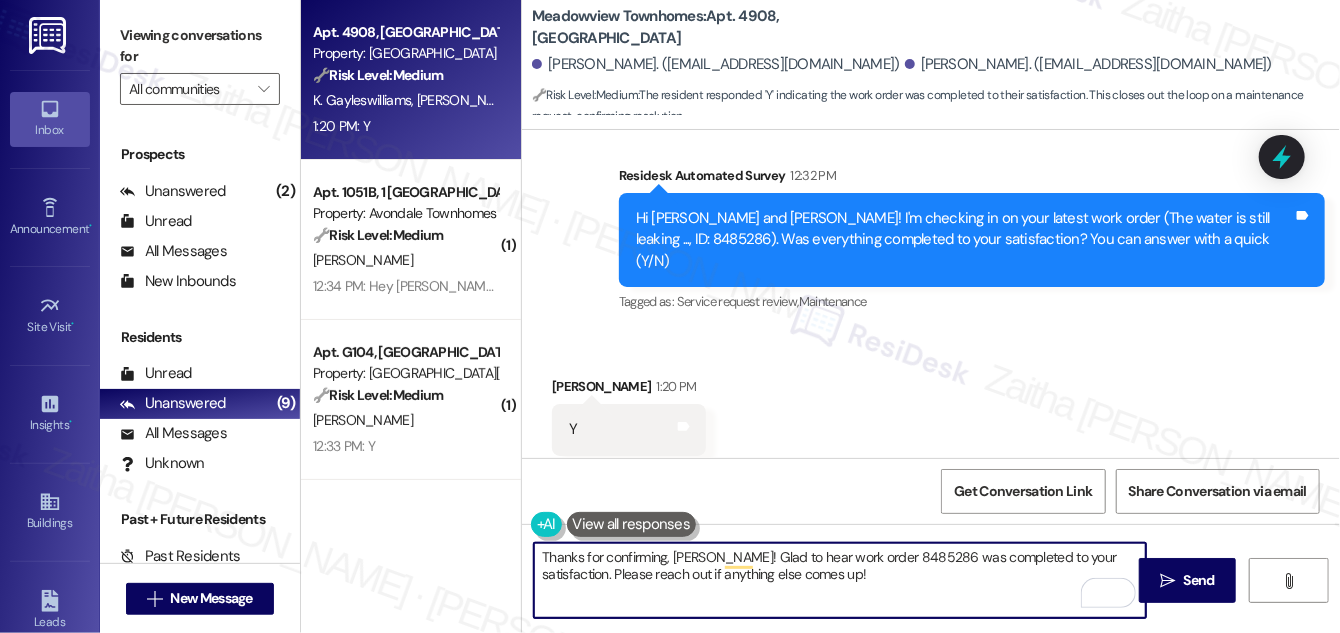 click on "Thanks for confirming, Thomas! Glad to hear work order 8485286 was completed to your satisfaction. Please reach out if anything else comes up!" at bounding box center [840, 580] 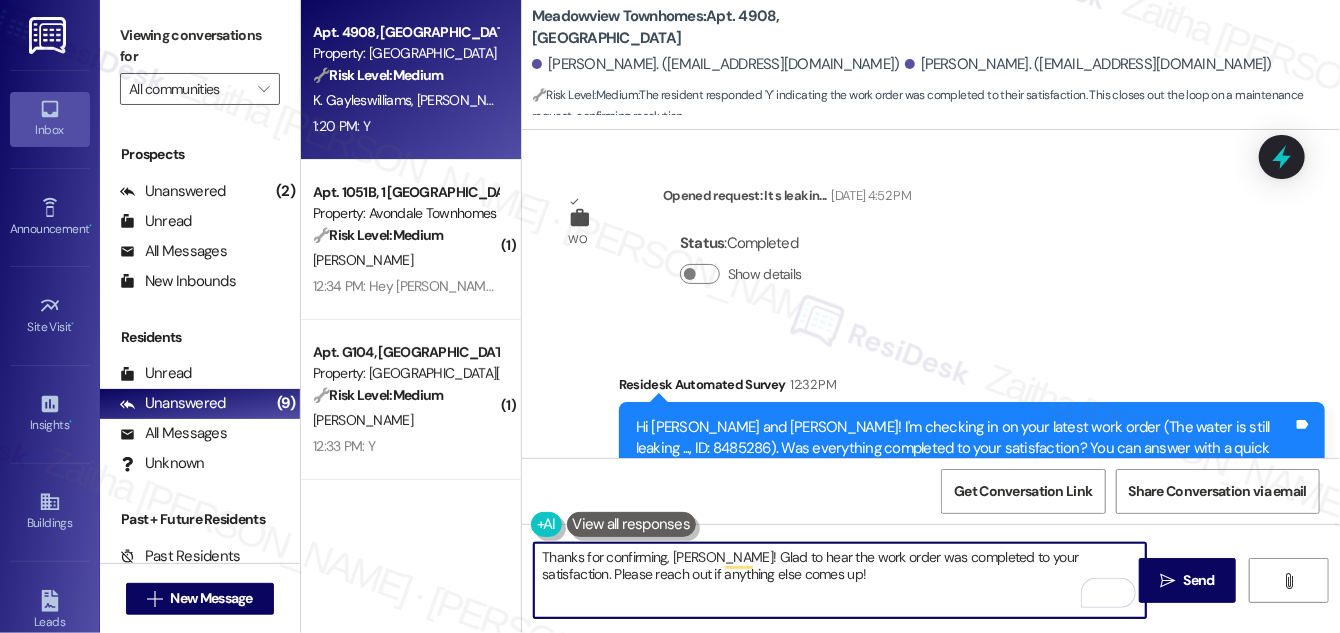 scroll, scrollTop: 1153, scrollLeft: 0, axis: vertical 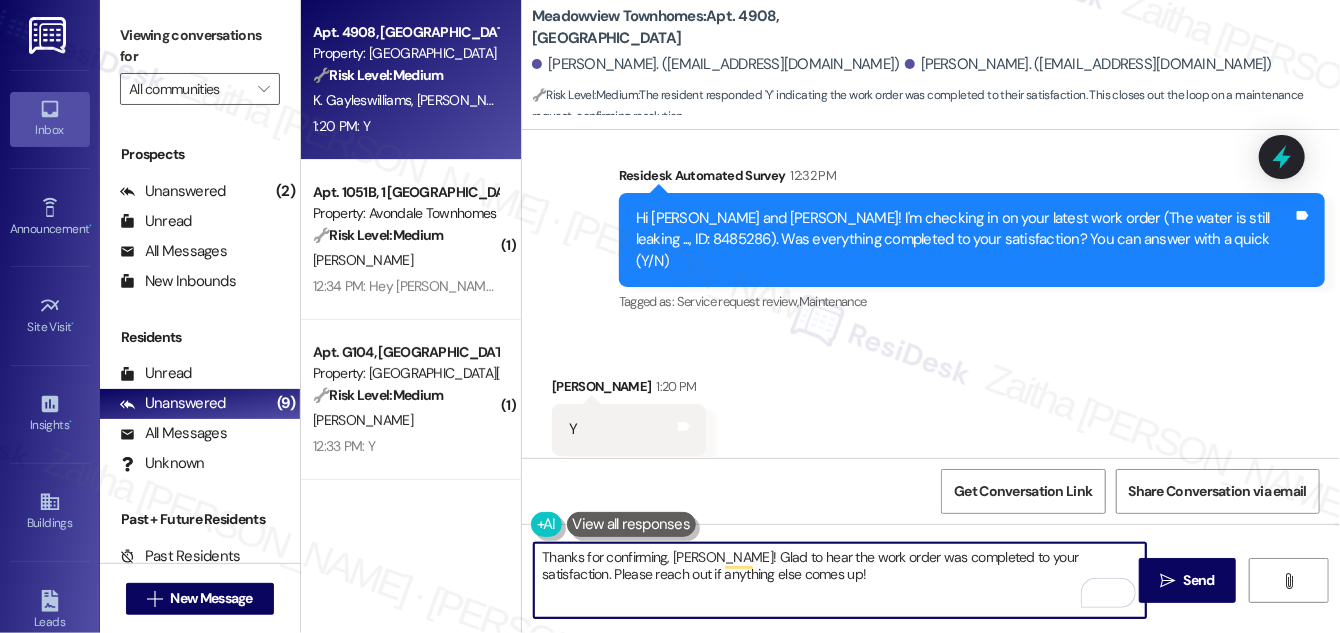 click on "Thanks for confirming, Thomas! Glad to hear the work order was completed to your satisfaction. Please reach out if anything else comes up!" at bounding box center [840, 580] 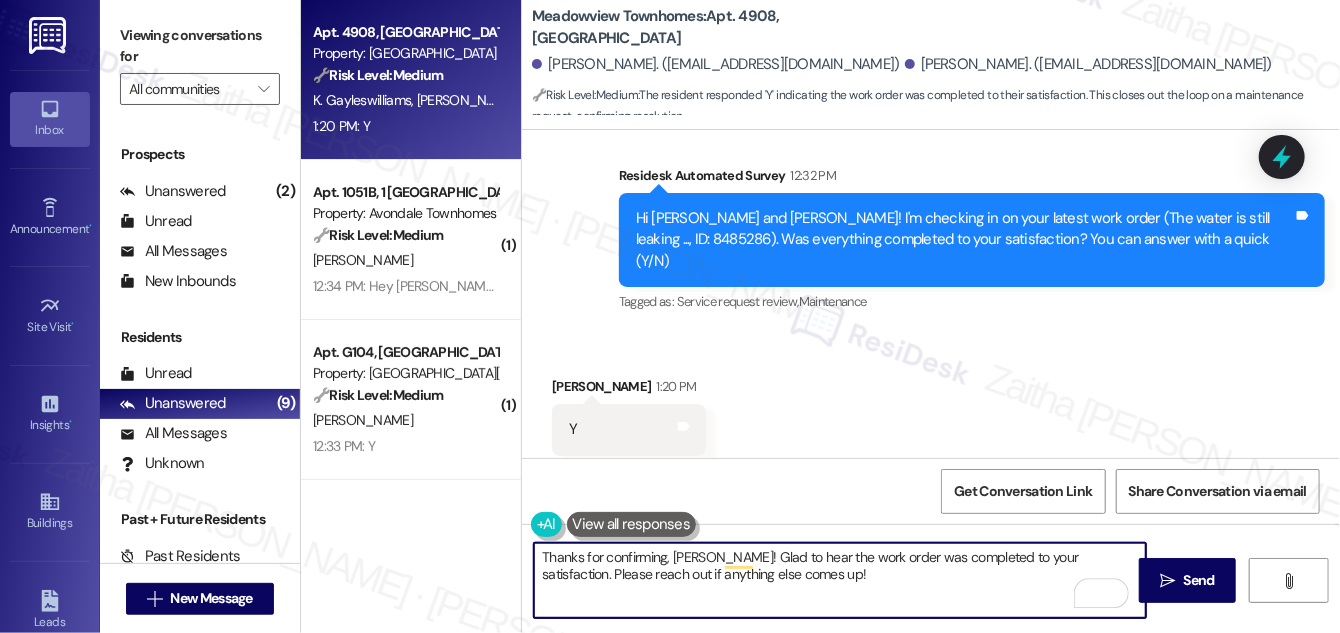 paste on "We would love to hear your honest feedback. How would you rate your overall satisfaction with our on-site service, including staff responsiveness, issue resolution, and communication?" 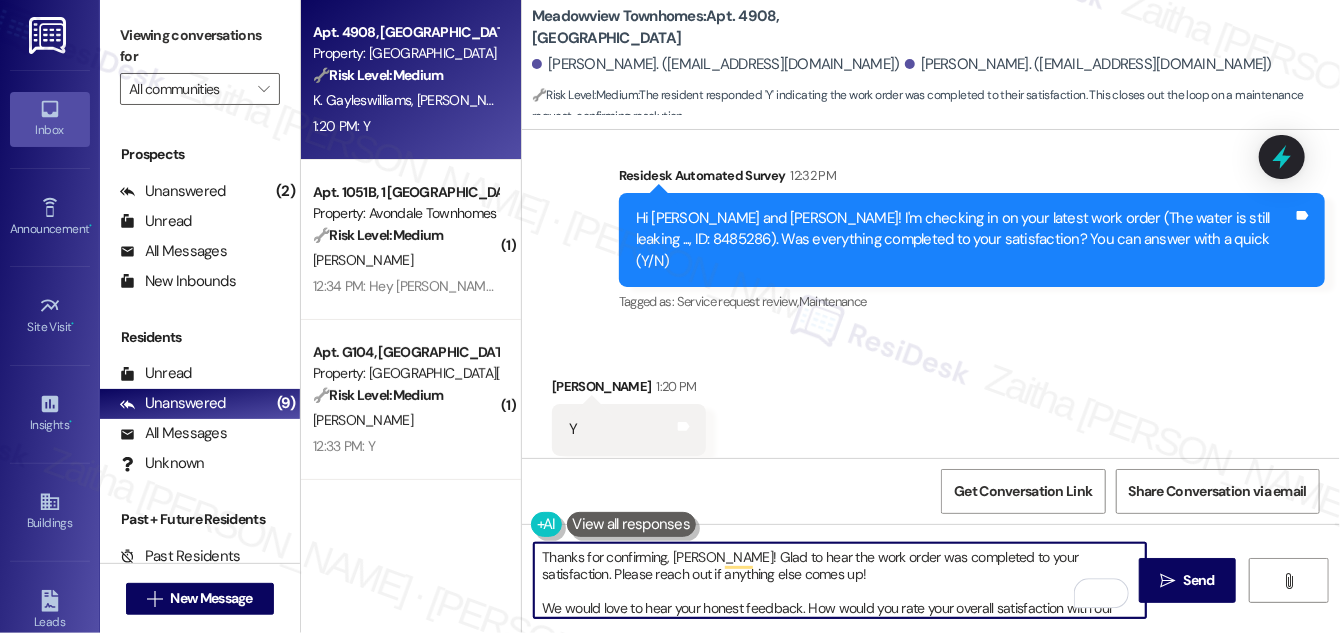 scroll, scrollTop: 16, scrollLeft: 0, axis: vertical 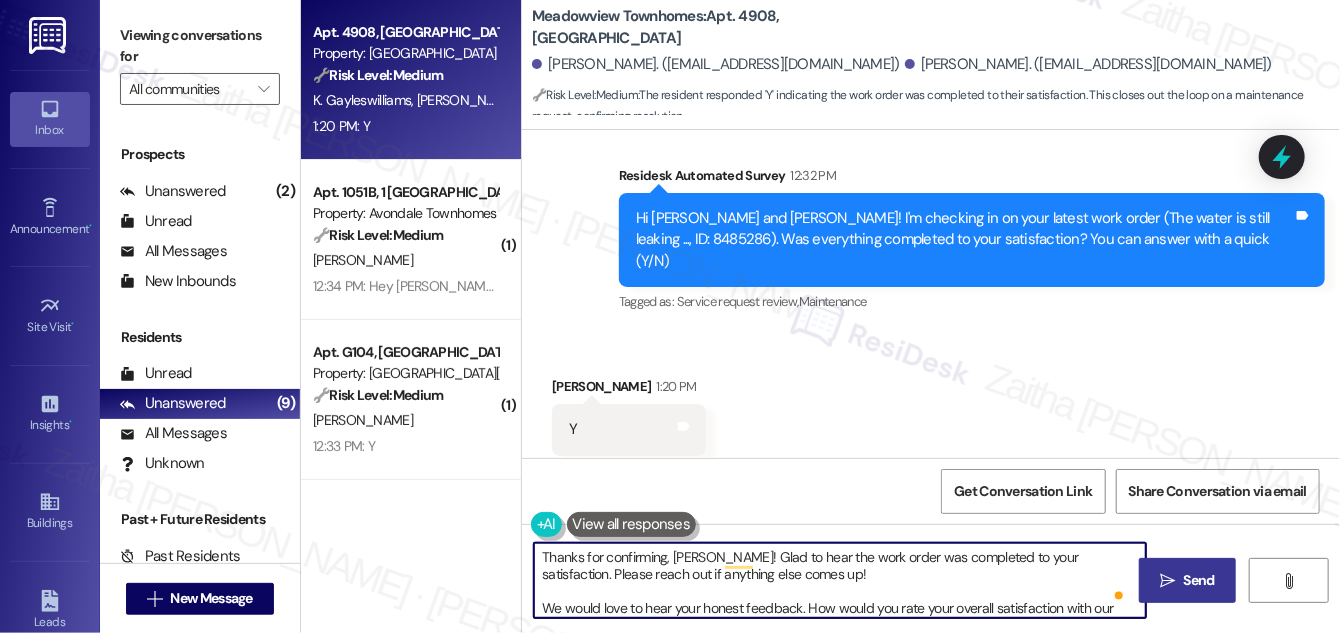 type on "Thanks for confirming, Thomas! Glad to hear the work order was completed to your satisfaction. Please reach out if anything else comes up!
We would love to hear your honest feedback. How would you rate your overall satisfaction with our on-site service, including staff responsiveness, issue resolution, and communication?" 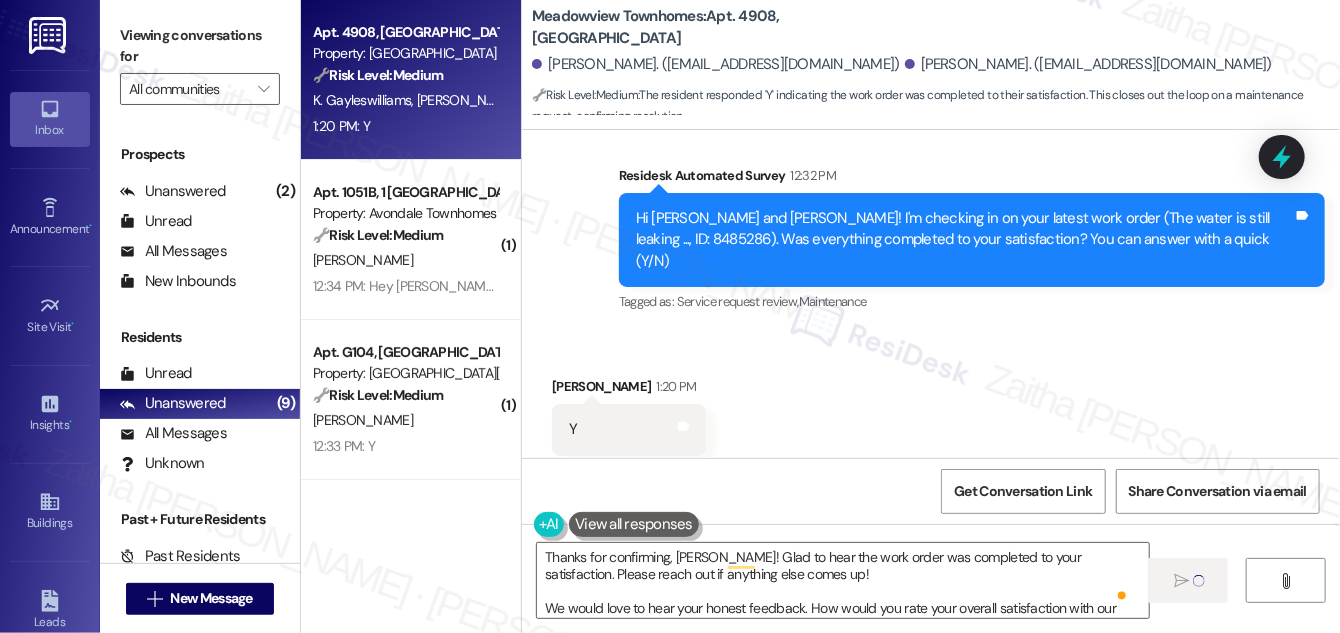 type 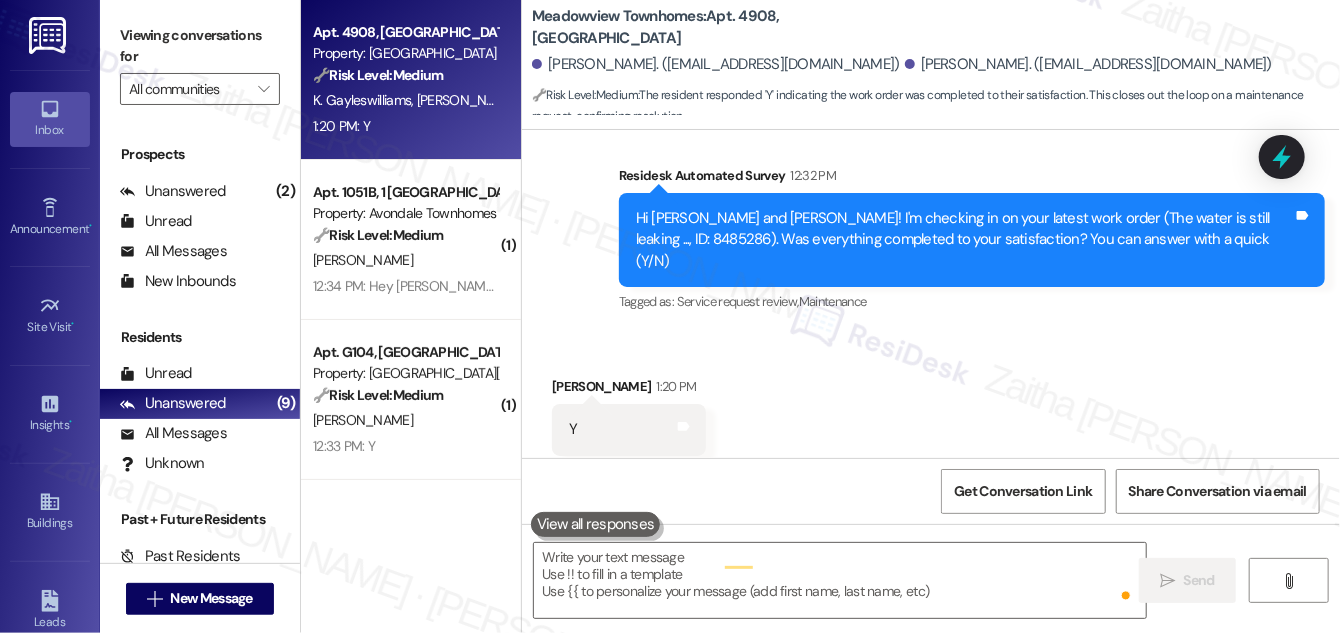 scroll, scrollTop: 1152, scrollLeft: 0, axis: vertical 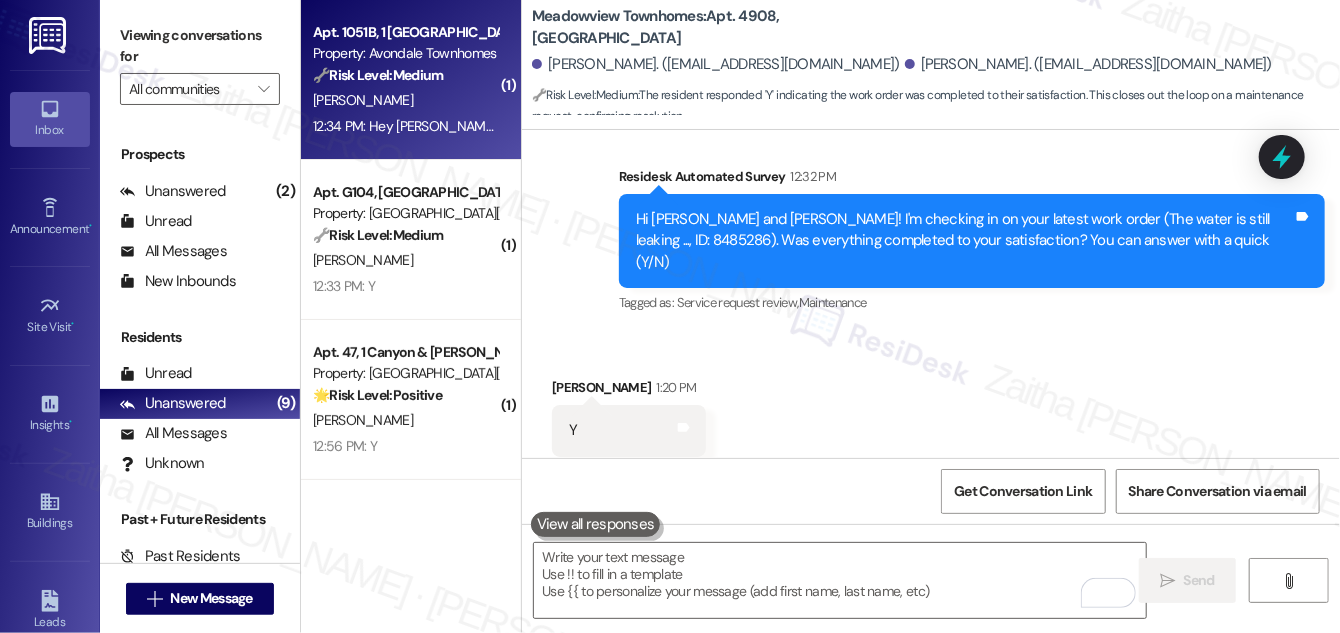 click on "[PERSON_NAME]" at bounding box center [405, 100] 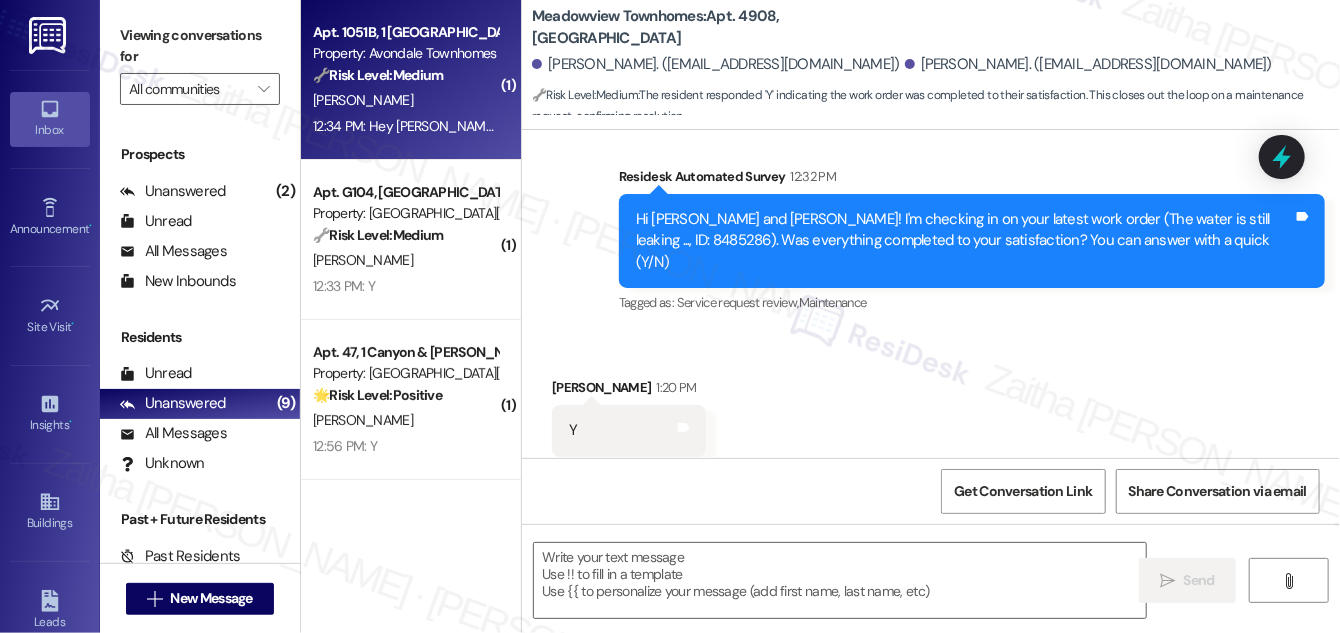 type on "Fetching suggested responses. Please feel free to read through the conversation in the meantime." 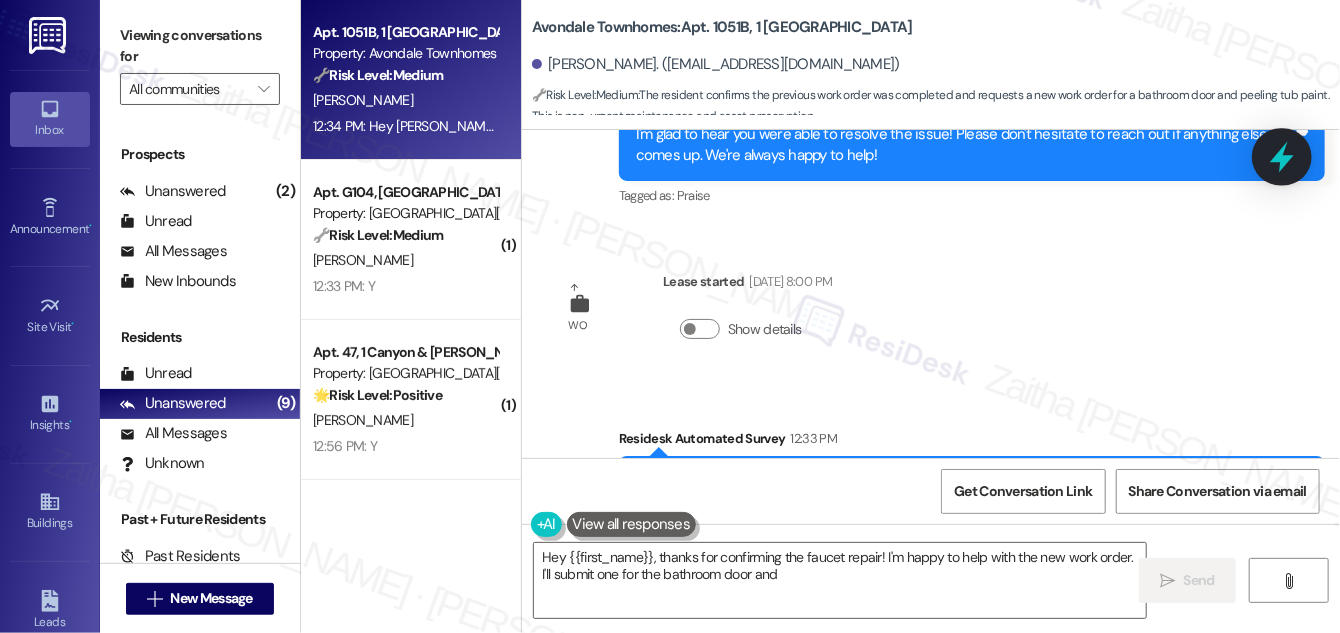 click 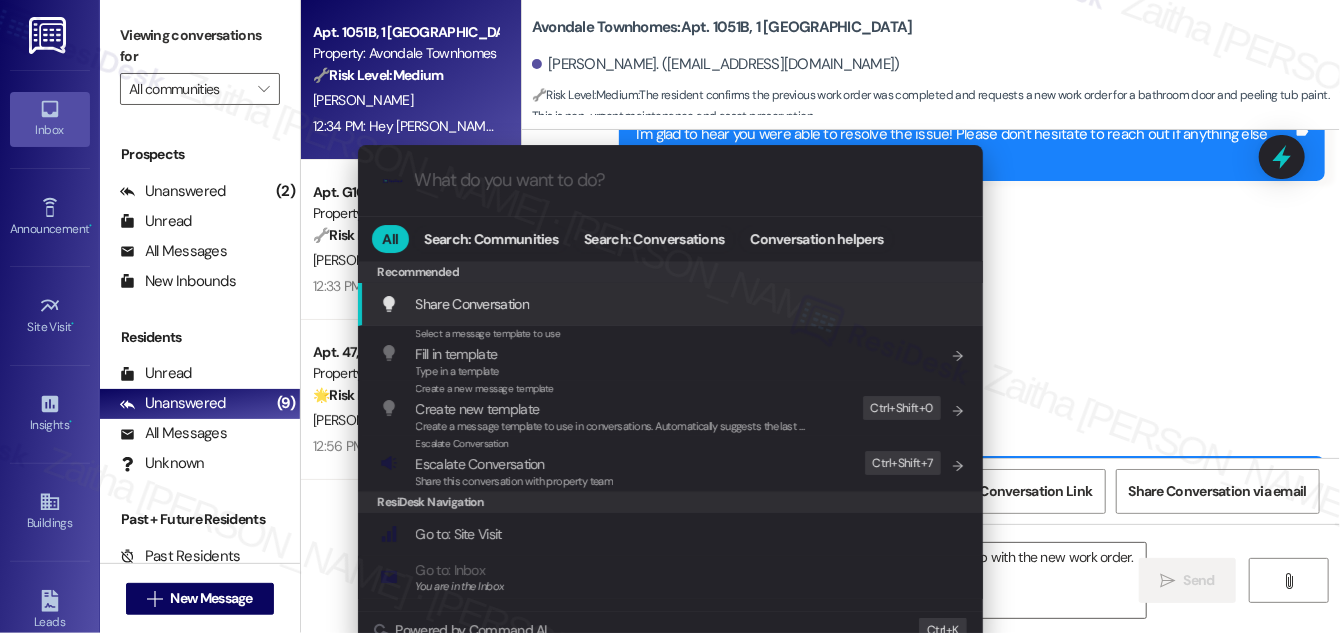 scroll, scrollTop: 21645, scrollLeft: 0, axis: vertical 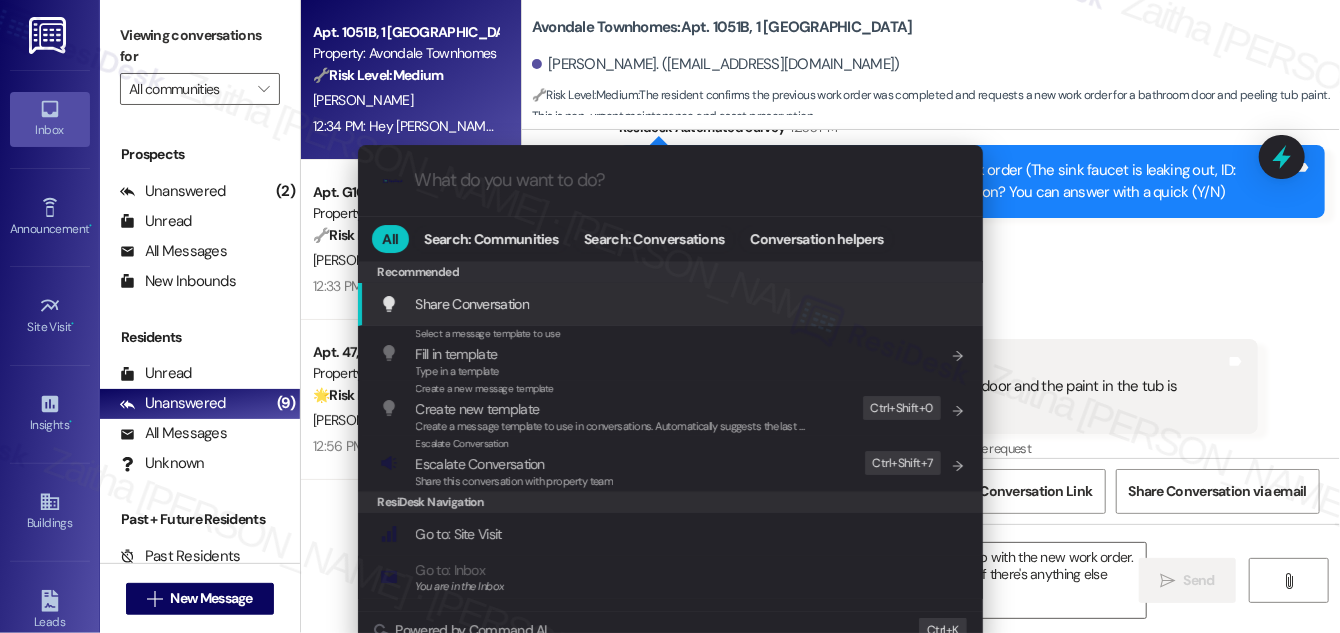 type on "Hey {{first_name}}, thanks for confirming the faucet repair! I'm happy to help with the new work order. I'll submit one for the bathroom door and tub paint right away. Let me know if there's anything else!" 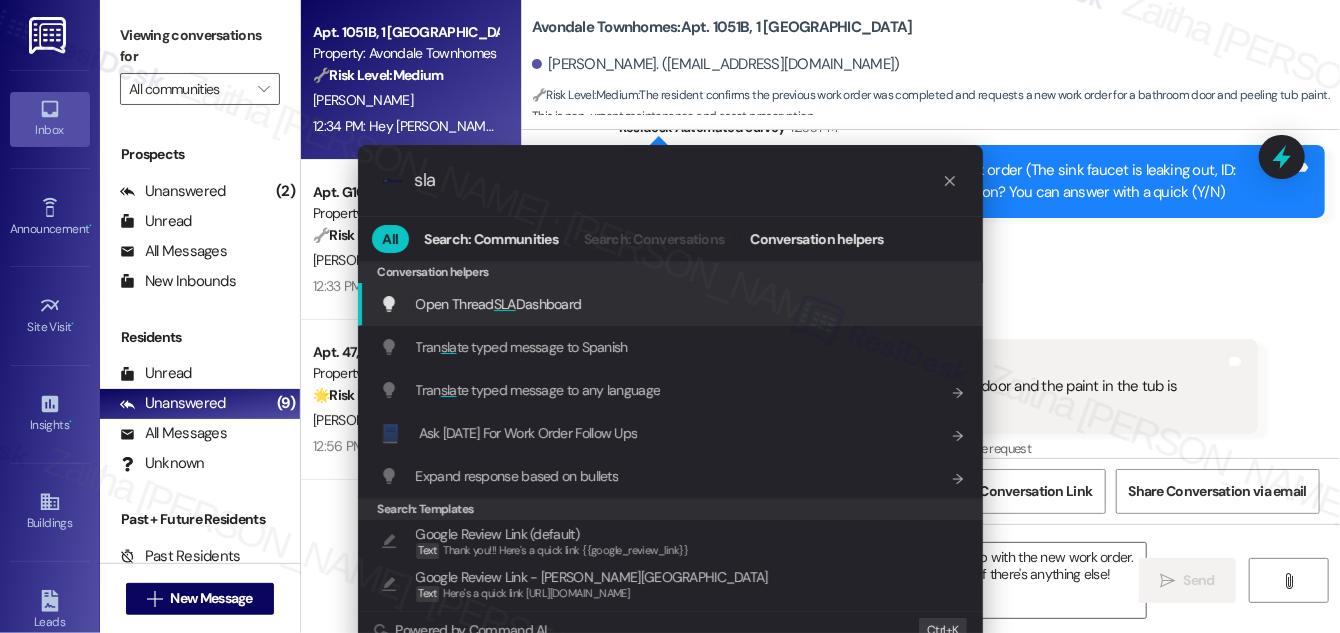 click on ".cls-1{fill:#0a055f;}.cls-2{fill:#0cc4c4;} resideskLogoBlueOrange sla All Search: Communities Search: Conversations Conversation helpers Conversation helpers Conversation helpers Open Thread  SLA  Dashboard Add shortcut Tran sla te typed message to Spanish Add shortcut Tran sla te typed message to any language Add shortcut 📘 Ask Friday For Work Order Follow Ups Add shortcut Expand response based on bullets Add shortcut Search: Templates Google Review Link (default) Text Thank you!!! Here's a quick link {{google_review_link}} Google Review Link - Cannon Oaks Text Here's a quick link https://search.google.com/local/writereview?placeid=ChIJK7SqjWuzRIYRIzVOS42xRG8 Google Review Link - Muir Lake Text Here's a quick link https://search.google.com/local/writereview?placeid=ChIJTQBBKmctW4YR7tLYo35NeKM Google Review Link - Park West Text Here's a quick link https://search.google.com/local/writereview?placeid=ChIJtRSd_UdgXIYR5gmpUN8Xr28 Google Review Link - Parliament Bend Text We can submit your service requests K" at bounding box center (670, 316) 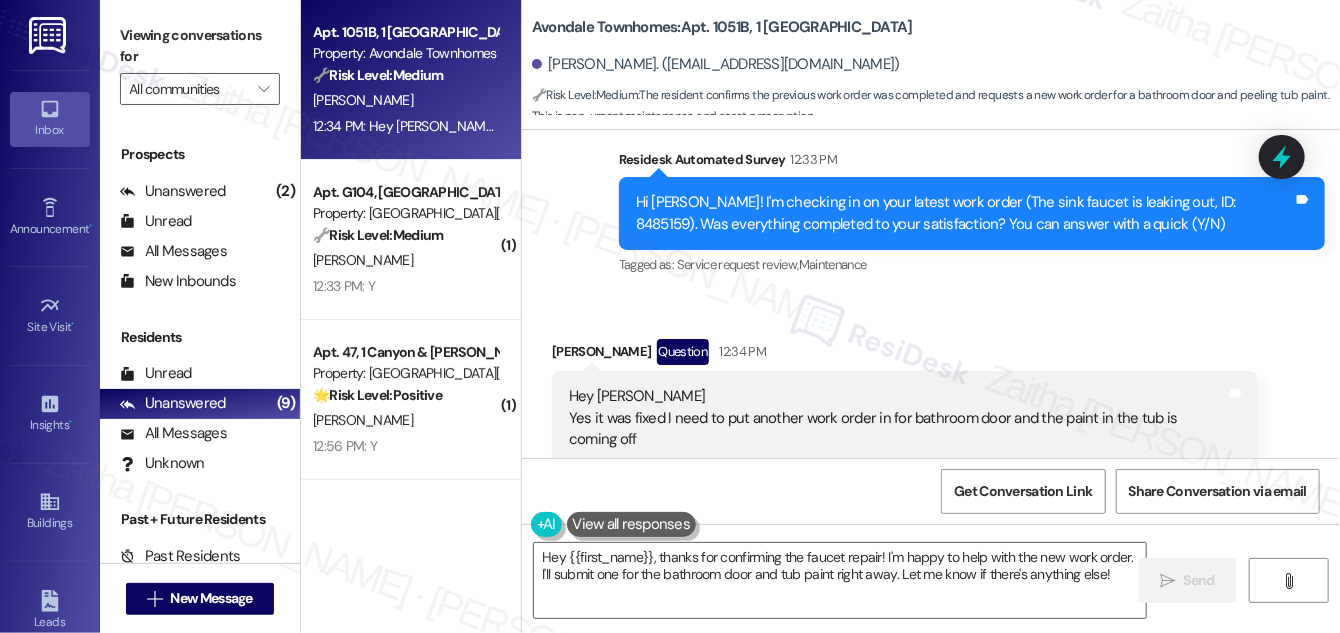 scroll, scrollTop: 21645, scrollLeft: 0, axis: vertical 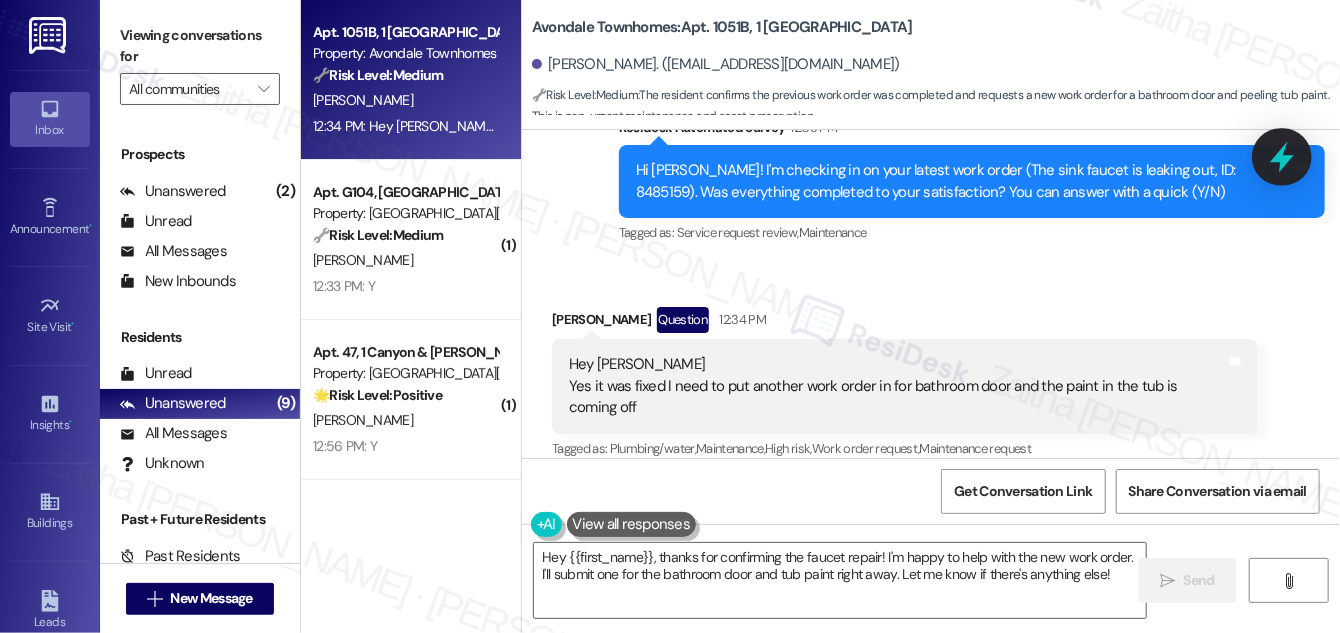 click 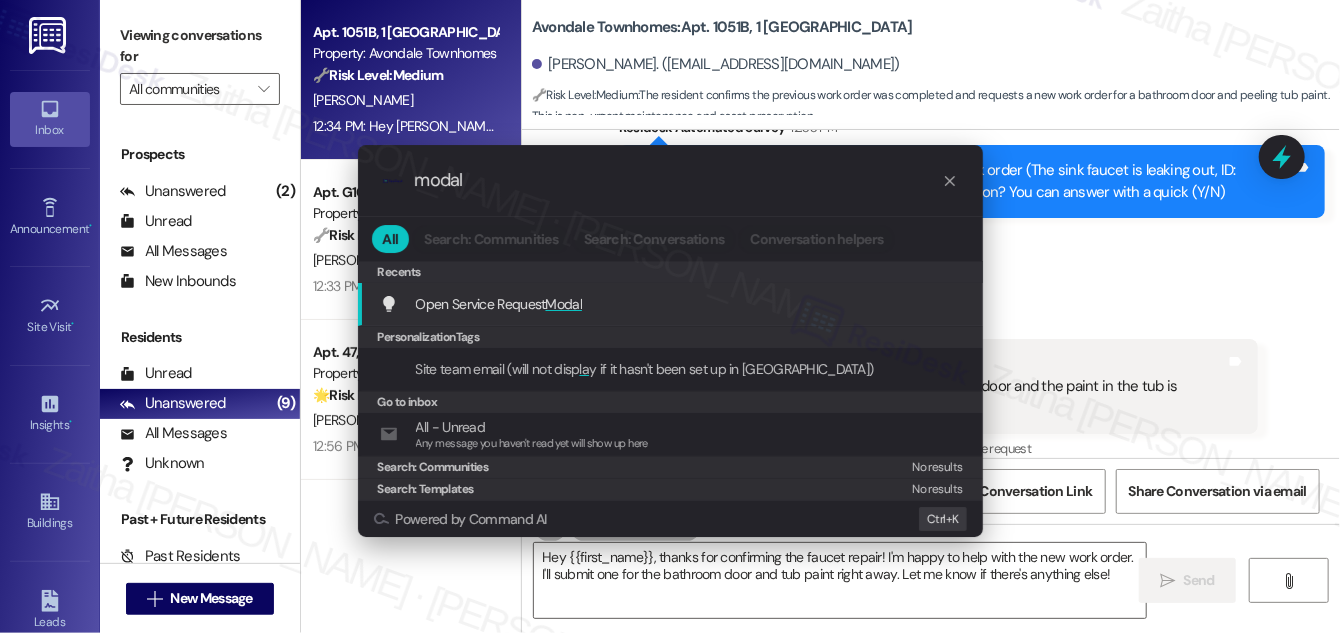 type on "modal" 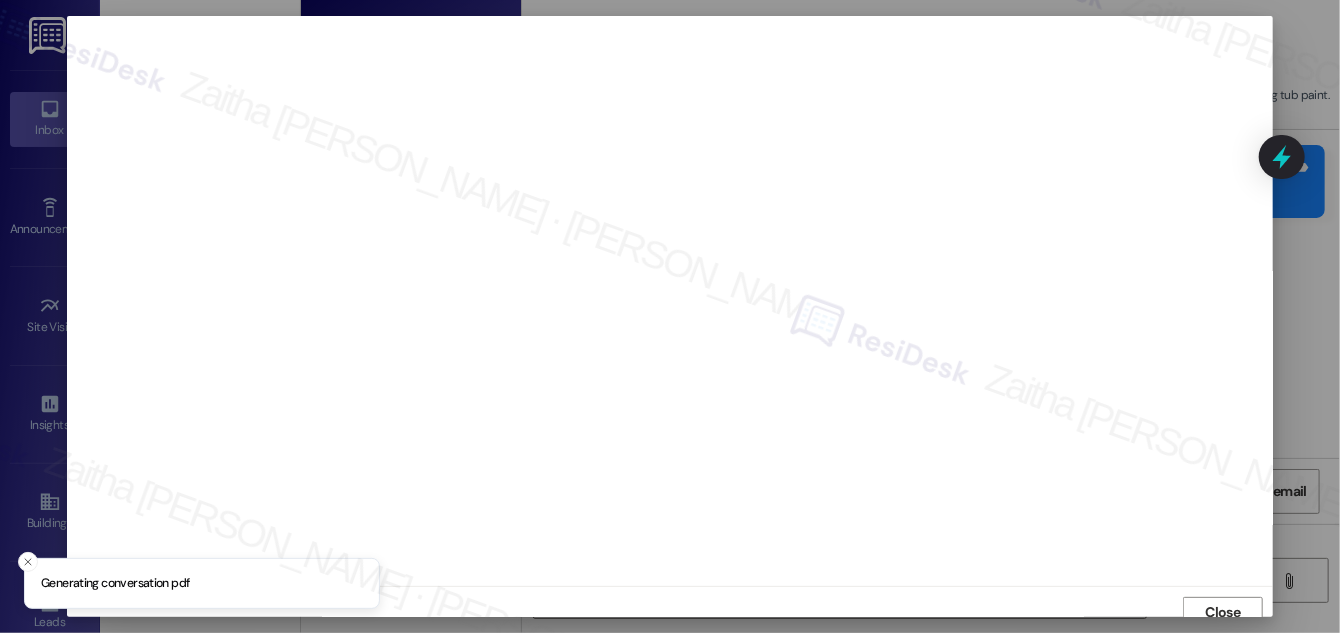 scroll, scrollTop: 11, scrollLeft: 0, axis: vertical 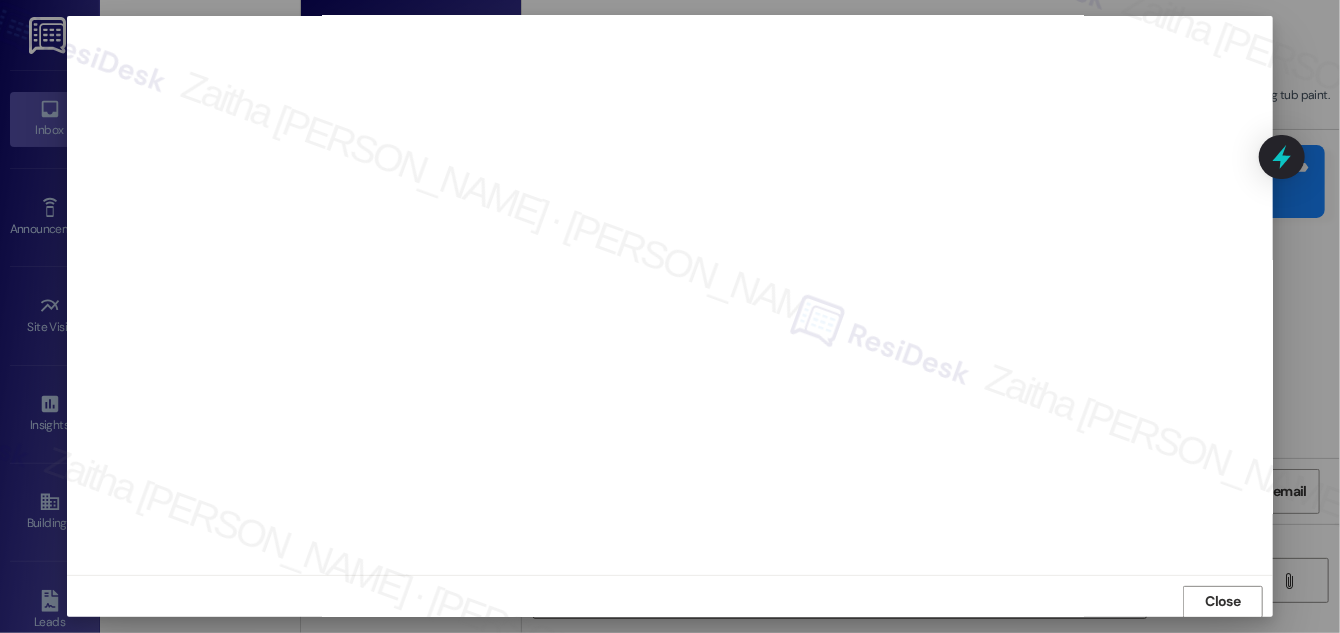 click on "Close" at bounding box center (1223, 601) 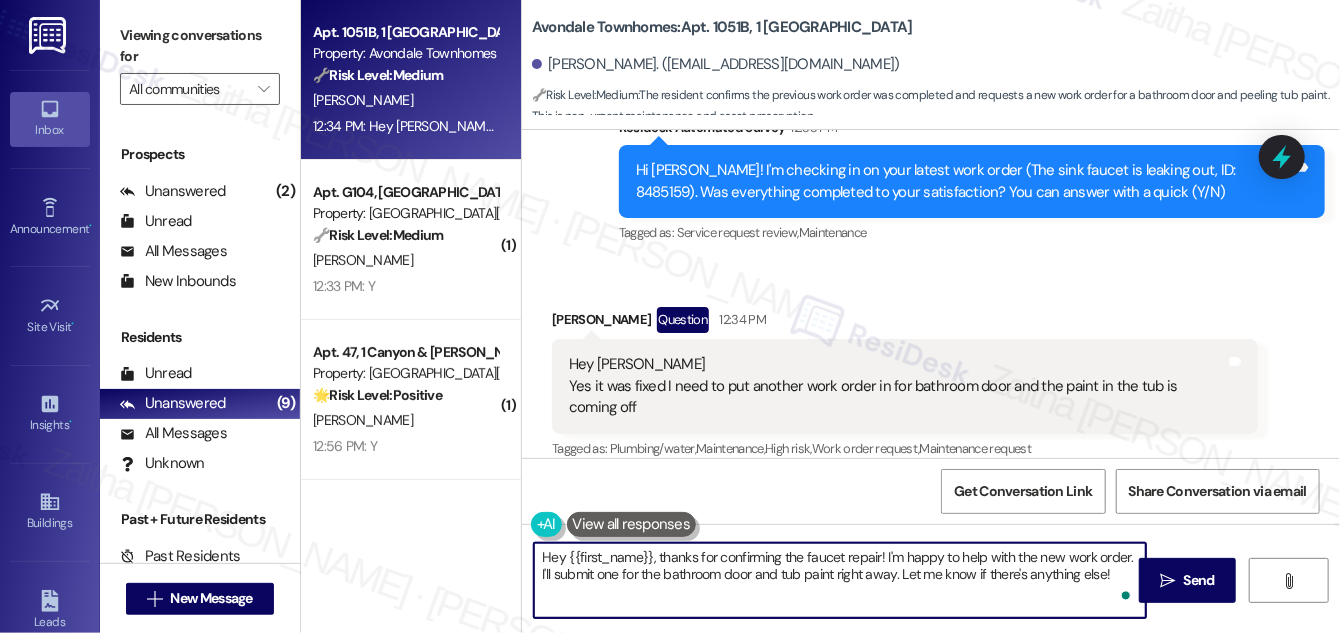 drag, startPoint x: 661, startPoint y: 555, endPoint x: 541, endPoint y: 556, distance: 120.004166 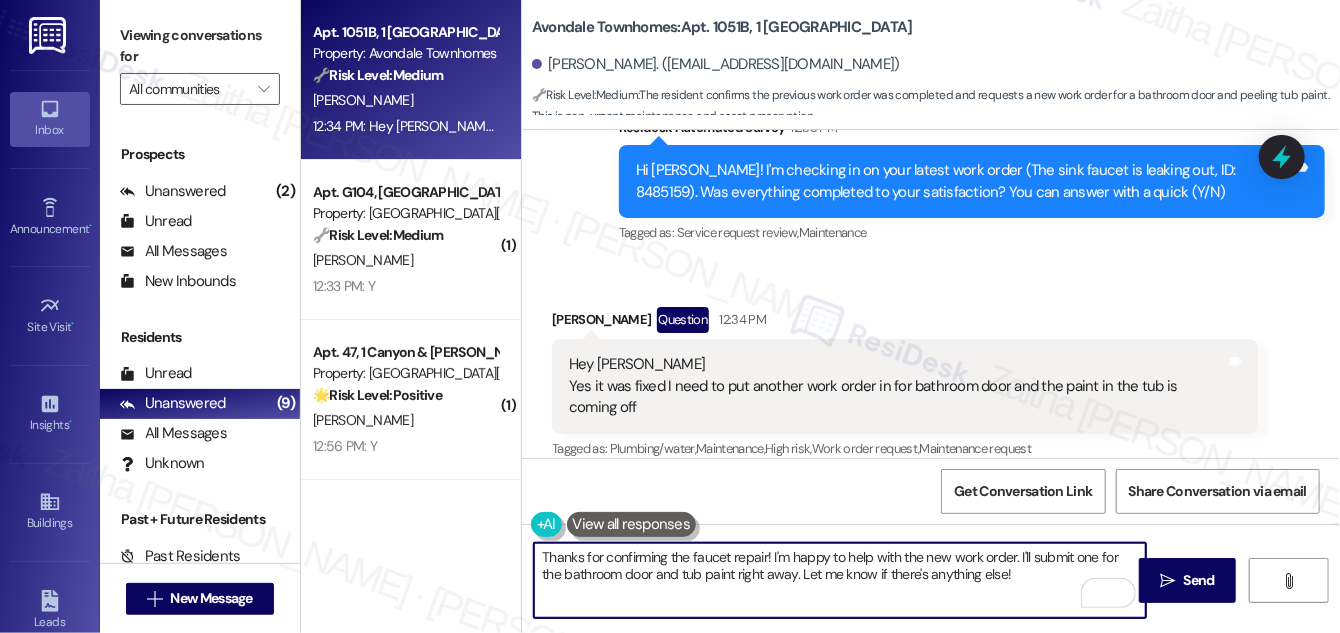 click on "Tenika Syms Question 12:34 PM" at bounding box center (905, 323) 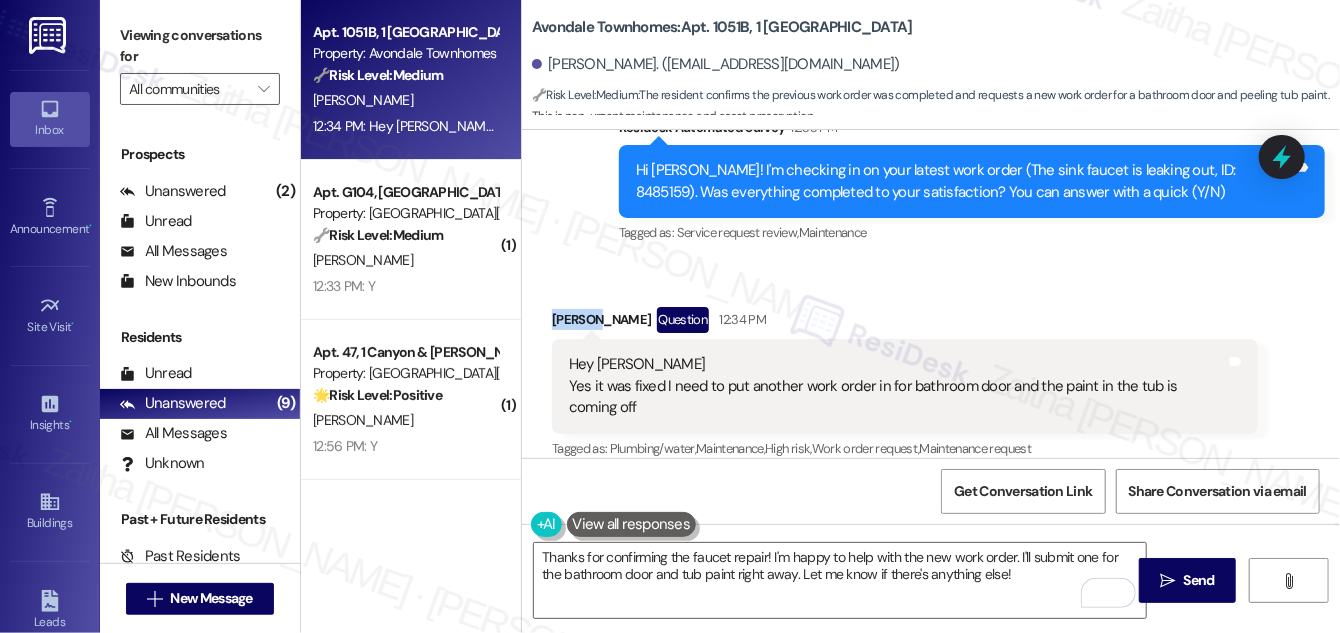 click on "Tenika Syms Question 12:34 PM" at bounding box center (905, 323) 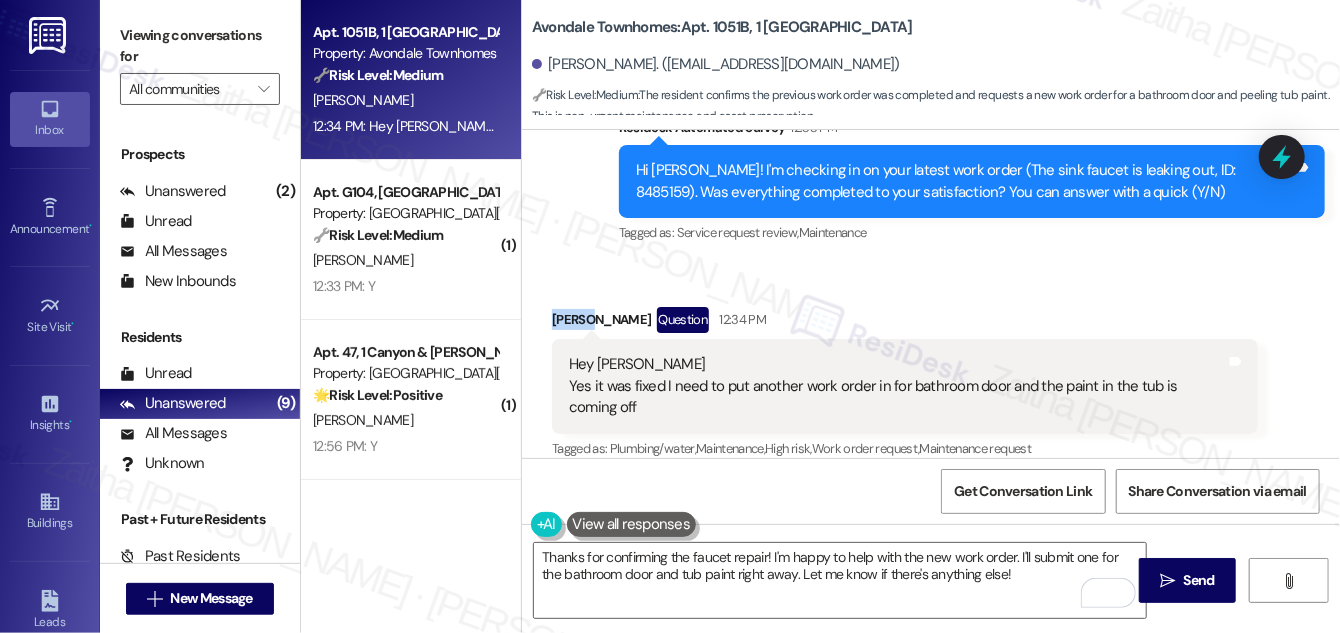 copy on "Tenika" 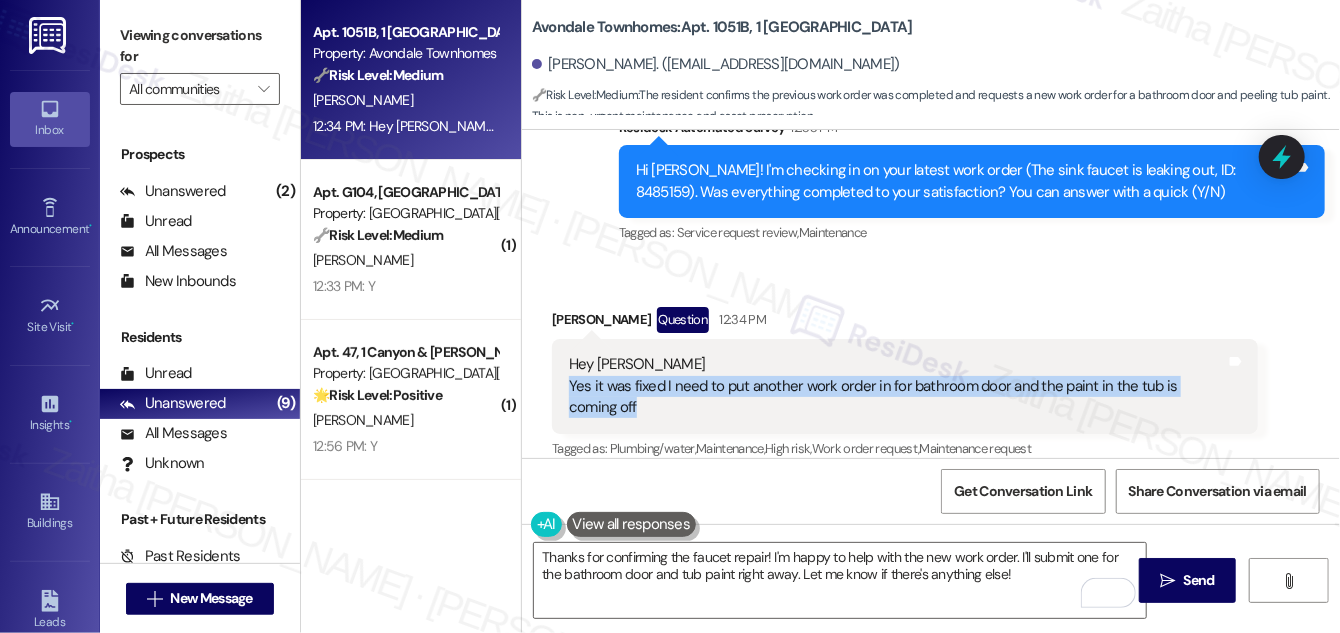 drag, startPoint x: 567, startPoint y: 356, endPoint x: 603, endPoint y: 383, distance: 45 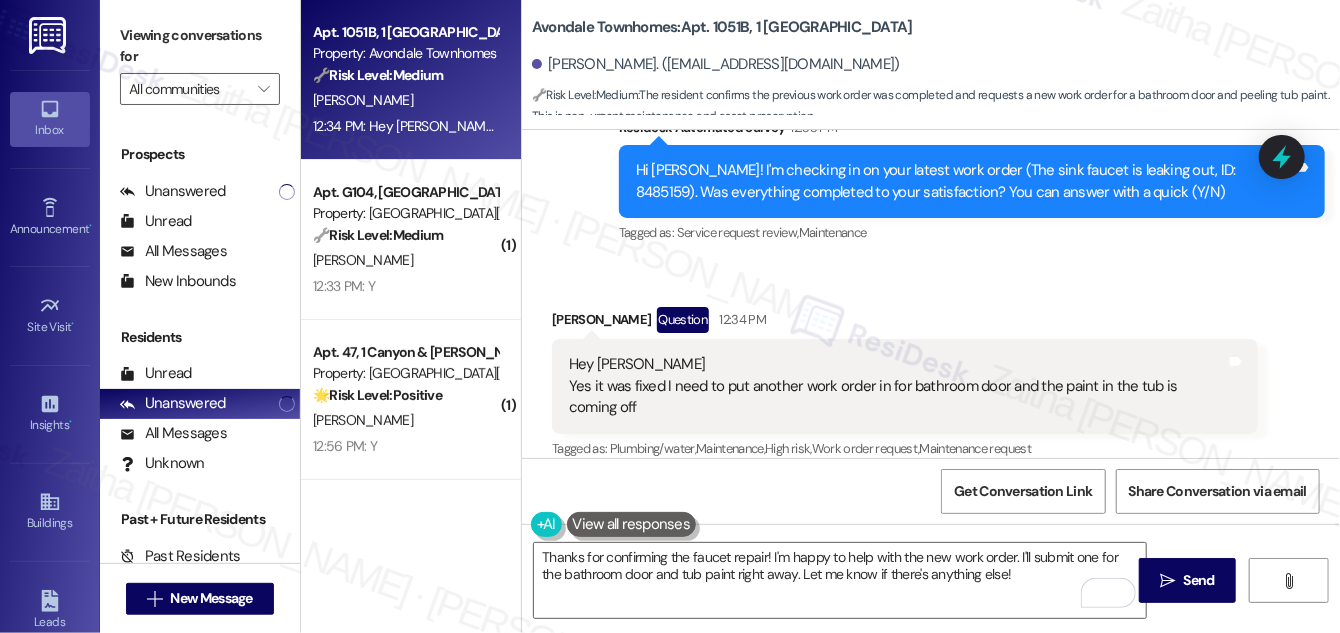 click on "Received via SMS Tenika Syms Question 12:34 PM Hey Sarah
Yes it was fixed I need to put another work order in for bathroom door and the paint in the tub is coming off  Tags and notes Tagged as:   Plumbing/water ,  Click to highlight conversations about Plumbing/water Maintenance ,  Click to highlight conversations about Maintenance High risk ,  Click to highlight conversations about High risk Work order request ,  Click to highlight conversations about Work order request Maintenance request Click to highlight conversations about Maintenance request" at bounding box center (905, 385) 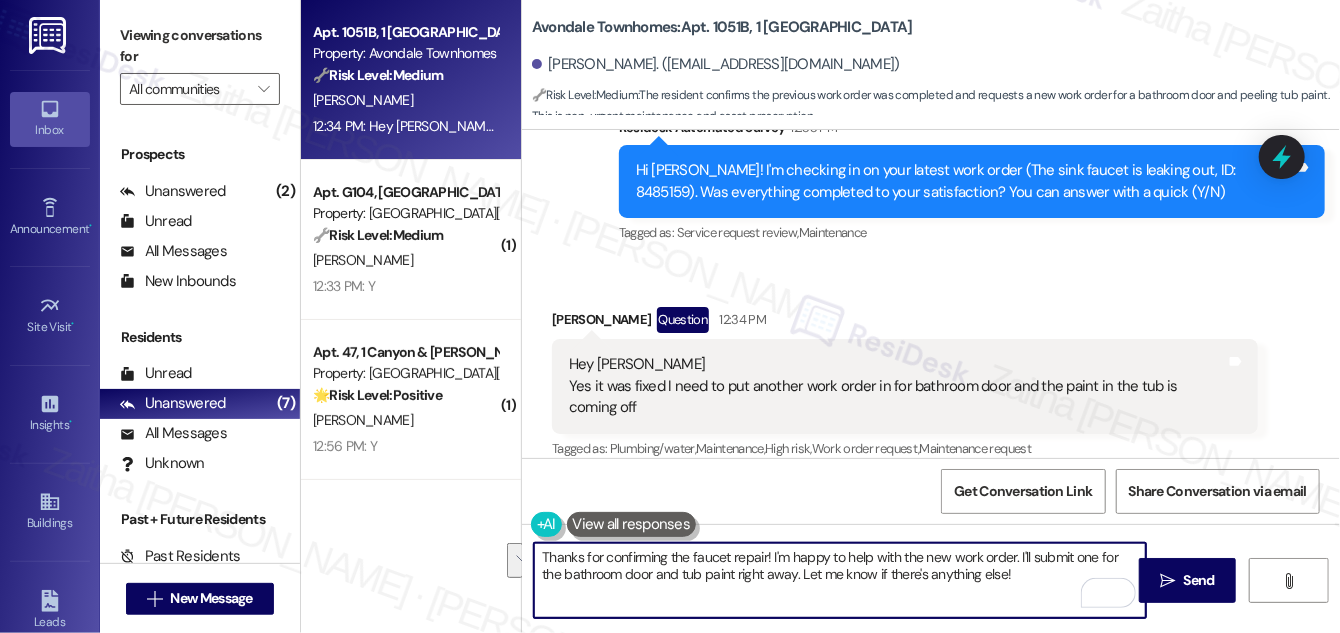 drag, startPoint x: 768, startPoint y: 549, endPoint x: 1010, endPoint y: 577, distance: 243.61446 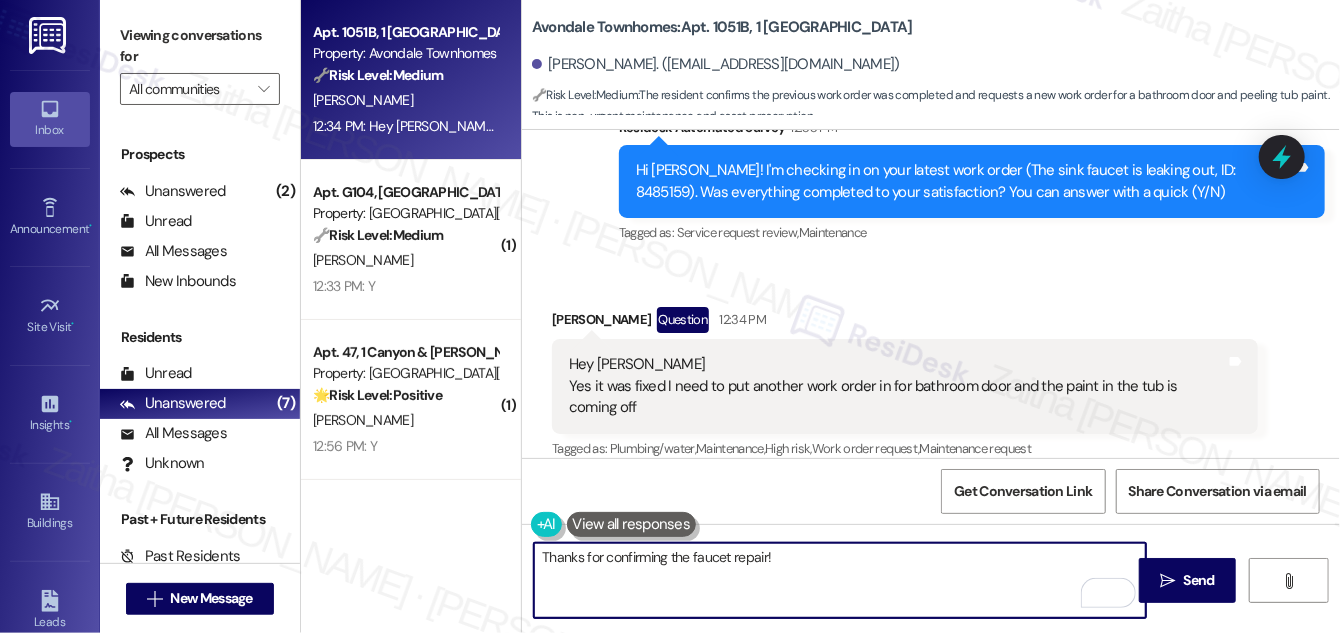 paste on "Regarding the bathroom door and the paint coming off in the tub, feel free to go ahead and submit a new work order.
In the meantime, could you share a bit more detail about the bathroom door issue? That’ll help us better understand what needs to be addressed when the team follows up." 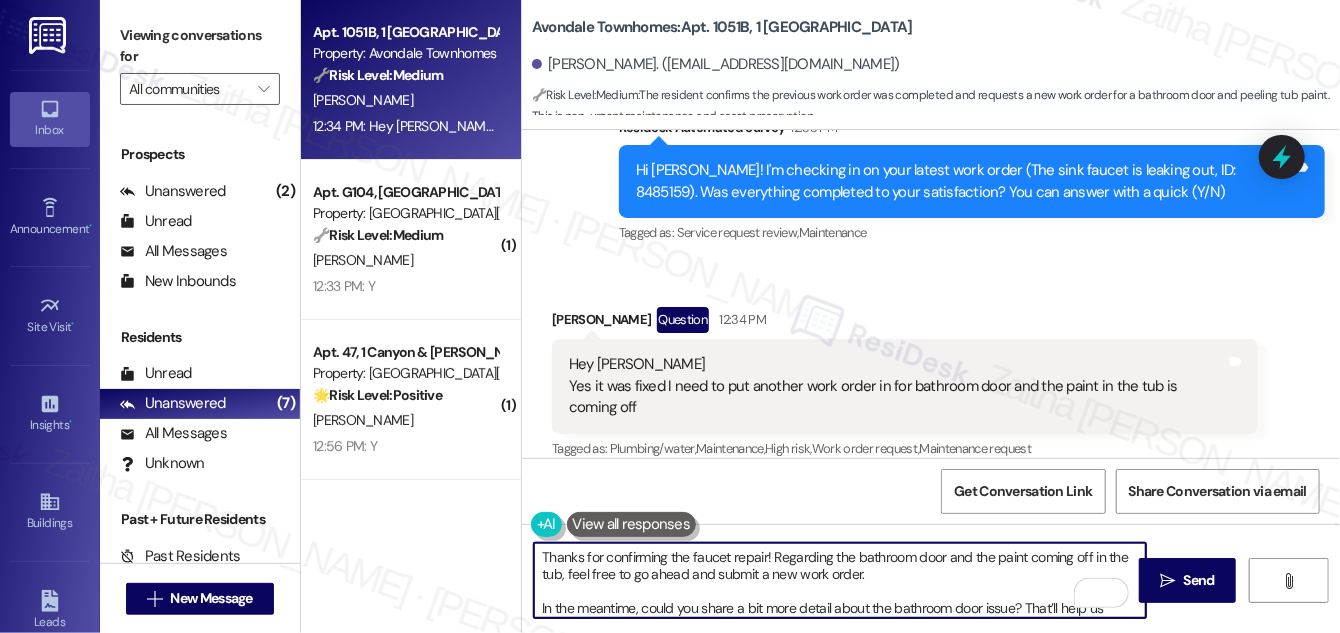 scroll, scrollTop: 16, scrollLeft: 0, axis: vertical 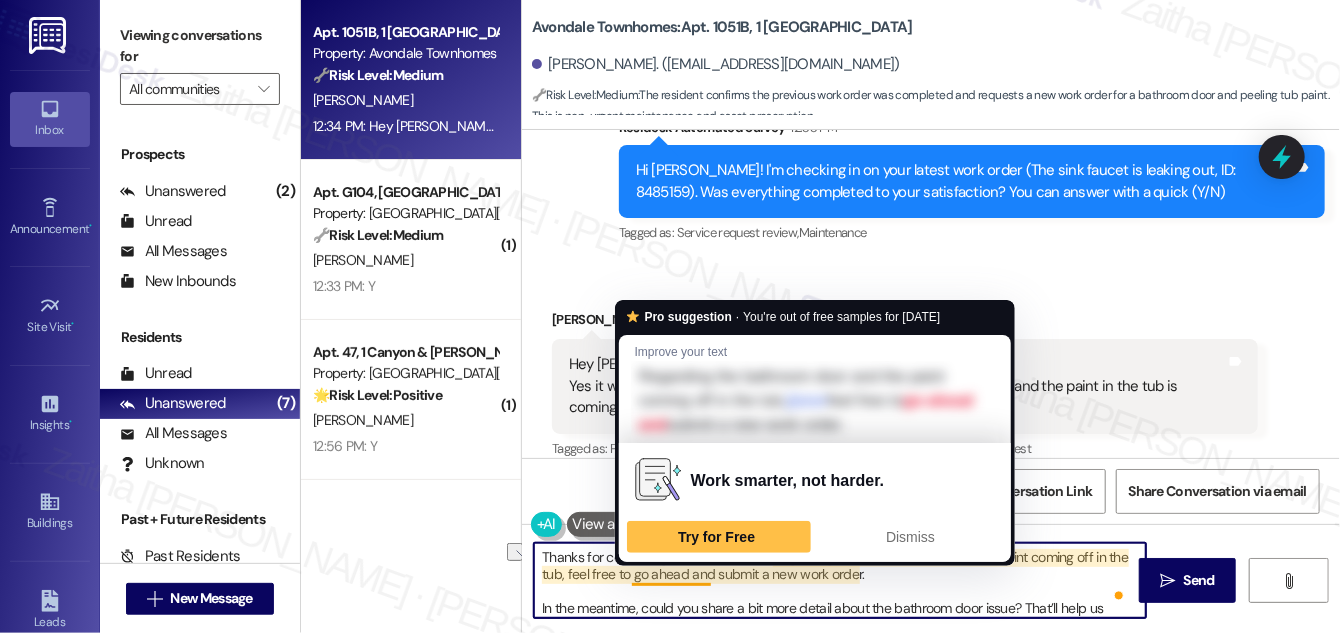 click on "Thanks for confirming the faucet repair! Regarding the bathroom door and the paint coming off in the tub, feel free to go ahead and submit a new work order.
In the meantime, could you share a bit more detail about the bathroom door issue? That’ll help us better understand what needs to be addressed when the team follows up." at bounding box center (840, 580) 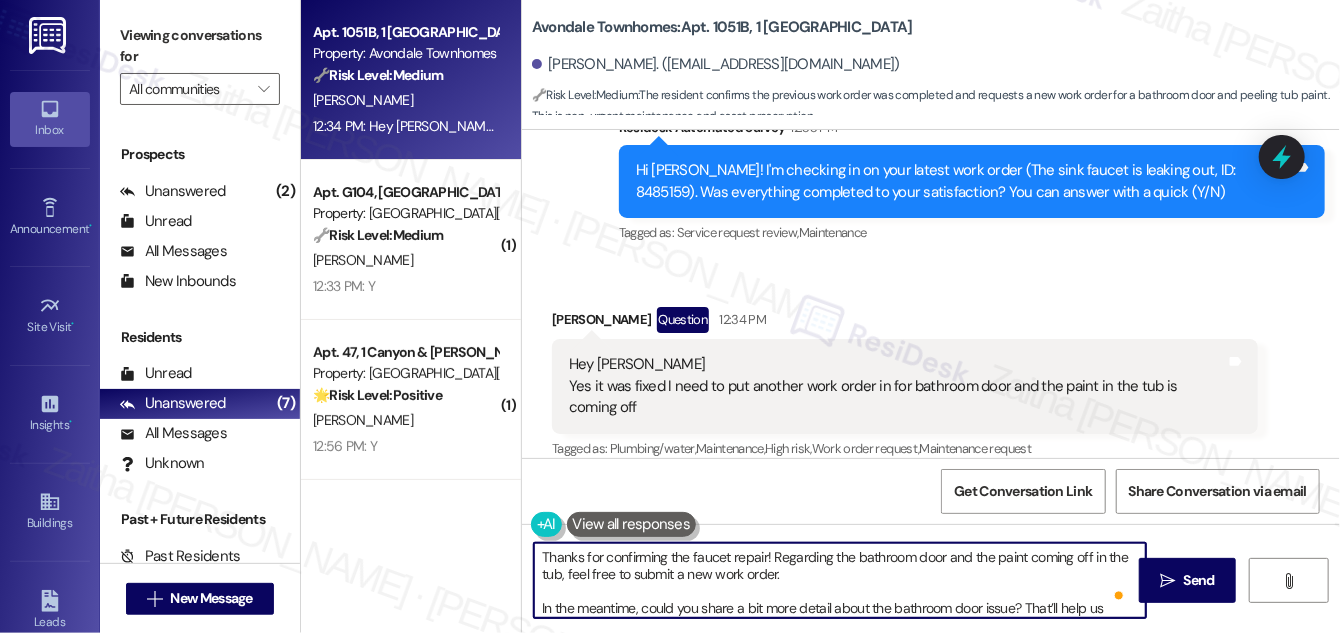 scroll, scrollTop: 18, scrollLeft: 0, axis: vertical 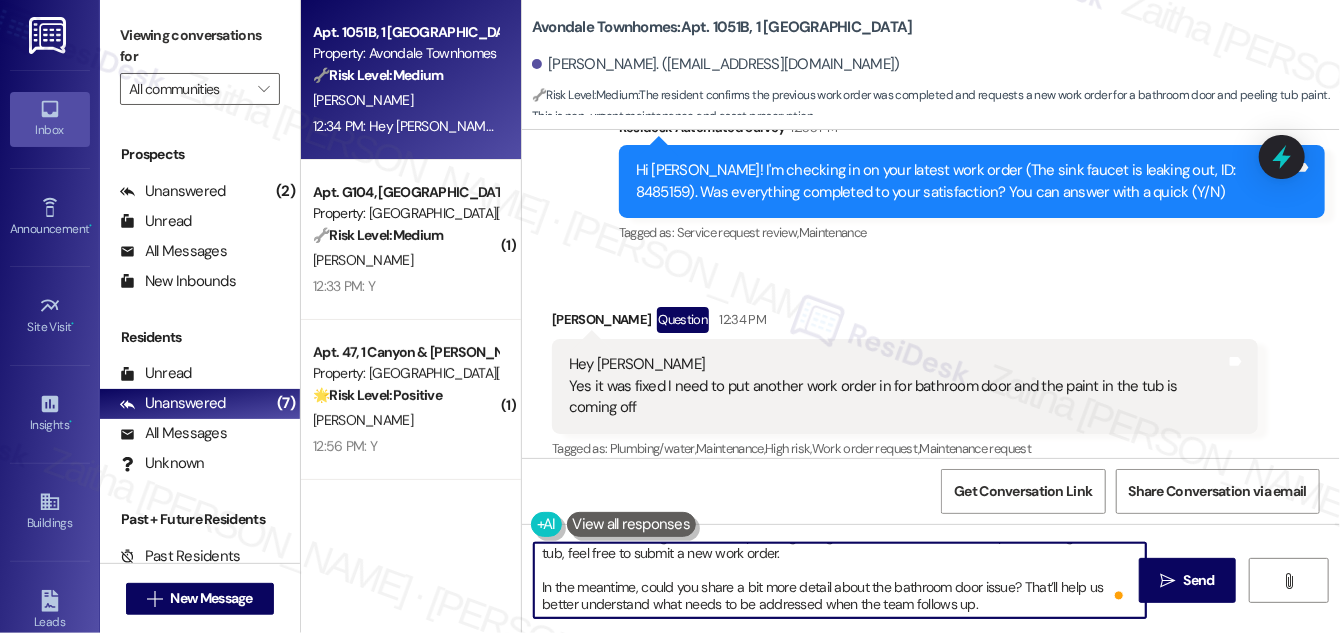 drag, startPoint x: 817, startPoint y: 603, endPoint x: 979, endPoint y: 604, distance: 162.00308 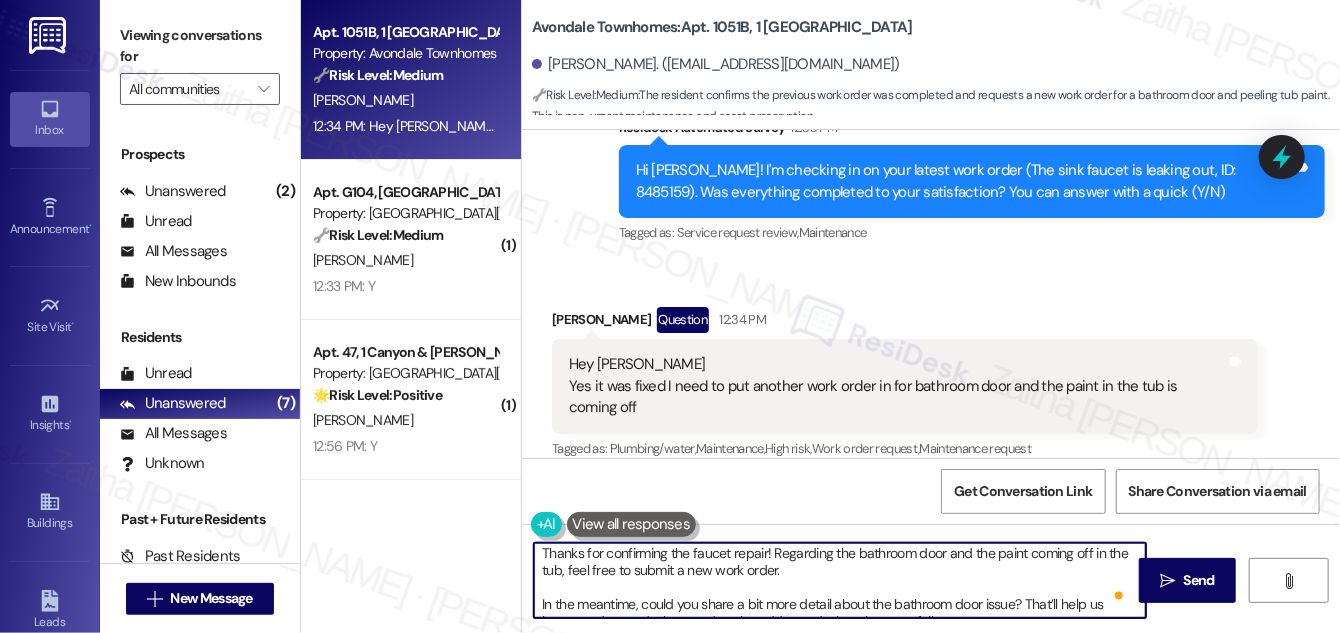 scroll, scrollTop: 0, scrollLeft: 0, axis: both 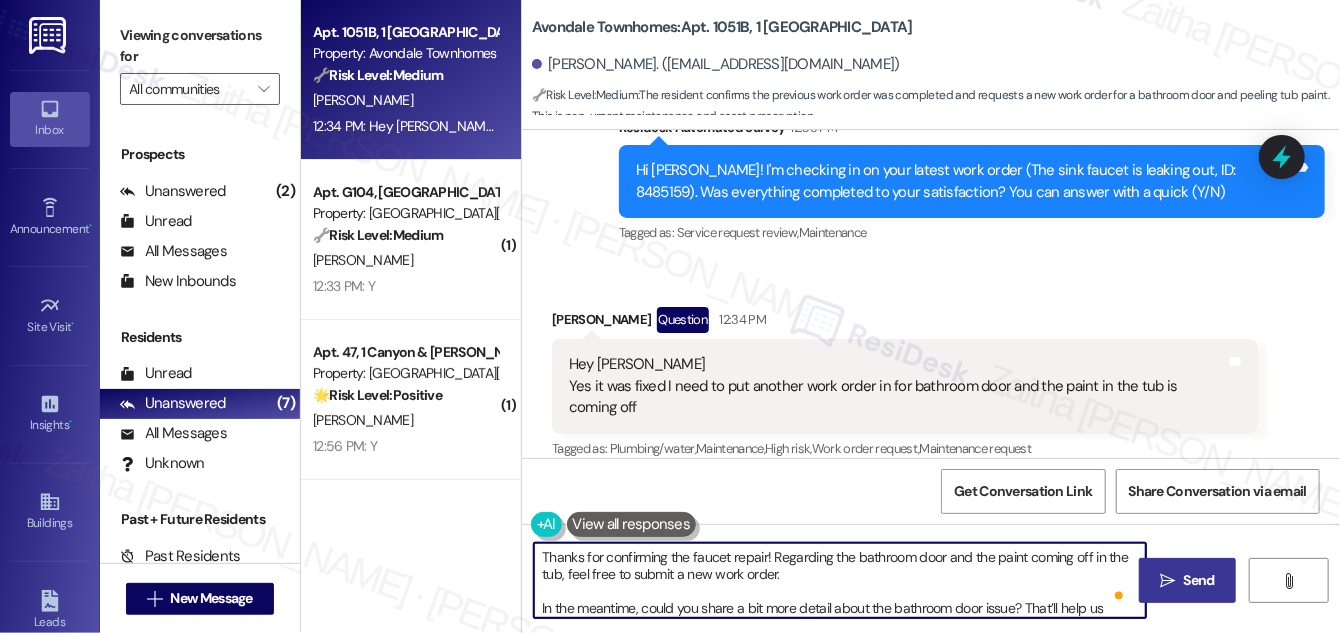type on "Thanks for confirming the faucet repair! Regarding the bathroom door and the paint coming off in the tub, feel free to submit a new work order.
In the meantime, could you share a bit more detail about the bathroom door issue? That’ll help us better understand what needs to be addressed when the team follows up." 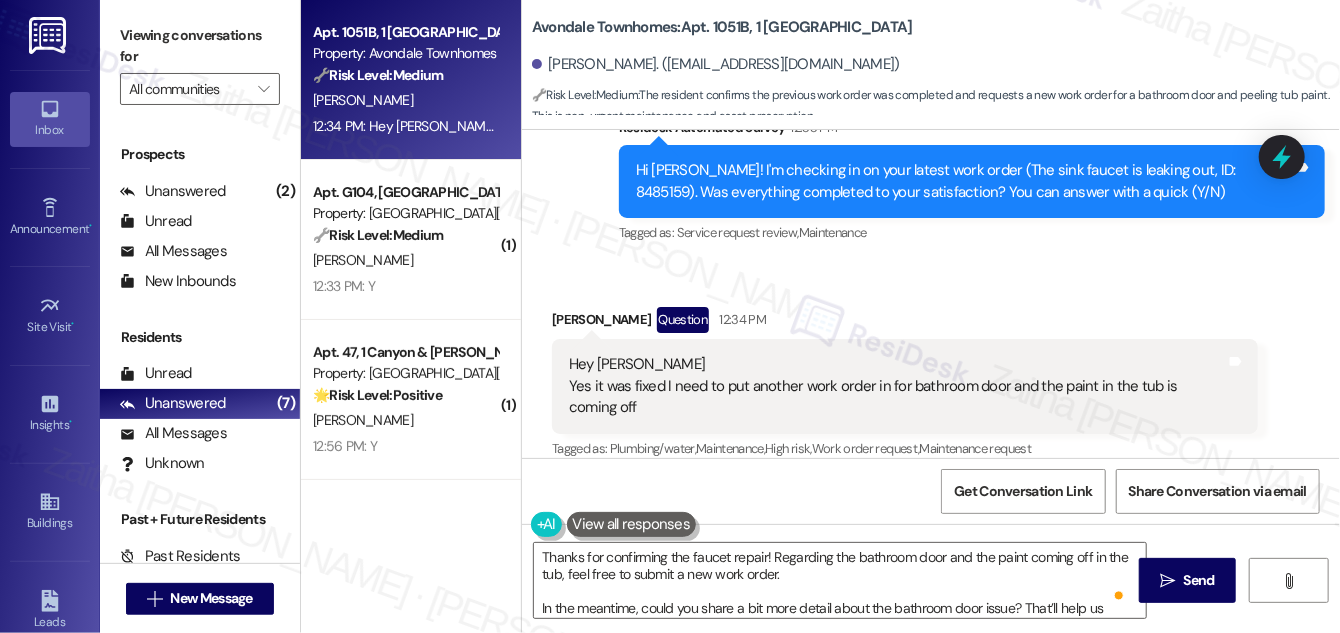 drag, startPoint x: 1197, startPoint y: 573, endPoint x: 1176, endPoint y: 556, distance: 27.018513 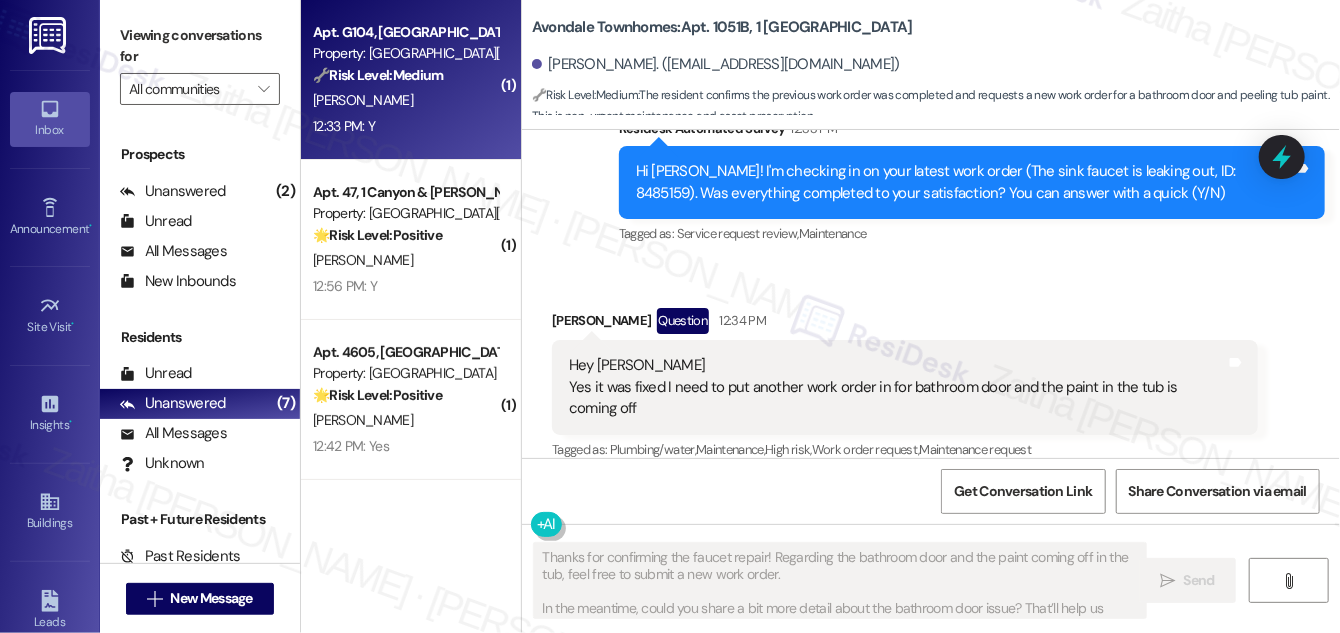 click on "12:33 PM: Y 12:33 PM: Y" at bounding box center [405, 126] 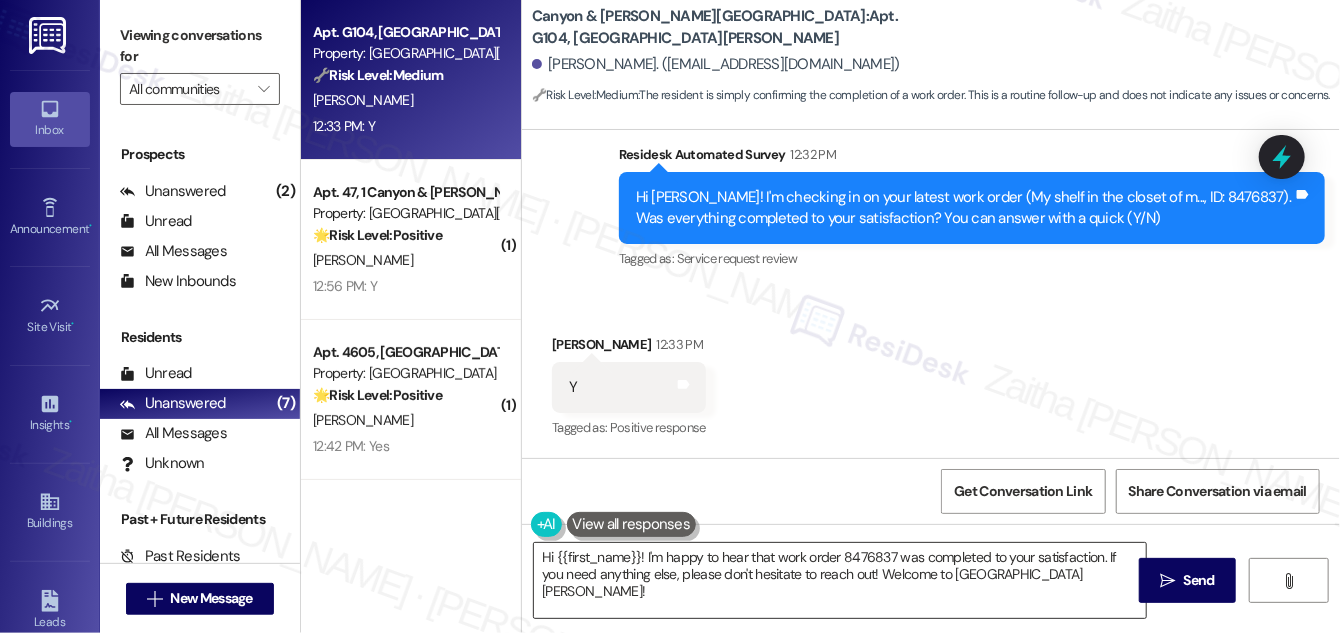 click on "Hi {{first_name}}! I'm happy to hear that work order 8476837 was completed to your satisfaction. If you need anything else, please don't hesitate to reach out! Welcome to [GEOGRAPHIC_DATA][PERSON_NAME]!" at bounding box center [840, 580] 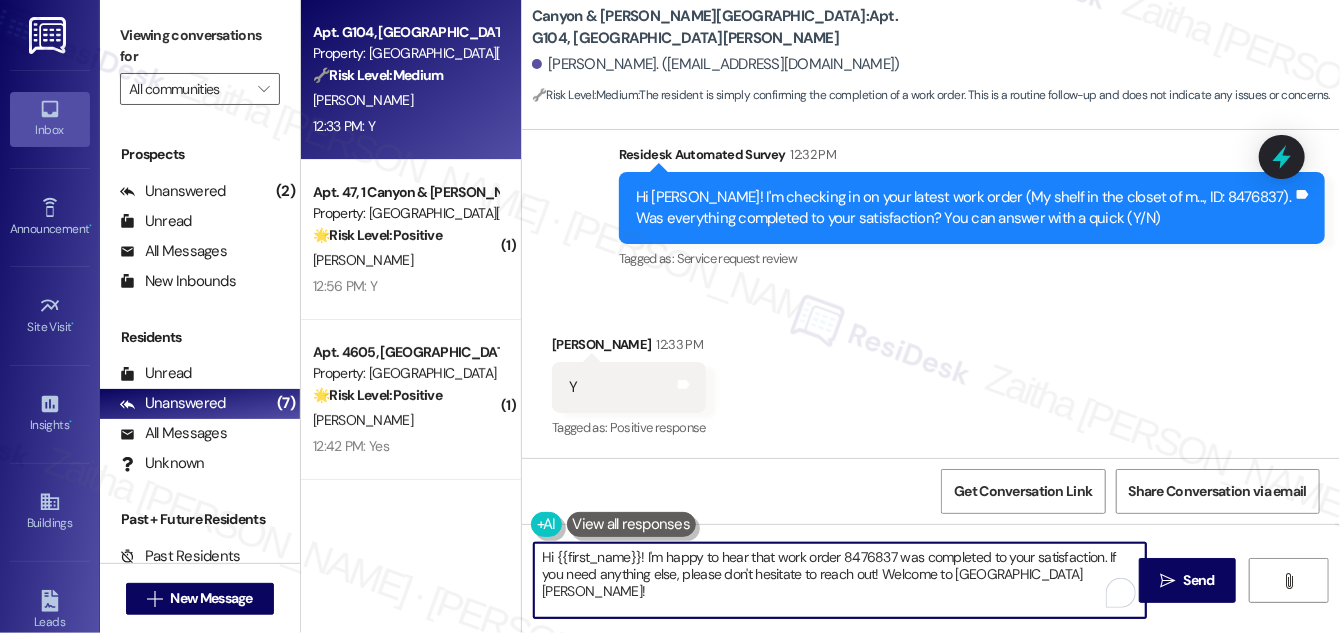 click on "Hi {{first_name}}! I'm happy to hear that work order 8476837 was completed to your satisfaction. If you need anything else, please don't hesitate to reach out! Welcome to [GEOGRAPHIC_DATA][PERSON_NAME]!" at bounding box center (840, 580) 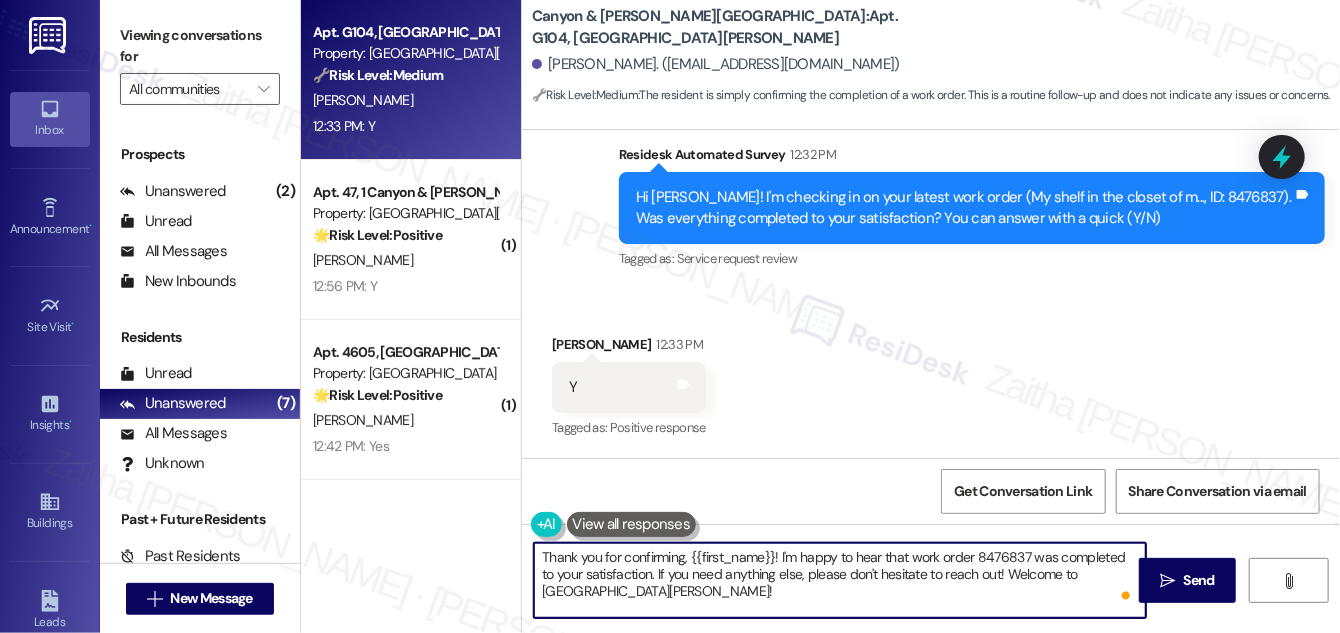 click on "Thank you for confirming, {{first_name}}! I'm happy to hear that work order 8476837 was completed to your satisfaction. If you need anything else, please don't hesitate to reach out! Welcome to [GEOGRAPHIC_DATA][PERSON_NAME]!" at bounding box center (840, 580) 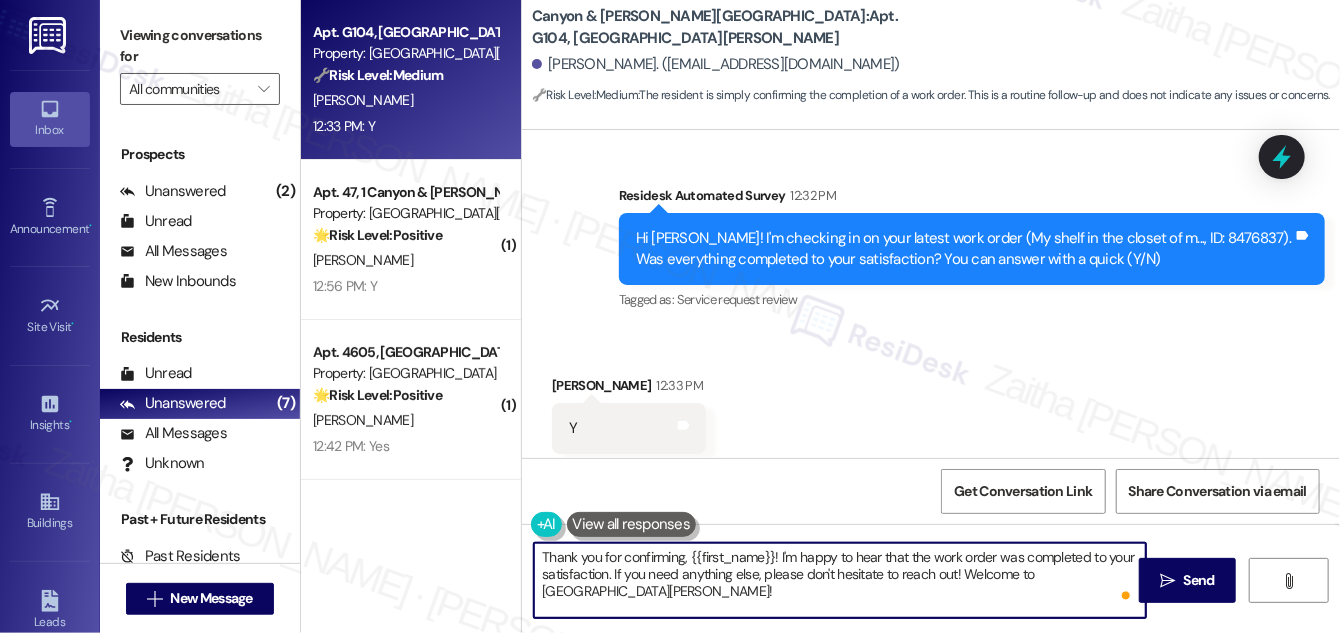 scroll, scrollTop: 605, scrollLeft: 0, axis: vertical 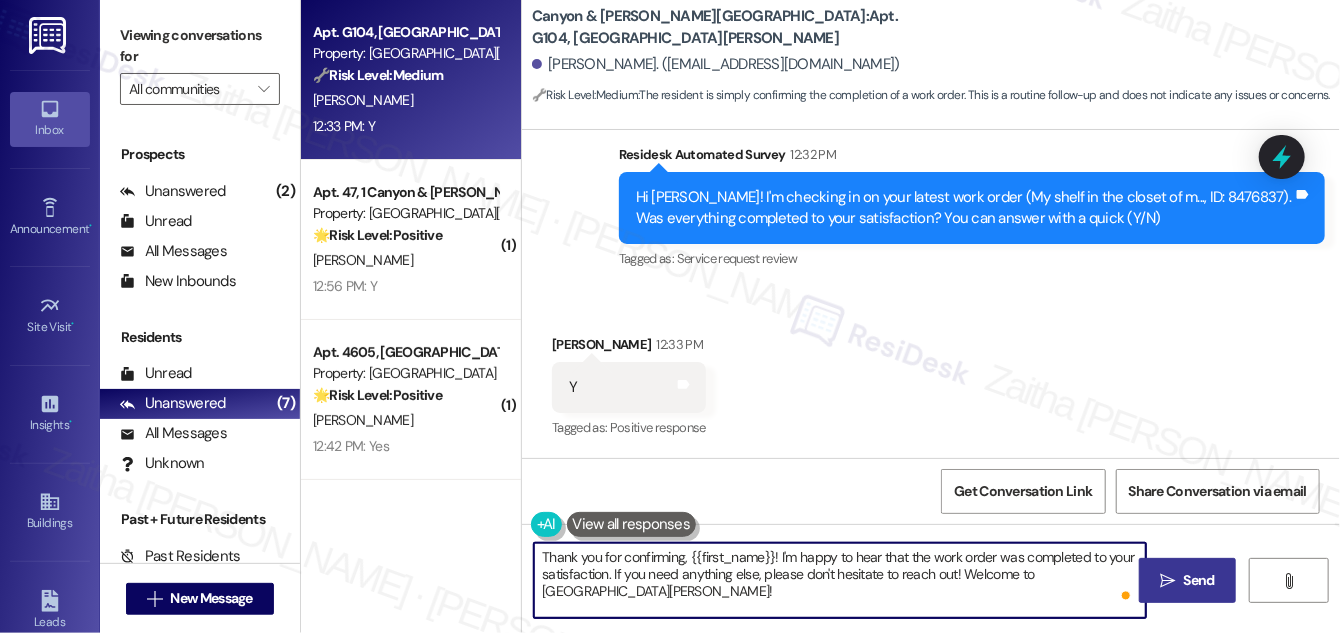 type on "Thank you for confirming, {{first_name}}! I'm happy to hear that the work order was completed to your satisfaction. If you need anything else, please don't hesitate to reach out! Welcome to [GEOGRAPHIC_DATA][PERSON_NAME]!" 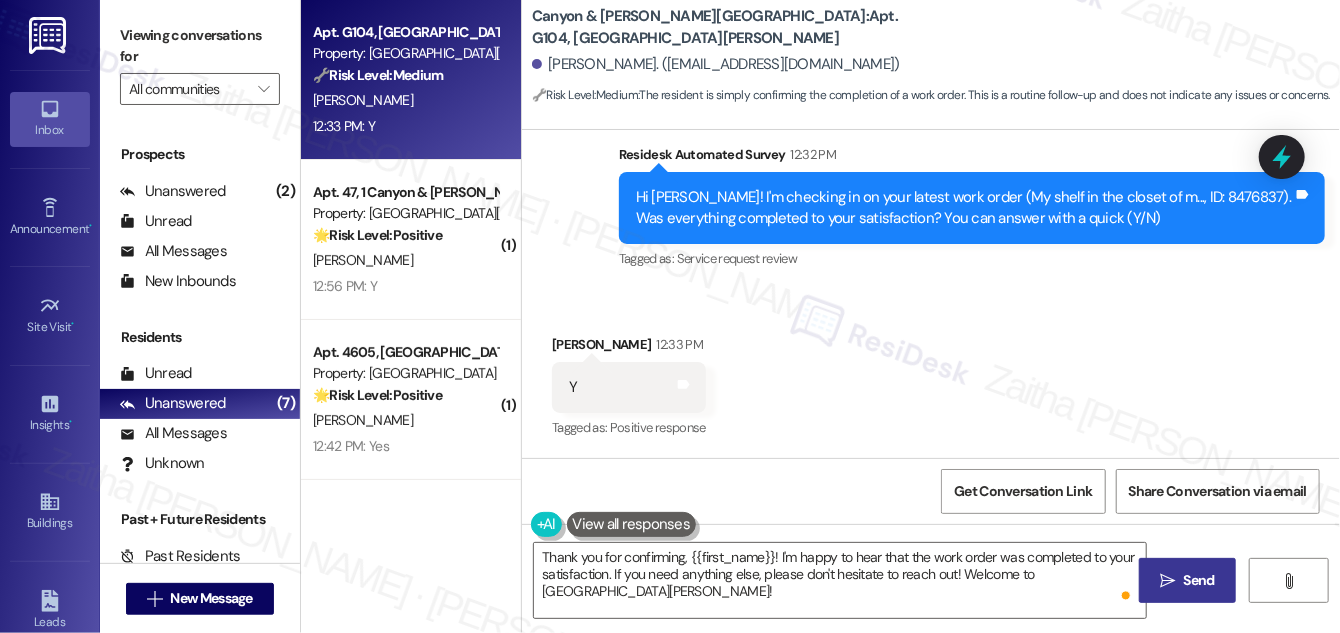 click on "Send" at bounding box center (1199, 580) 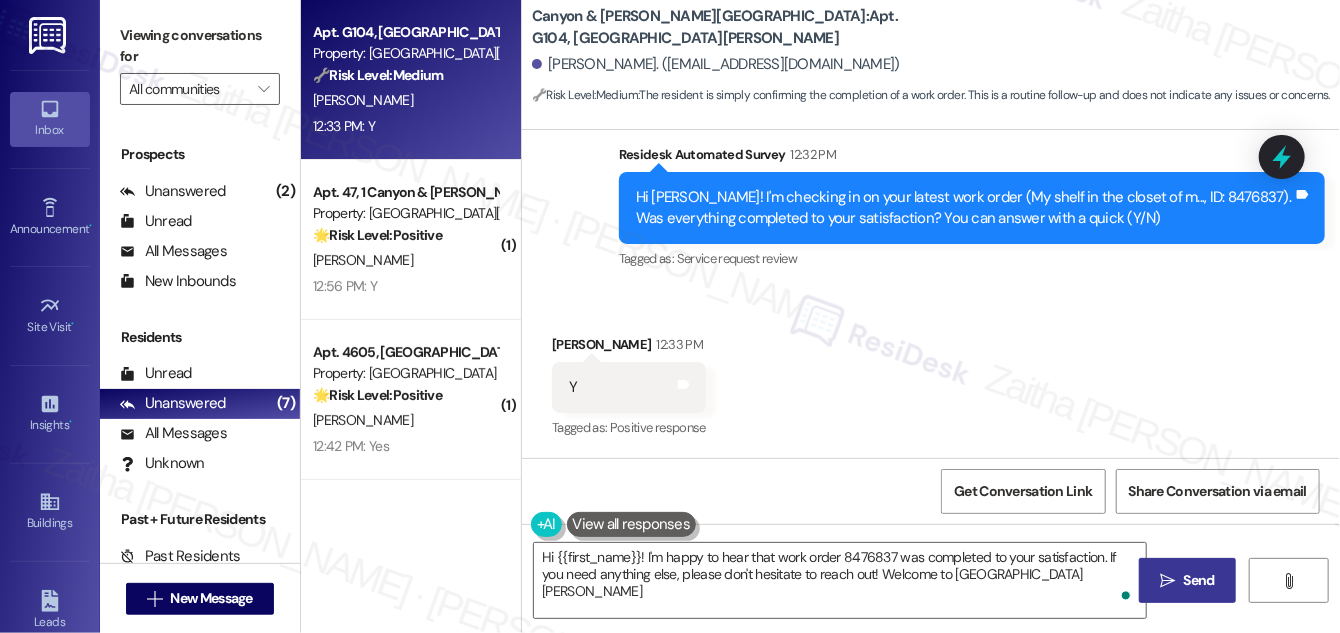 type on "Hi {{first_name}}! I'm happy to hear that work order 8476837 was completed to your satisfaction. If you need anything else, please don't hesitate to reach out! Welcome to [GEOGRAPHIC_DATA][PERSON_NAME]!" 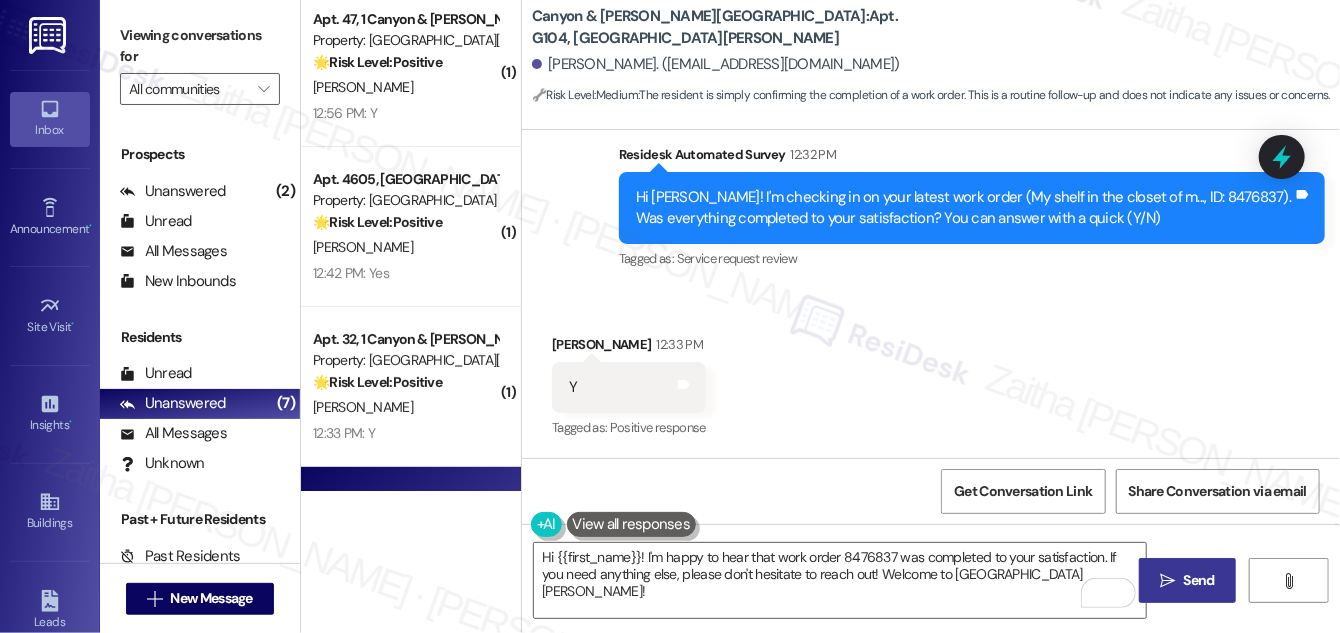 scroll, scrollTop: 0, scrollLeft: 0, axis: both 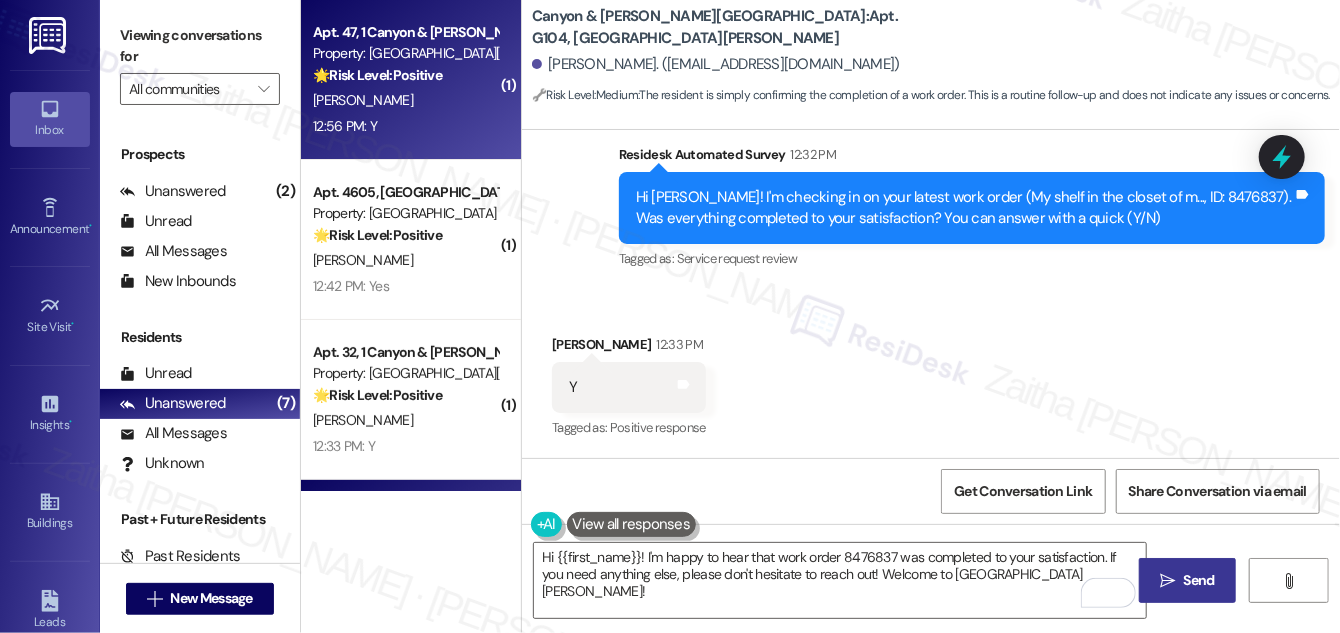 click on "12:56 PM: Y 12:56 PM: Y" at bounding box center (405, 126) 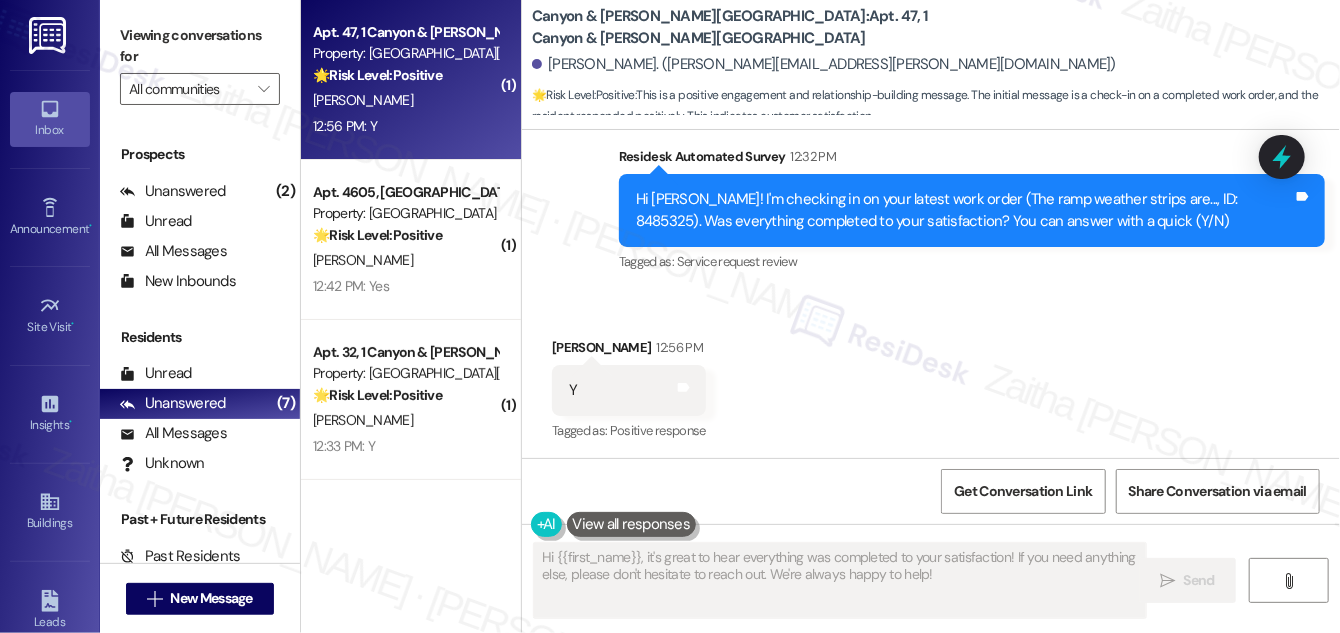 scroll, scrollTop: 1368, scrollLeft: 0, axis: vertical 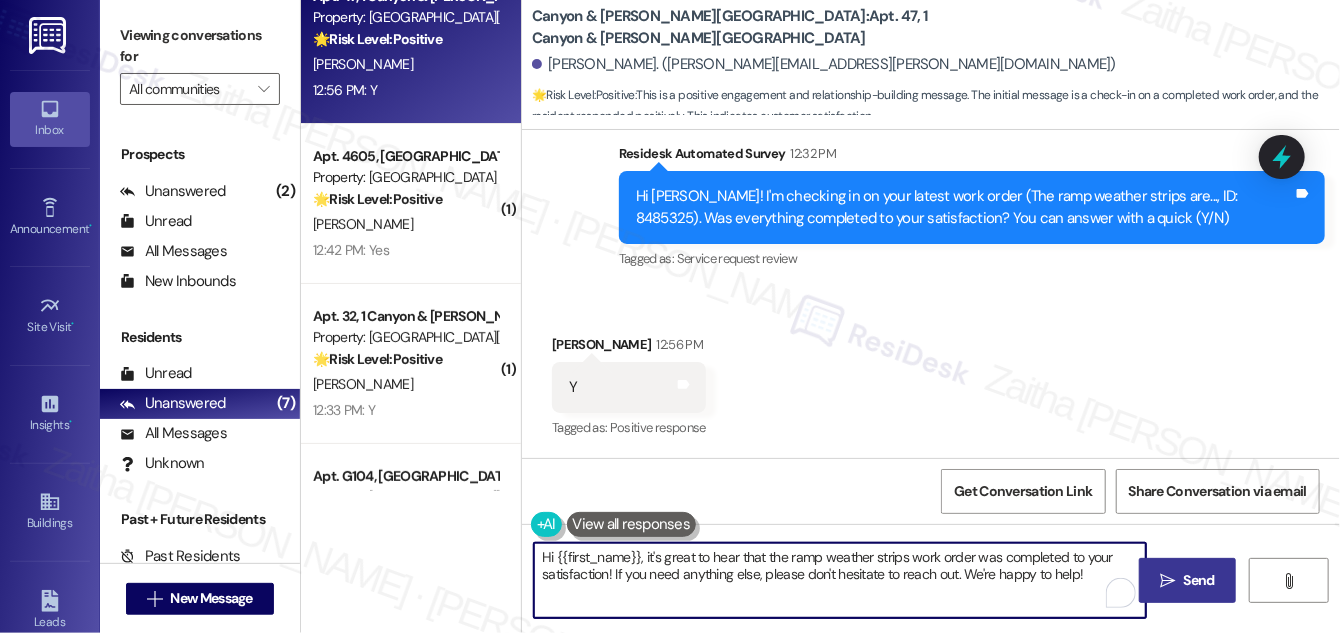 click on "Hi {{first_name}}, it's great to hear that the ramp weather strips work order was completed to your satisfaction! If you need anything else, please don't hesitate to reach out. We're happy to help!" at bounding box center (840, 580) 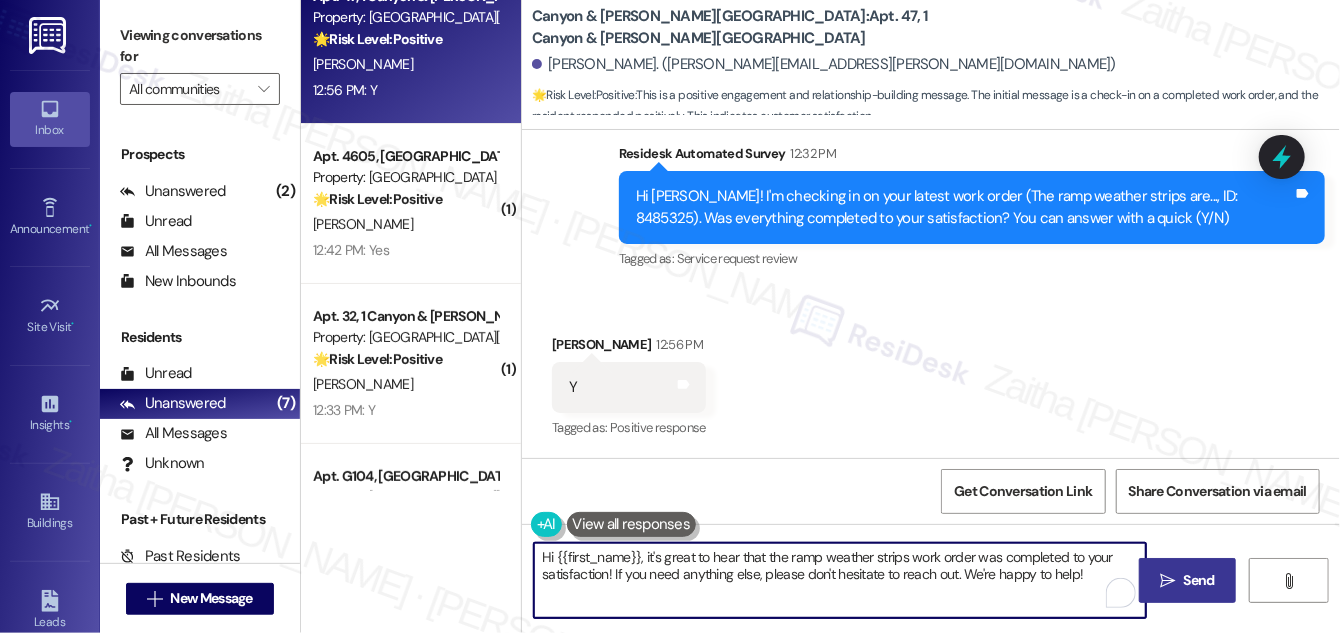 click on "Hi {{first_name}}, it's great to hear that the ramp weather strips work order was completed to your satisfaction! If you need anything else, please don't hesitate to reach out. We're happy to help!" at bounding box center [840, 580] 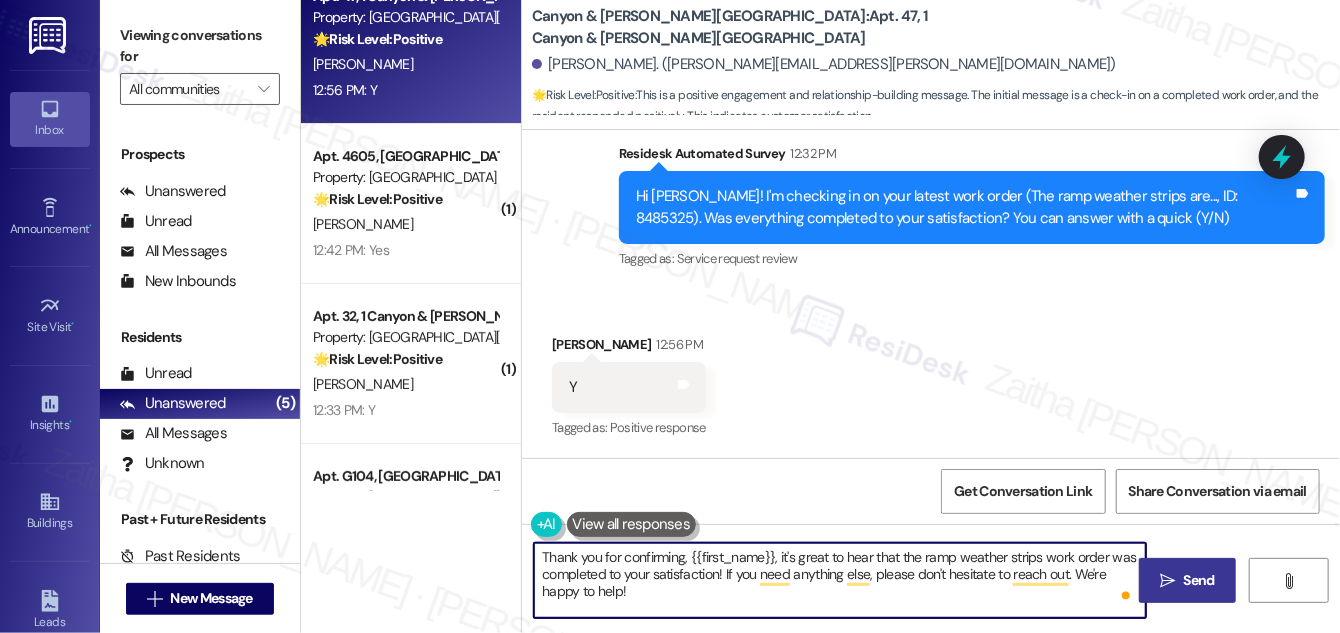 click on "Thank you for confirming, {{first_name}}, it's great to hear that the ramp weather strips work order was completed to your satisfaction! If you need anything else, please don't hesitate to reach out. We're happy to help!" at bounding box center [840, 580] 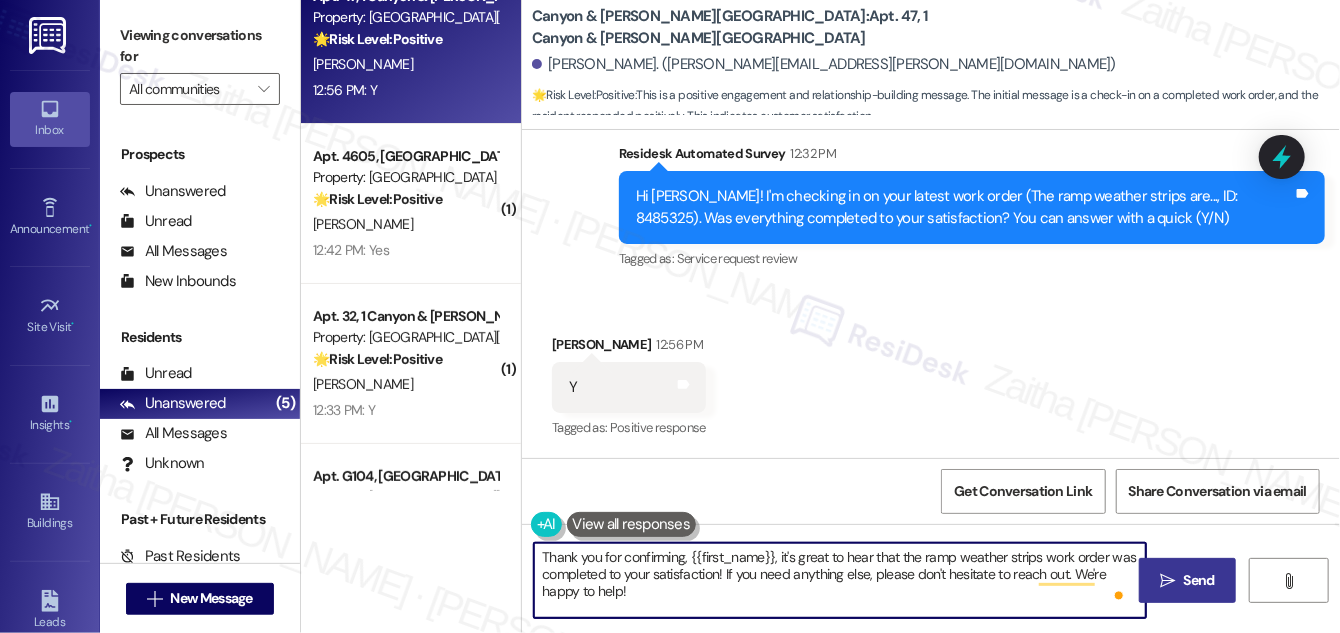 scroll, scrollTop: 16, scrollLeft: 0, axis: vertical 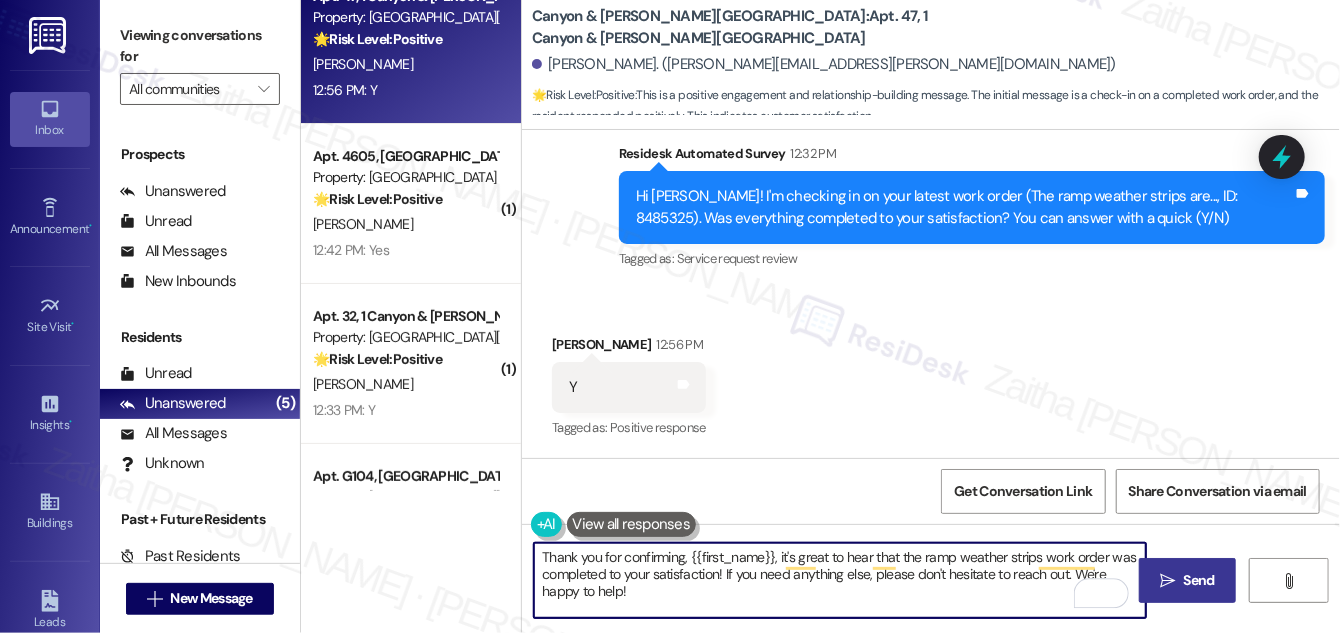 paste on "We would love to hear your honest feedback. How would you rate your overall satisfaction with our on-site service, including staff responsiveness, issue resolution, and communication?" 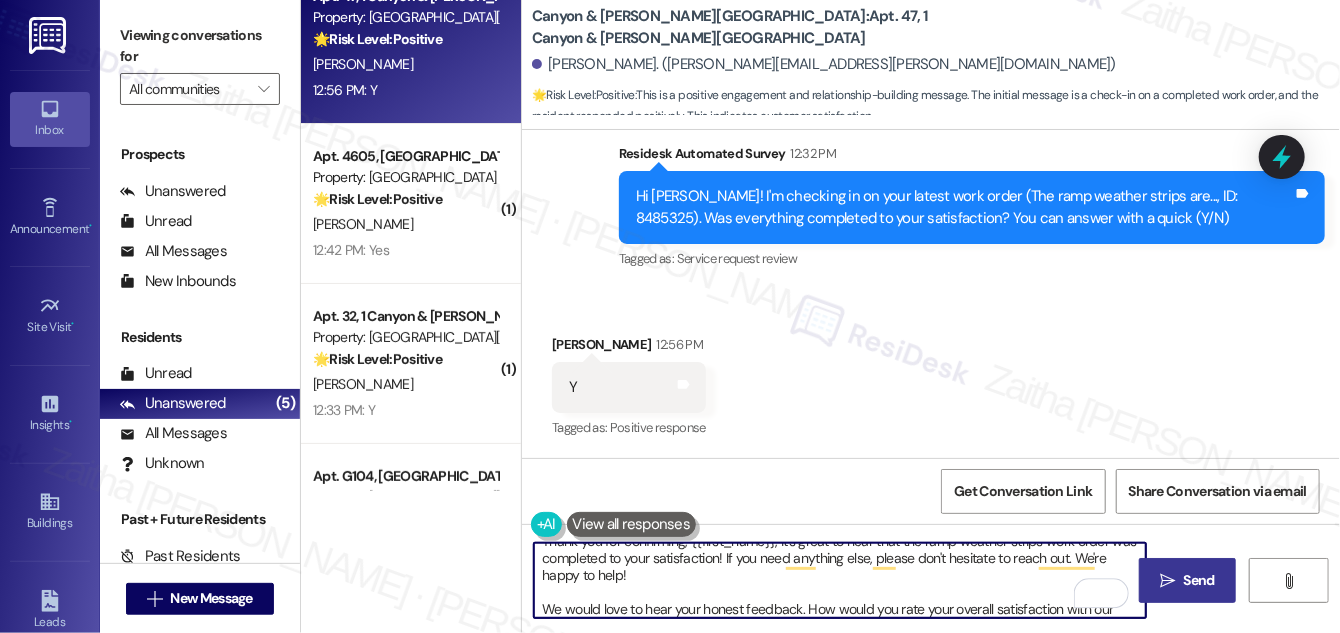 scroll, scrollTop: 34, scrollLeft: 0, axis: vertical 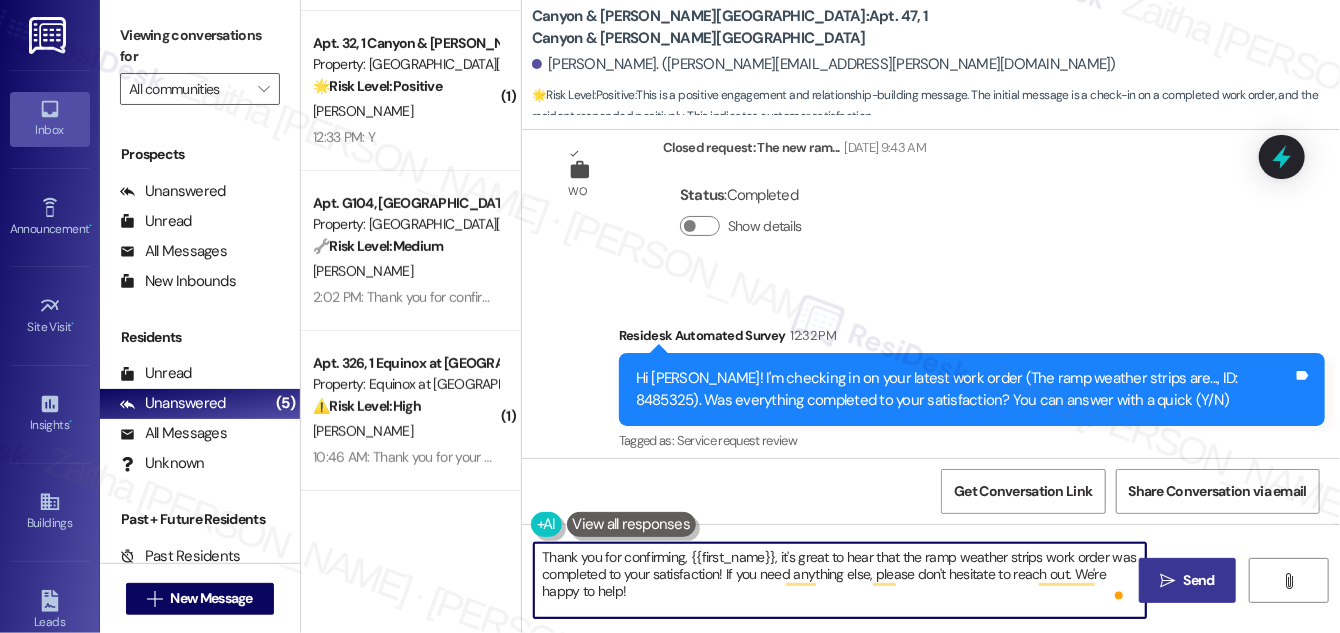 type on "Thank you for confirming, {{first_name}}, it's great to hear that the ramp weather strips work order was completed to your satisfaction! If you need anything else, please don't hesitate to reach out. We're happy to help!
We would love to hear your honest feedback. How would you rate your overall satisfaction with our on-site service, including staff responsiveness, issue resolution, and communication?" 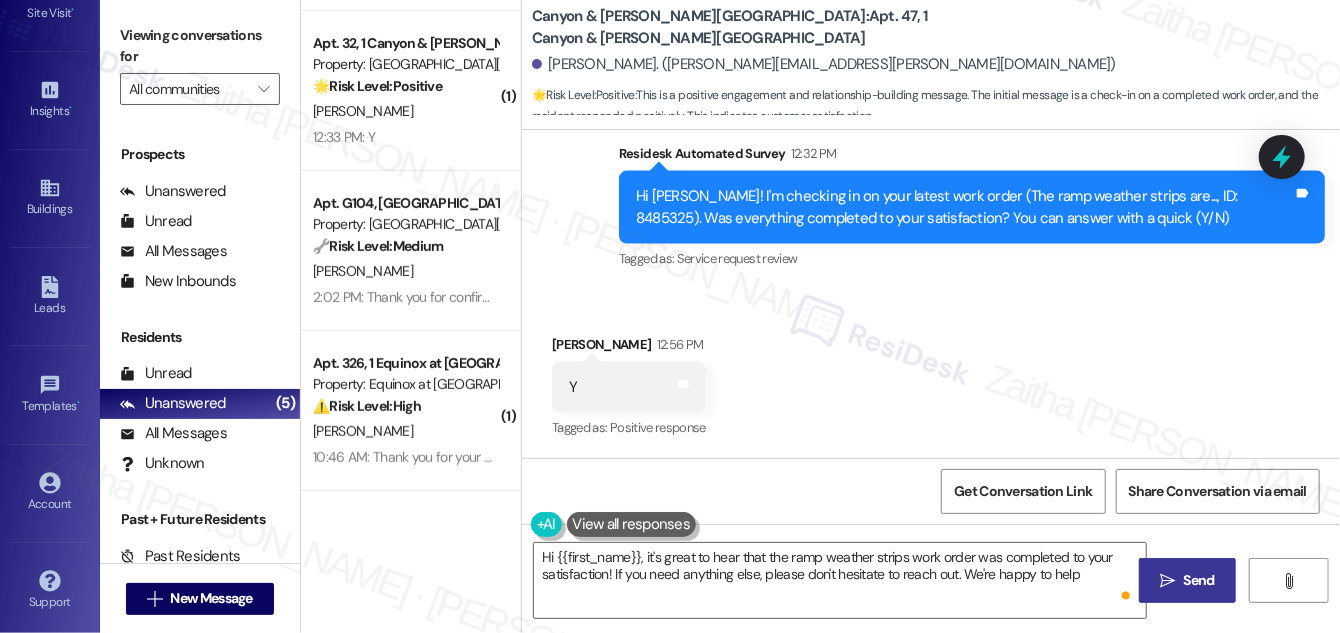 type on "Hi {{first_name}}, it's great to hear that the ramp weather strips work order was completed to your satisfaction! If you need anything else, please don't hesitate to reach out. We're happy to help!" 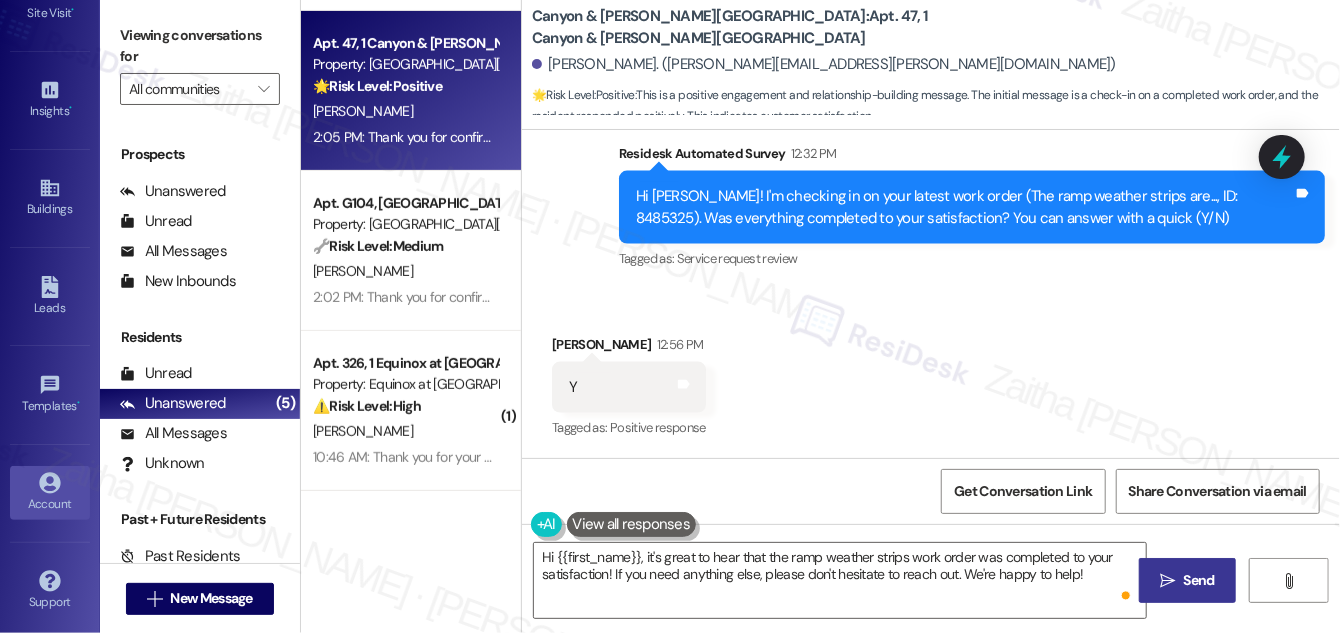click 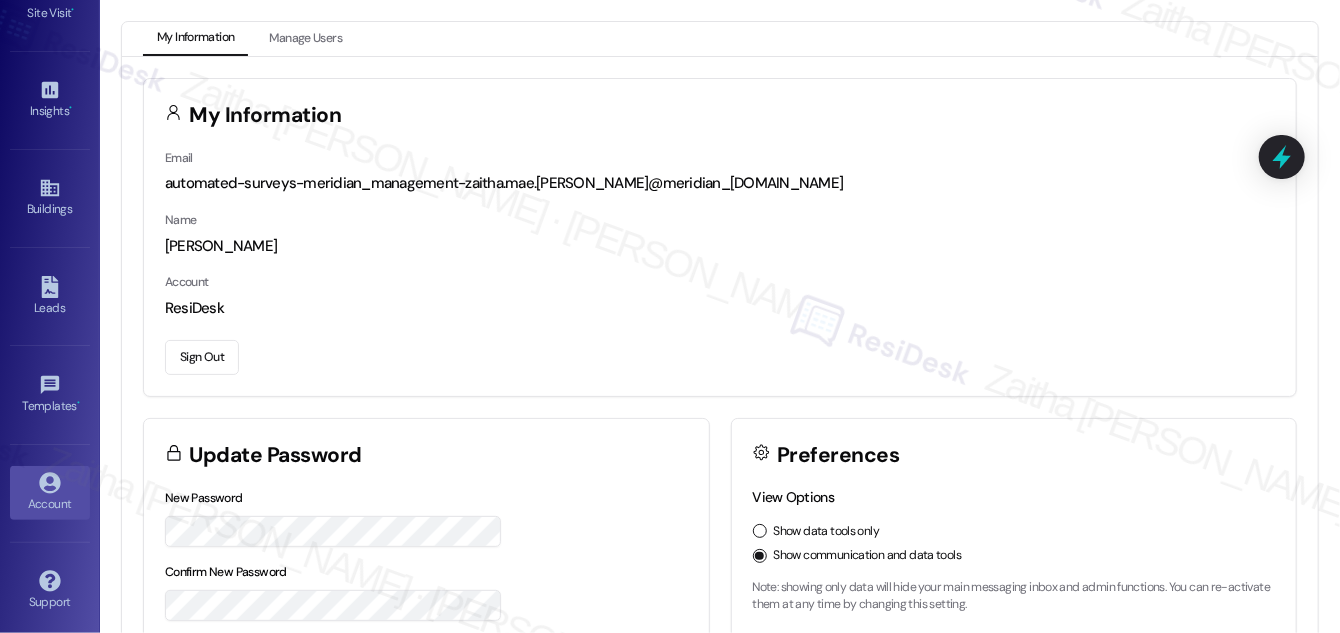click on "Sign Out" at bounding box center [202, 357] 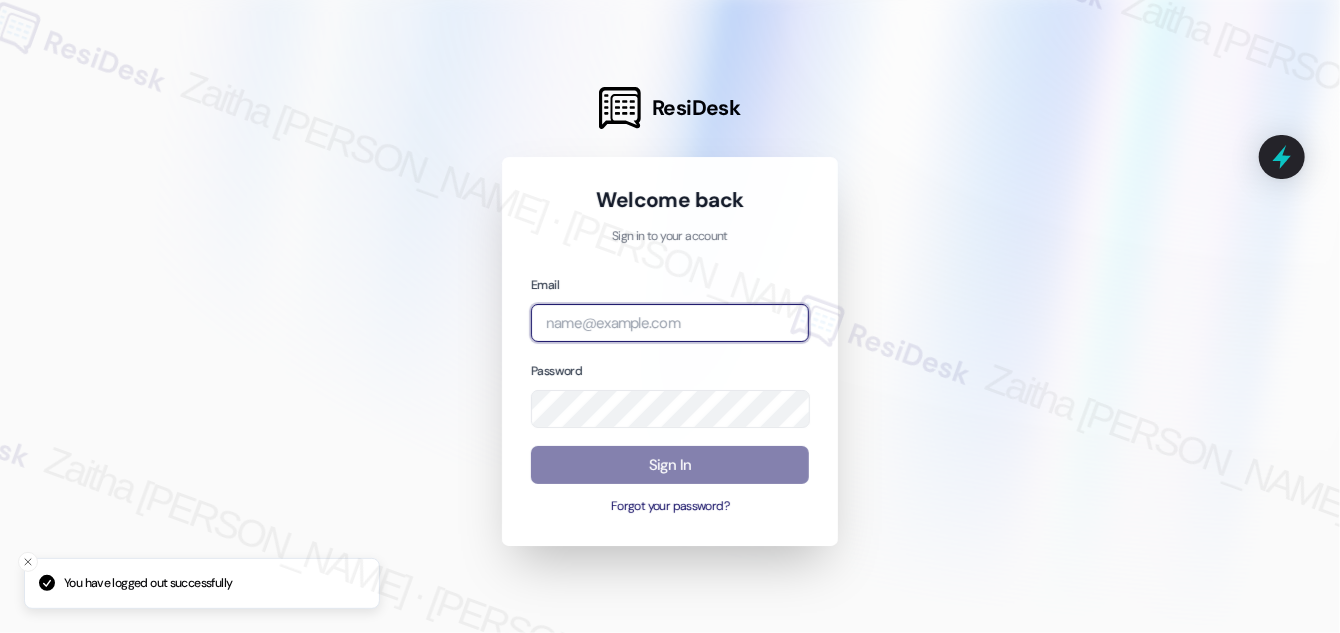 click at bounding box center [670, 323] 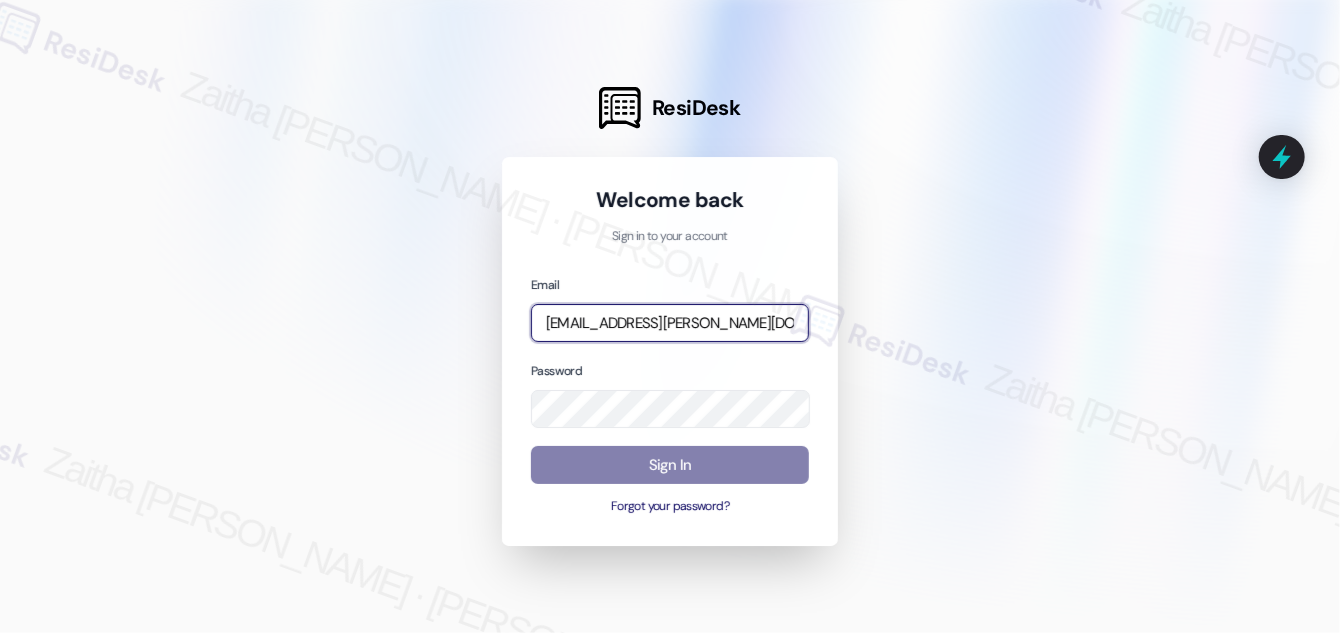 type on "[EMAIL_ADDRESS][PERSON_NAME][DOMAIN_NAME]" 